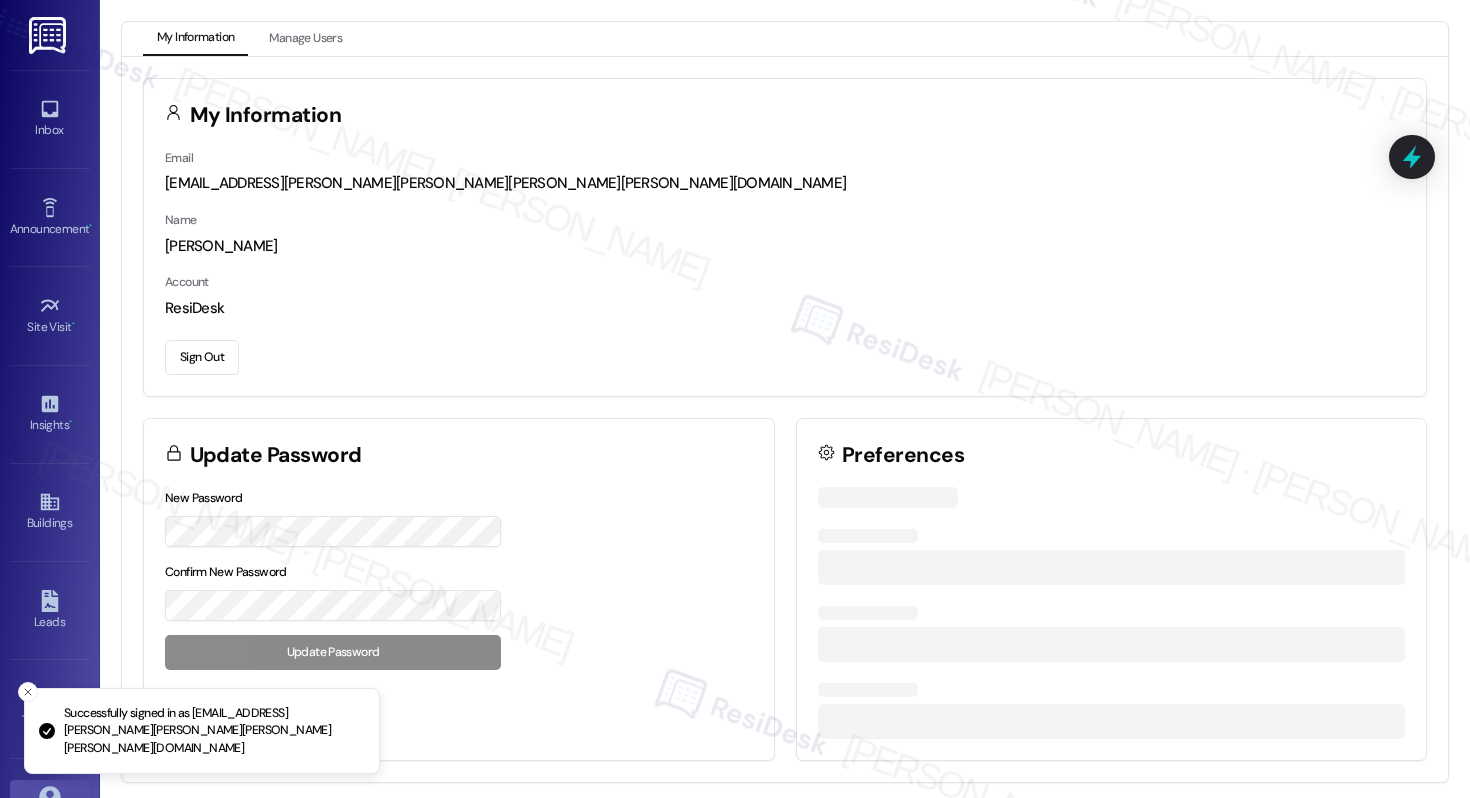scroll, scrollTop: 0, scrollLeft: 0, axis: both 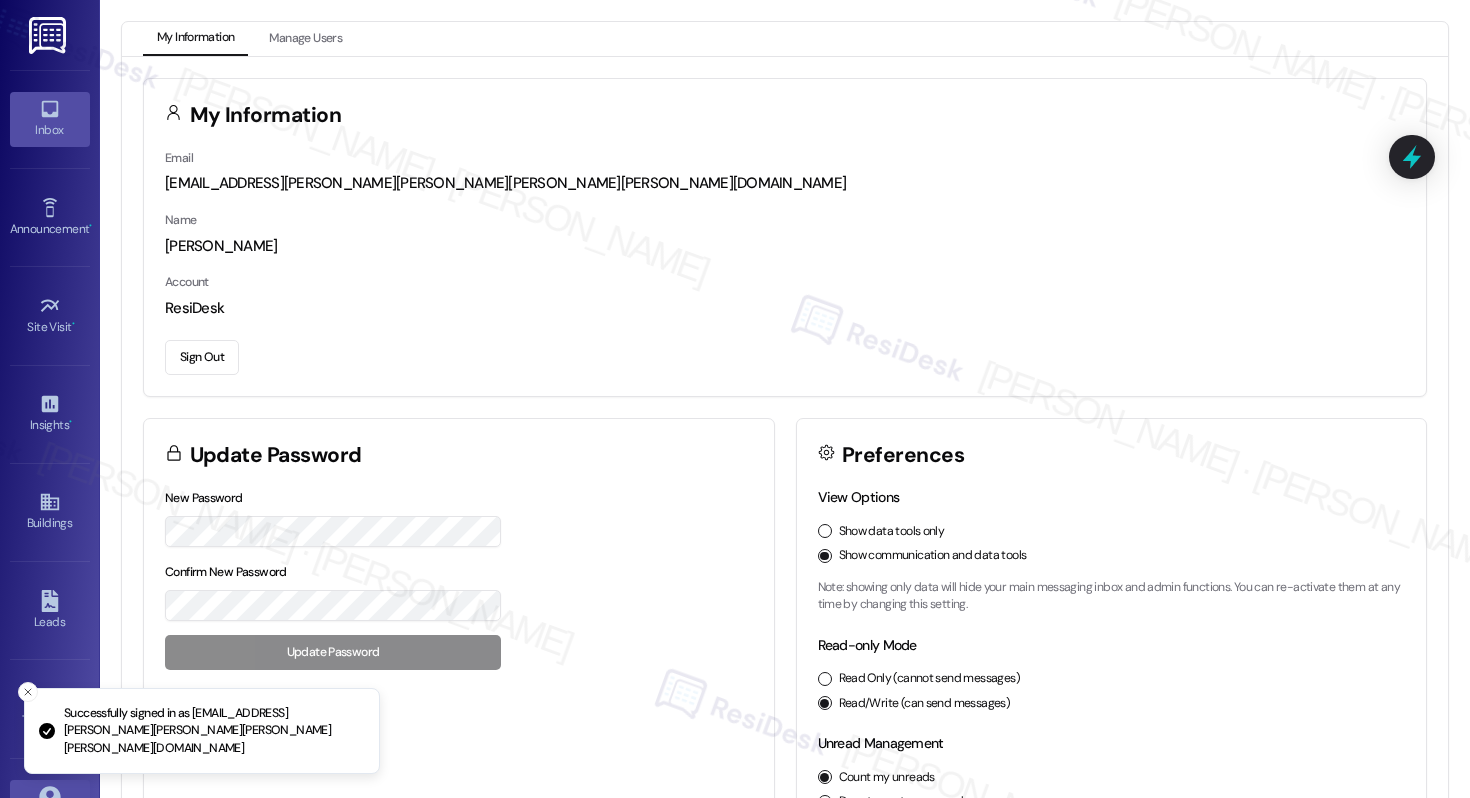 click on "Inbox" at bounding box center (50, 130) 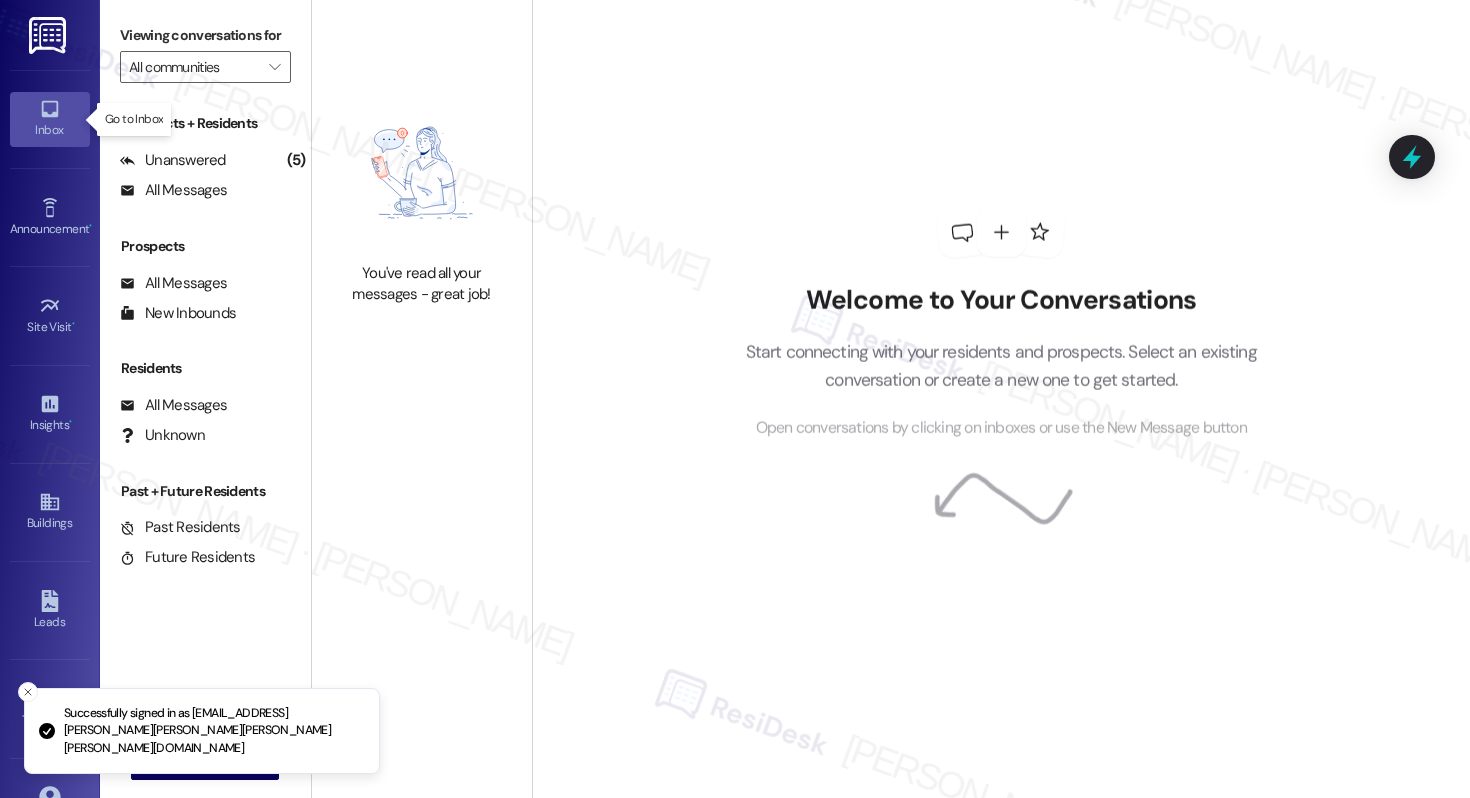 click on "Inbox" at bounding box center (50, 119) 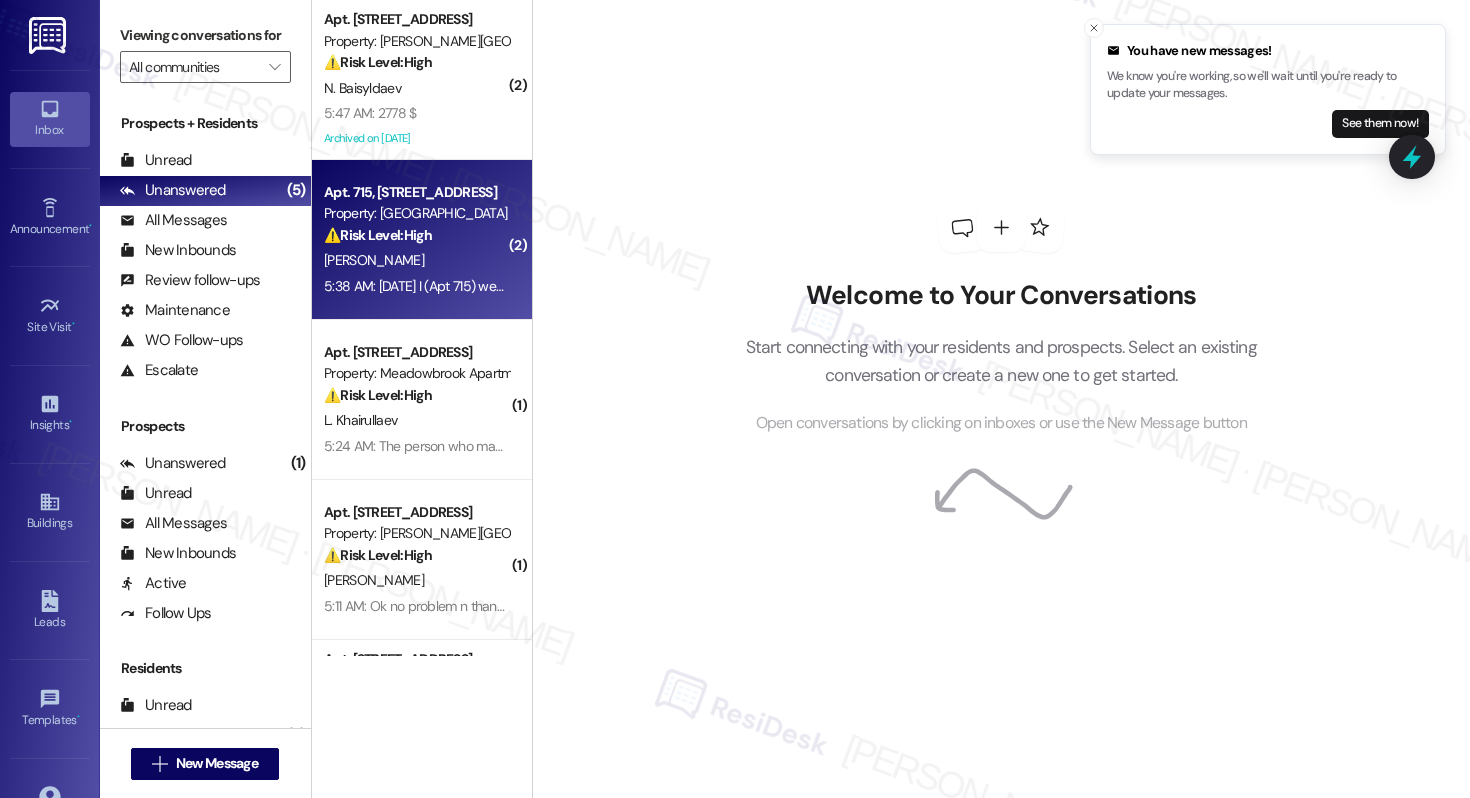 click on "[PERSON_NAME]" at bounding box center [416, 260] 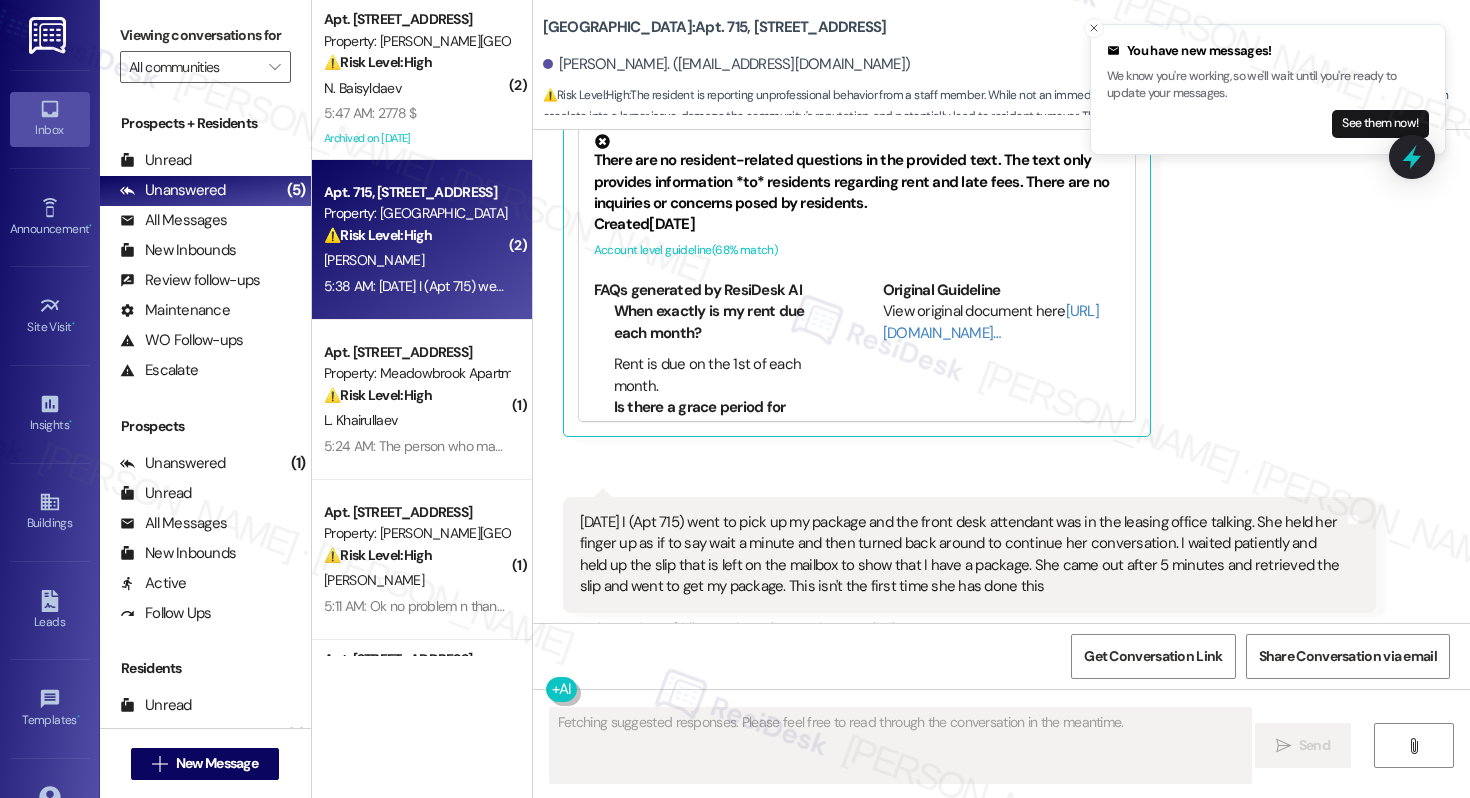 scroll, scrollTop: 3003, scrollLeft: 0, axis: vertical 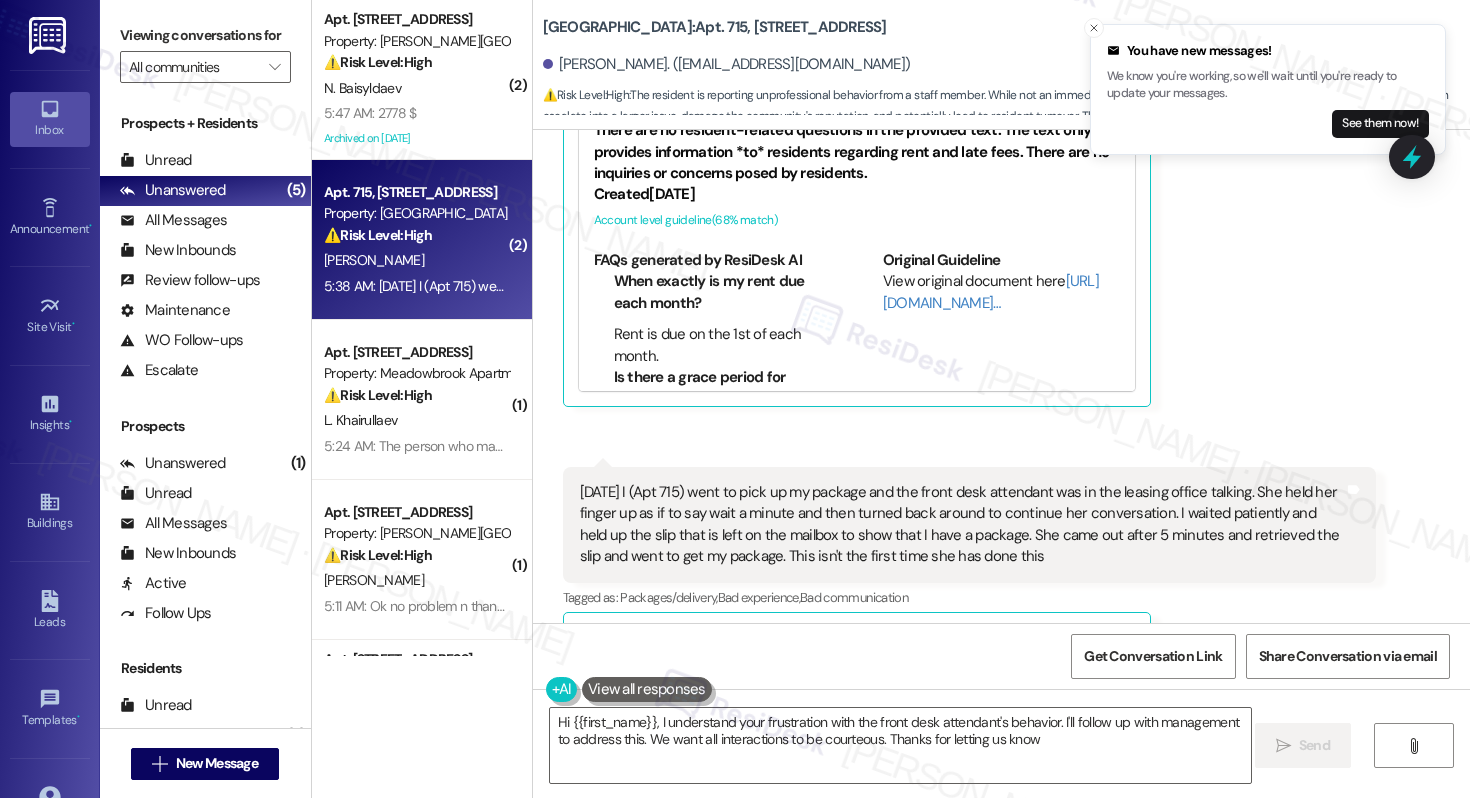 type on "Hi {{first_name}}, I understand your frustration with the front desk attendant's behavior. I'll follow up with management to address this. We want all interactions to be courteous. Thanks for letting us know!" 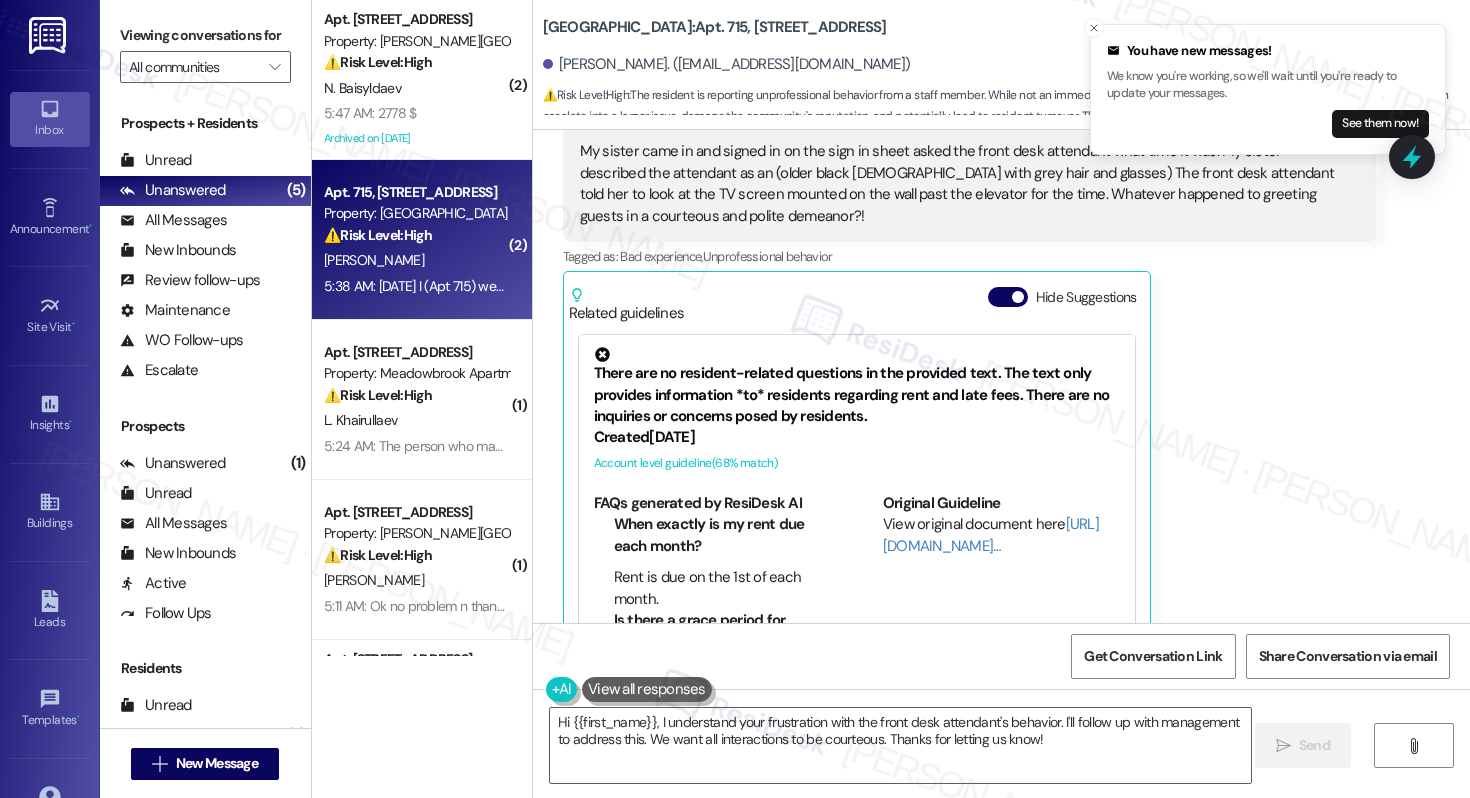 scroll, scrollTop: 2623, scrollLeft: 0, axis: vertical 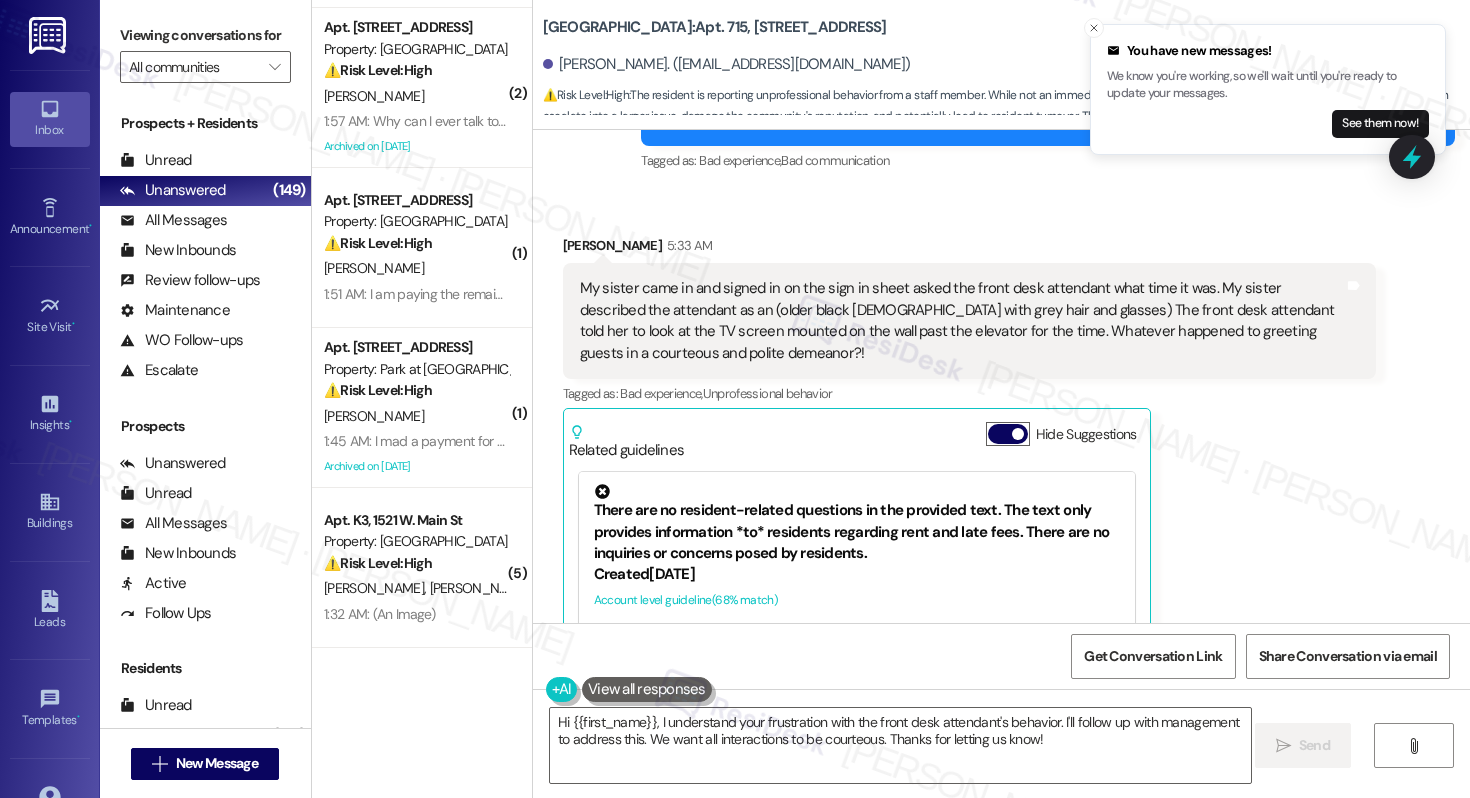 type 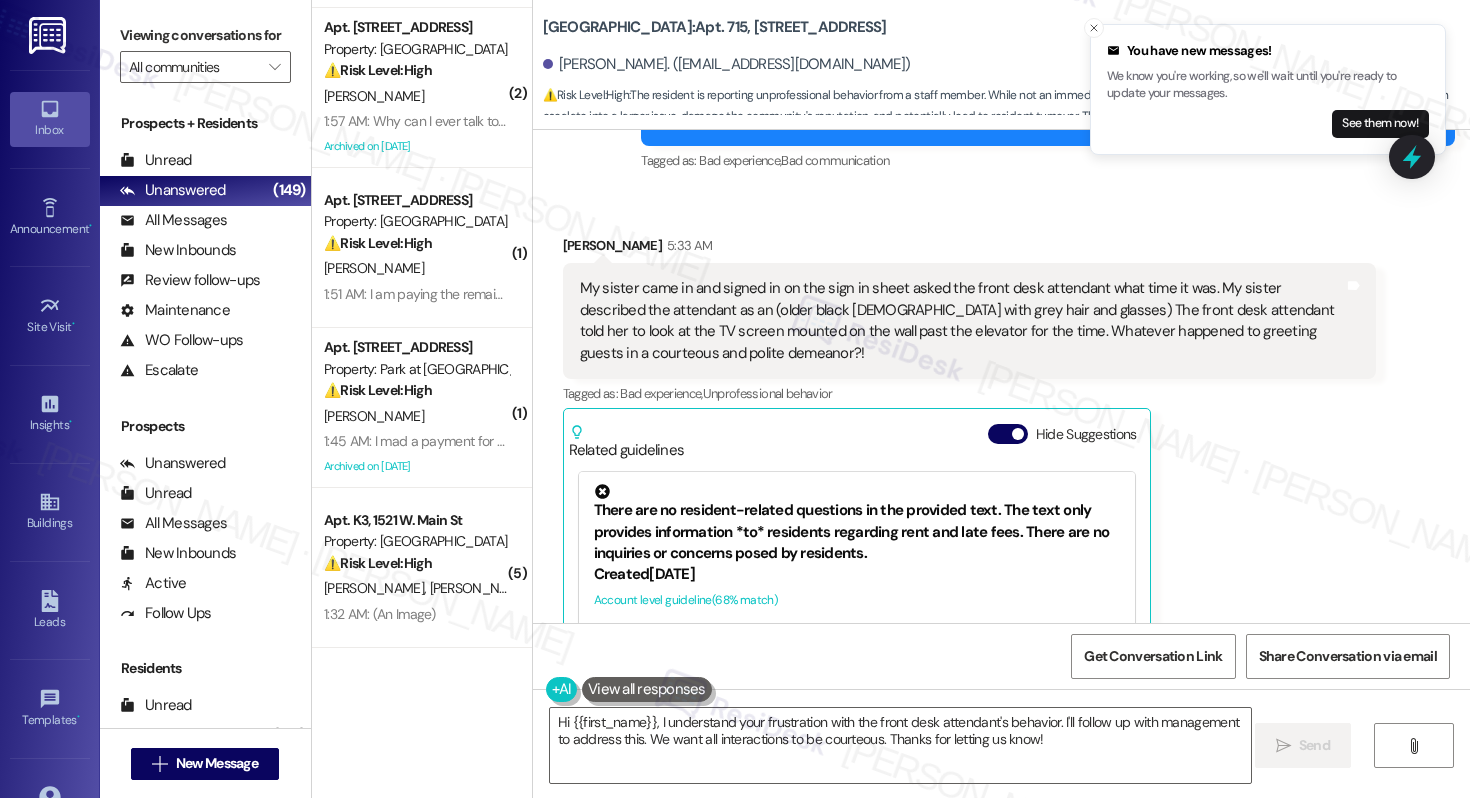 scroll, scrollTop: 8, scrollLeft: 0, axis: vertical 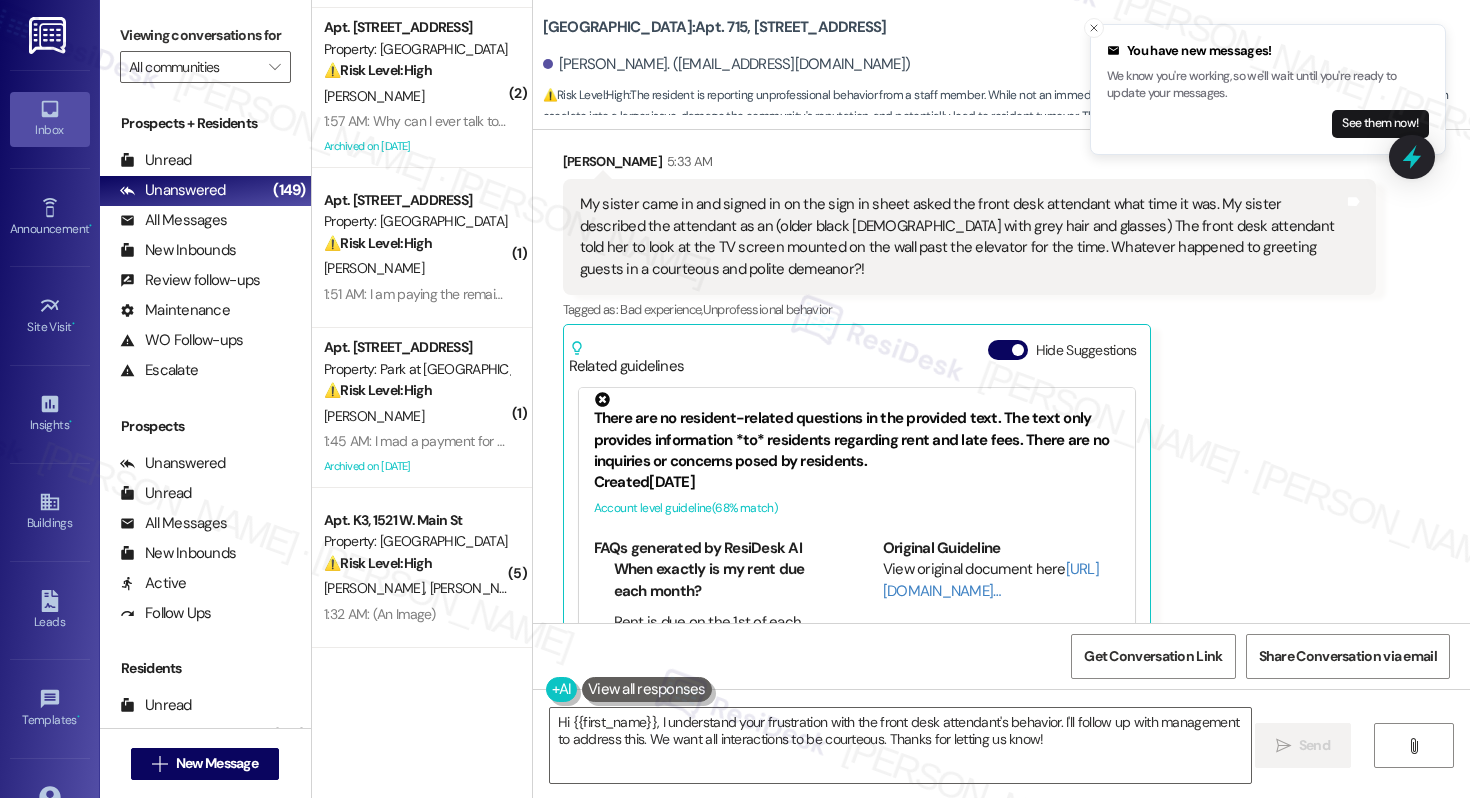 type 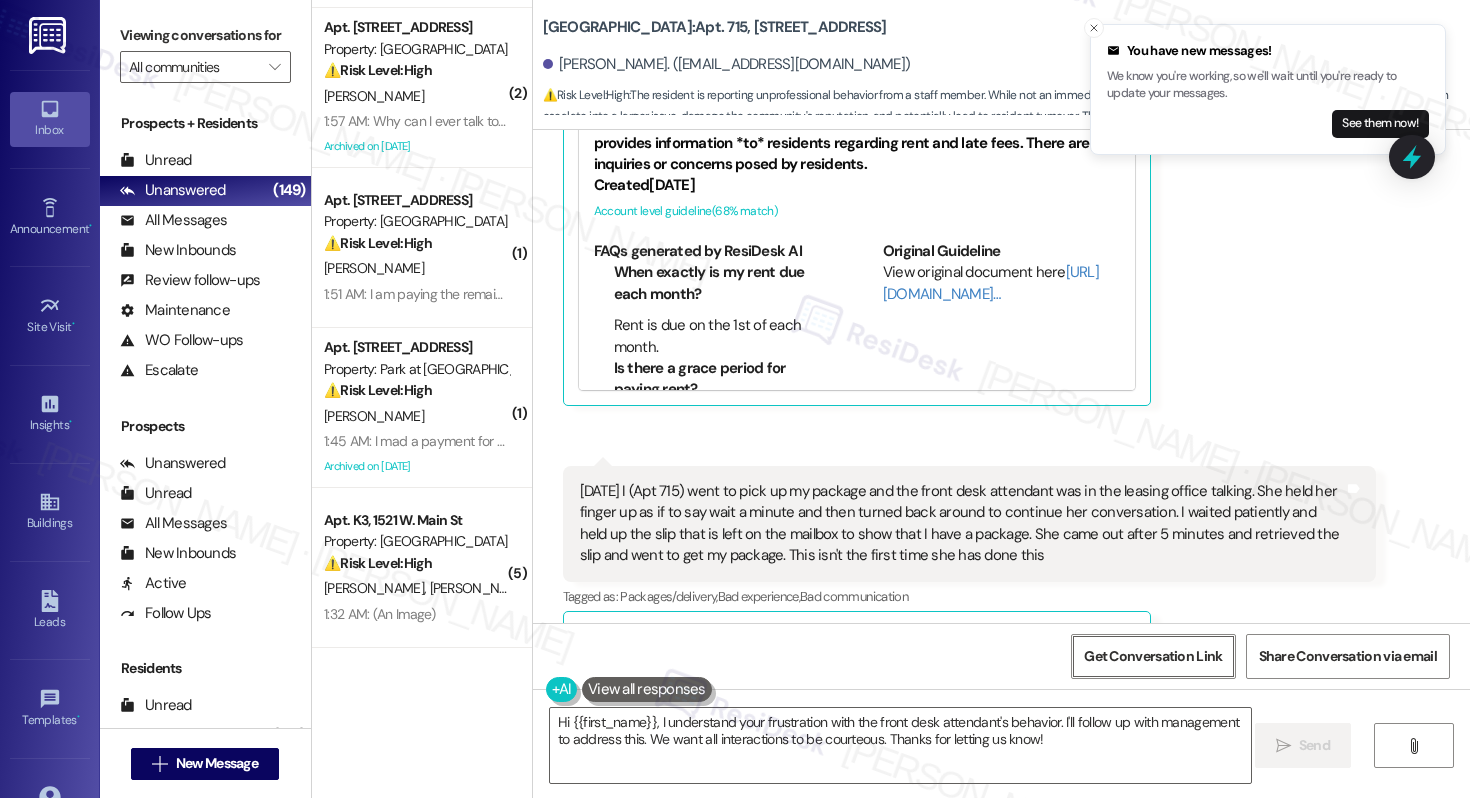 type 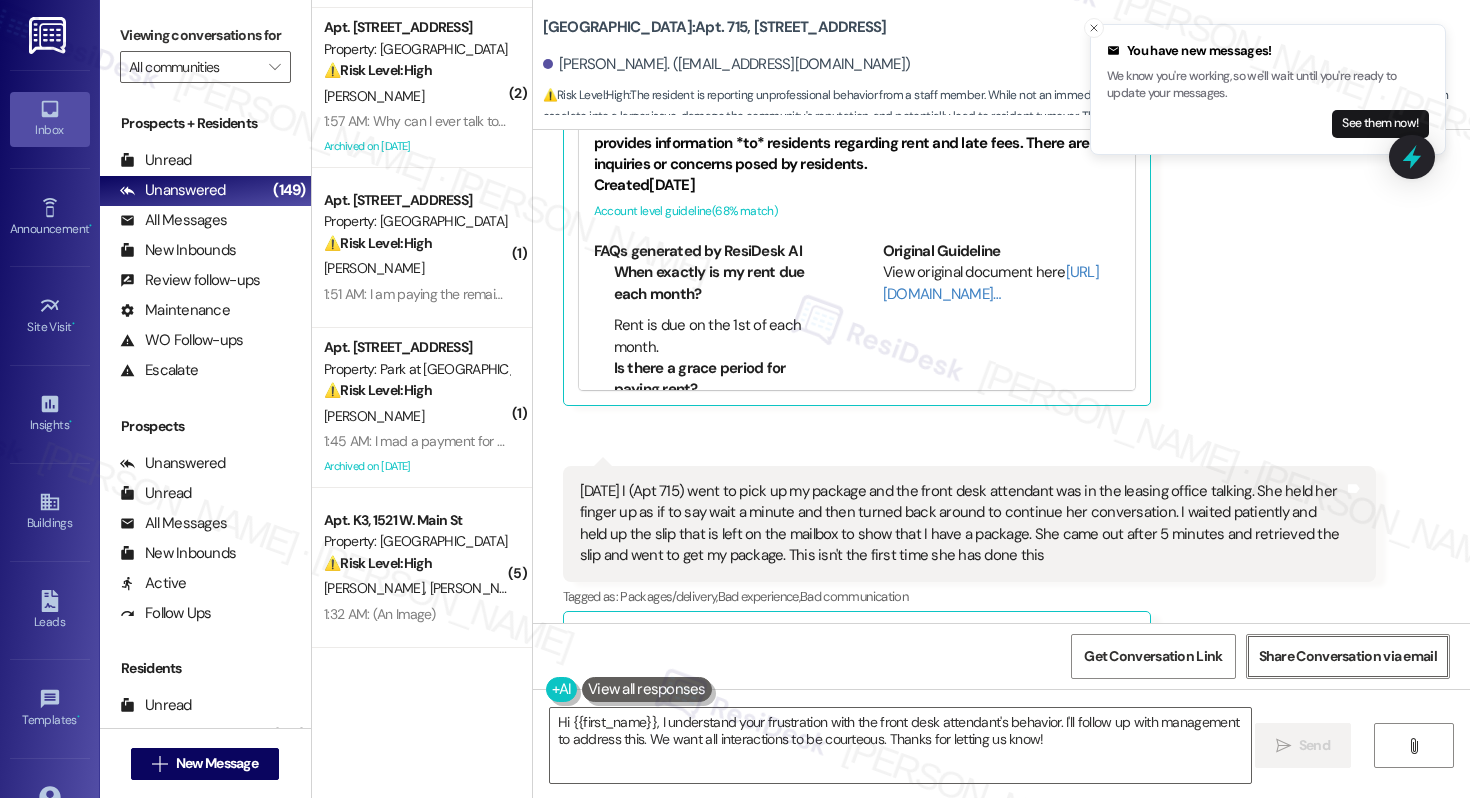 type 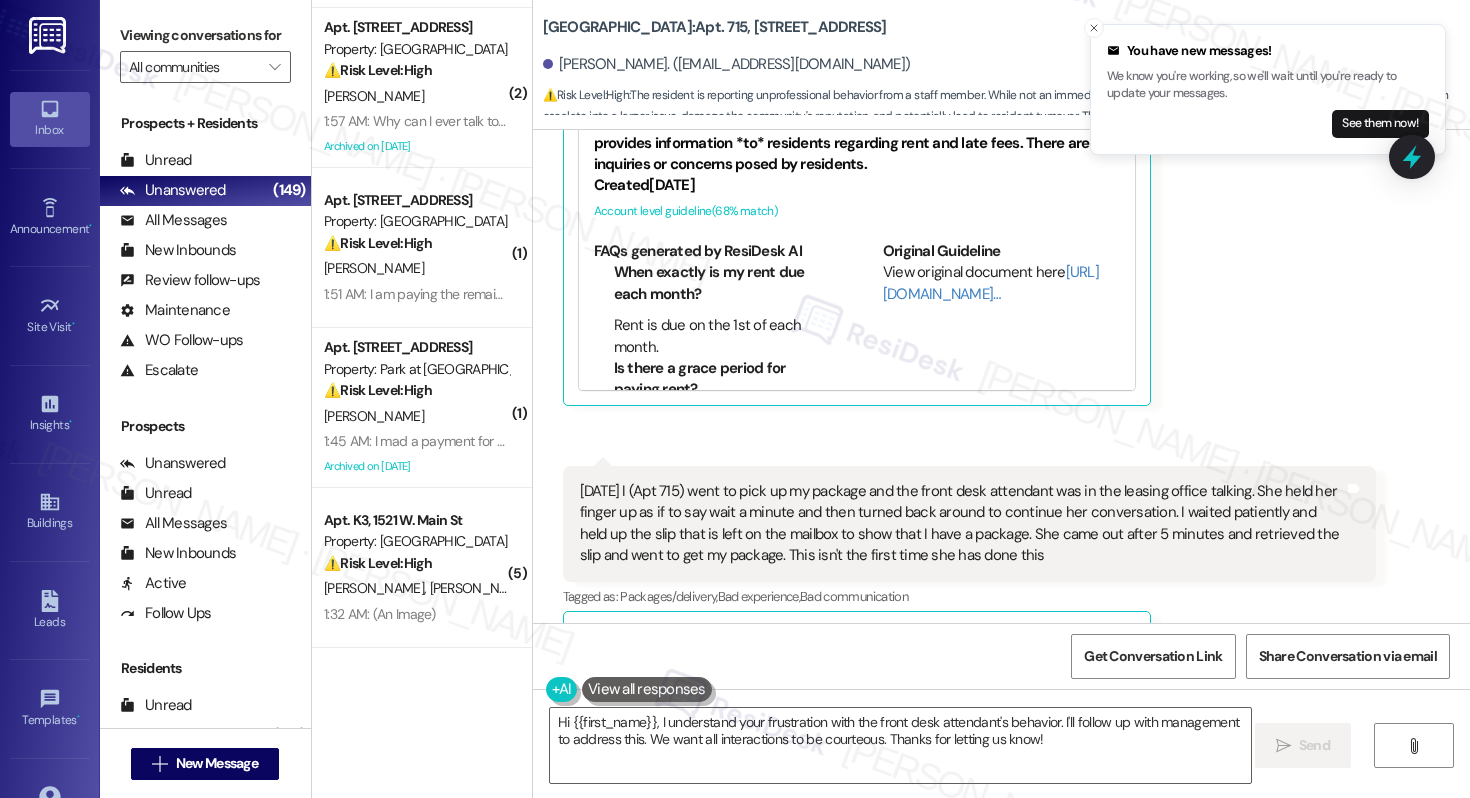 scroll, scrollTop: 41, scrollLeft: 0, axis: vertical 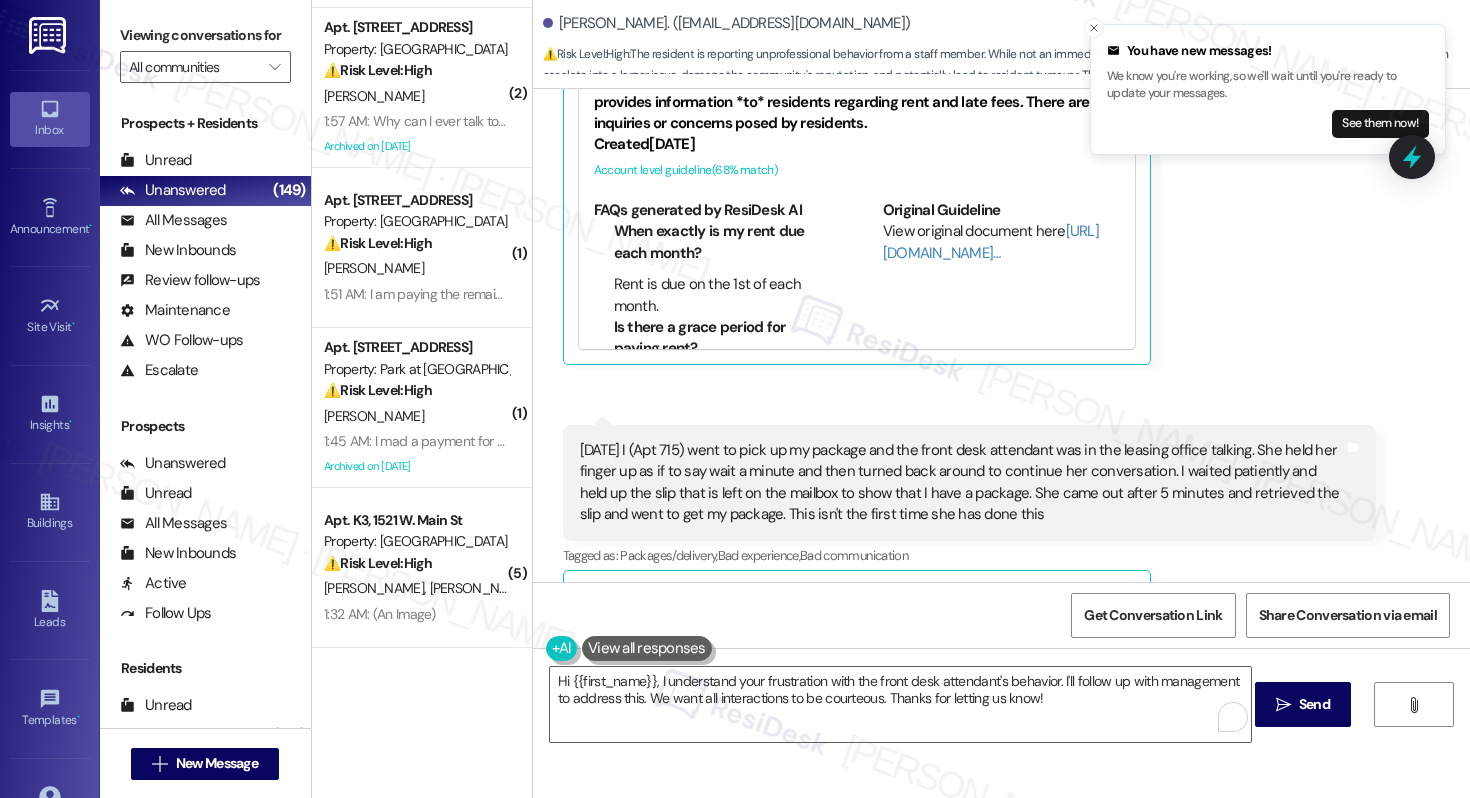 type 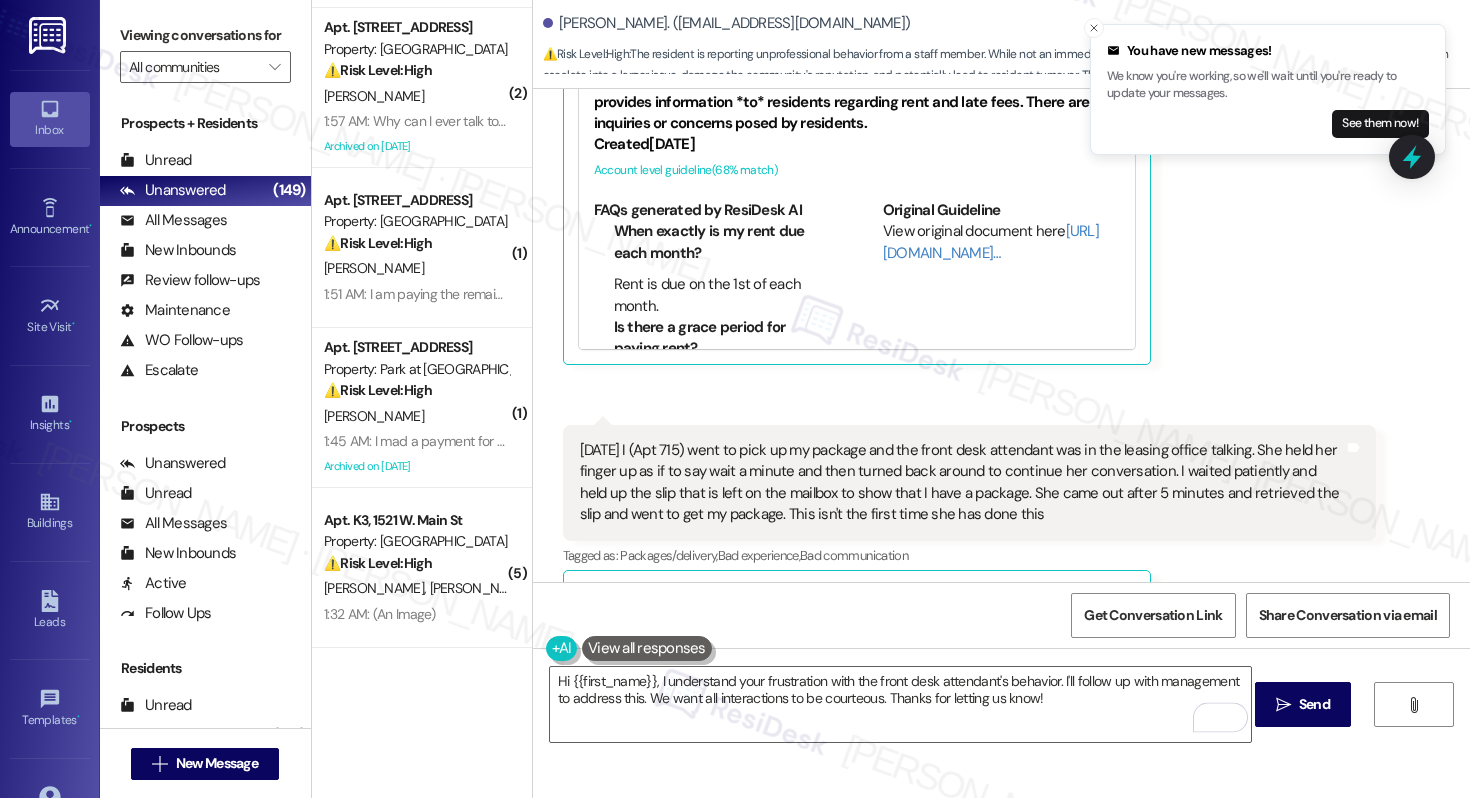 type 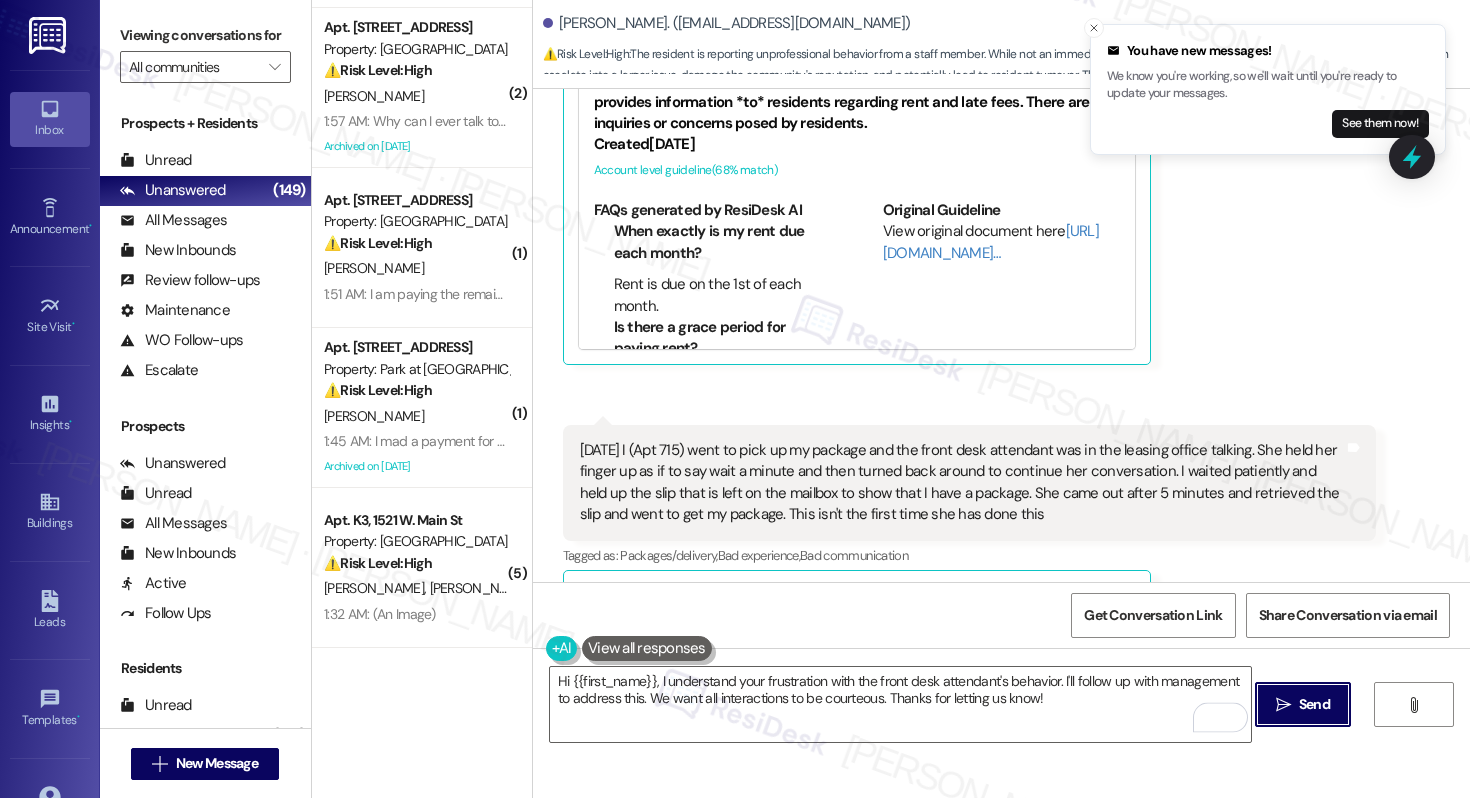 type 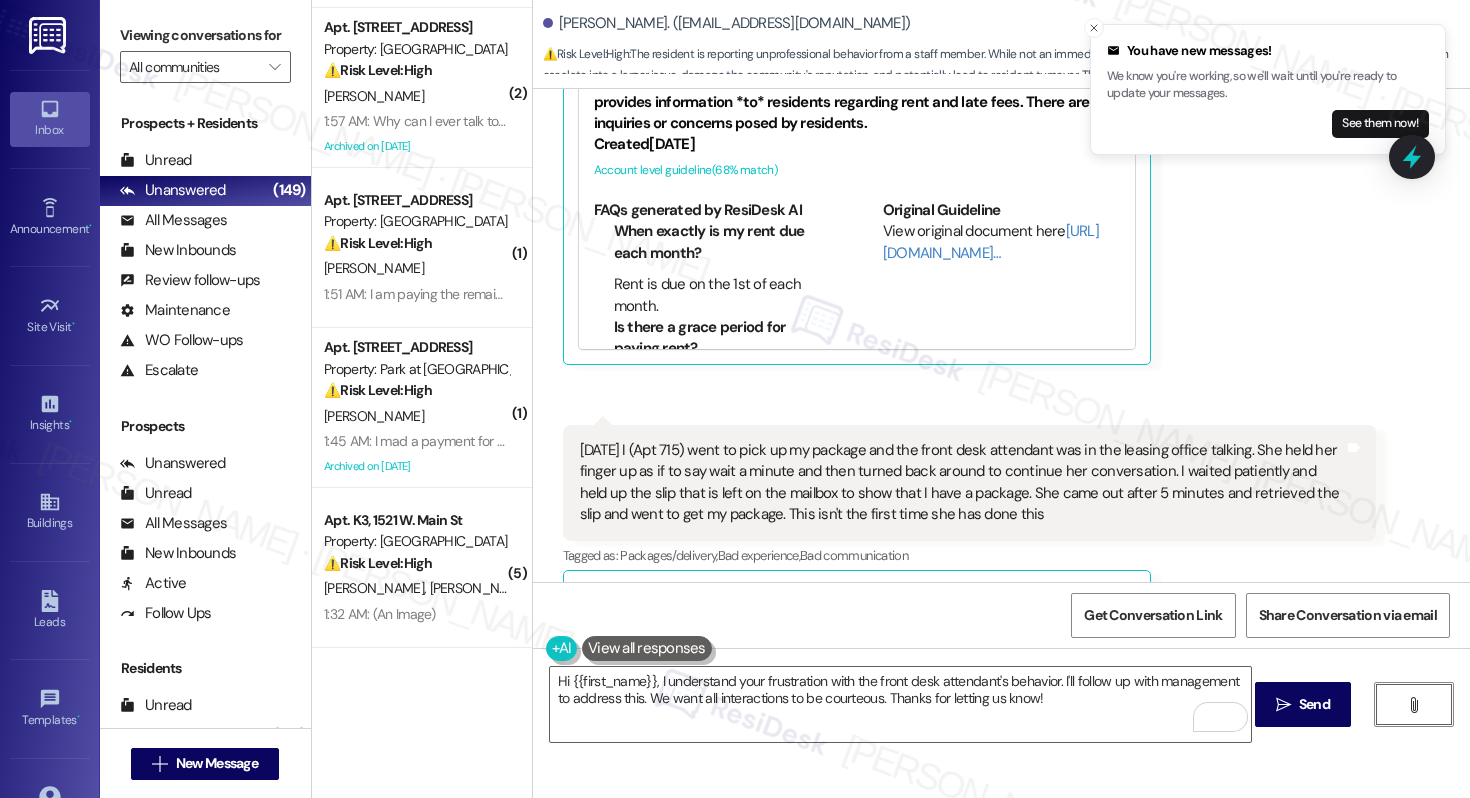 type 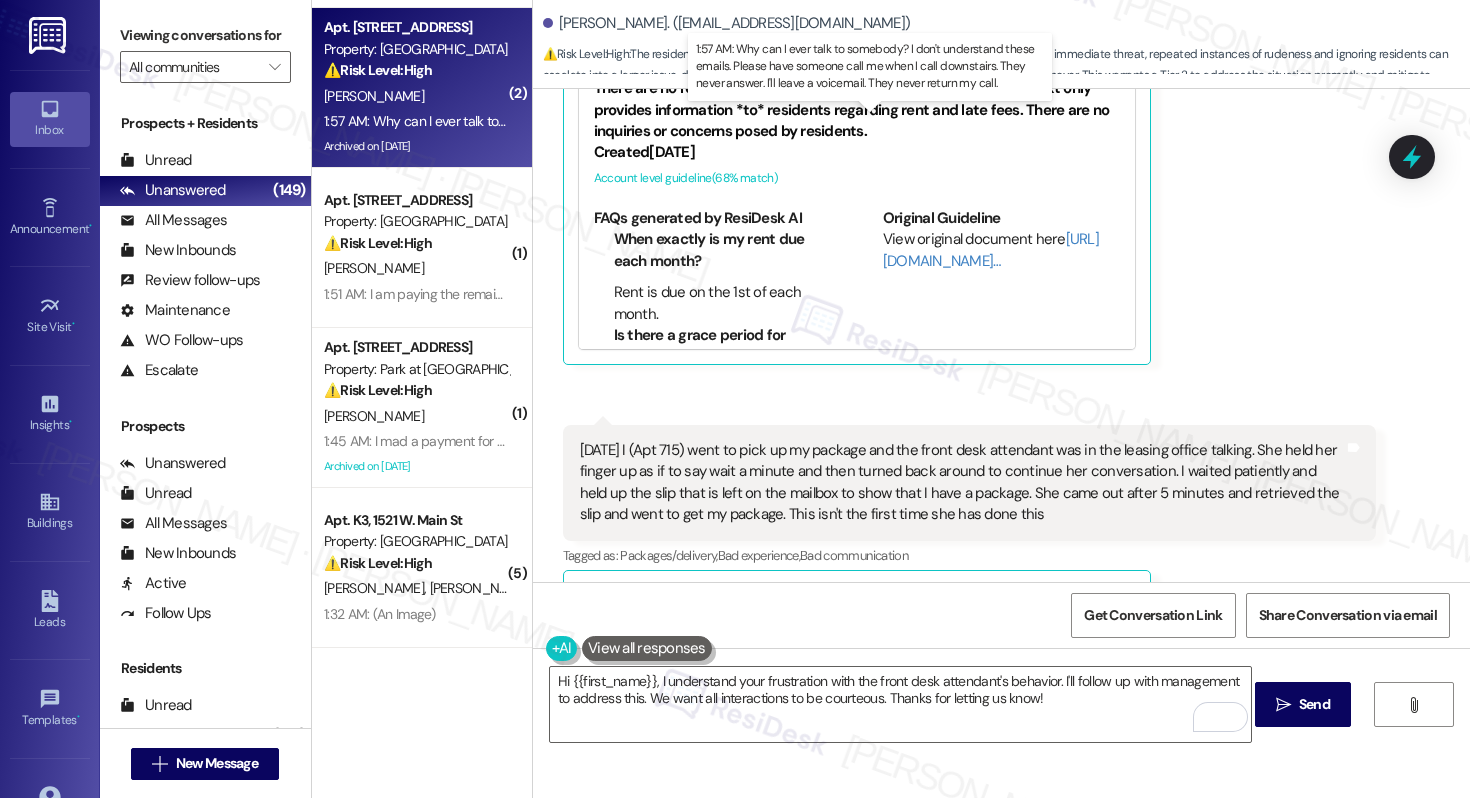 click on "1:57 AM: Why can I ever talk to somebody? I don't understand these emails. Please have someone call me when I call downstairs. They never answer. I'll leave a voicemail. They never return my call. 1:57 AM: Why can I ever talk to somebody? I don't understand these emails. Please have someone call me when I call downstairs. They never answer. I'll leave a voicemail. They never return my call." at bounding box center (886, 121) 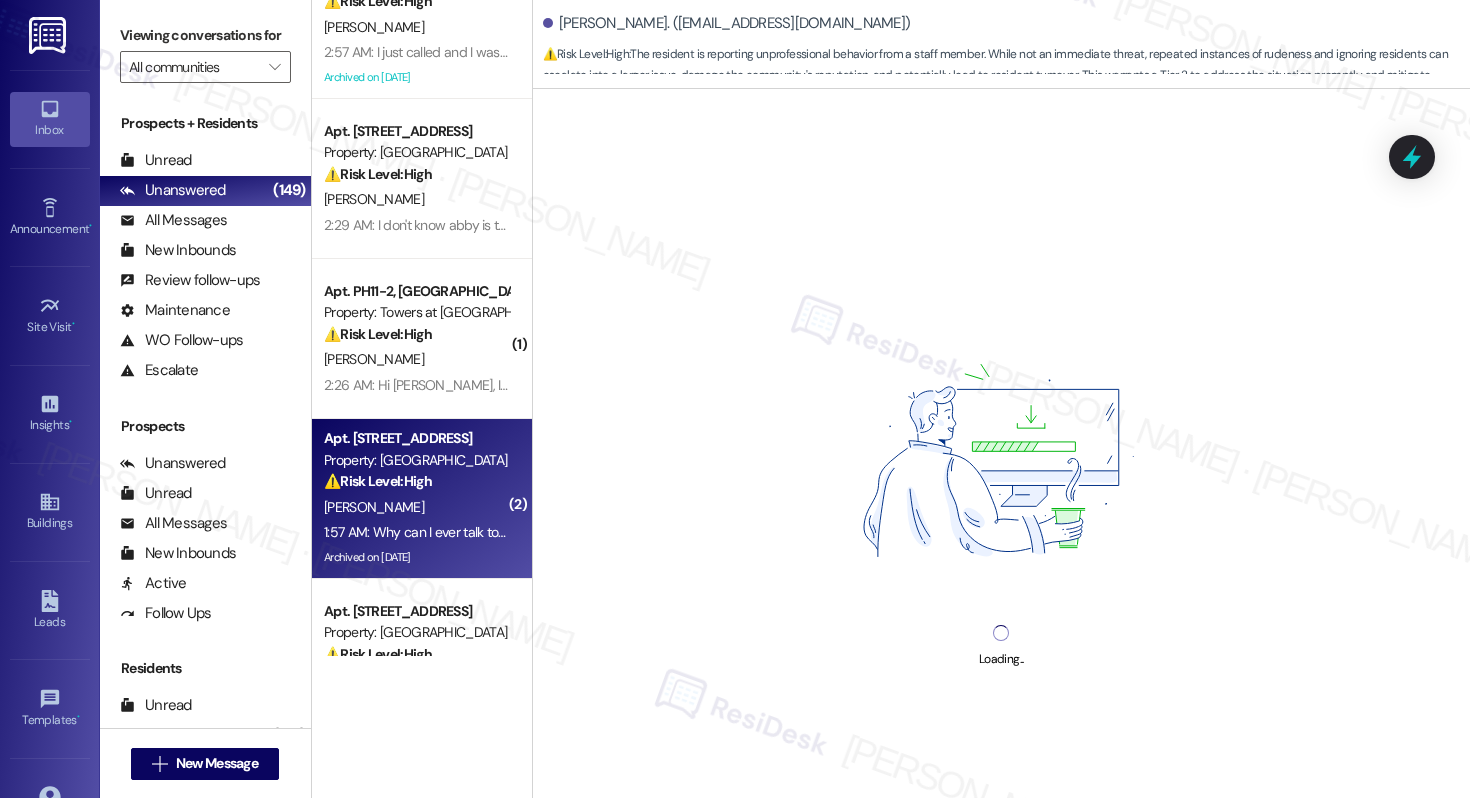 scroll, scrollTop: 0, scrollLeft: 0, axis: both 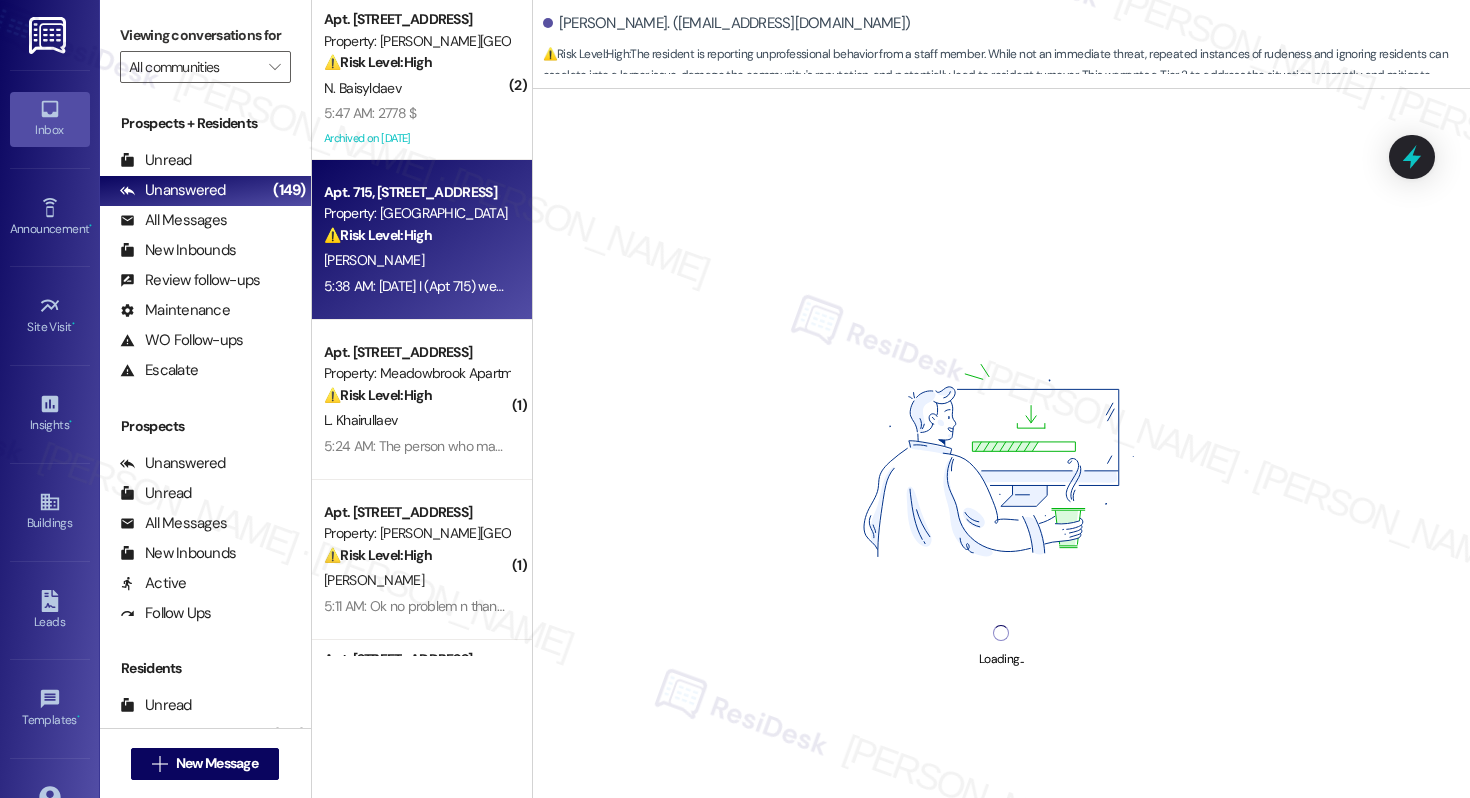 click on "⚠️  Risk Level:  High The resident is reporting unprofessional behavior from a staff member. While not an immediate threat, repeated instances of rudeness and ignoring residents can escalate into a larger issue, damage the community's reputation, and potentially lead to resident turnover. This warrants a Tier 2 to address the situation promptly and mitigate potential risks." at bounding box center [416, 235] 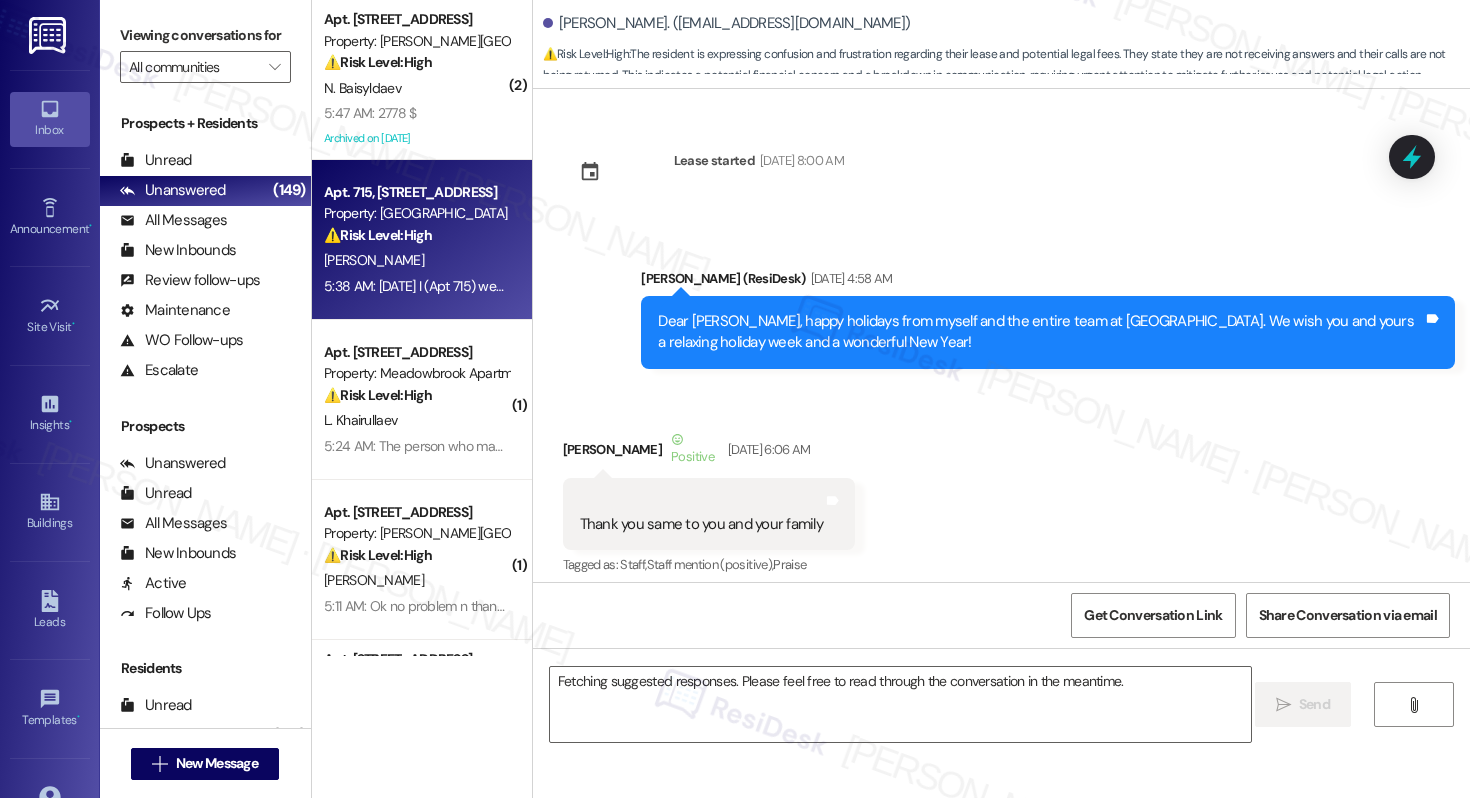 scroll, scrollTop: 16843, scrollLeft: 0, axis: vertical 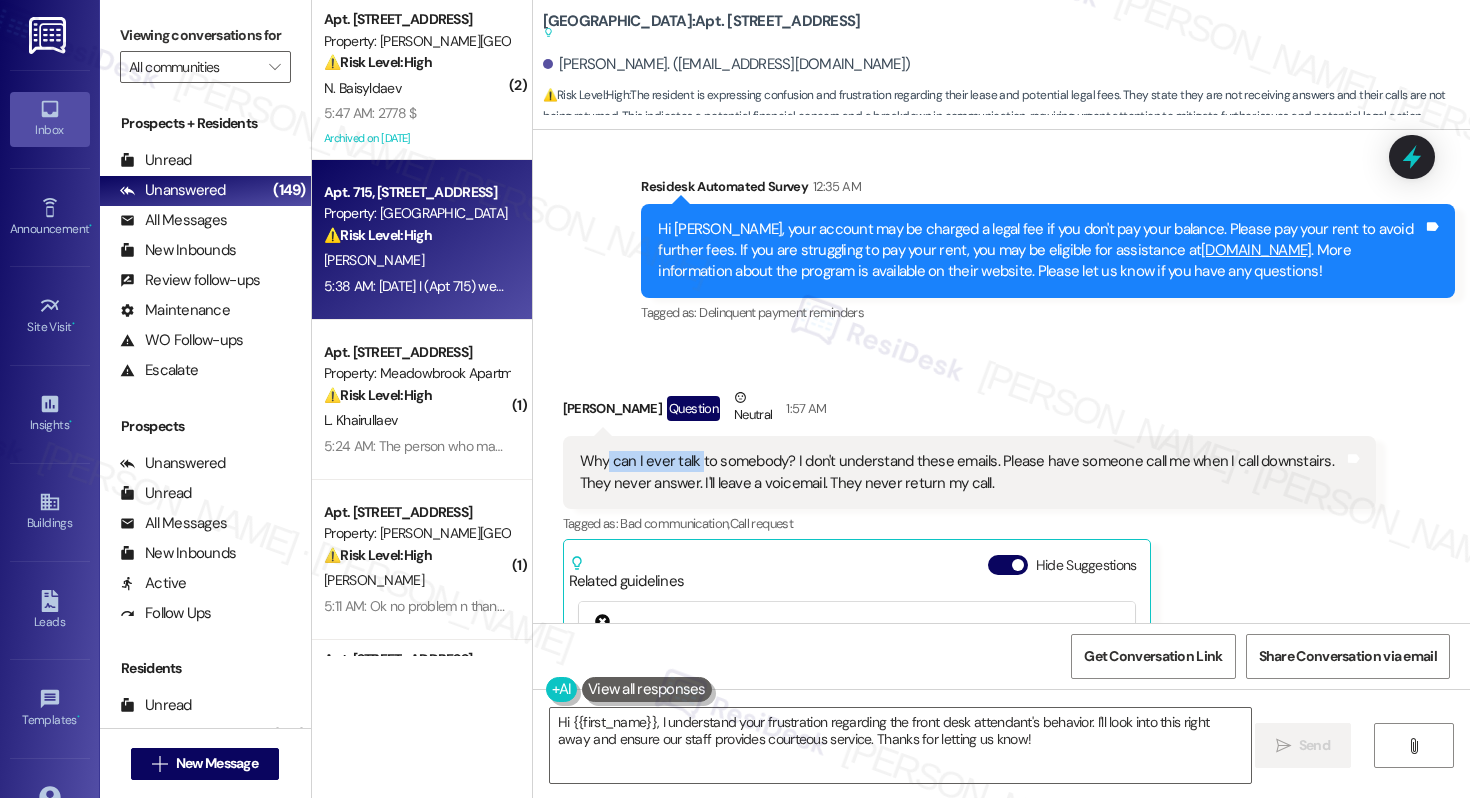 drag, startPoint x: 597, startPoint y: 270, endPoint x: 690, endPoint y: 271, distance: 93.00538 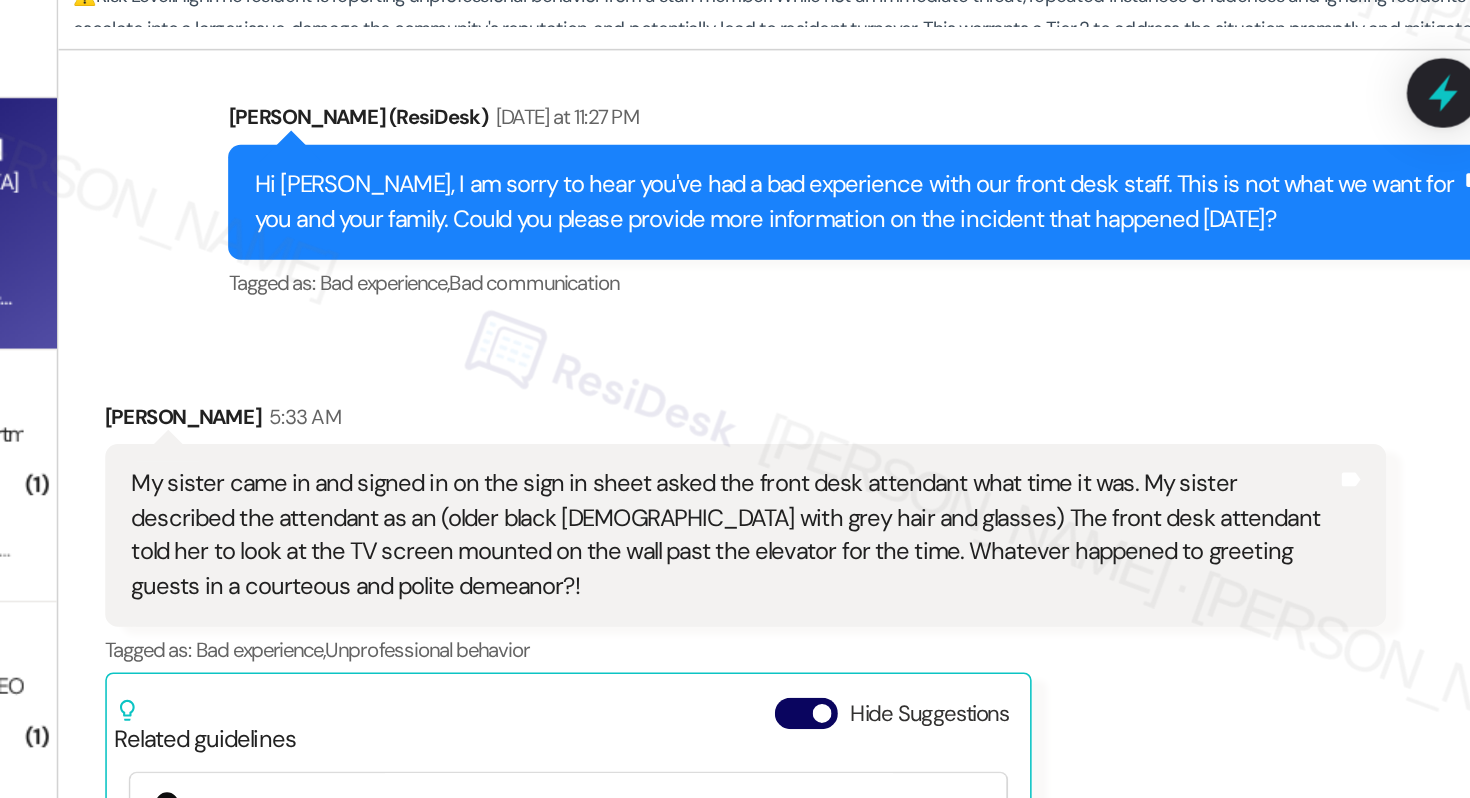 scroll, scrollTop: 2617, scrollLeft: 0, axis: vertical 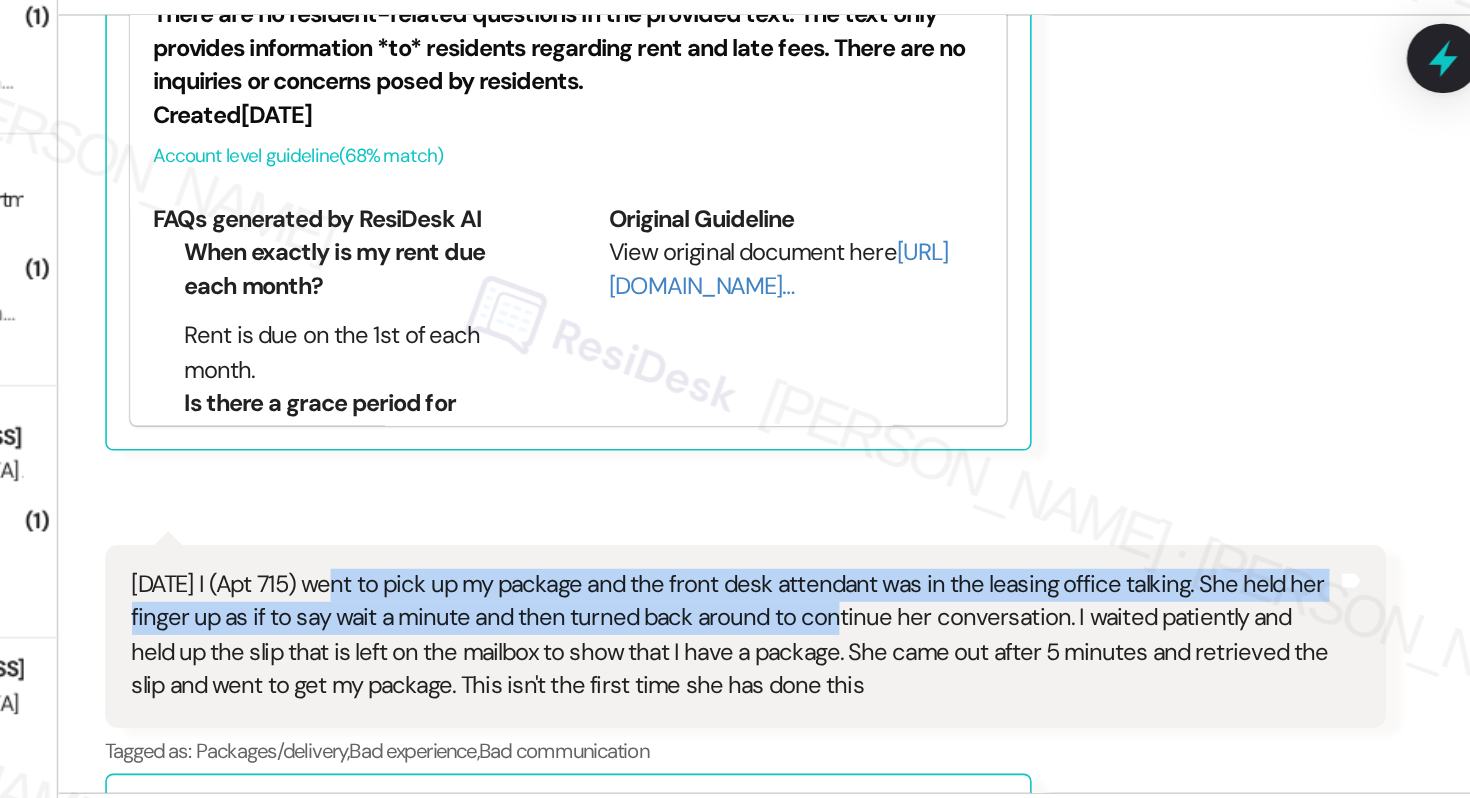 drag, startPoint x: 702, startPoint y: 430, endPoint x: 1014, endPoint y: 447, distance: 312.4628 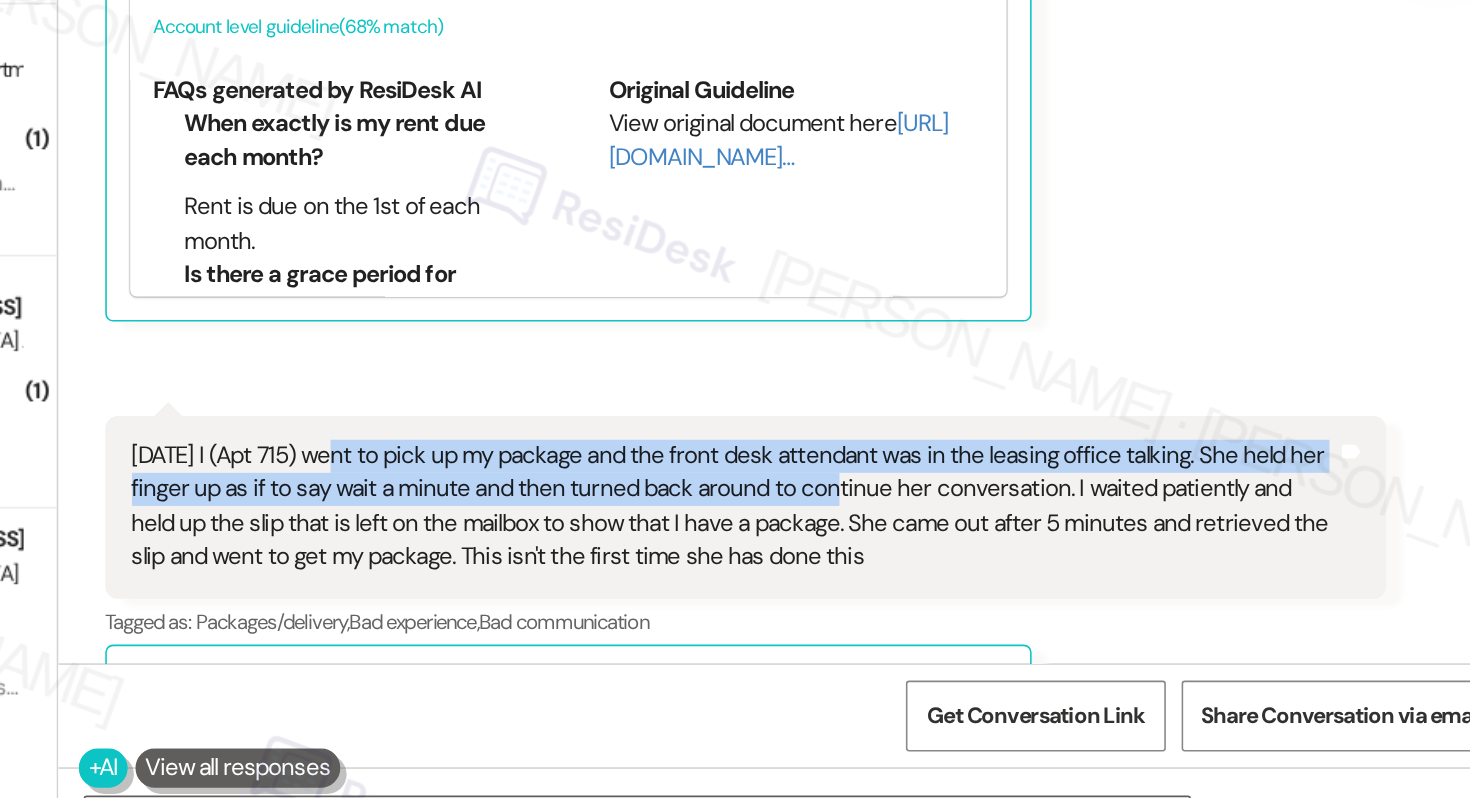 scroll, scrollTop: 0, scrollLeft: 0, axis: both 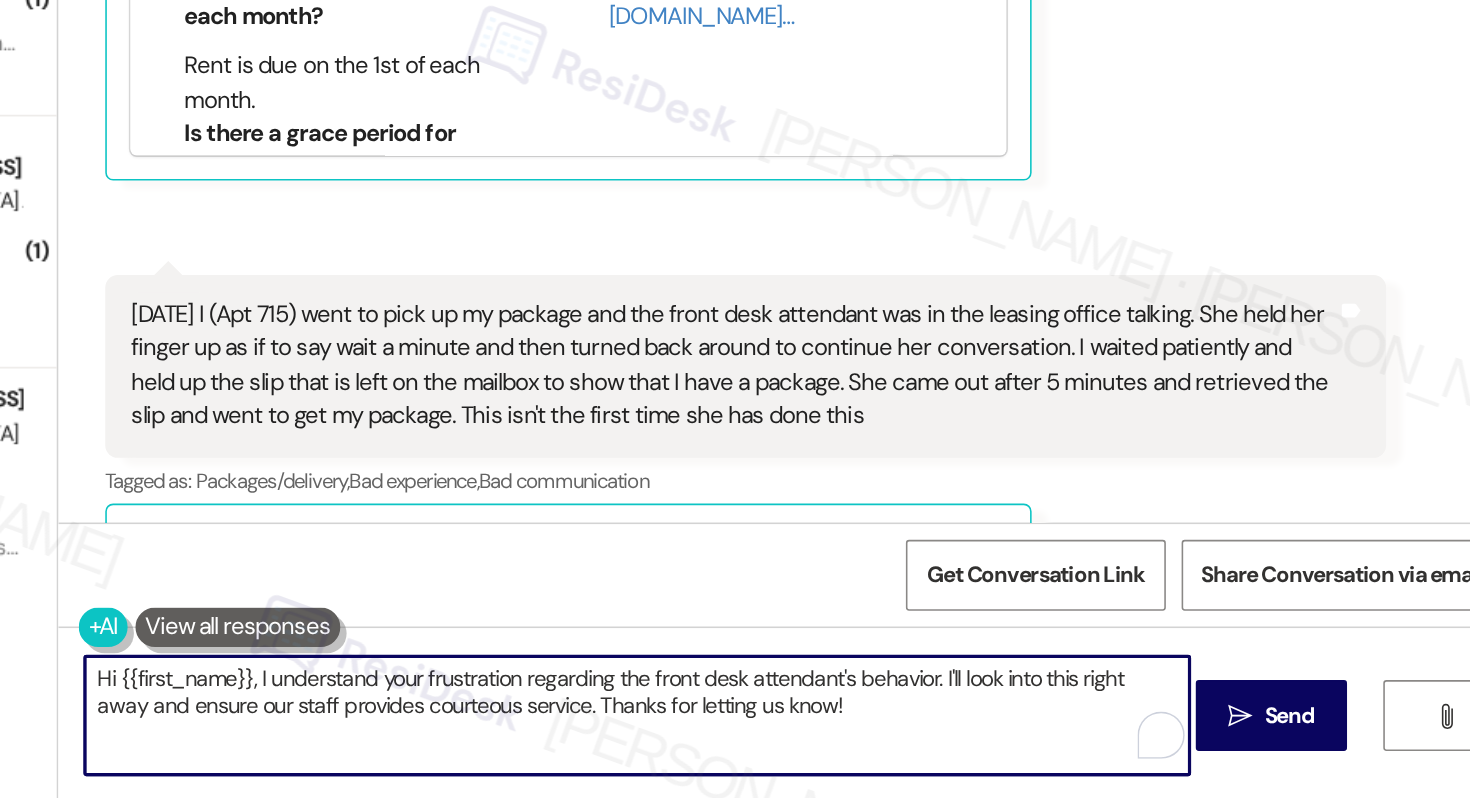 drag, startPoint x: 799, startPoint y: 724, endPoint x: 957, endPoint y: 723, distance: 158.00316 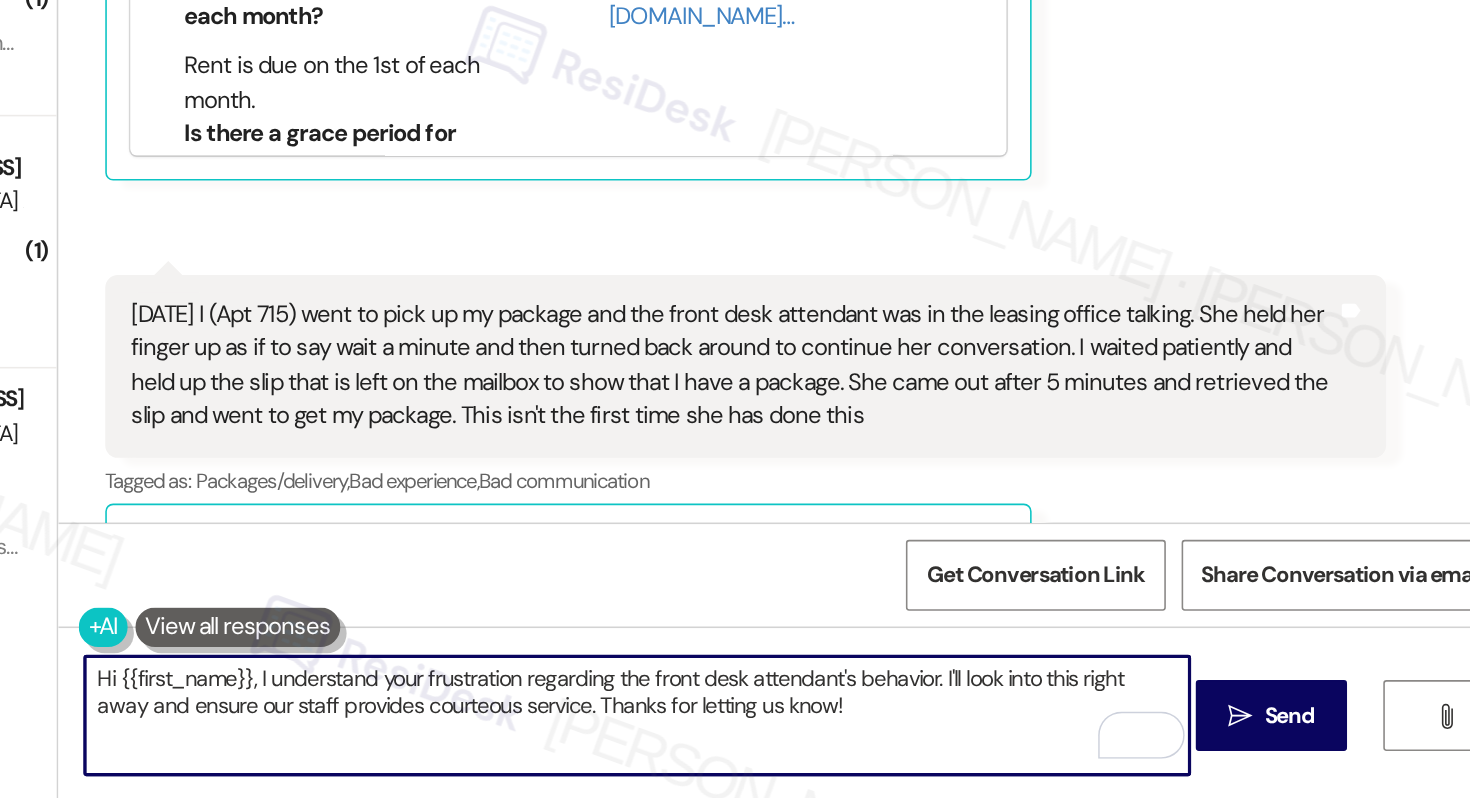 scroll, scrollTop: 0, scrollLeft: 0, axis: both 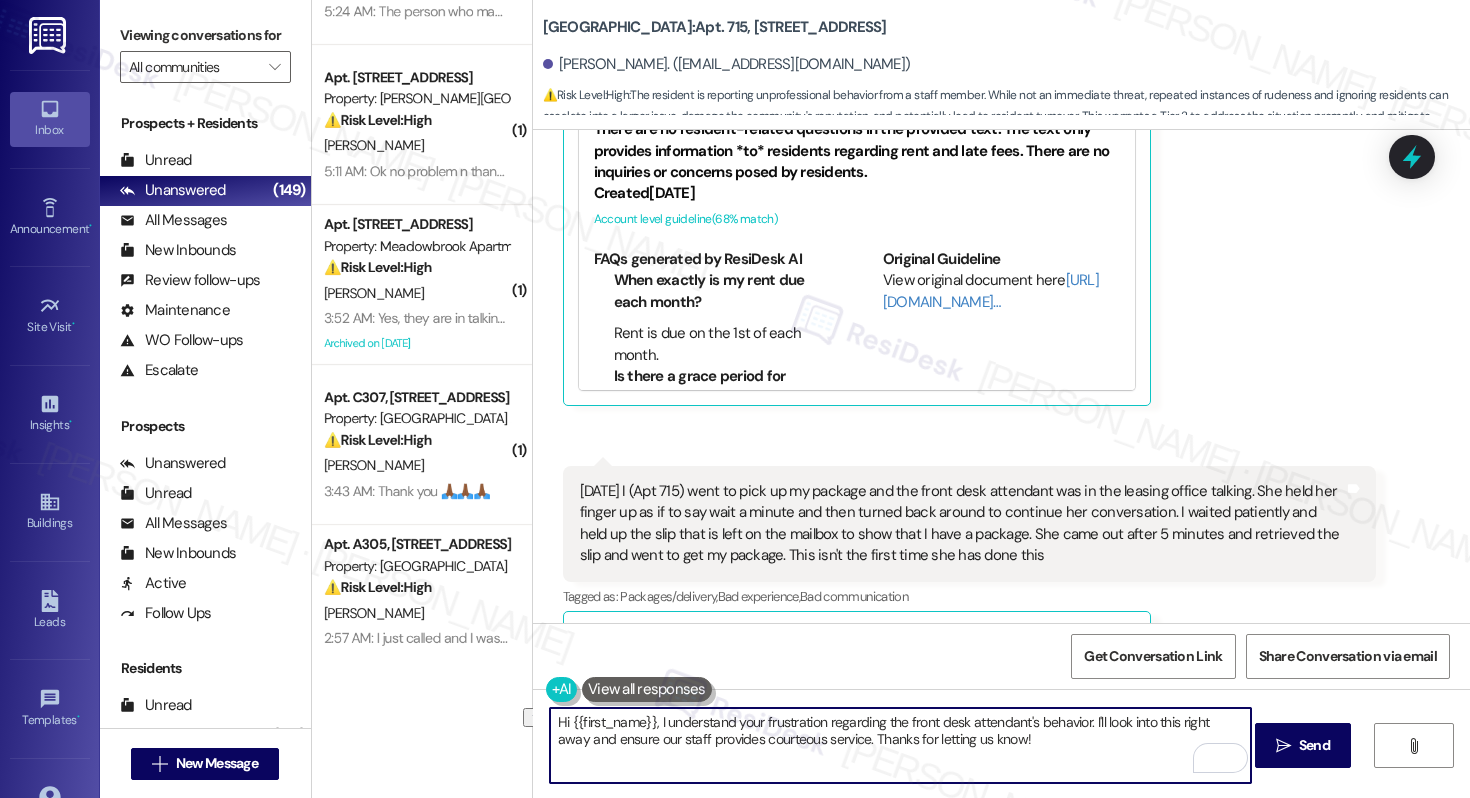 drag, startPoint x: 574, startPoint y: 744, endPoint x: 823, endPoint y: 745, distance: 249.00201 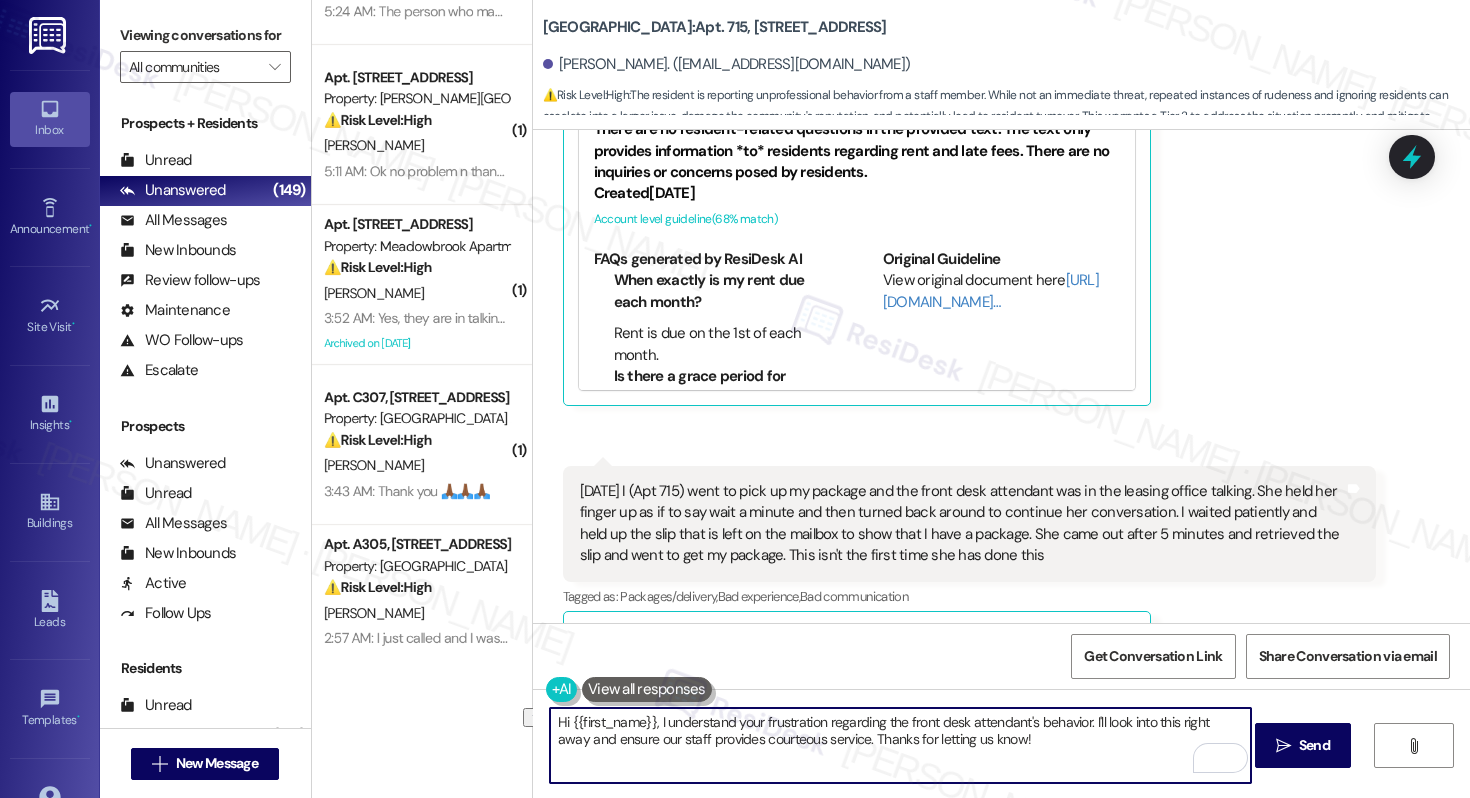 click on "Hi {{first_name}}, I understand your frustration regarding the front desk attendant's behavior. I'll look into this right away and ensure our staff provides courteous service. Thanks for letting us know!" at bounding box center [900, 745] 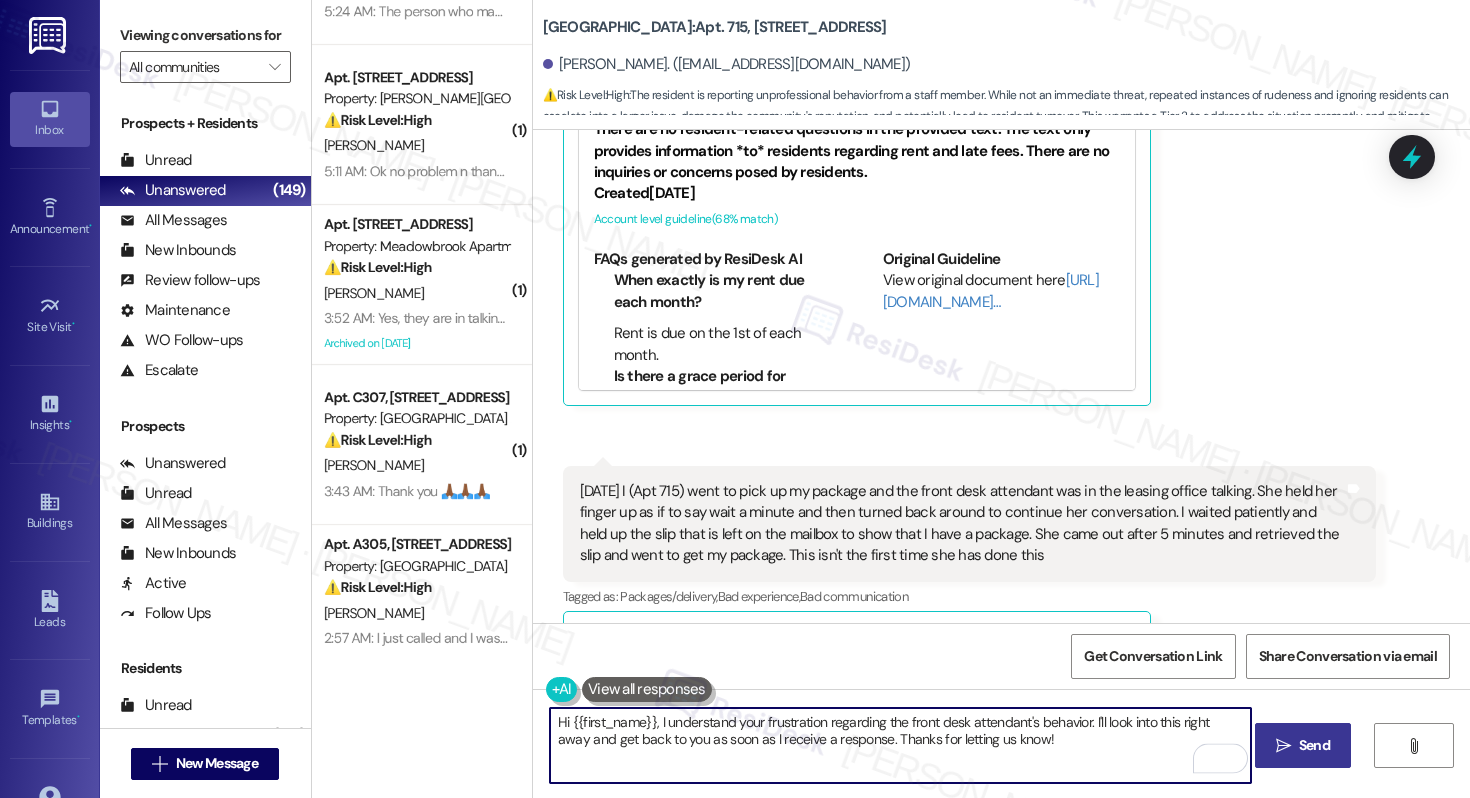 type on "Hi {{first_name}}, I understand your frustration regarding the front desk attendant's behavior. I'll look into this right away and get back to you as soon as I receive a response. Thanks for letting us know!" 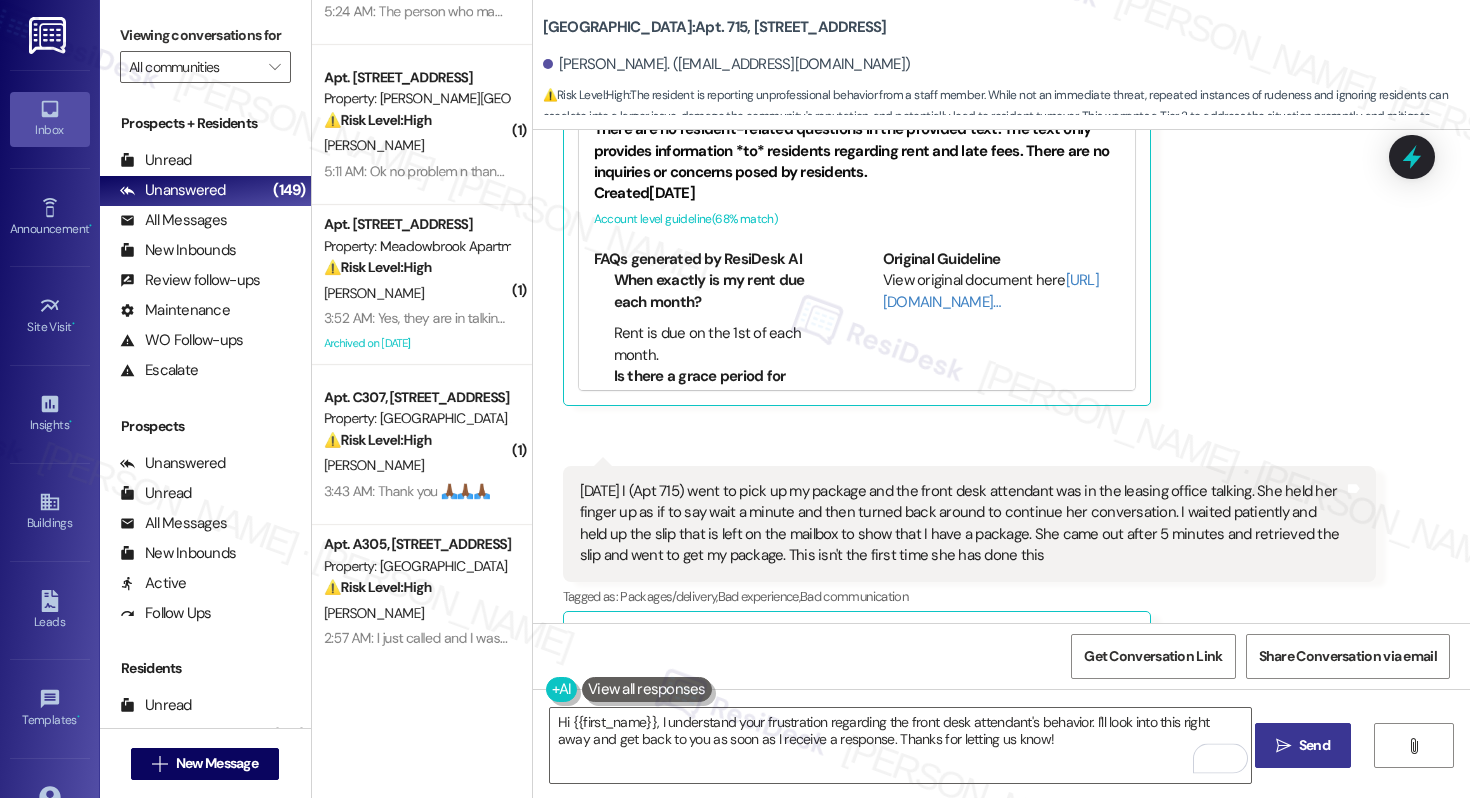 click on "" at bounding box center (1283, 746) 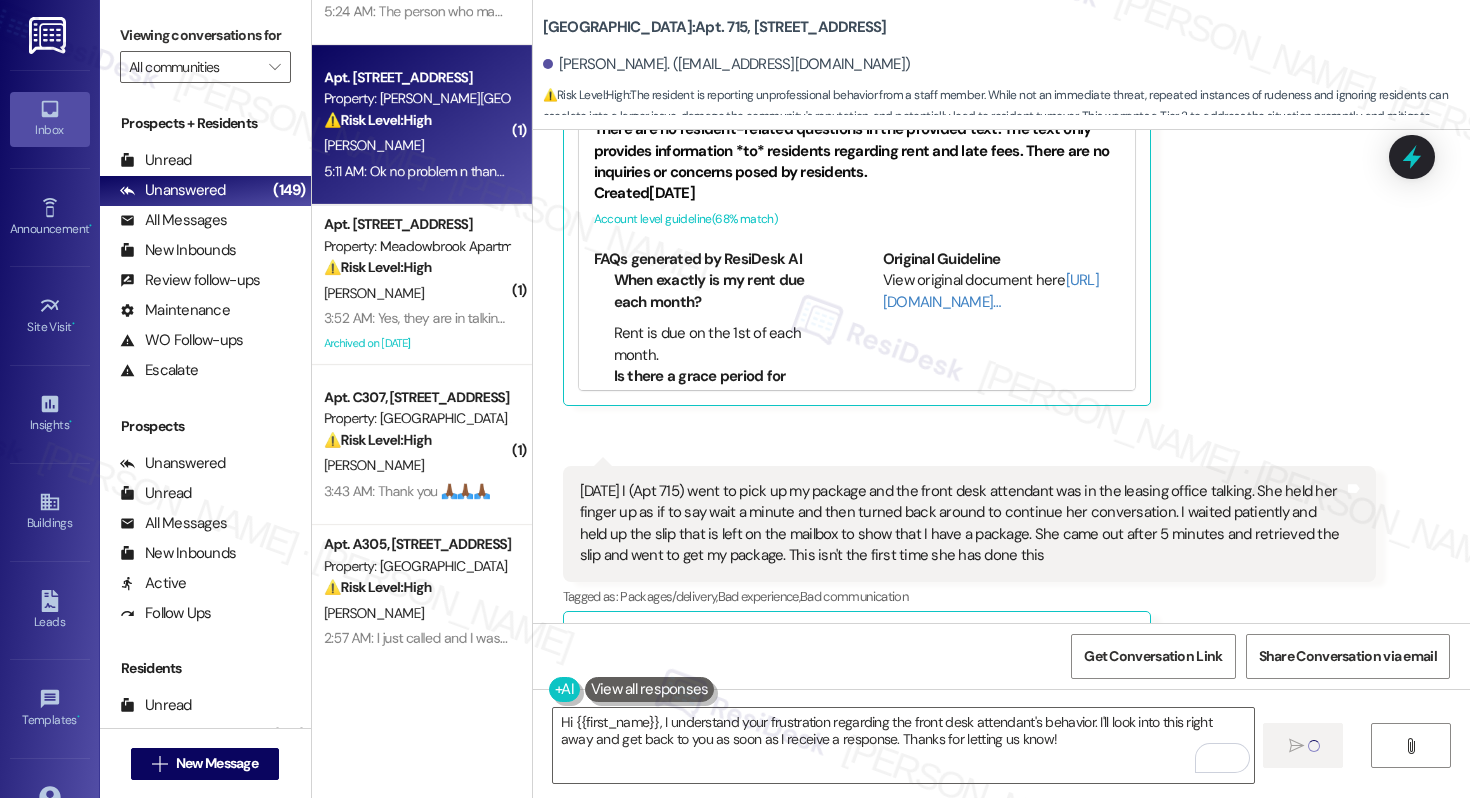 type 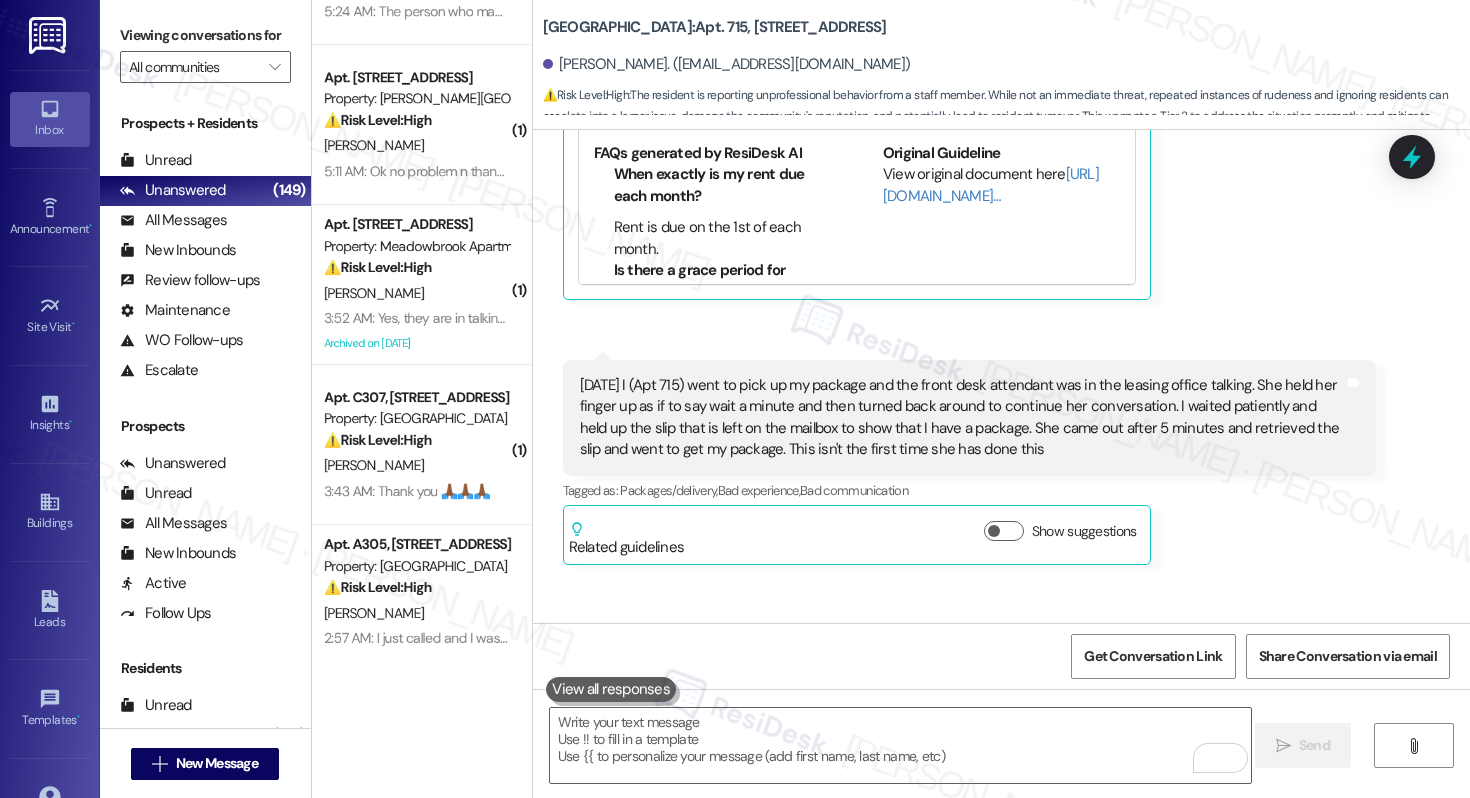 scroll, scrollTop: 3164, scrollLeft: 0, axis: vertical 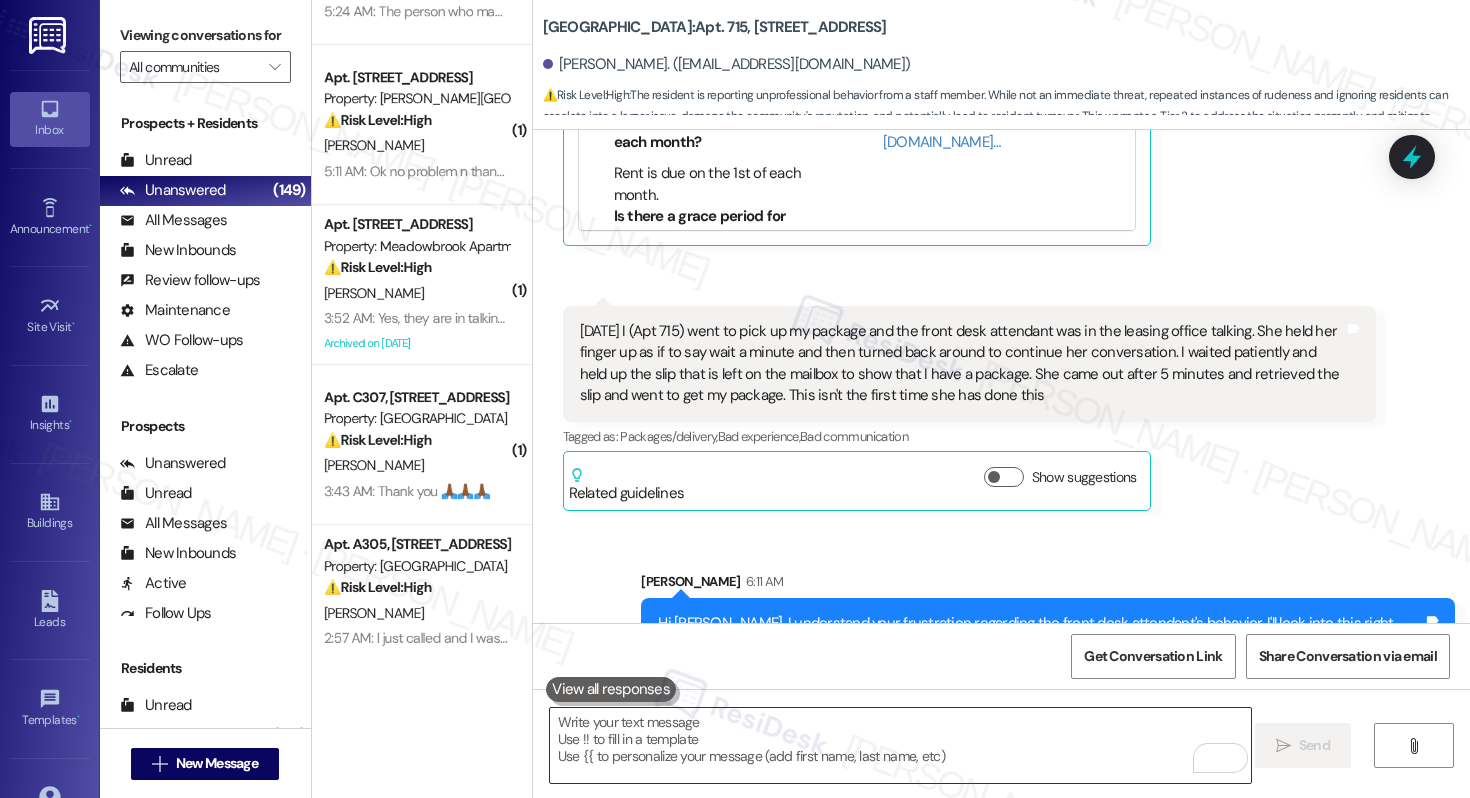 click at bounding box center (900, 745) 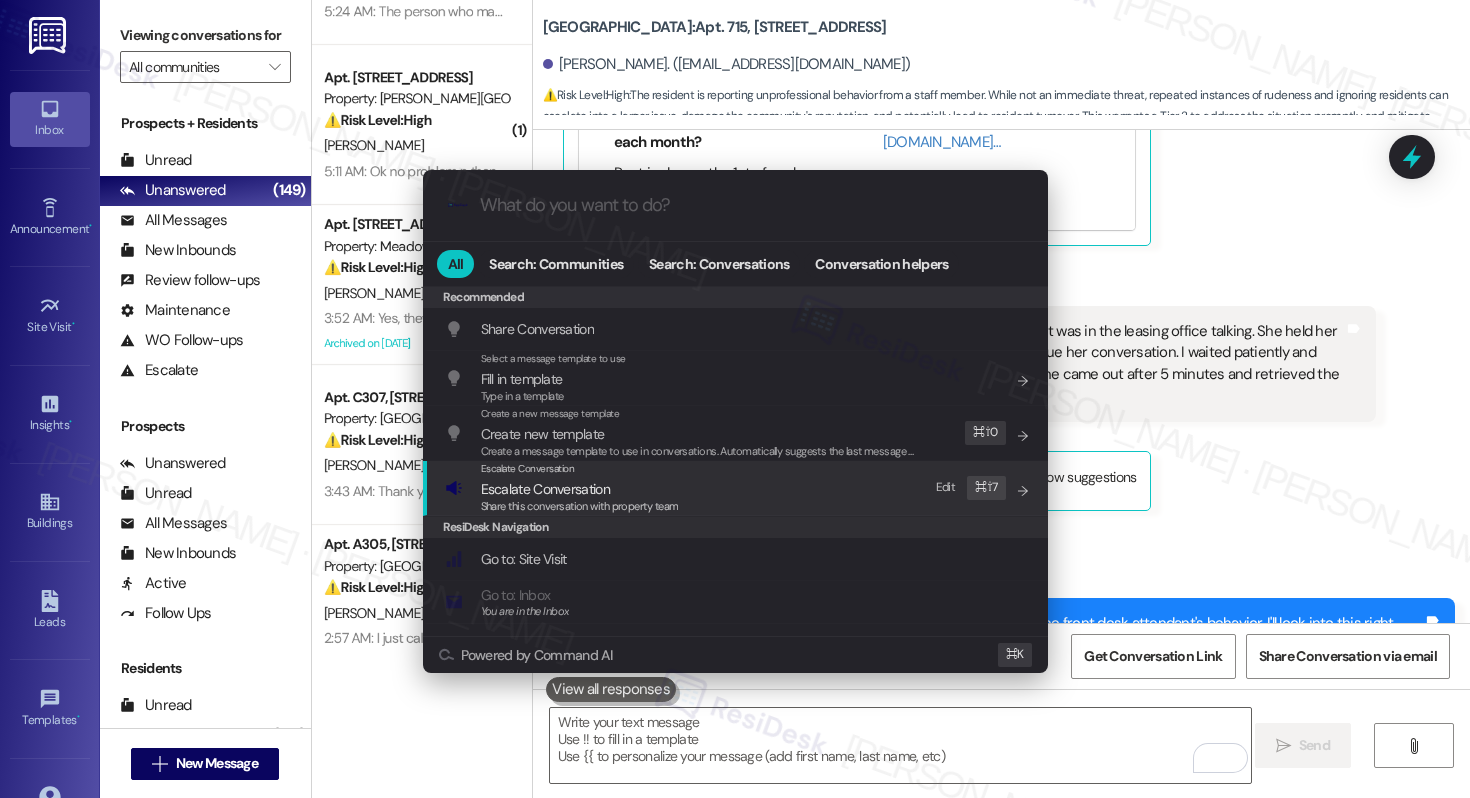 click on "Escalate Conversation Escalate Conversation Share this conversation with property team Edit ⌘ ⇧ 7" at bounding box center (737, 488) 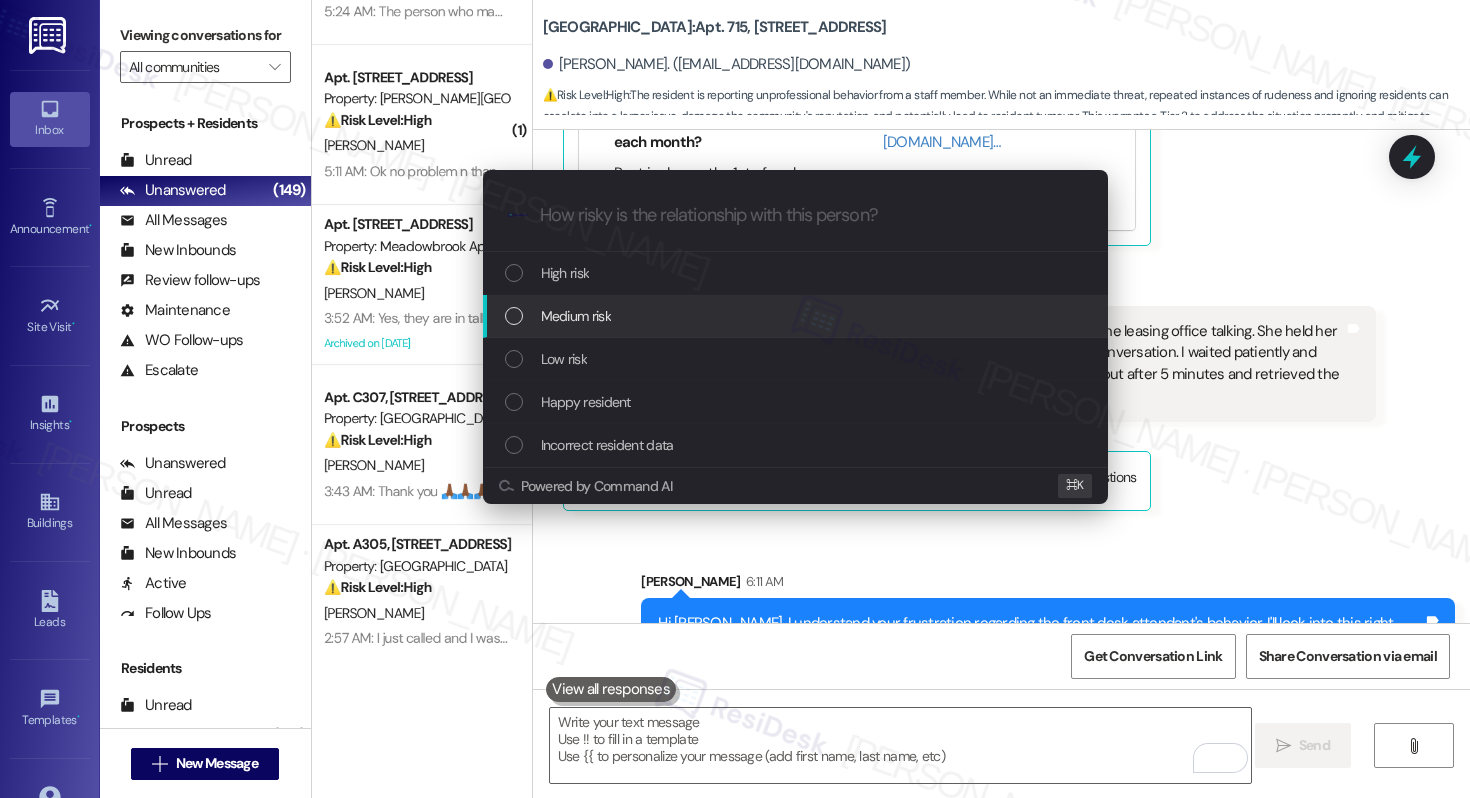 click on "Medium risk" at bounding box center [797, 316] 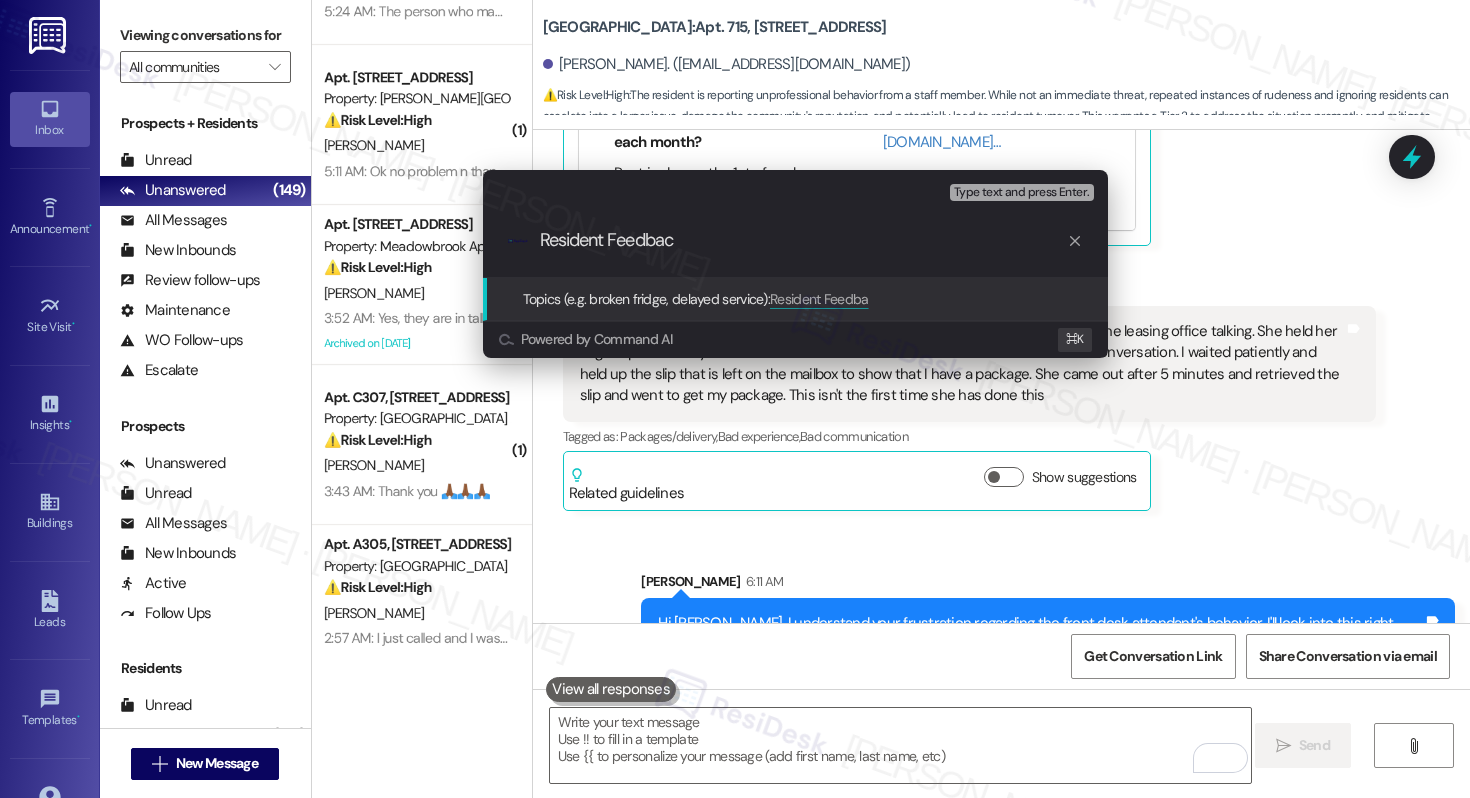 type on "Resident Feedback" 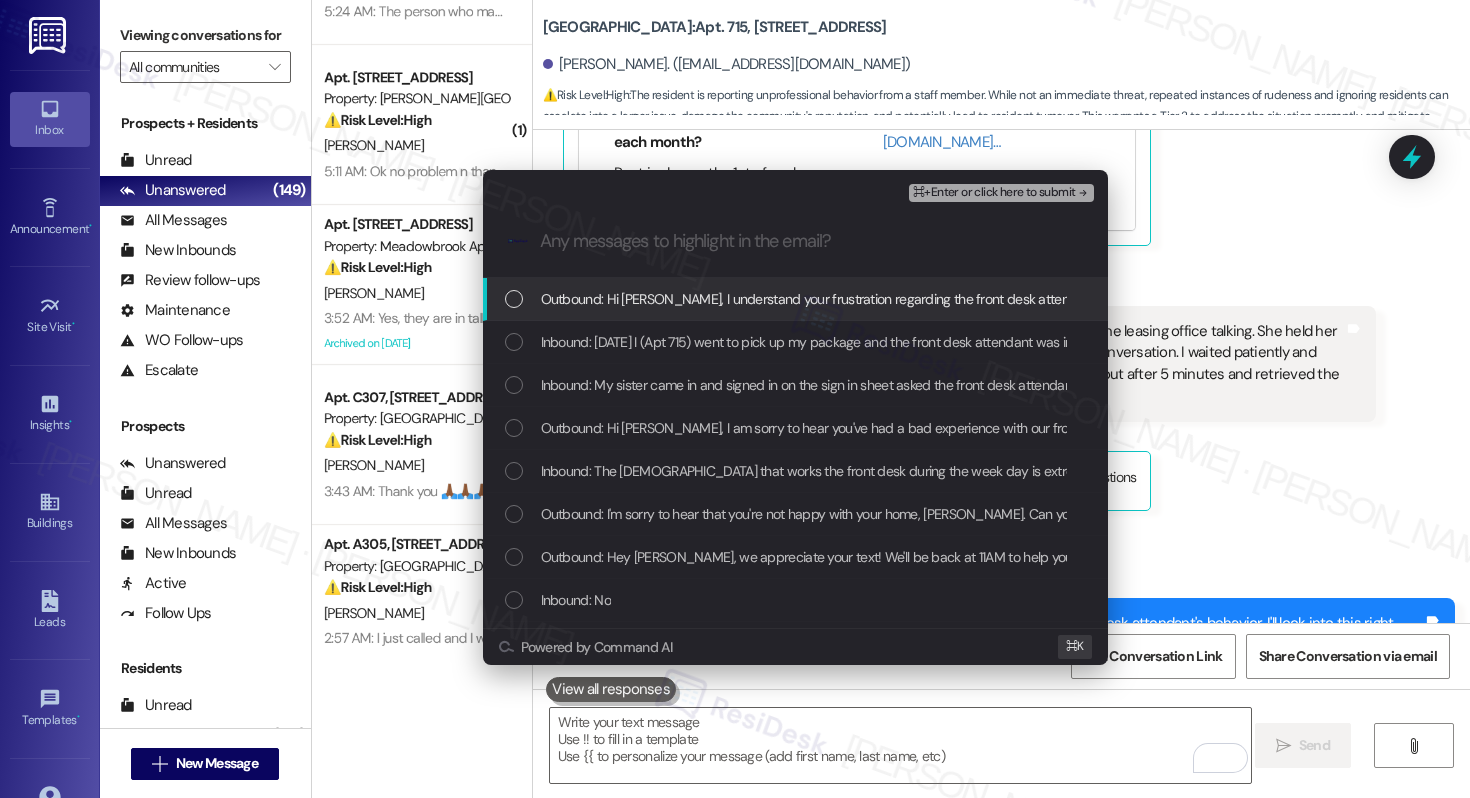 click on "Outbound: Hi [PERSON_NAME], I understand your frustration regarding the front desk attendant's behavior. I'll look into this right away and get back to you as soon as I receive a response. Thanks for letting us know!" at bounding box center (1157, 299) 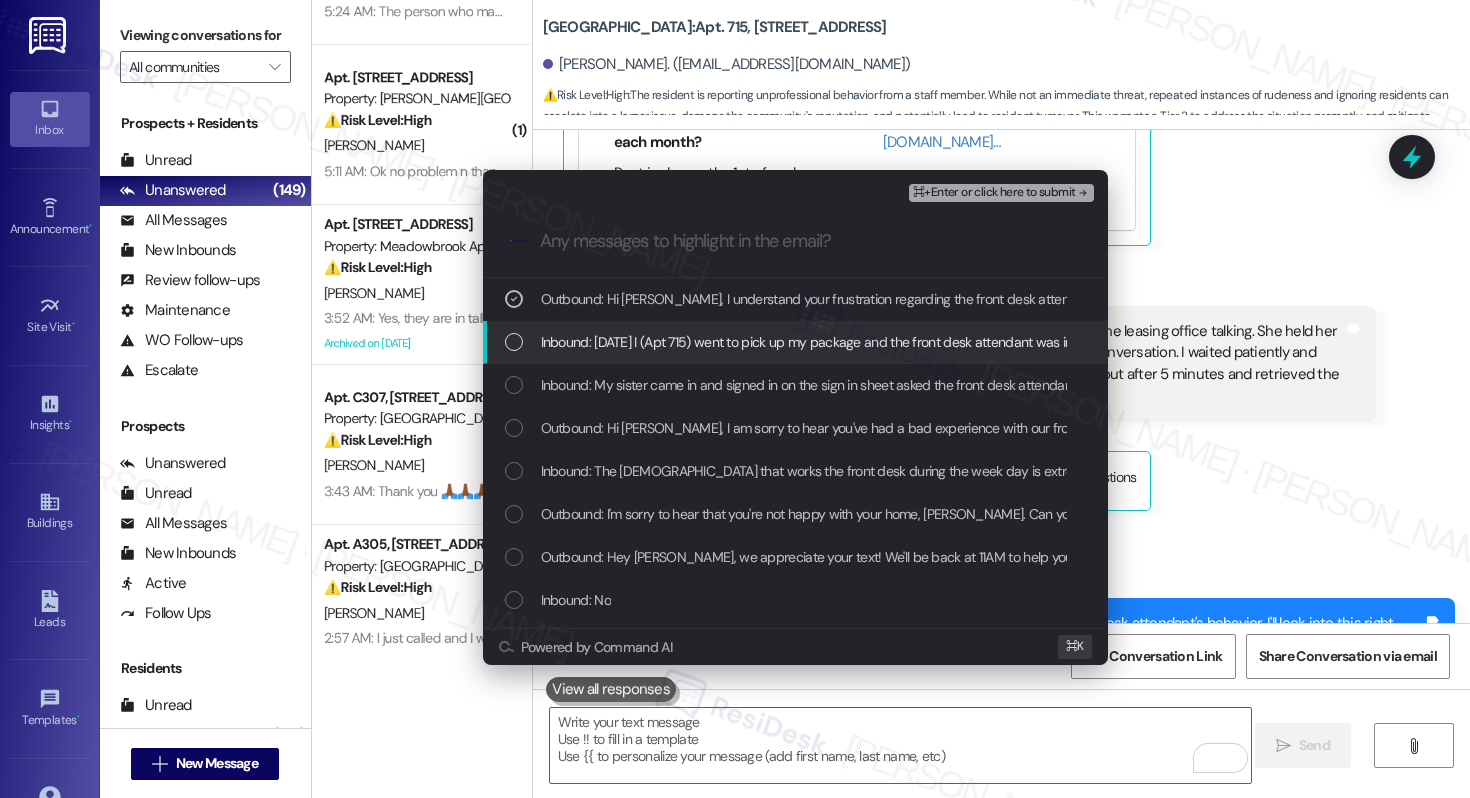 click on "Inbound: [DATE] I (Apt 715) went to pick up my package and the front desk attendant was in the leasing office talking. She held her finger up as if to say wait a minute and then turned back around to continue her conversation. I waited patiently and held up the slip that is left on the mailbox to show that I have a package. She came out after 5 minutes and retrieved the slip and went to get my package. This isn't the first time she has done this" at bounding box center [1820, 342] 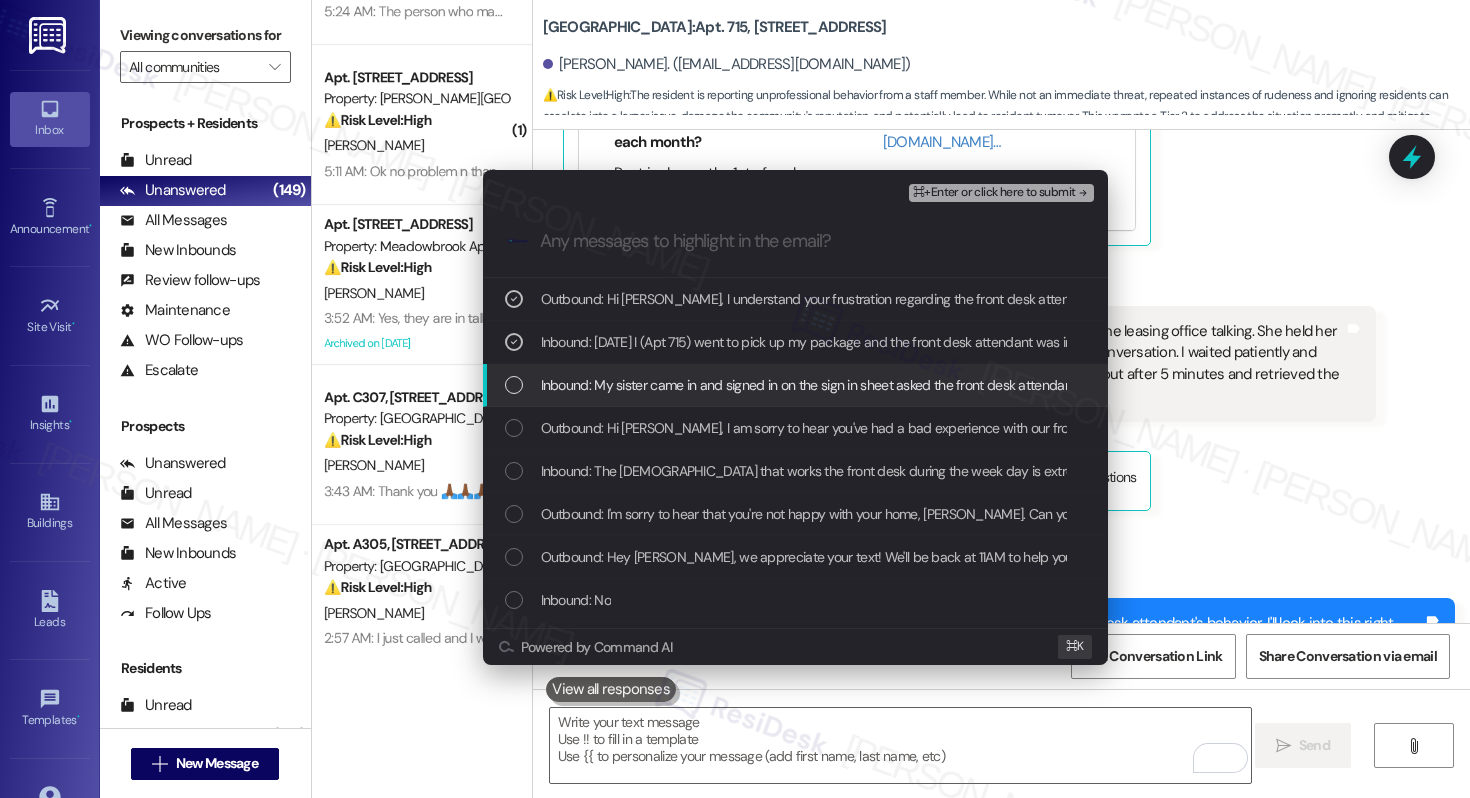 click on "Inbound: My sister came in and signed in on the sign in sheet asked the front desk attendant what time it was. My sister described  the attendant as an (older black [DEMOGRAPHIC_DATA] with grey hair and glasses) The front desk attendant told her to look at the TV screen mounted on the wall past the elevator for the time. Whatever happened to greeting guests in a courteous and polite demeanor?!" at bounding box center [1705, 385] 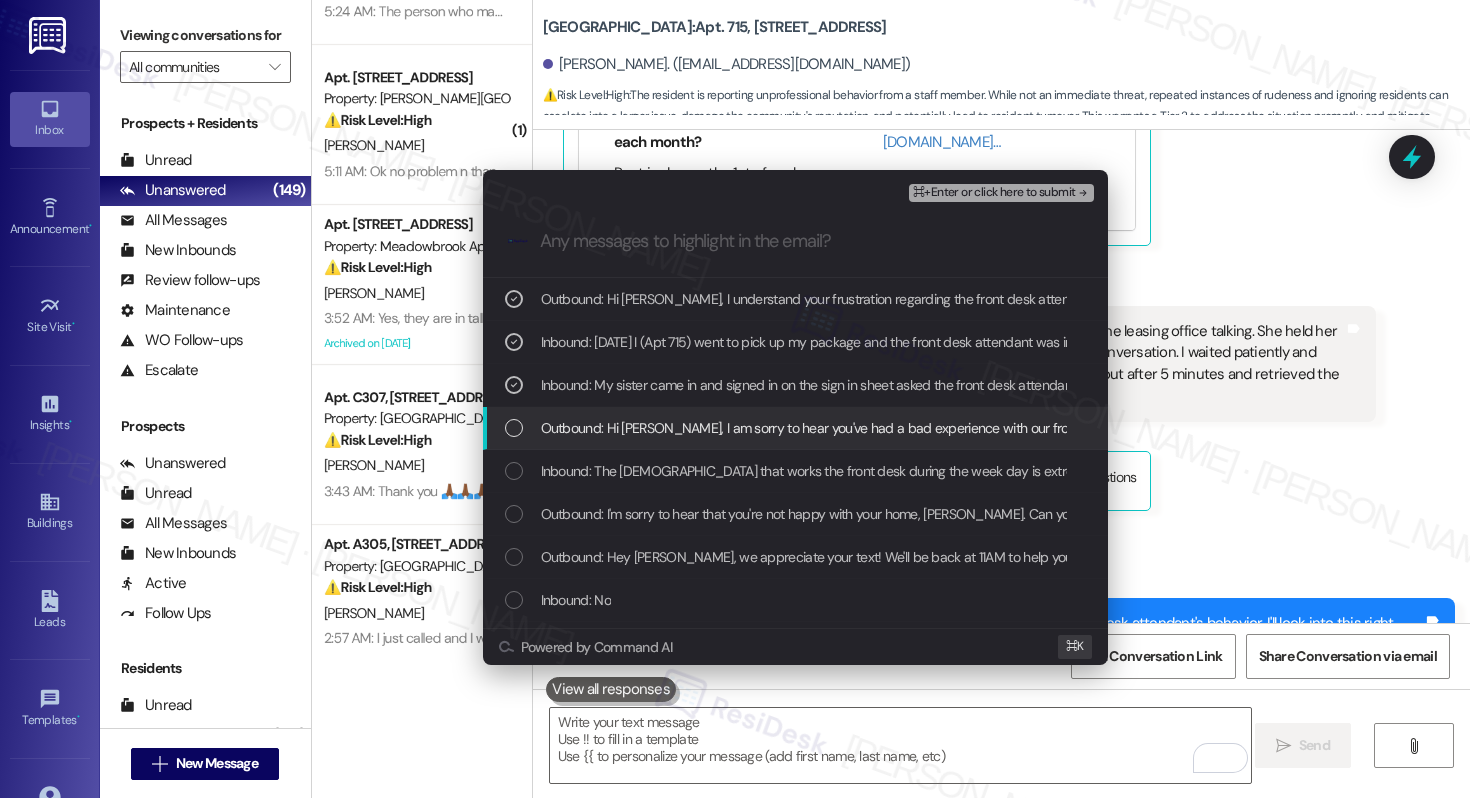 click on "Outbound: Hi [PERSON_NAME], I am sorry to hear you've had a bad experience with our front desk staff. This is not what we want for you and your family. Could you please provide more information on the incident that happened [DATE]?" at bounding box center [1225, 428] 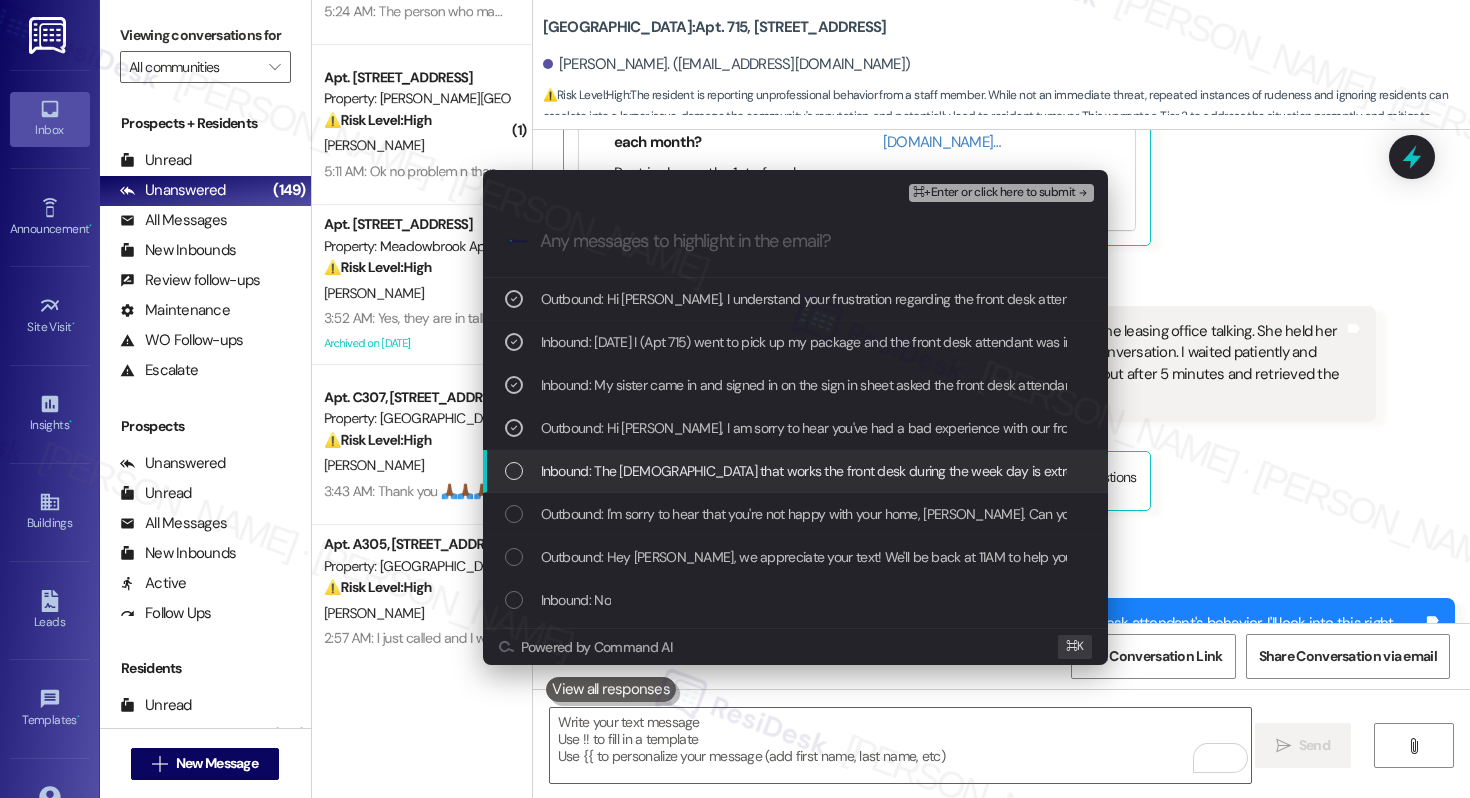 click on "Inbound: The [DEMOGRAPHIC_DATA] that works the front desk during the week day is extremely rude/unprofessional  She's working the front desk right now and I don't know her name. She was rude to my family member [DATE]. If you're going to have someone working the front desk they should at least be respectful and approachable." at bounding box center (1514, 471) 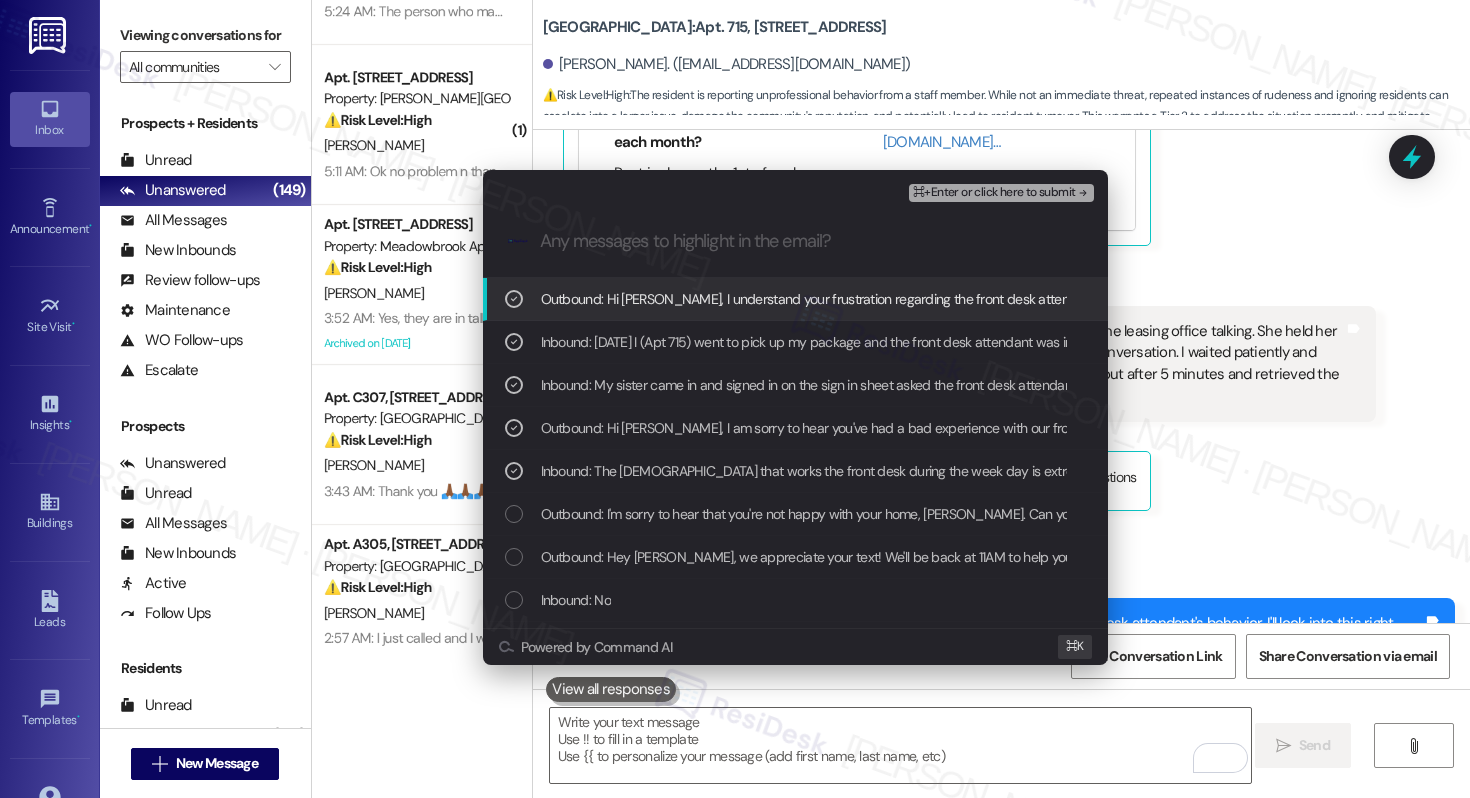 click on "⌘+Enter or click here to submit" at bounding box center (994, 193) 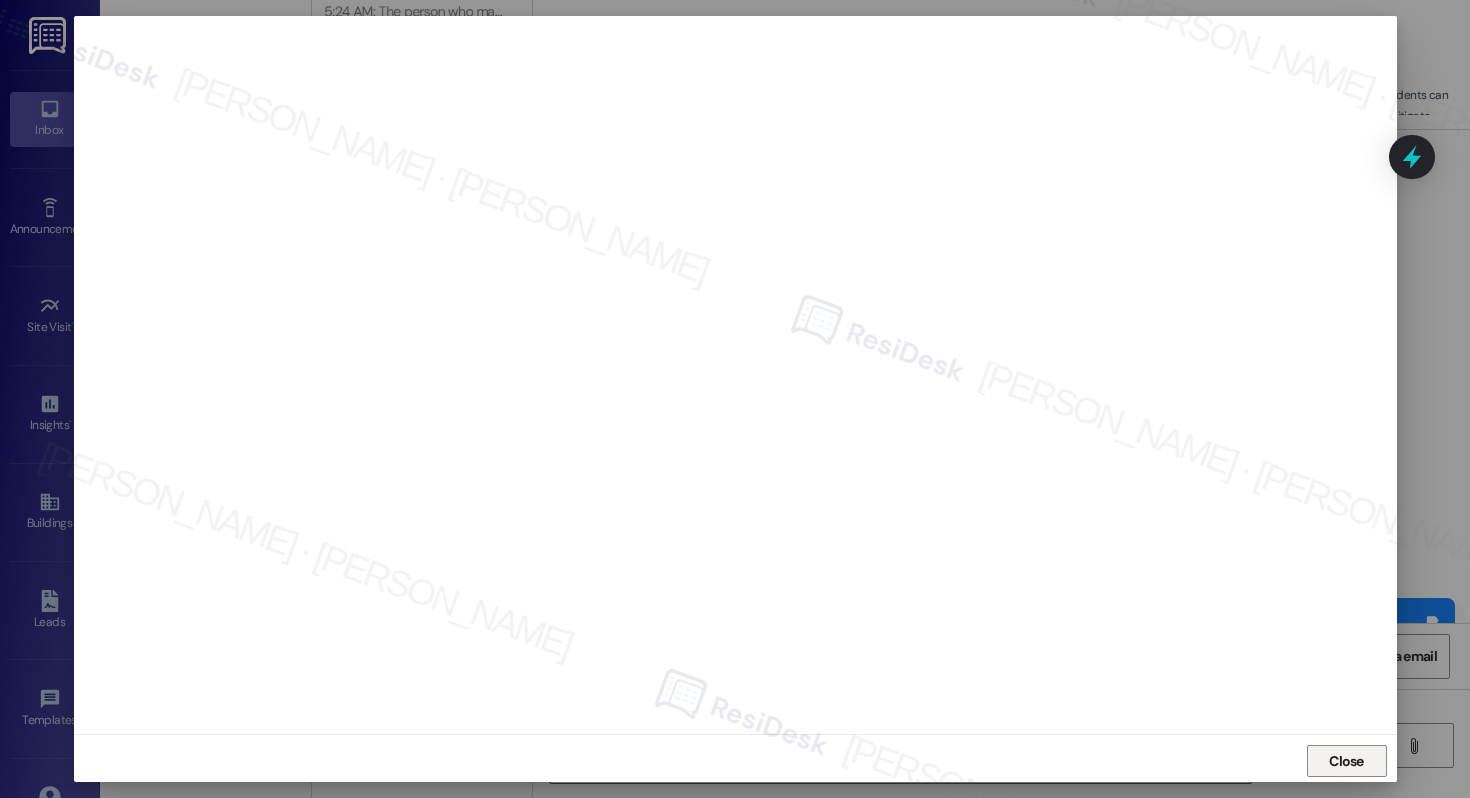 click on "Close" at bounding box center (1346, 761) 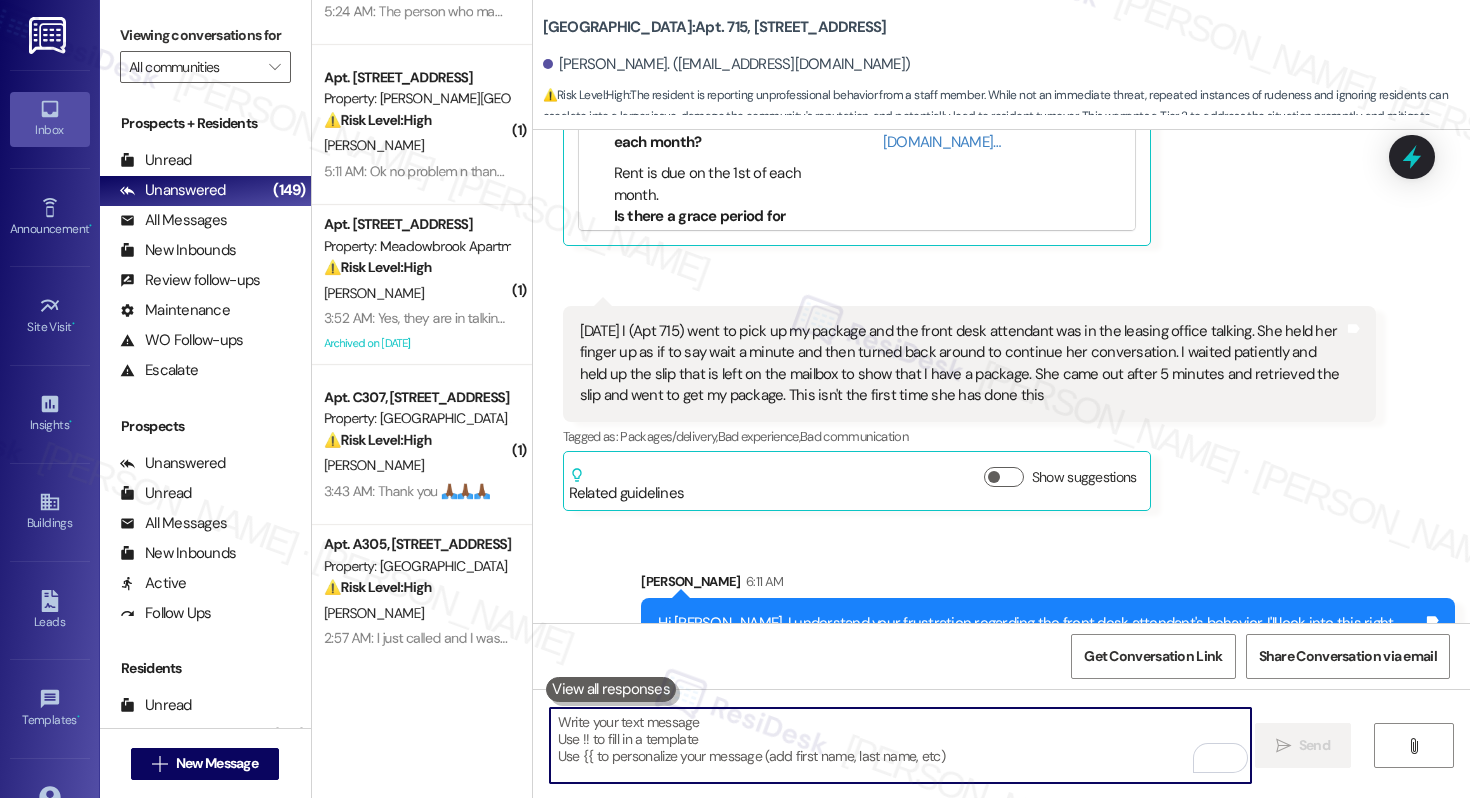 click at bounding box center (900, 745) 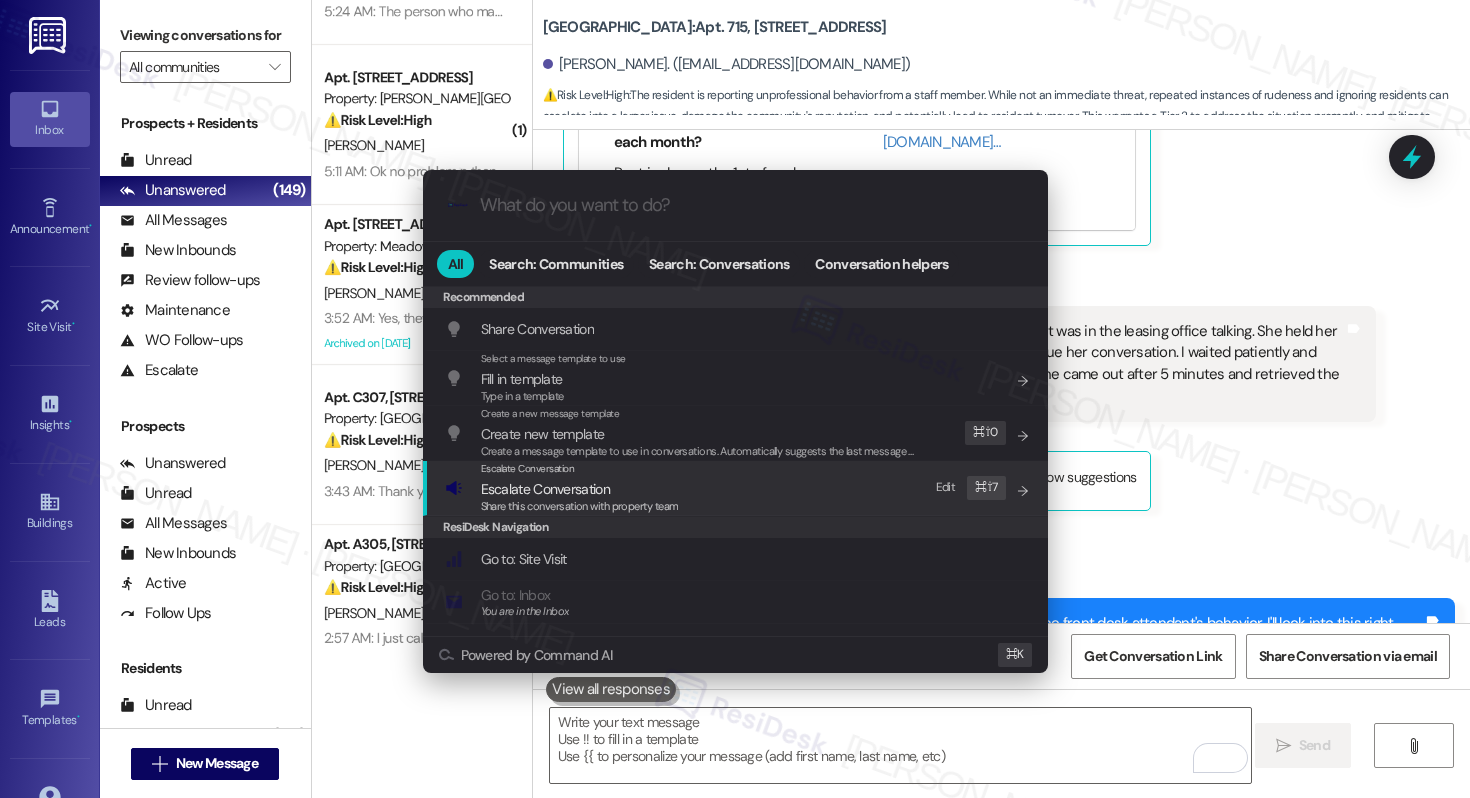 click on "Escalate Conversation Escalate Conversation Share this conversation with property team Edit ⌘ ⇧ 7" at bounding box center [737, 488] 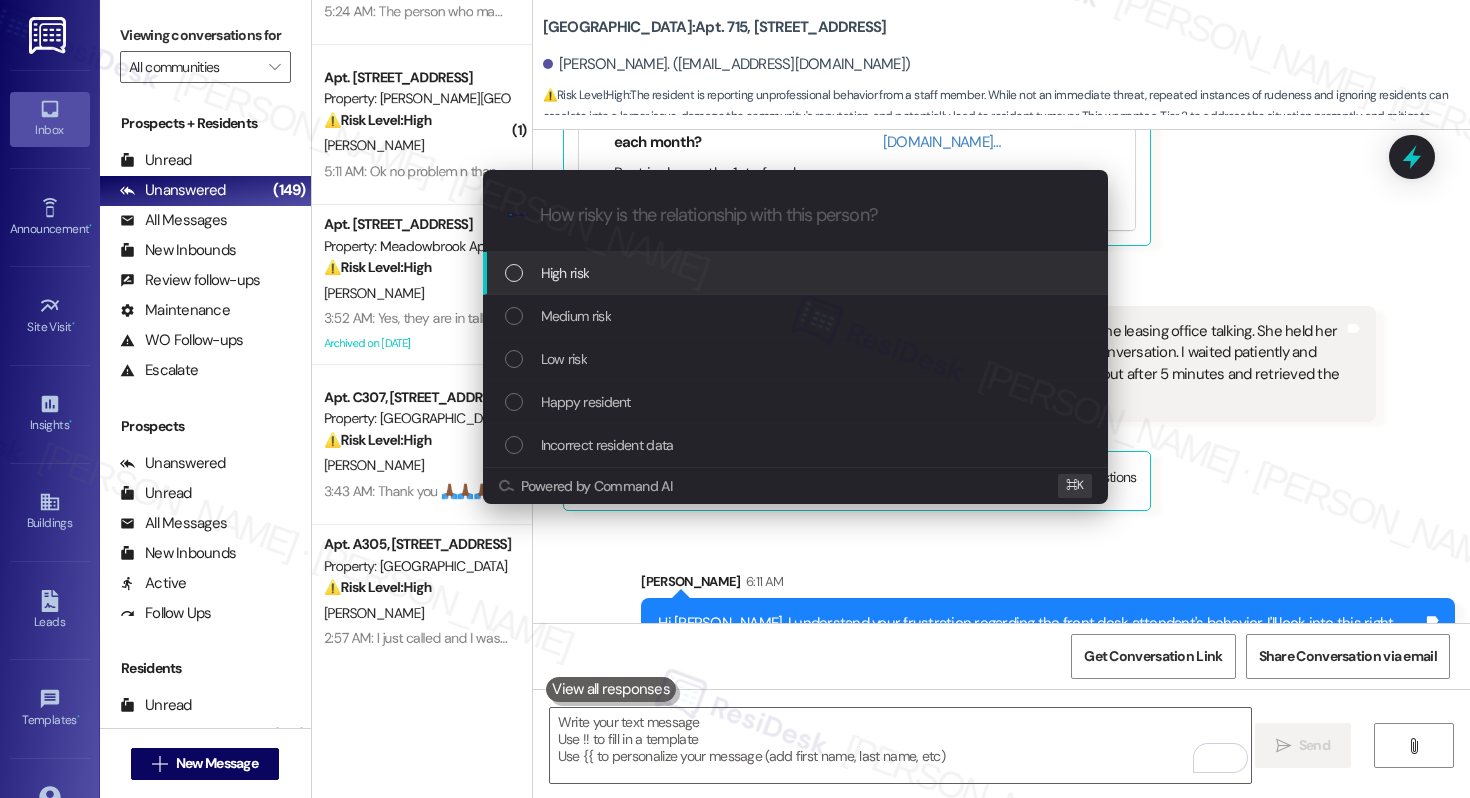 click on "Powered by Command AI ⌘ K" at bounding box center (795, 485) 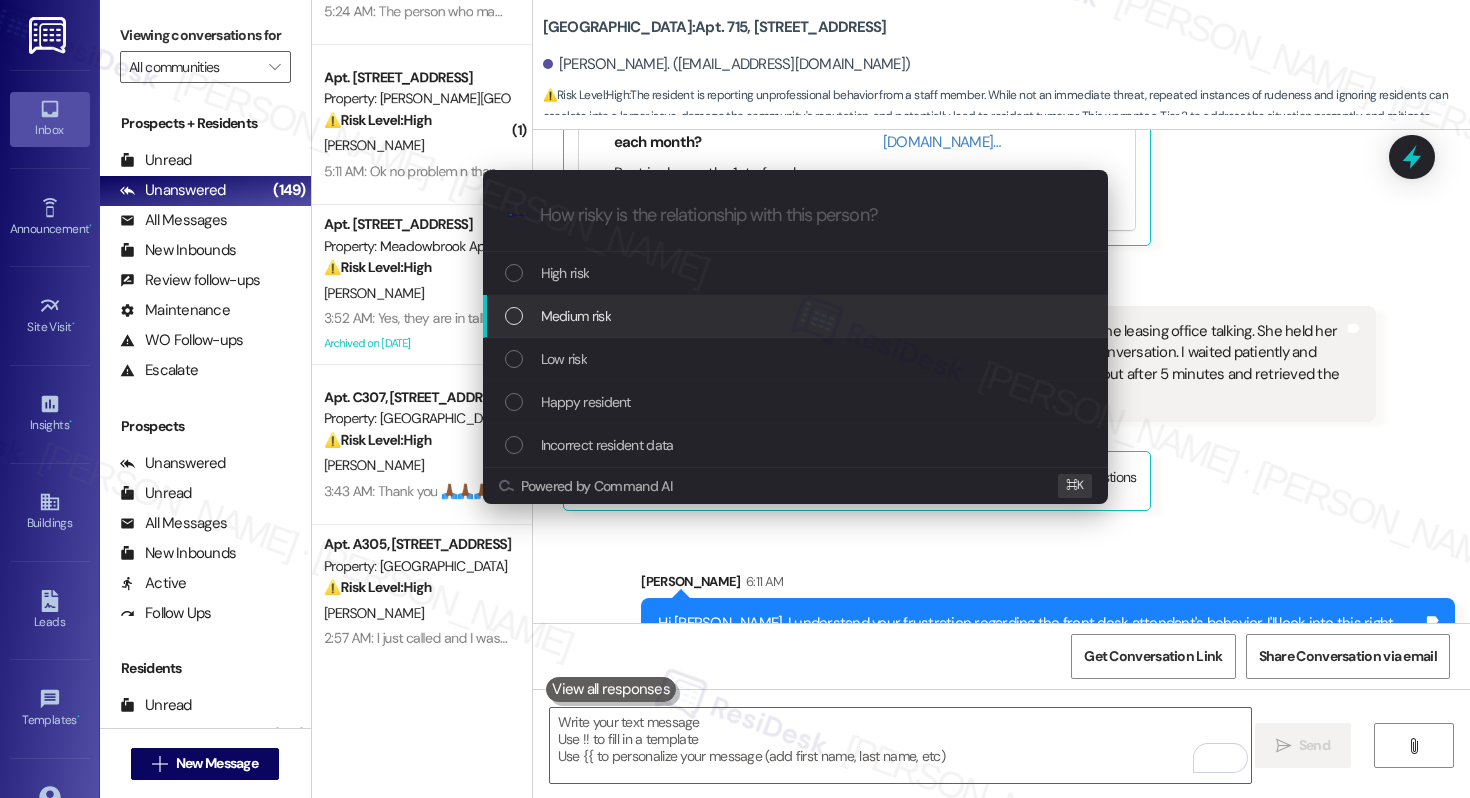 click on "Medium risk" at bounding box center [795, 316] 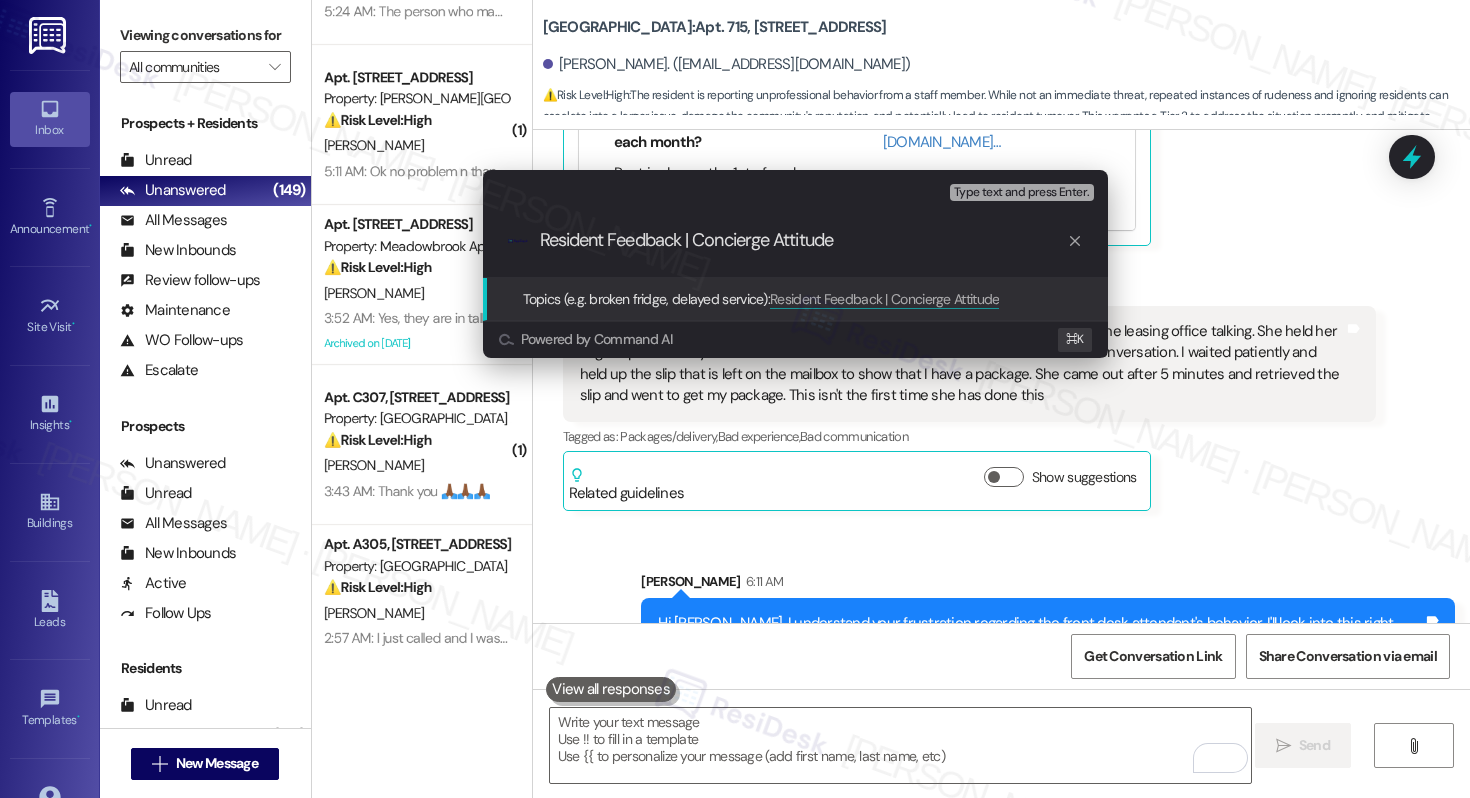 click on "Resident Feedback | Concierge Attitude" at bounding box center [803, 240] 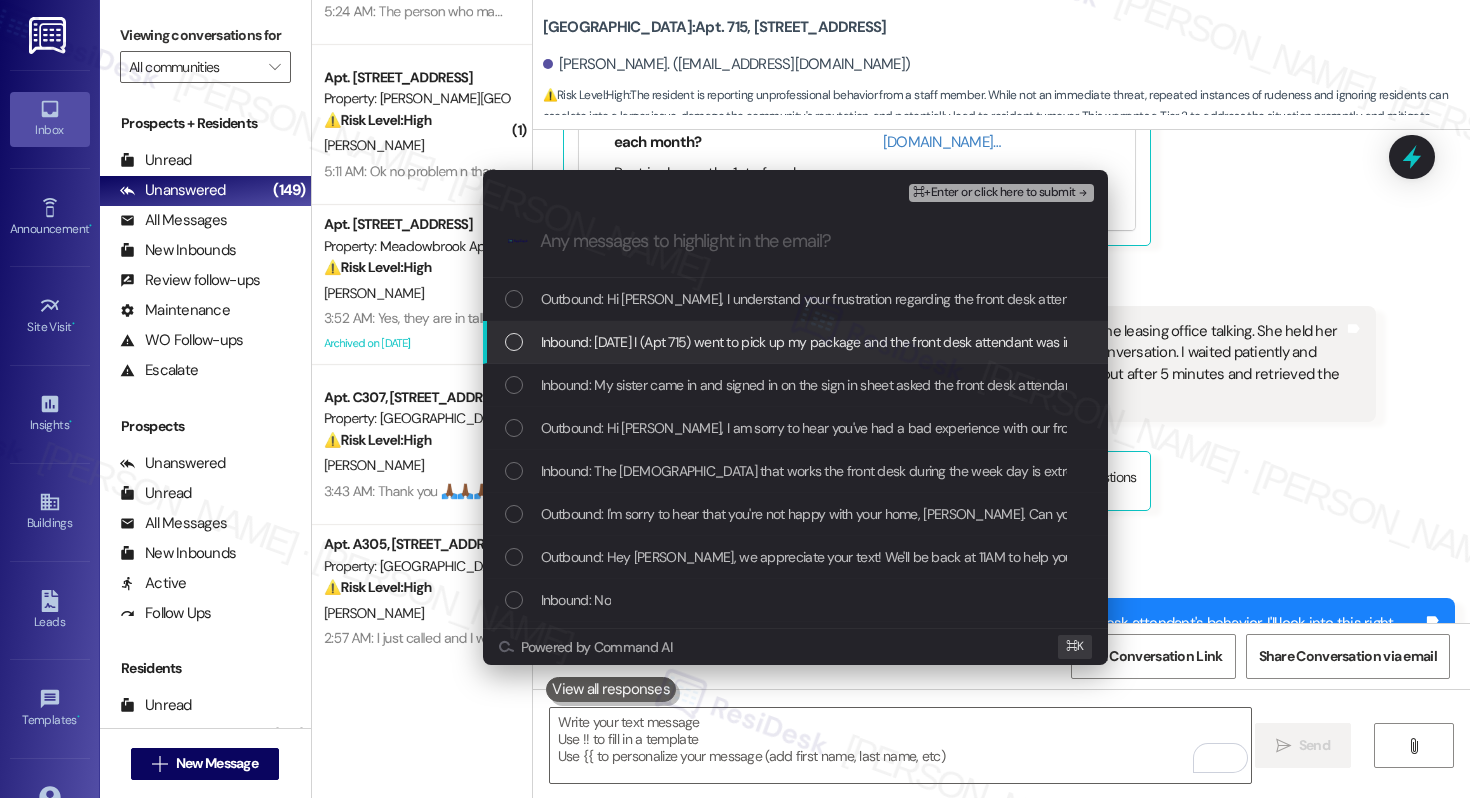 type 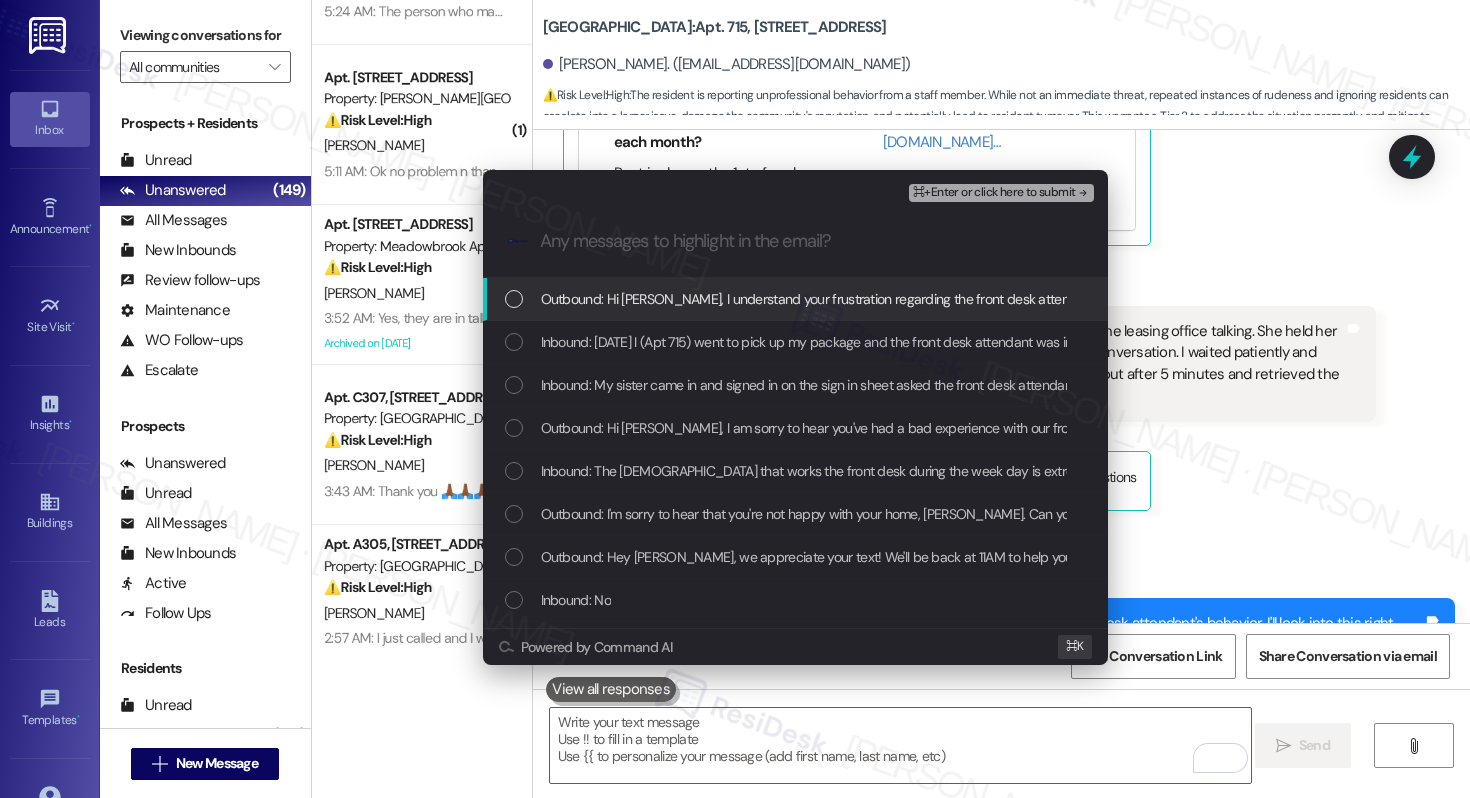 drag, startPoint x: 732, startPoint y: 303, endPoint x: 731, endPoint y: 313, distance: 10.049875 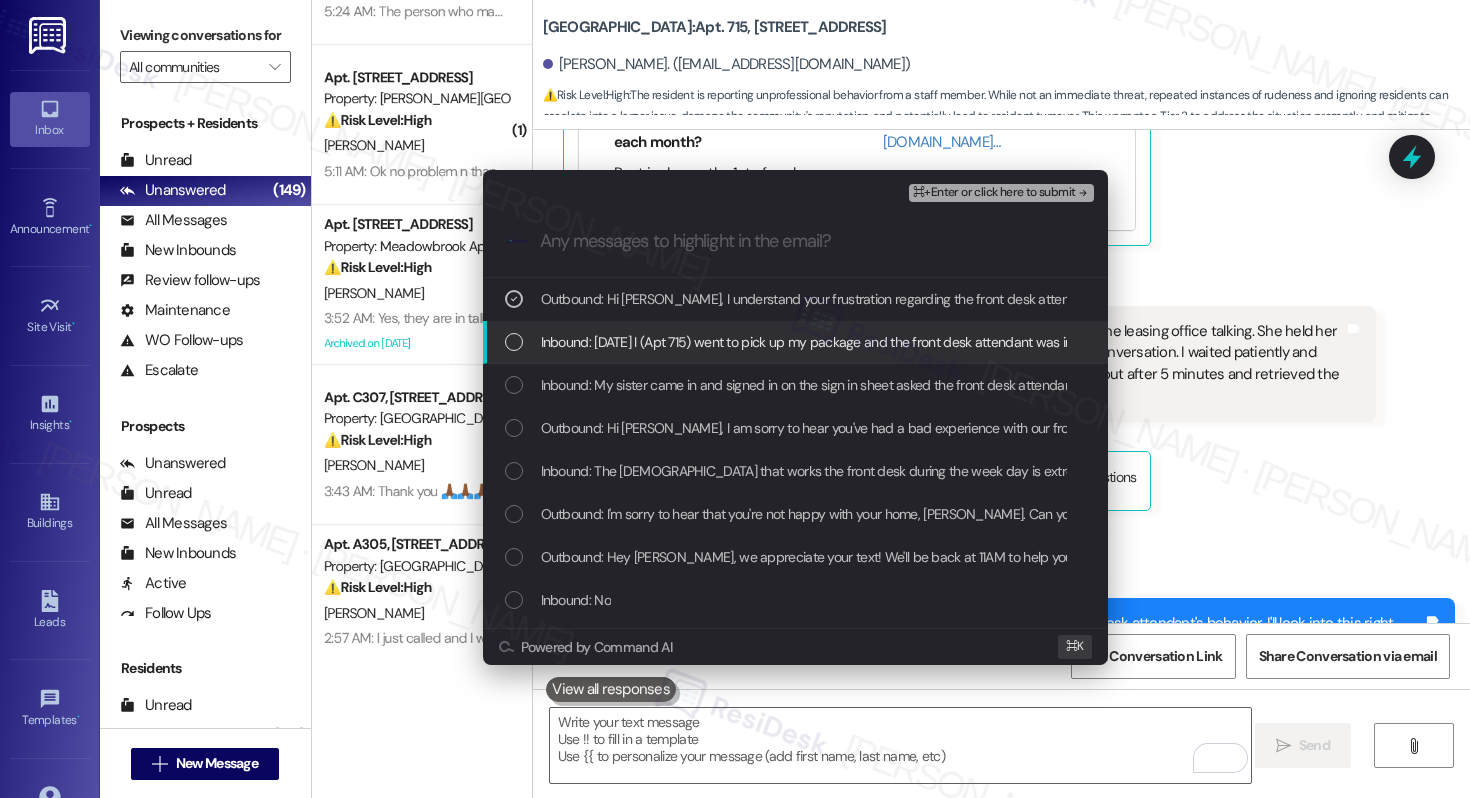 click on "Inbound: [DATE] I (Apt 715) went to pick up my package and the front desk attendant was in the leasing office talking. She held her finger up as if to say wait a minute and then turned back around to continue her conversation. I waited patiently and held up the slip that is left on the mailbox to show that I have a package. She came out after 5 minutes and retrieved the slip and went to get my package. This isn't the first time she has done this" at bounding box center (1820, 342) 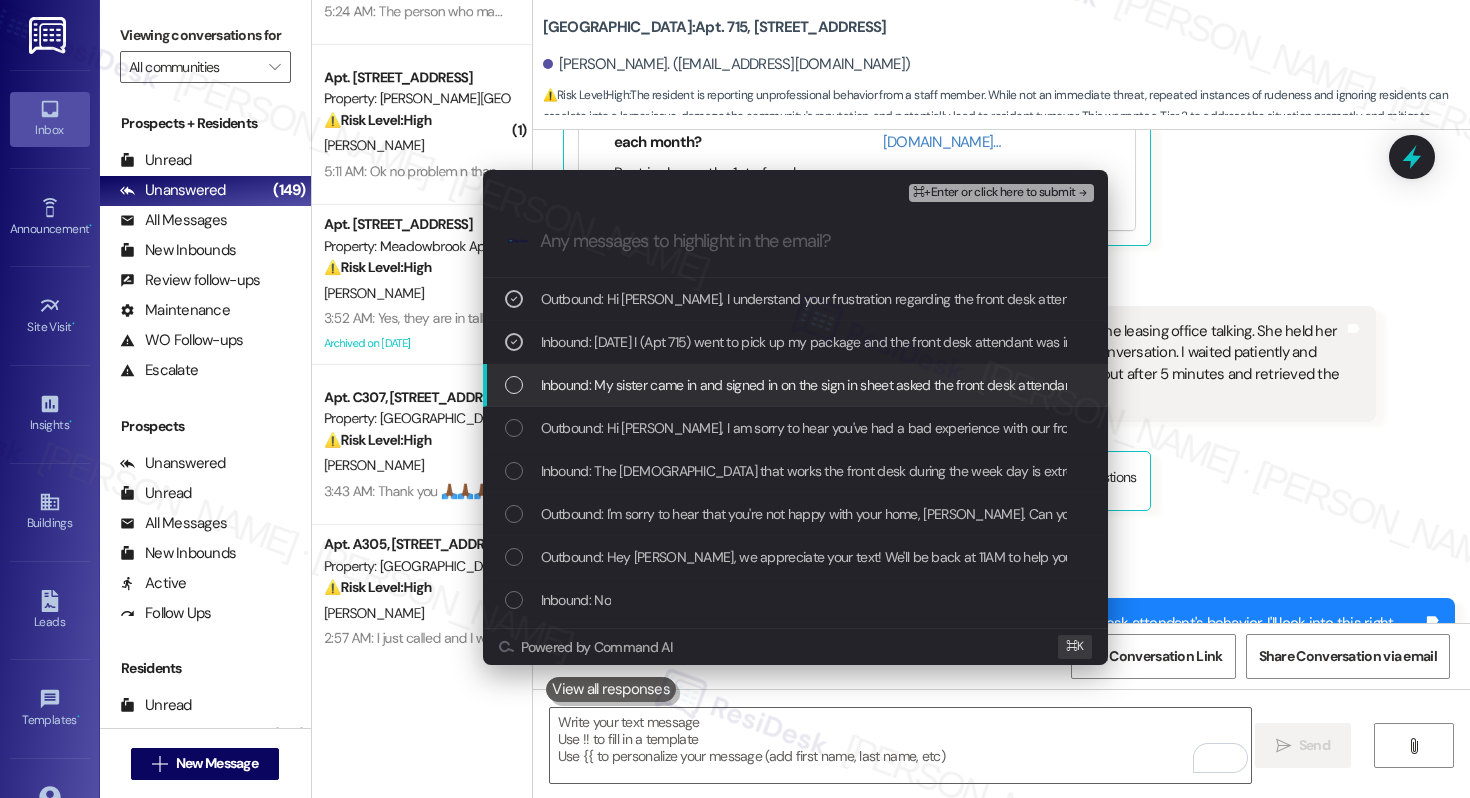 click on "Inbound: My sister came in and signed in on the sign in sheet asked the front desk attendant what time it was. My sister described  the attendant as an (older black [DEMOGRAPHIC_DATA] with grey hair and glasses) The front desk attendant told her to look at the TV screen mounted on the wall past the elevator for the time. Whatever happened to greeting guests in a courteous and polite demeanor?!" at bounding box center (1705, 385) 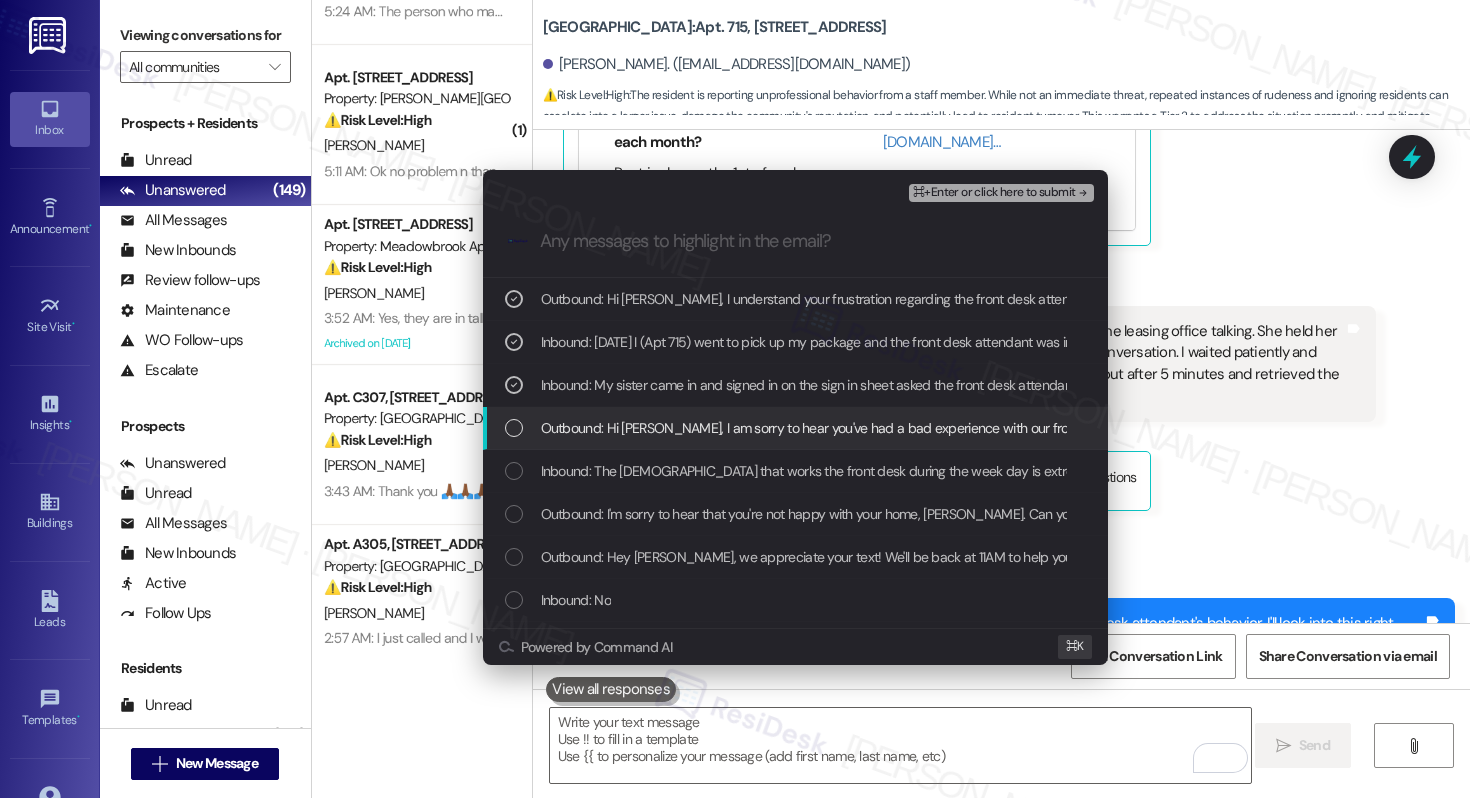 click on "Outbound: Hi [PERSON_NAME], I am sorry to hear you've had a bad experience with our front desk staff. This is not what we want for you and your family. Could you please provide more information on the incident that happened [DATE]?" at bounding box center [1225, 428] 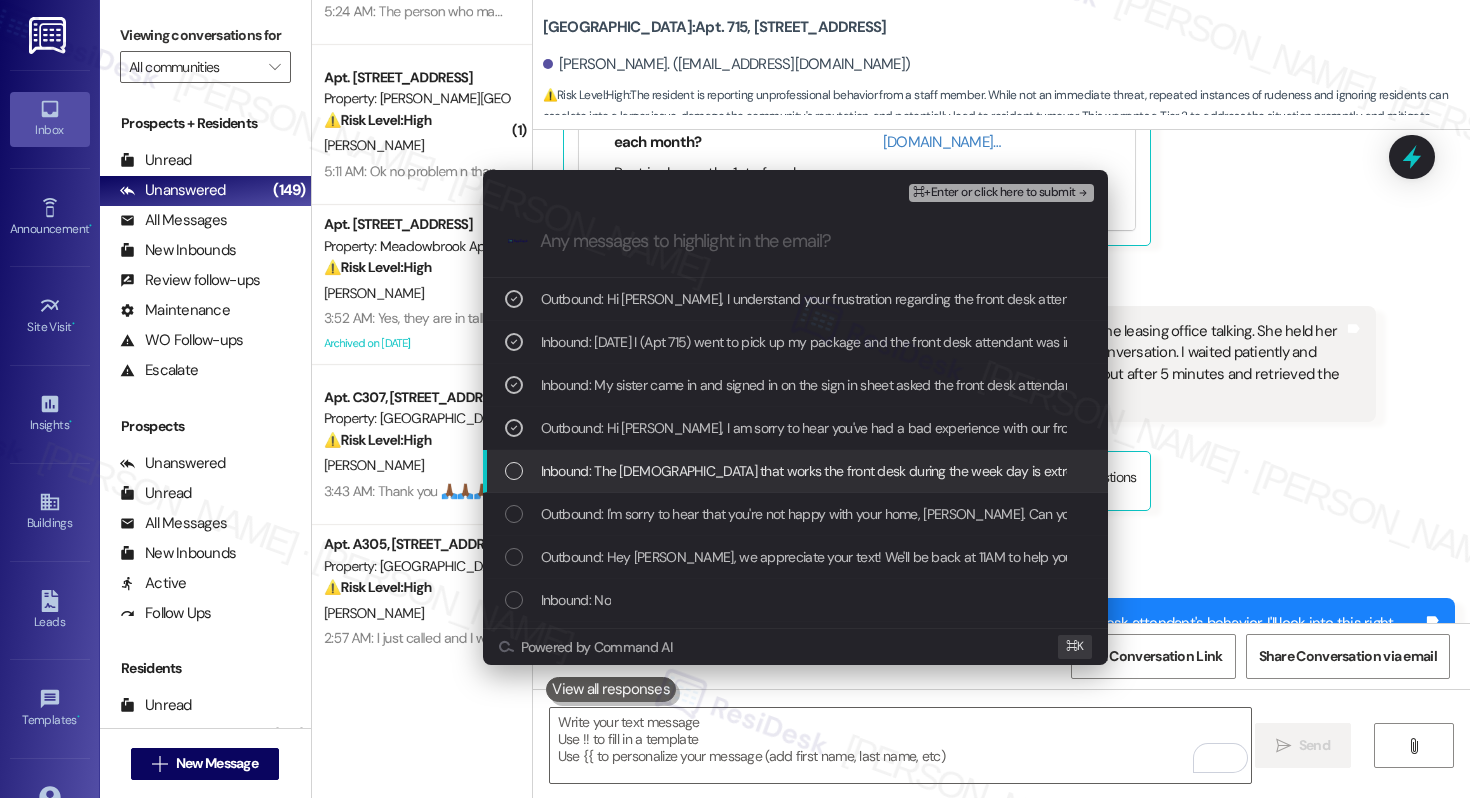click on "Inbound: The [DEMOGRAPHIC_DATA] that works the front desk during the week day is extremely rude/unprofessional  She's working the front desk right now and I don't know her name. She was rude to my family member [DATE]. If you're going to have someone working the front desk they should at least be respectful and approachable." at bounding box center [1514, 471] 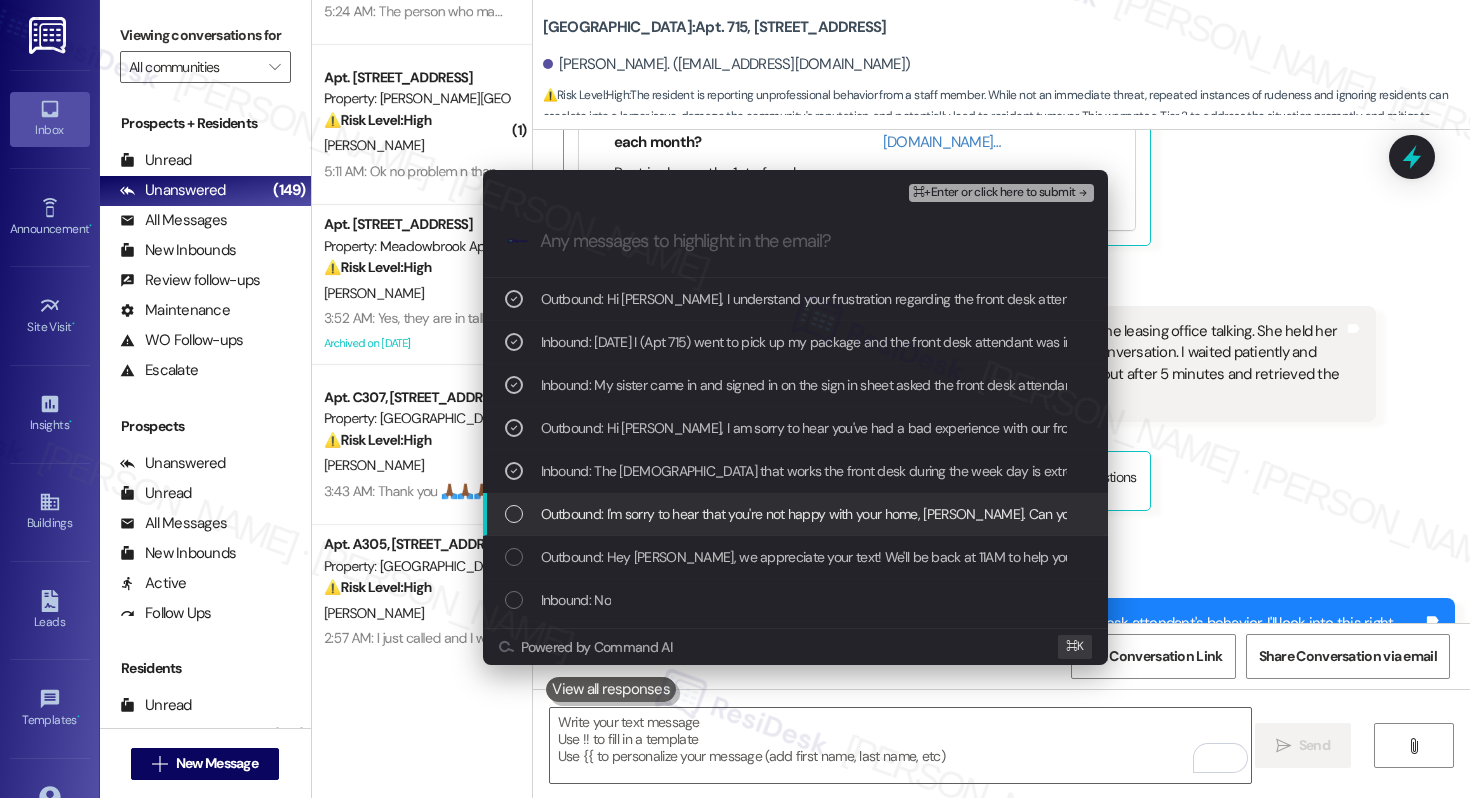 click on "Outbound: I'm sorry to hear that you're not happy with your home, [PERSON_NAME]. Can you please provide more details on what's causing your dissatisfaction?" at bounding box center [1005, 514] 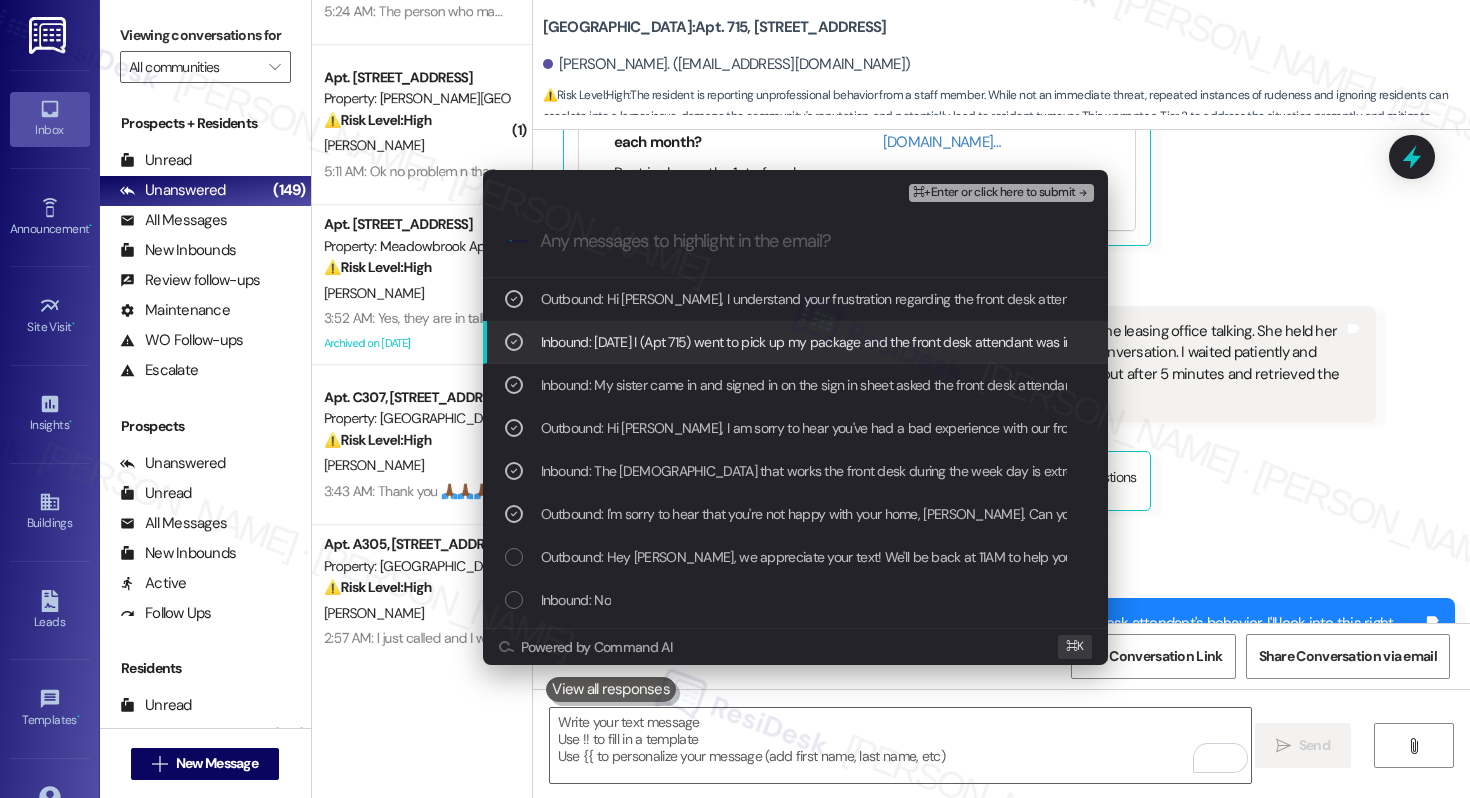 click on "⌘+Enter or click here to submit" at bounding box center [994, 193] 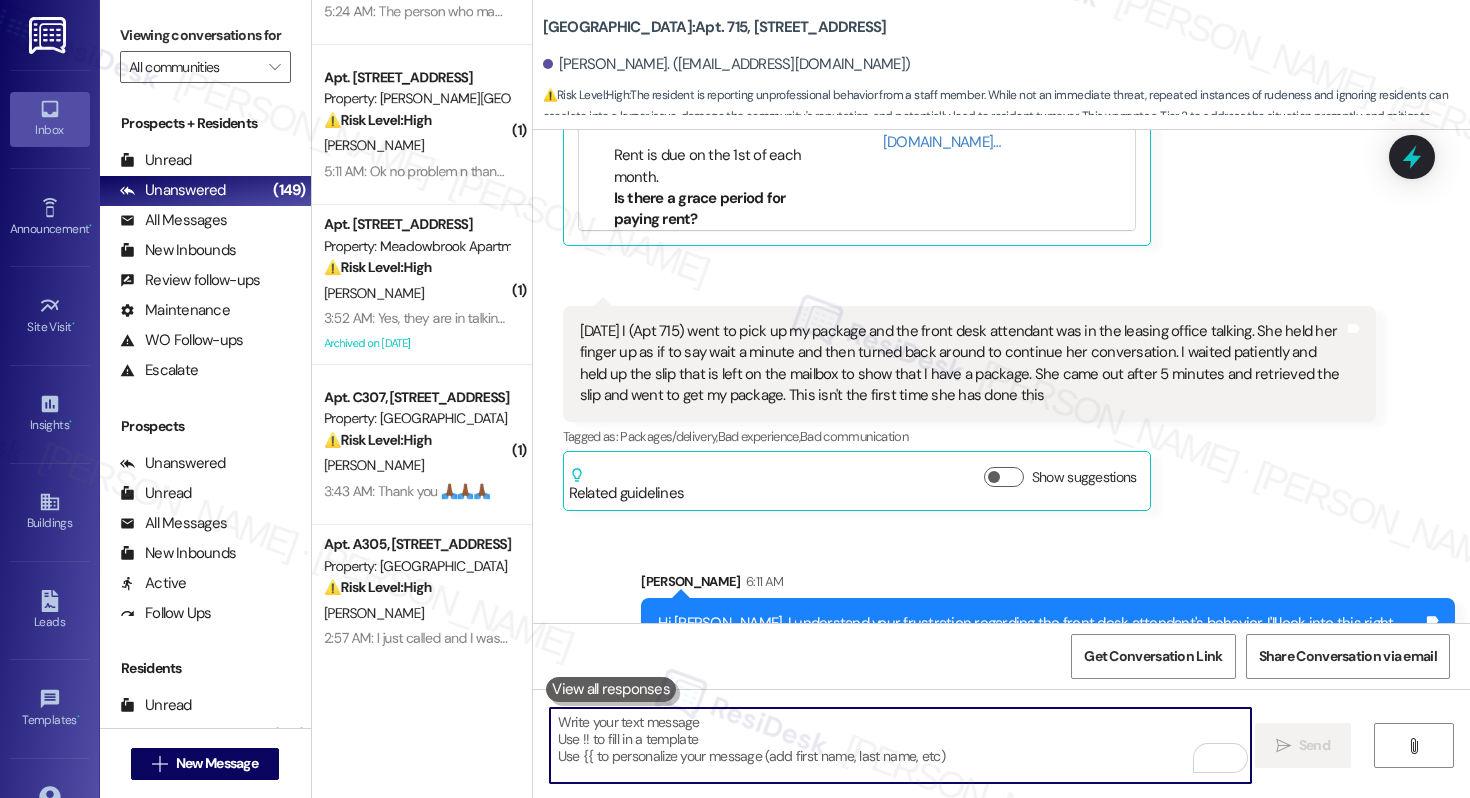 scroll, scrollTop: 34, scrollLeft: 0, axis: vertical 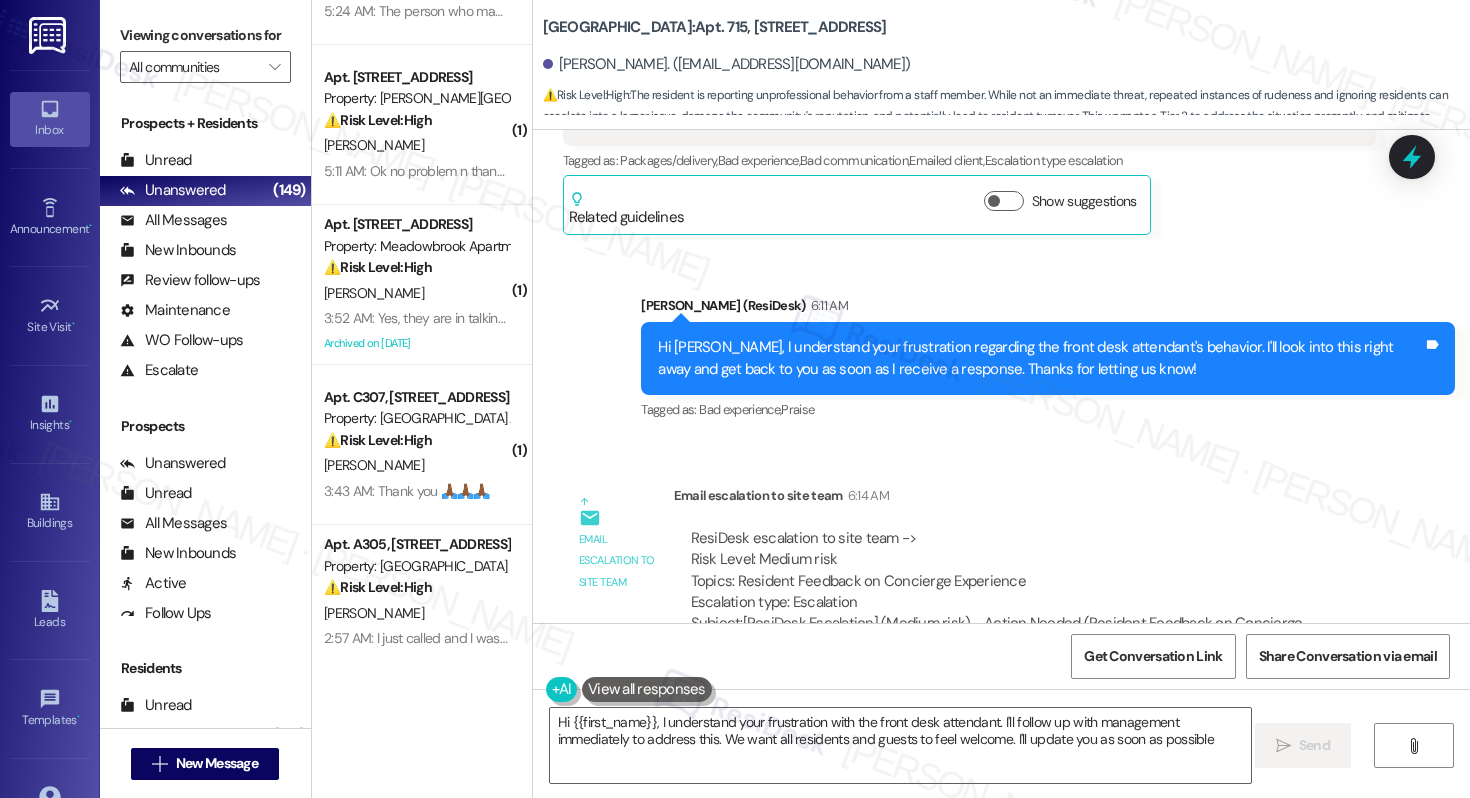 type on "Hi {{first_name}}, I understand your frustration with the front desk attendant. I'll follow up with management immediately to address this. We want all residents and guests to feel welcome. I'll update you as soon as possible." 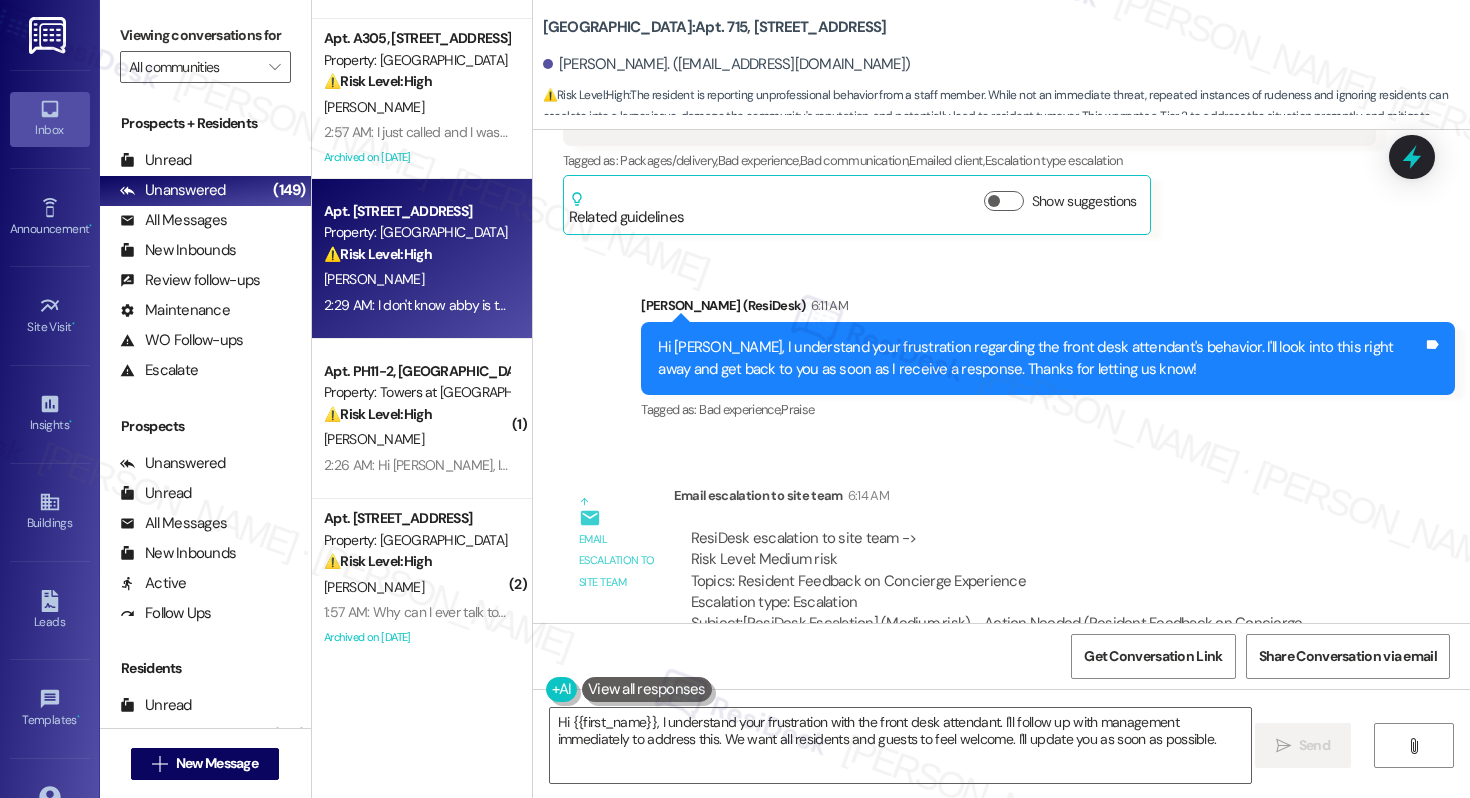 scroll, scrollTop: 996, scrollLeft: 0, axis: vertical 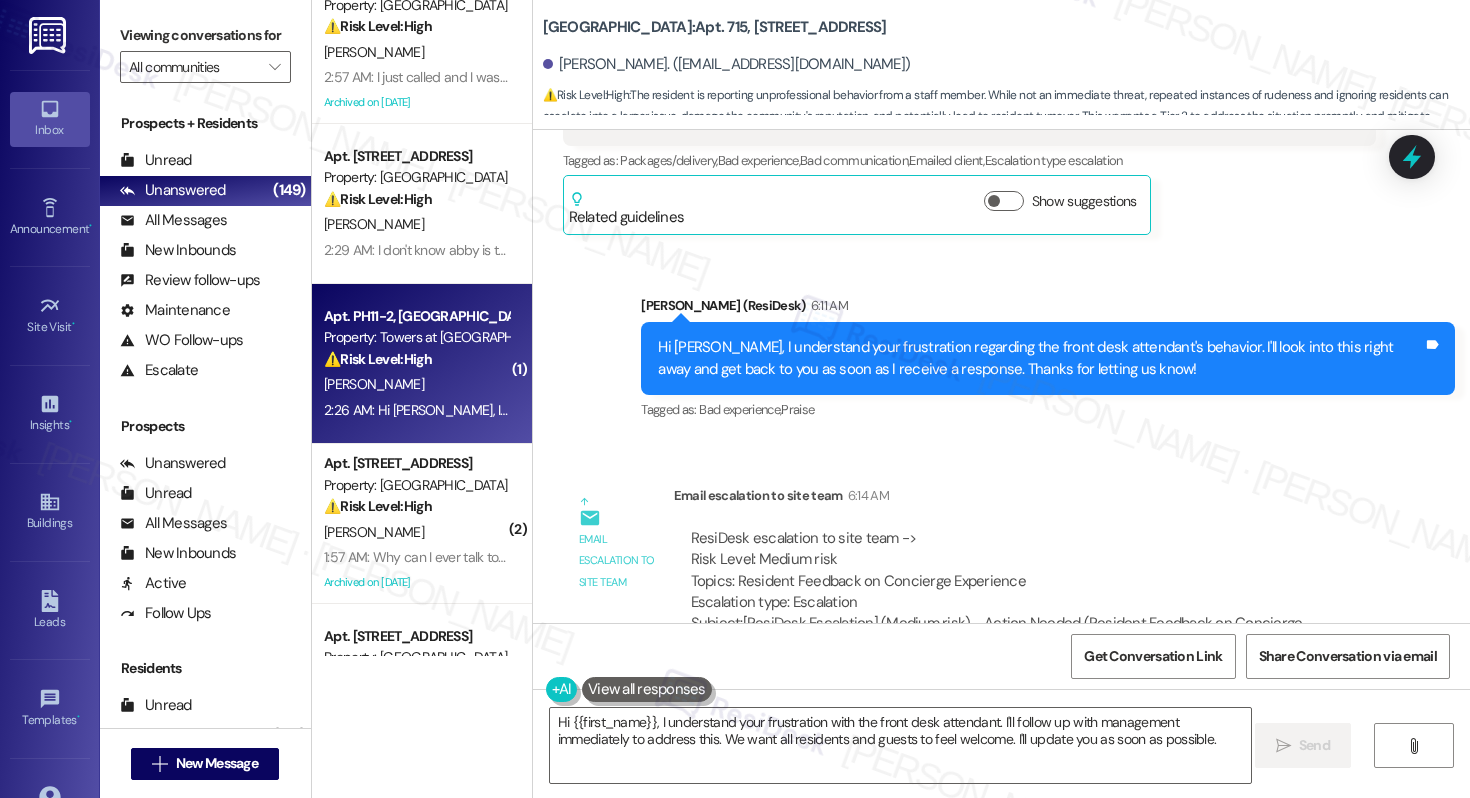 click on "[PERSON_NAME]" at bounding box center [416, 384] 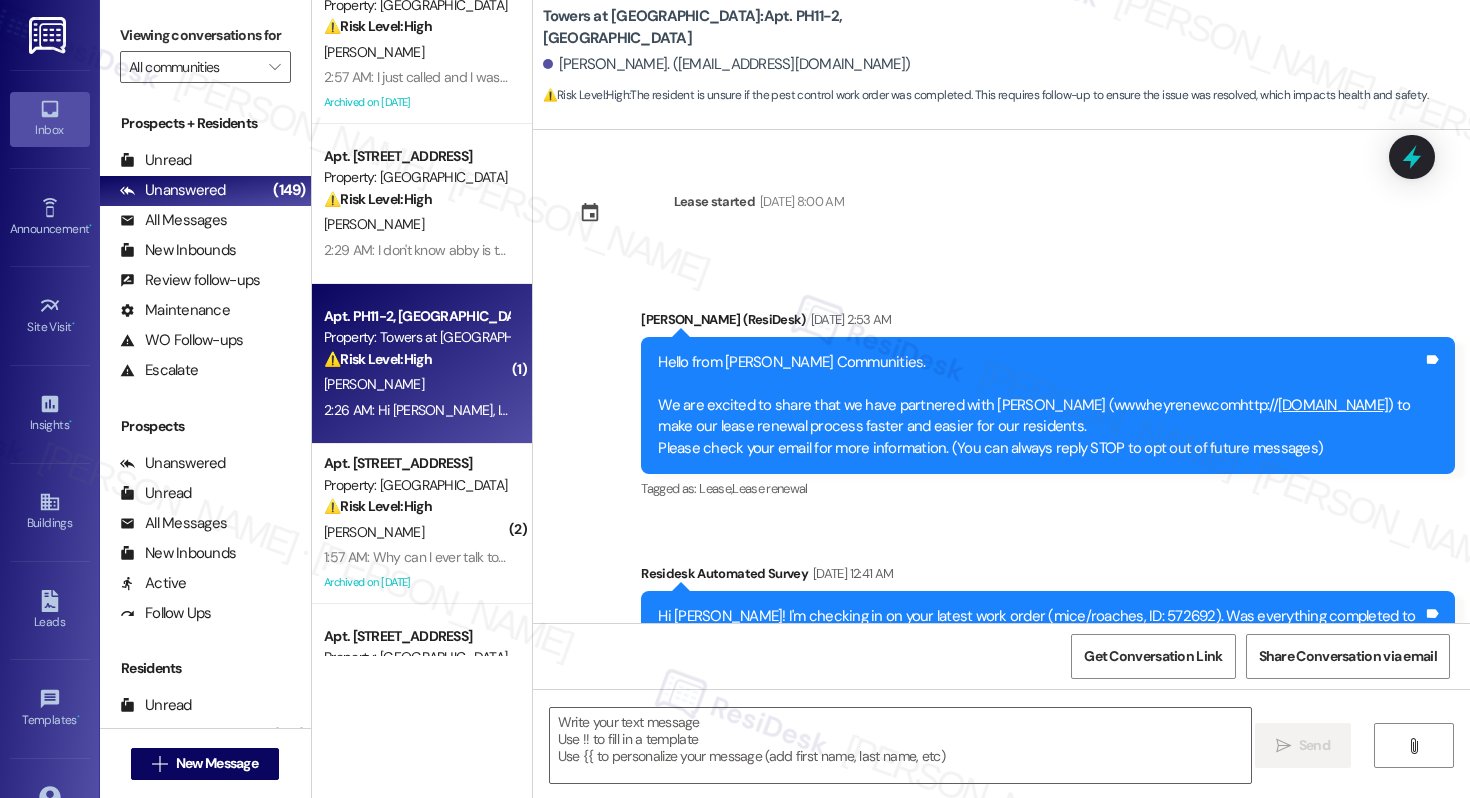 scroll, scrollTop: 14200, scrollLeft: 0, axis: vertical 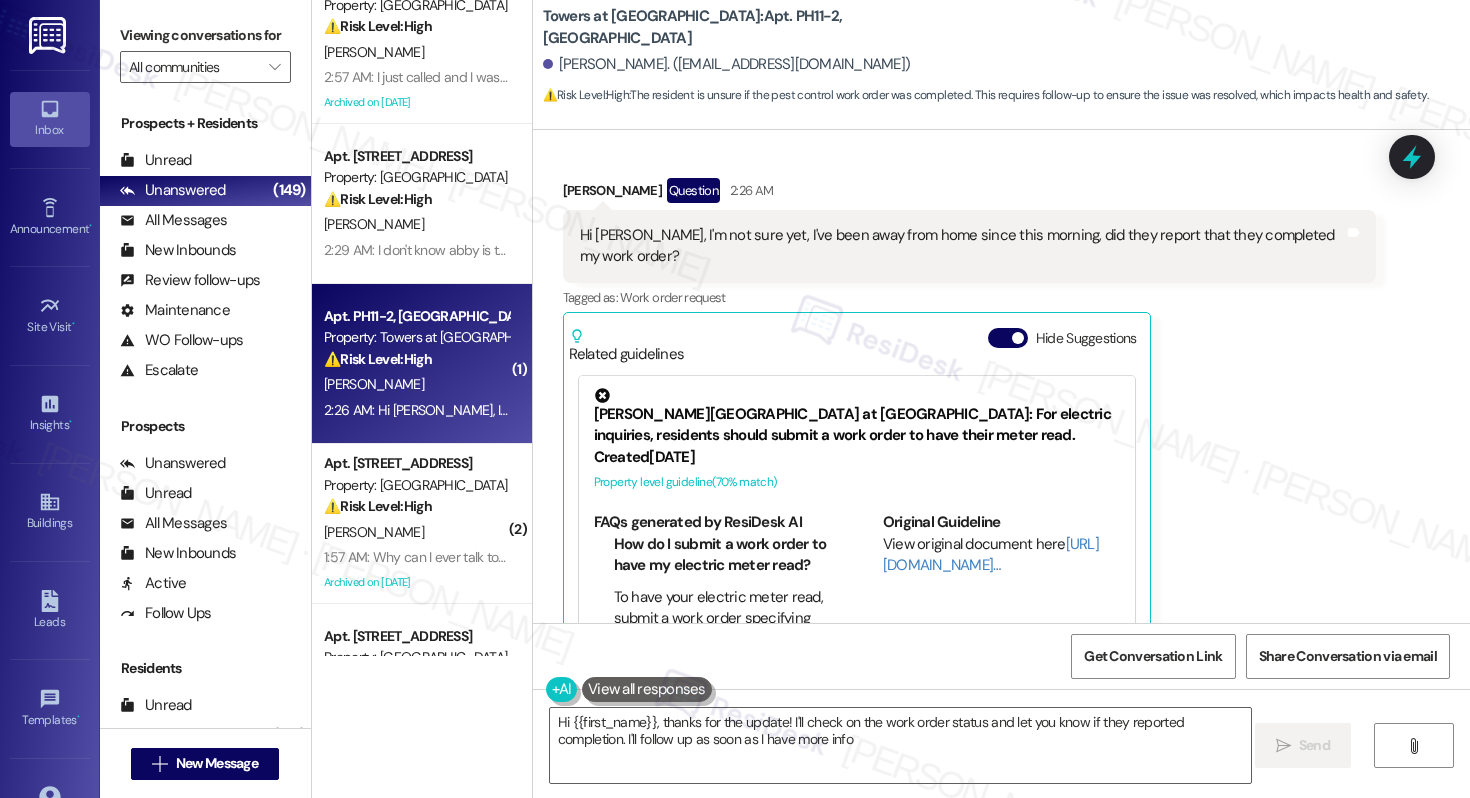 type on "Hi {{first_name}}, thanks for the update! I'll check on the work order status and let you know if they reported completion. I'll follow up as soon as I have more info!" 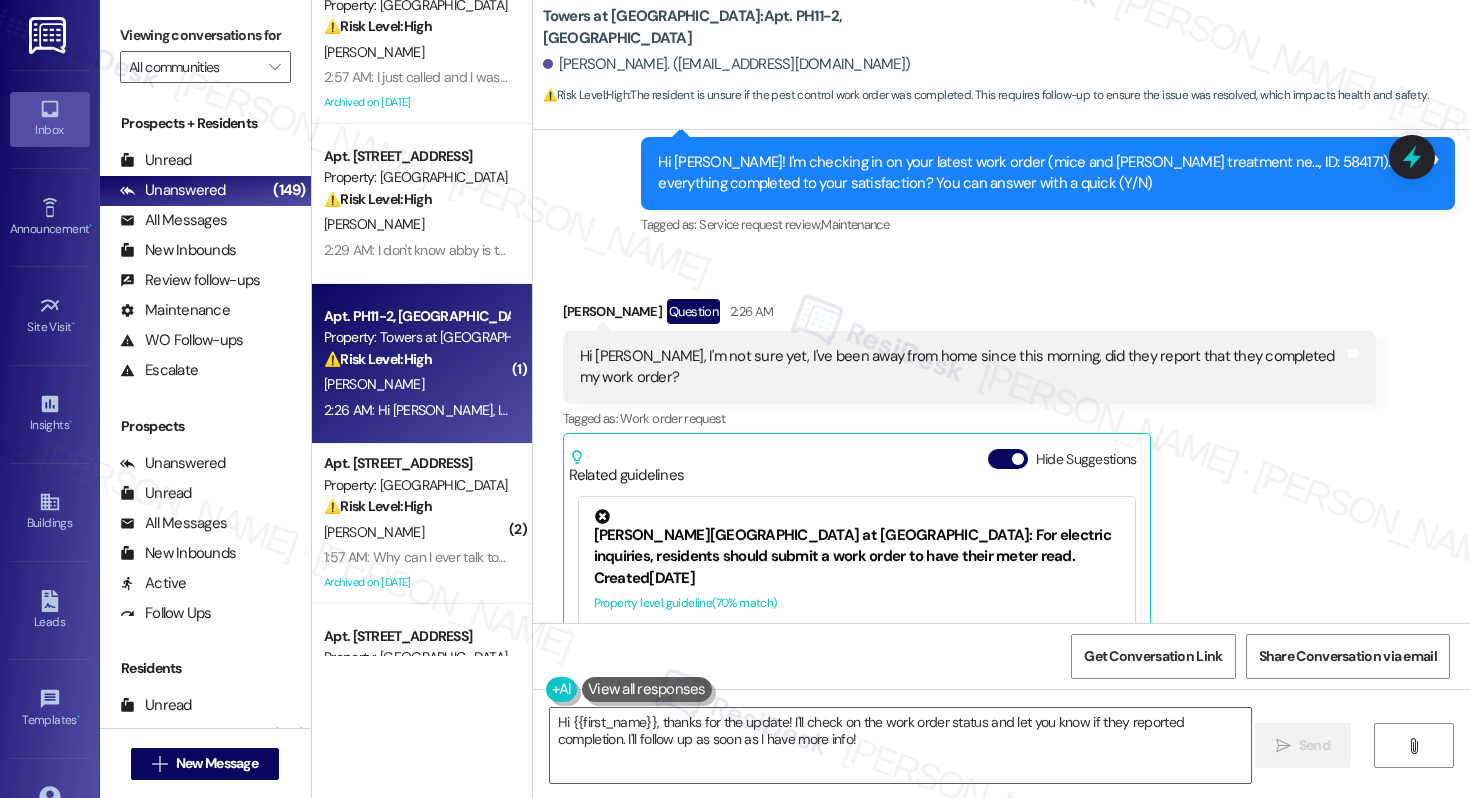 scroll, scrollTop: 14200, scrollLeft: 0, axis: vertical 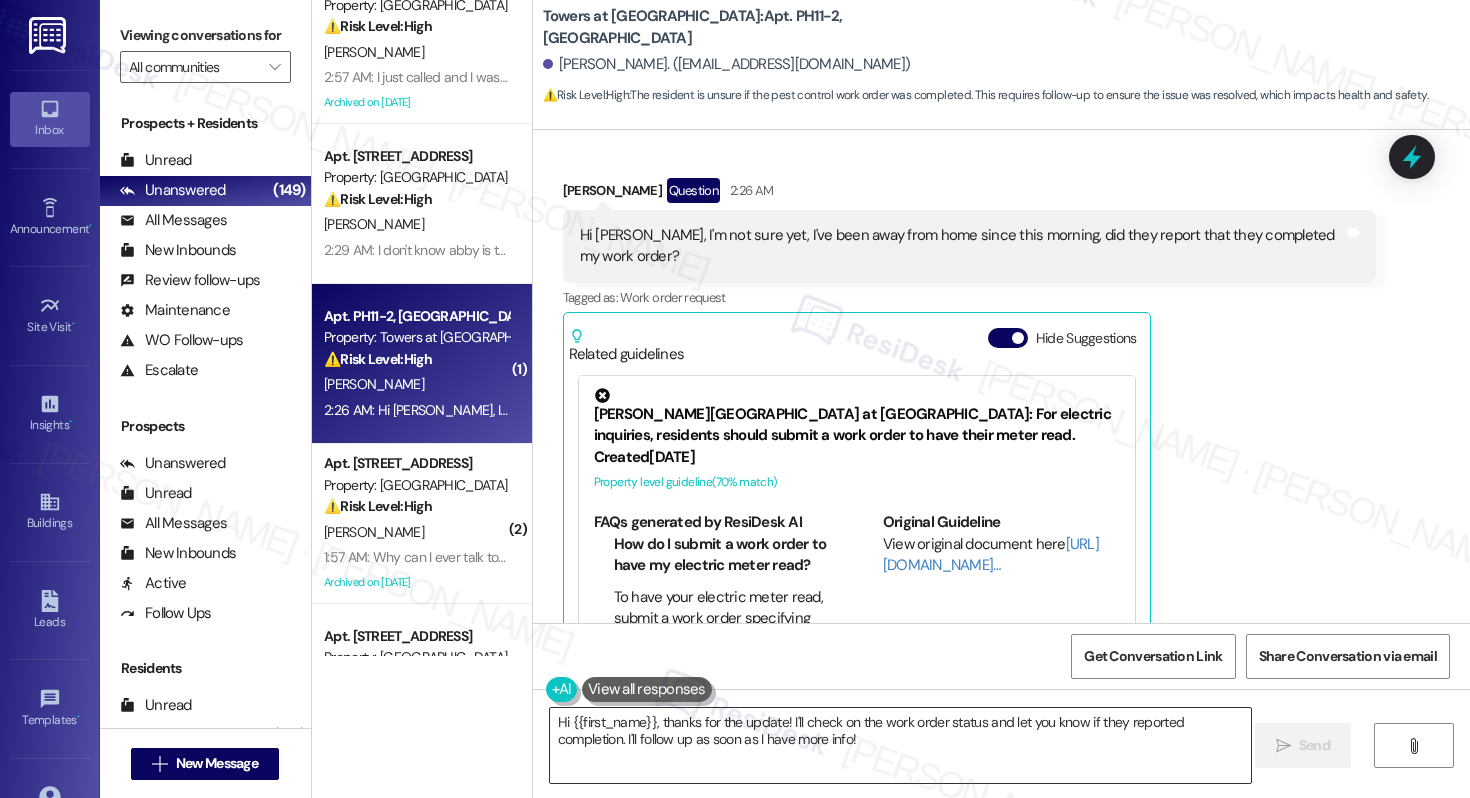 click on "Hi {{first_name}}, thanks for the update! I'll check on the work order status and let you know if they reported completion. I'll follow up as soon as I have more info!" at bounding box center [900, 745] 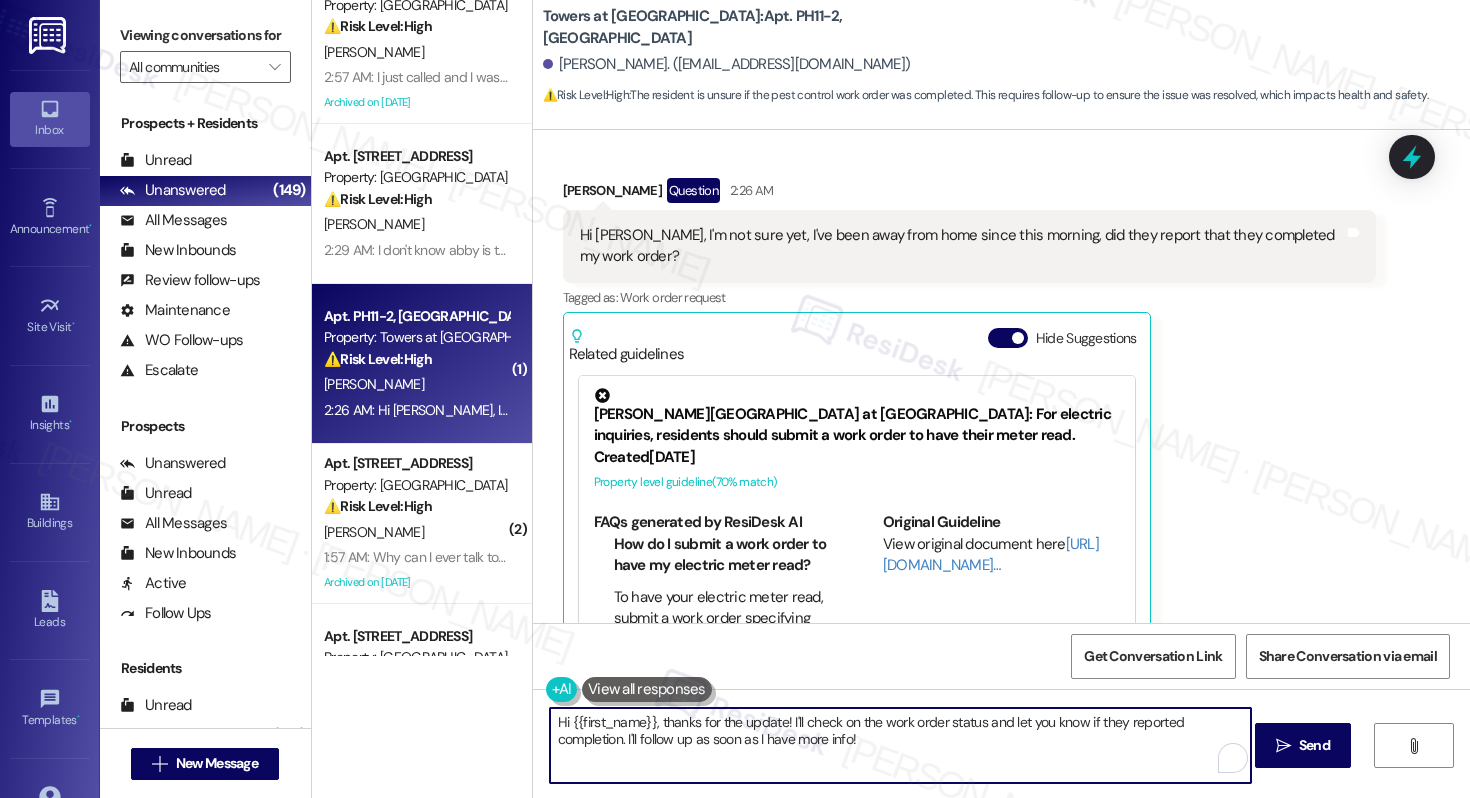 click on "Hi {{first_name}}, thanks for the update! I'll check on the work order status and let you know if they reported completion. I'll follow up as soon as I have more info!" at bounding box center [900, 745] 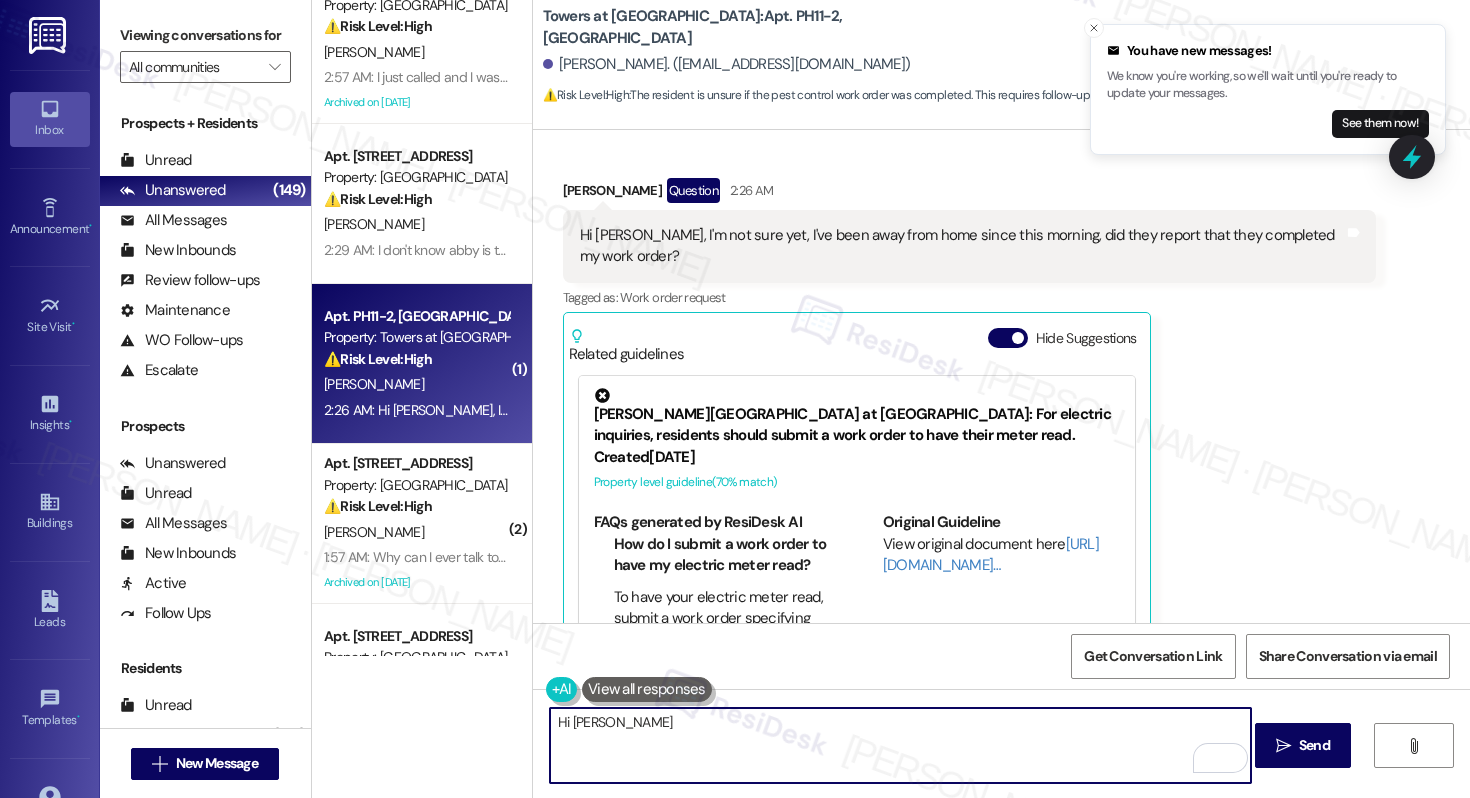 click on "Towers at [GEOGRAPHIC_DATA]:  Apt. PH11-2, [GEOGRAPHIC_DATA]" at bounding box center [743, 27] 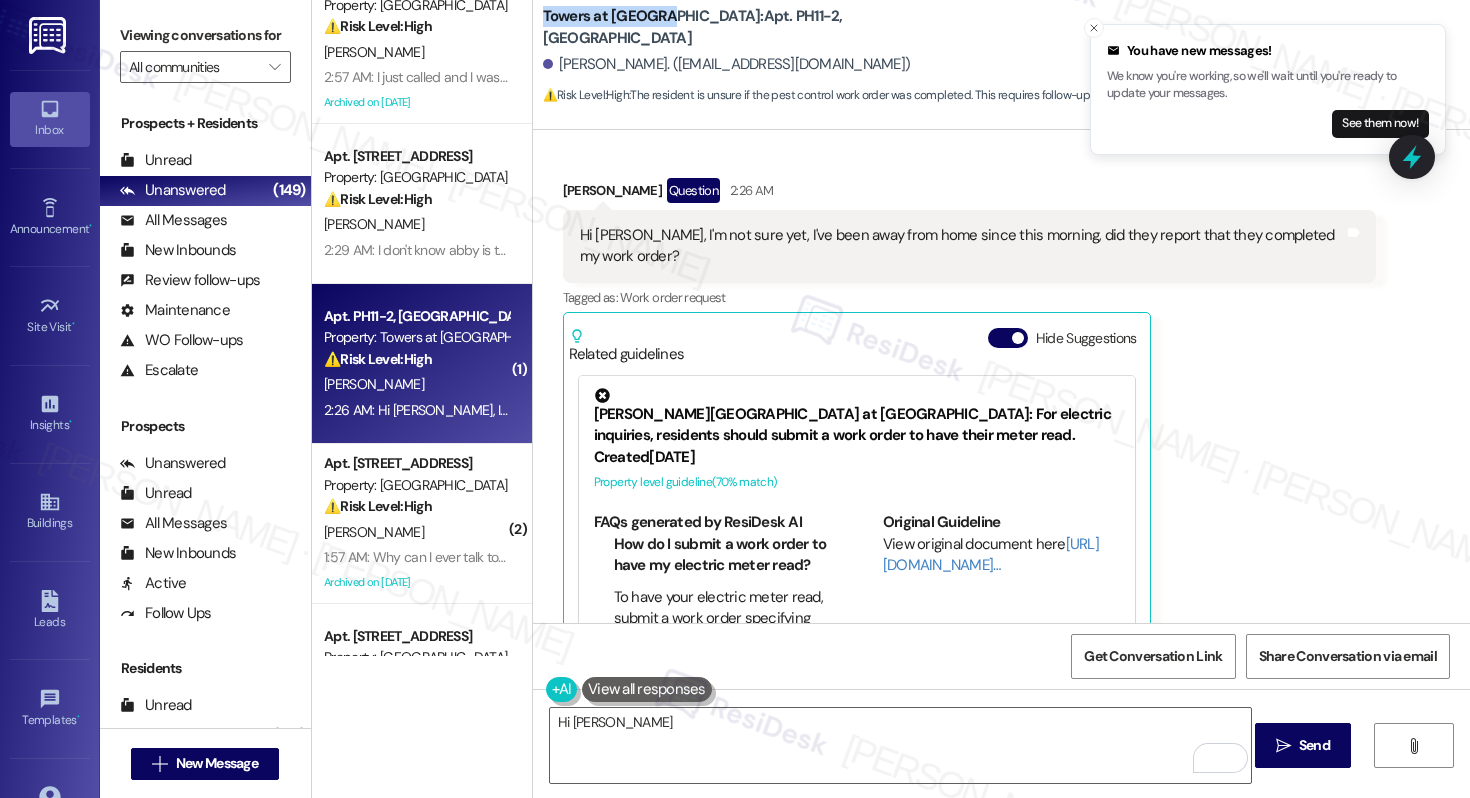 drag, startPoint x: 531, startPoint y: 29, endPoint x: 655, endPoint y: 27, distance: 124.01613 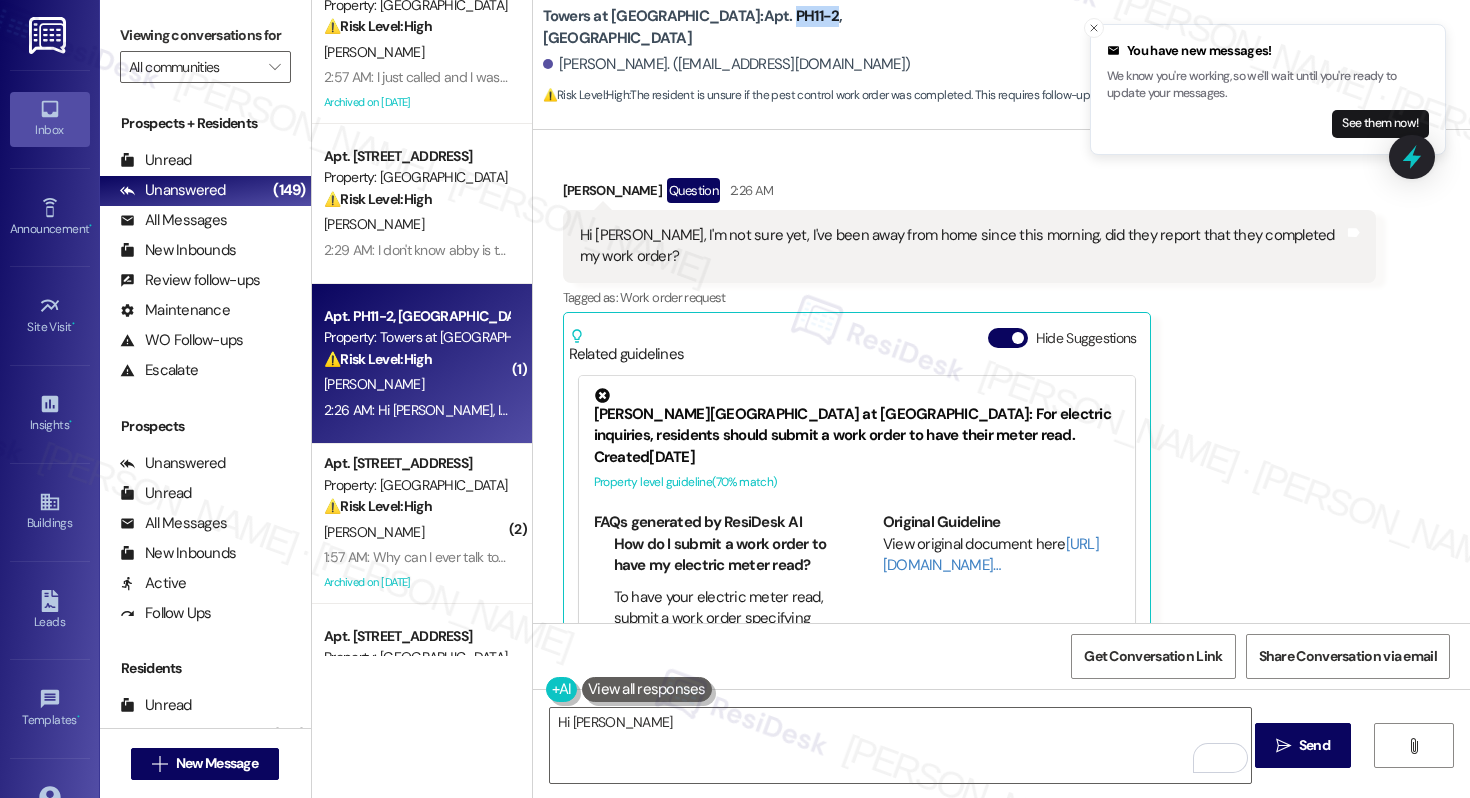 drag, startPoint x: 694, startPoint y: 30, endPoint x: 736, endPoint y: 32, distance: 42.047592 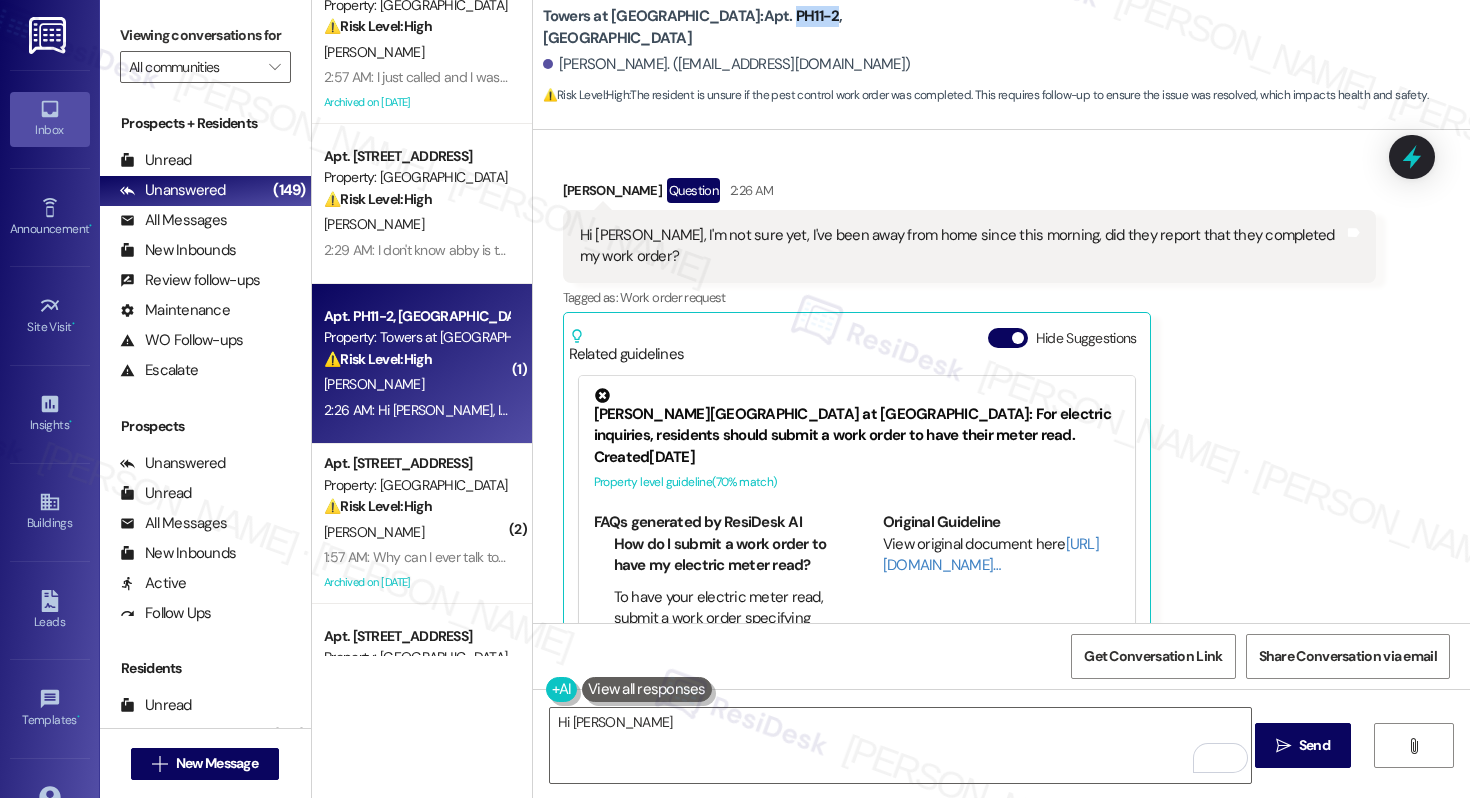 click on "[PERSON_NAME][GEOGRAPHIC_DATA] at [GEOGRAPHIC_DATA]: For electric inquiries, residents should submit a work order to have their meter read.
Created  [DATE] Property level guideline  ( 70 % match)" at bounding box center (857, 440) 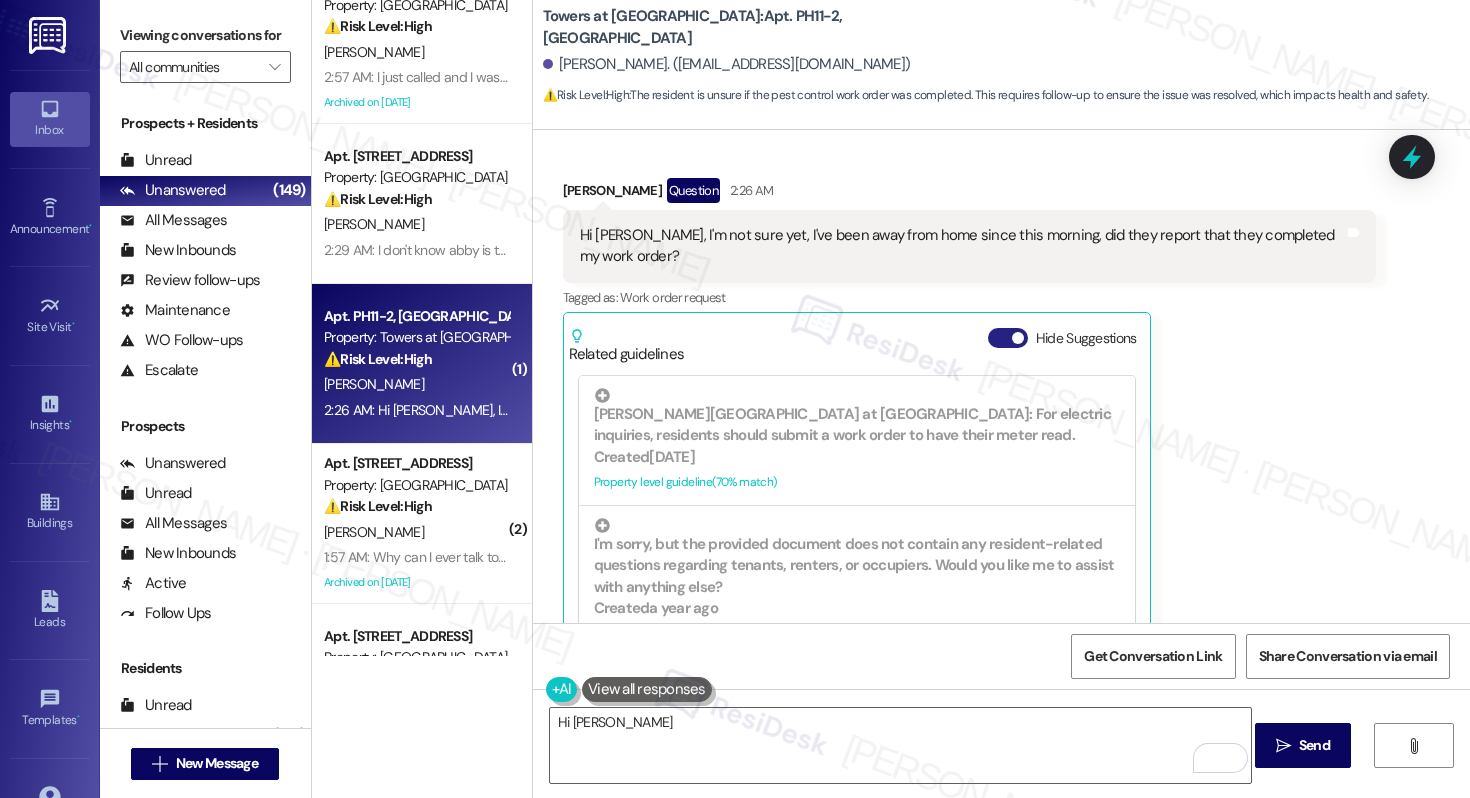 click on "Hide Suggestions" at bounding box center (1008, 338) 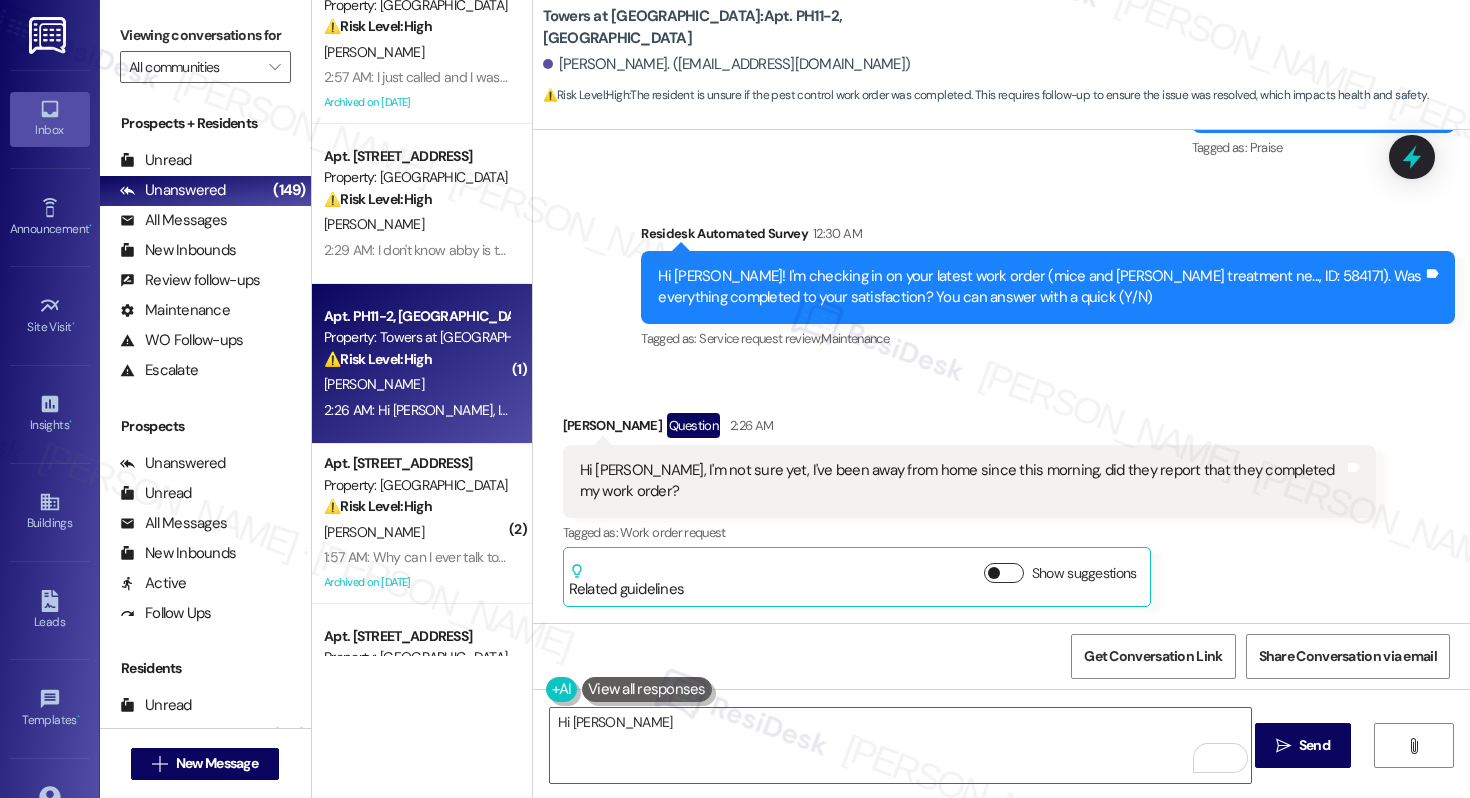 scroll, scrollTop: 13880, scrollLeft: 0, axis: vertical 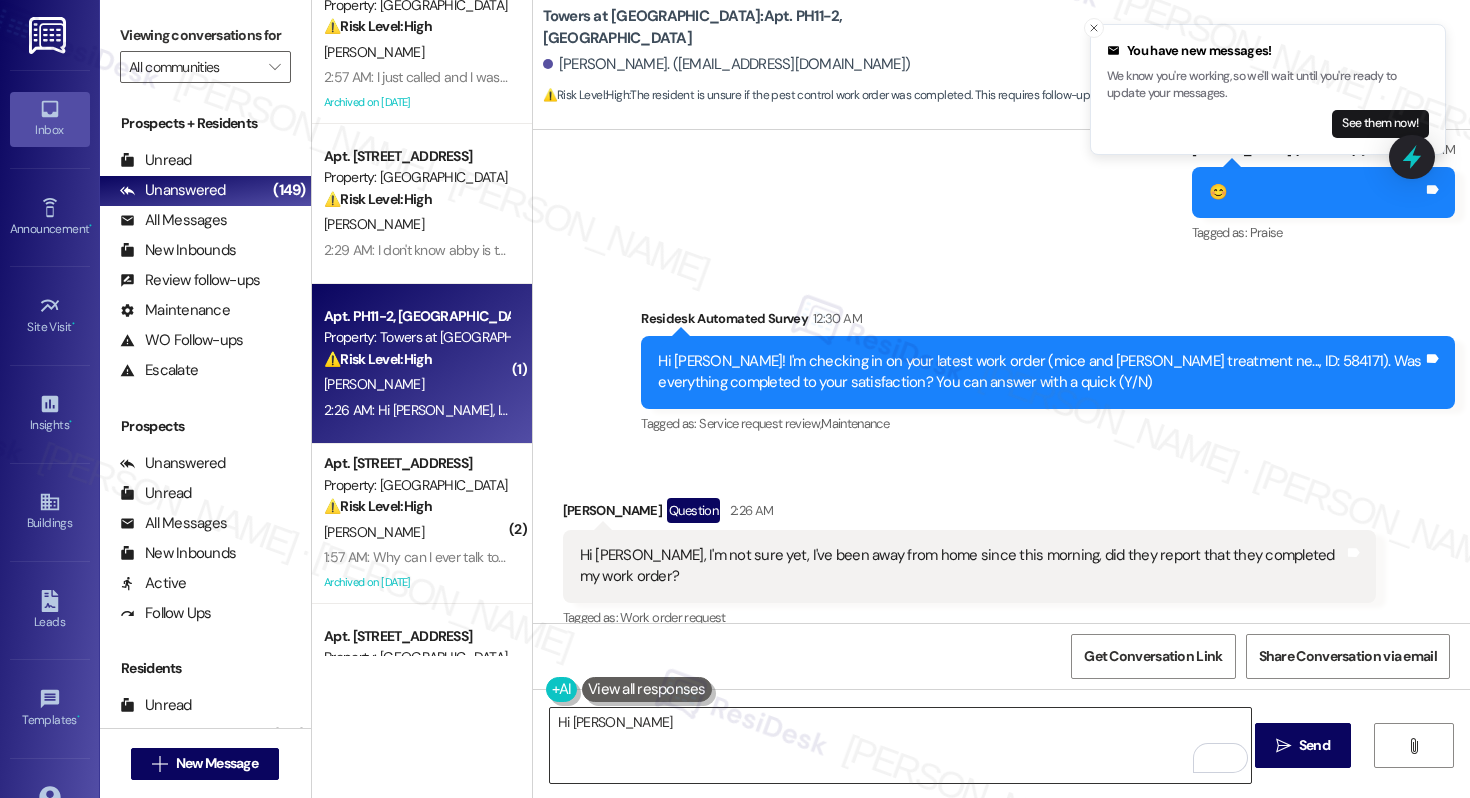 click on "Hi [PERSON_NAME]" at bounding box center [900, 745] 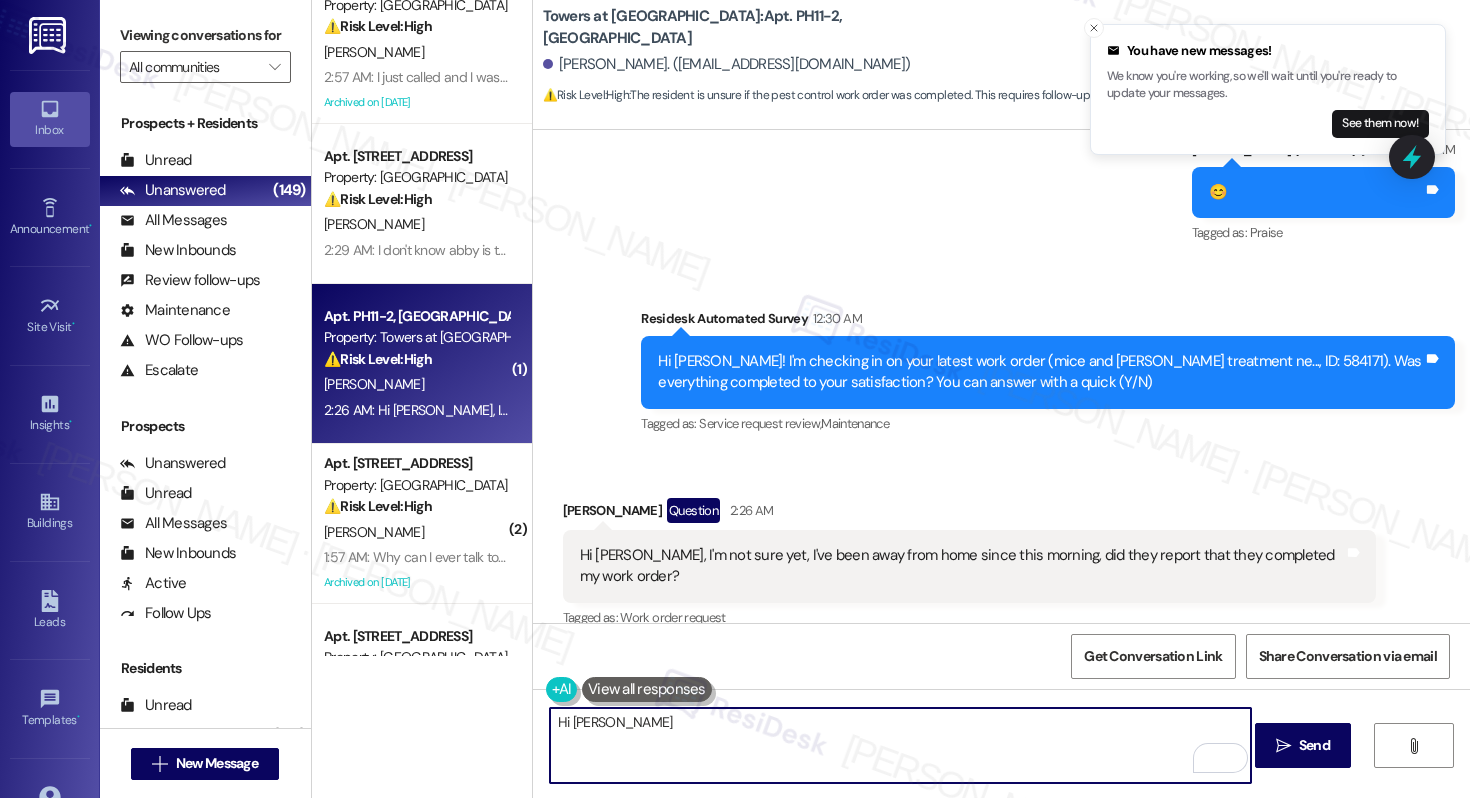 click on "Hi [PERSON_NAME]" at bounding box center [900, 745] 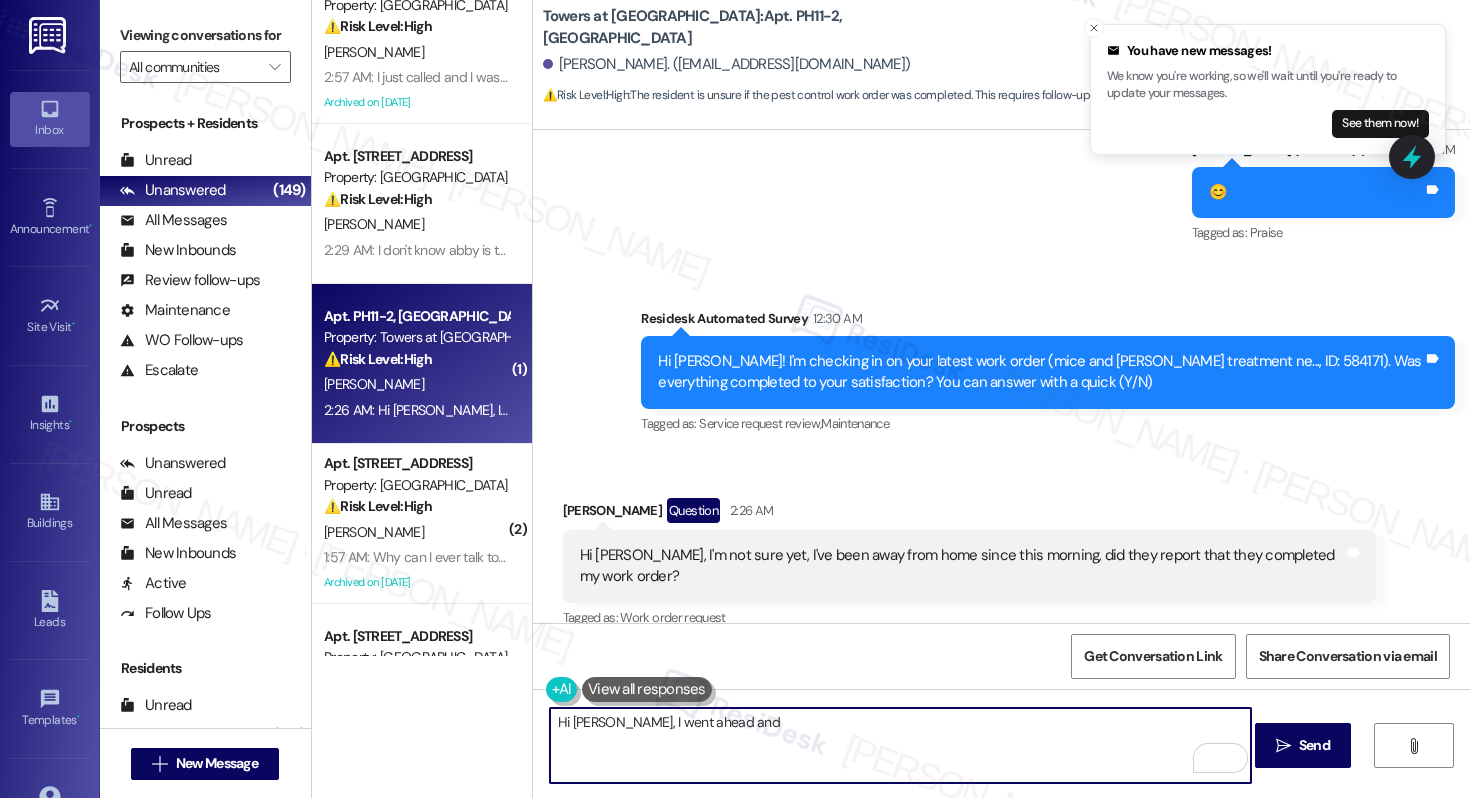 click on "Hi [PERSON_NAME], I went ahead and" at bounding box center (900, 745) 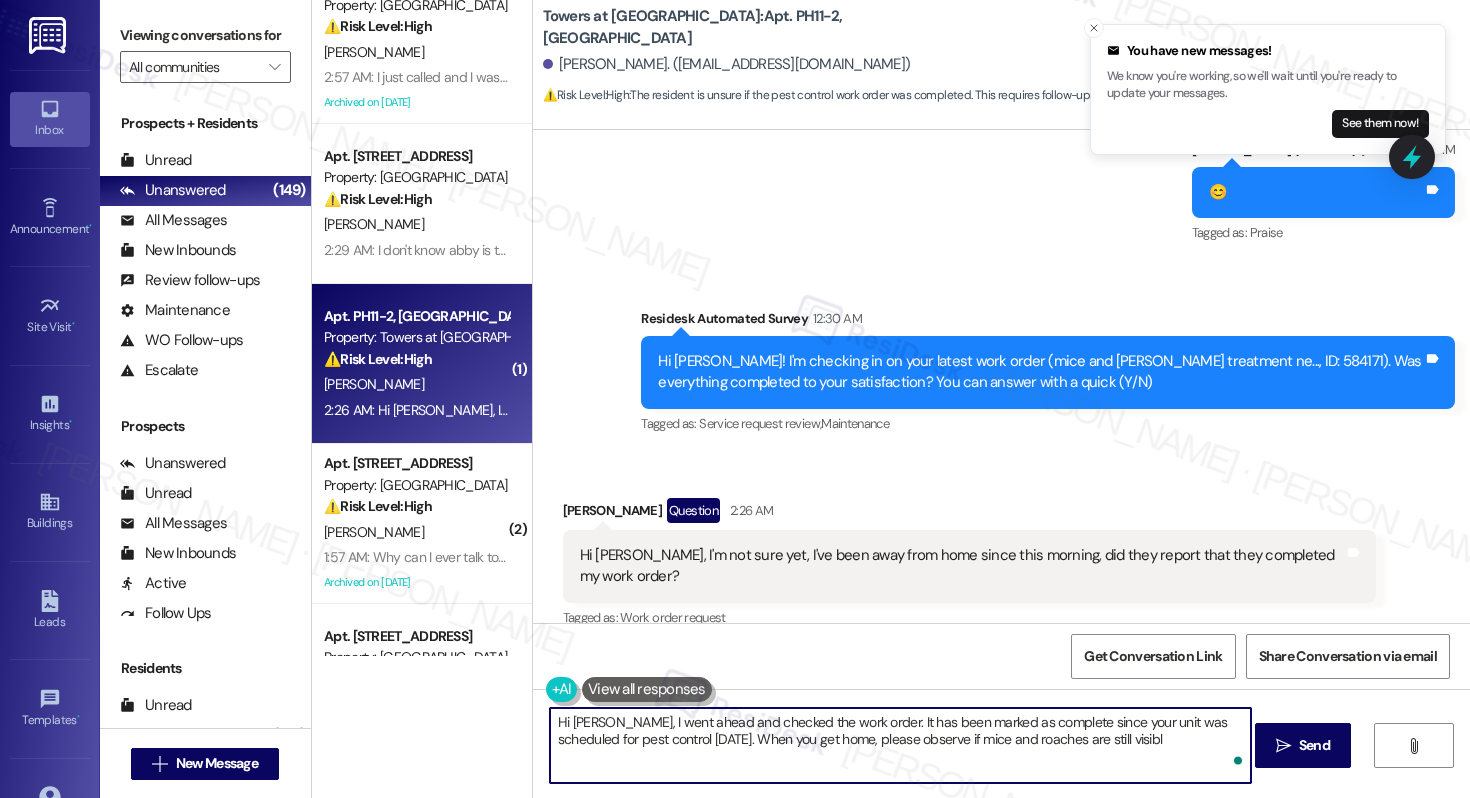type on "Hi [PERSON_NAME], I went ahead and checked the work order. It has been marked as complete since your unit was scheduled for pest control [DATE]. When you get home, please observe if mice and roaches are still visible" 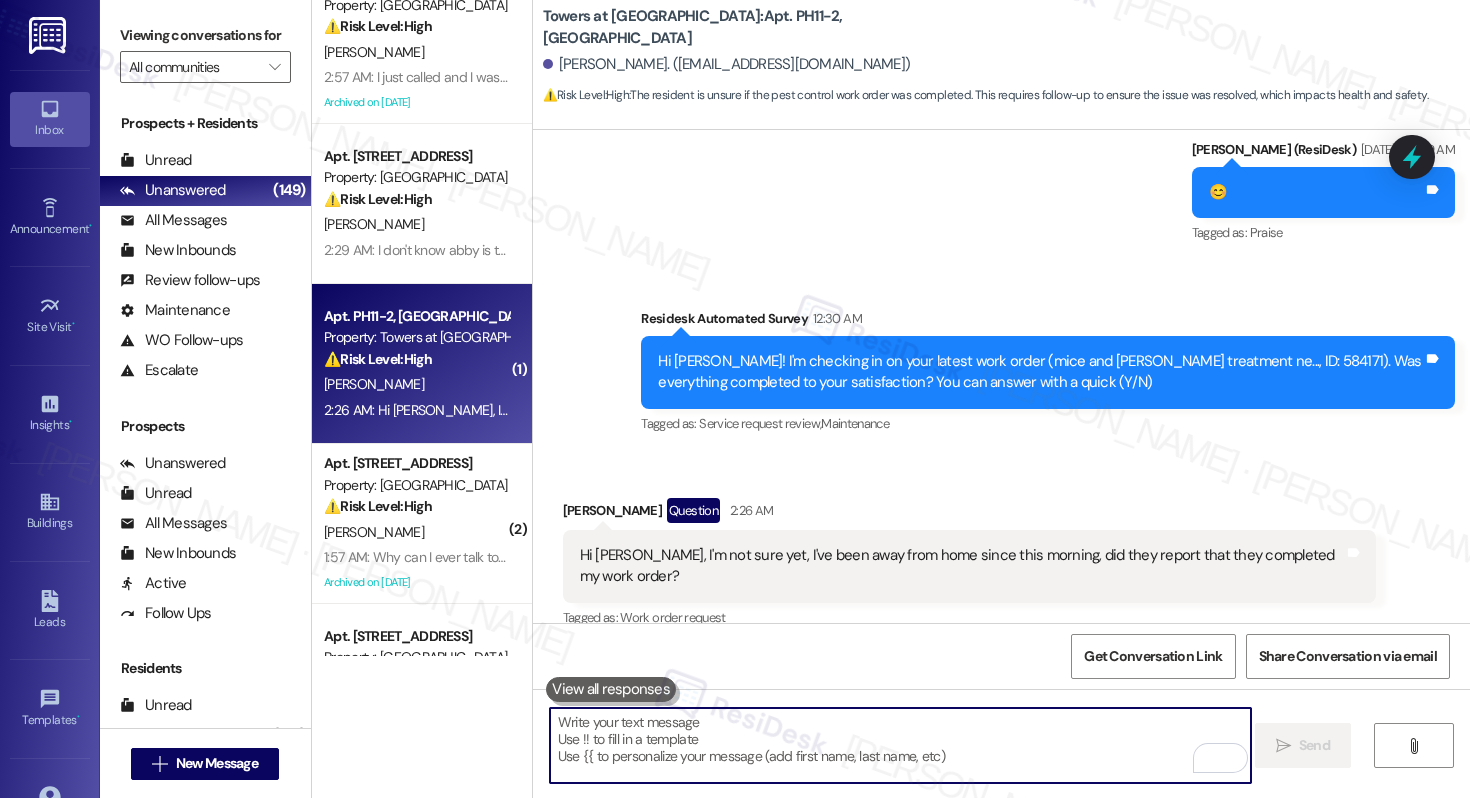 click at bounding box center [900, 745] 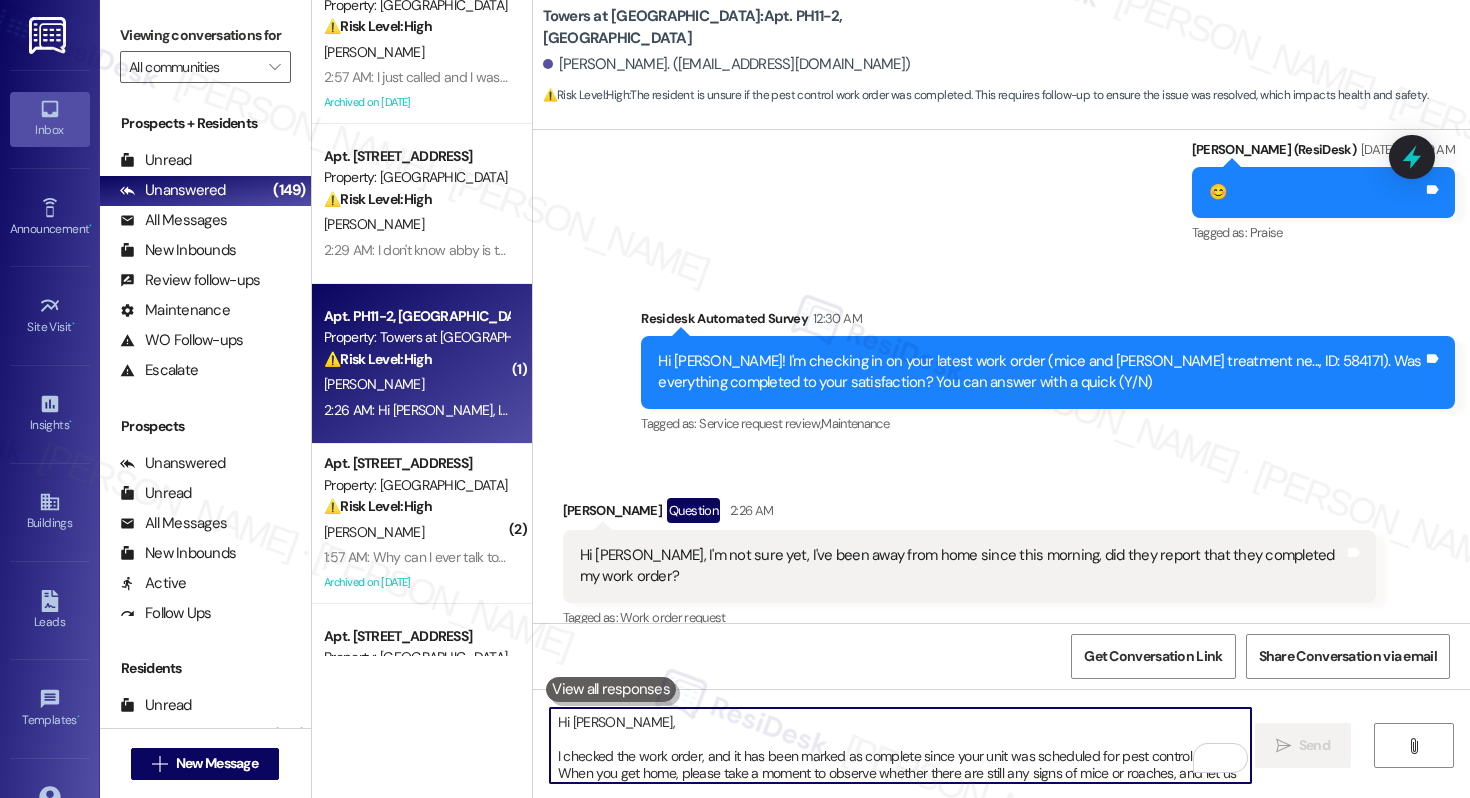 scroll, scrollTop: 17, scrollLeft: 0, axis: vertical 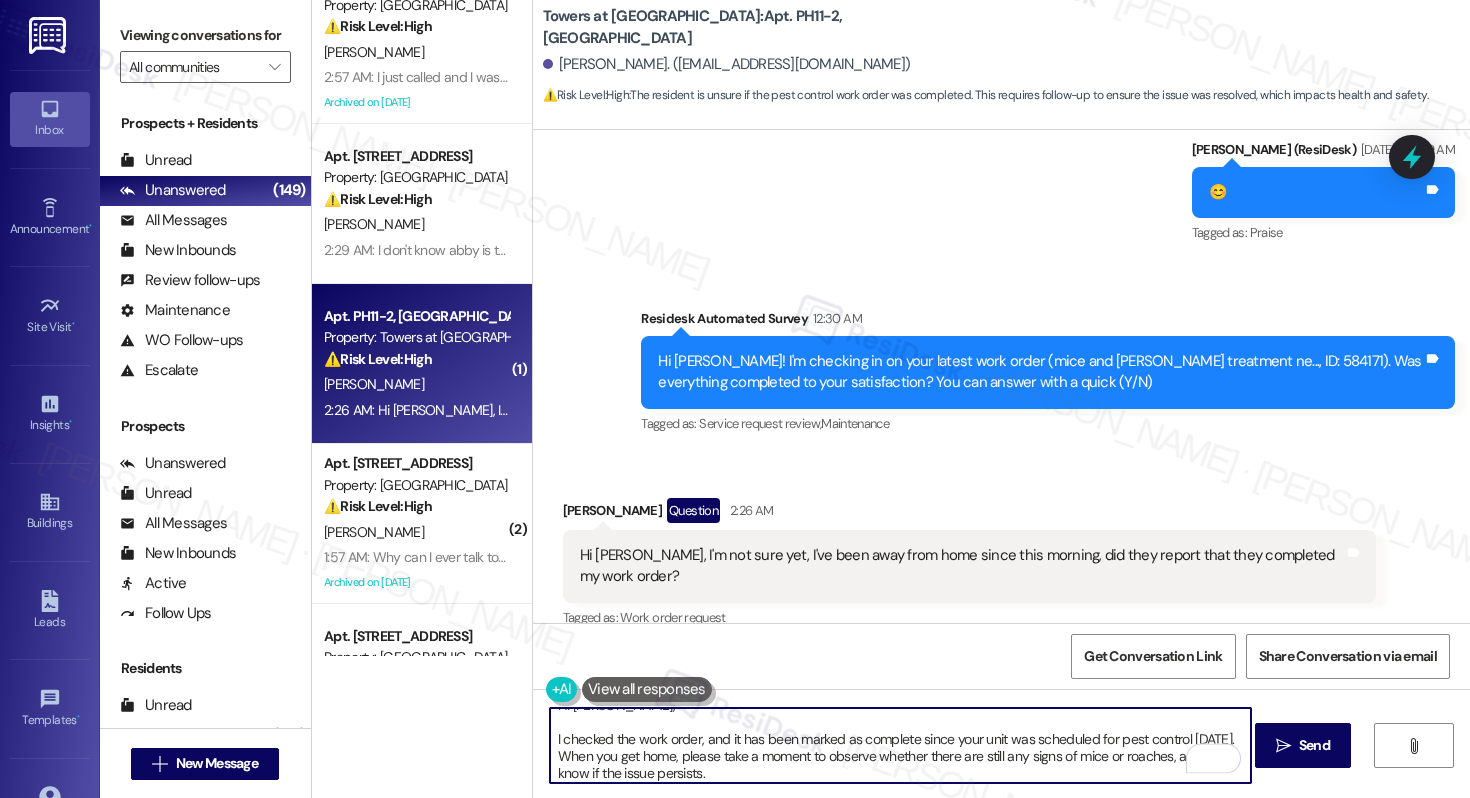 click on "Hi [PERSON_NAME],
I checked the work order, and it has been marked as complete since your unit was scheduled for pest control [DATE]. When you get home, please take a moment to observe whether there are still any signs of mice or roaches, and let us know if the issue persists." at bounding box center [900, 745] 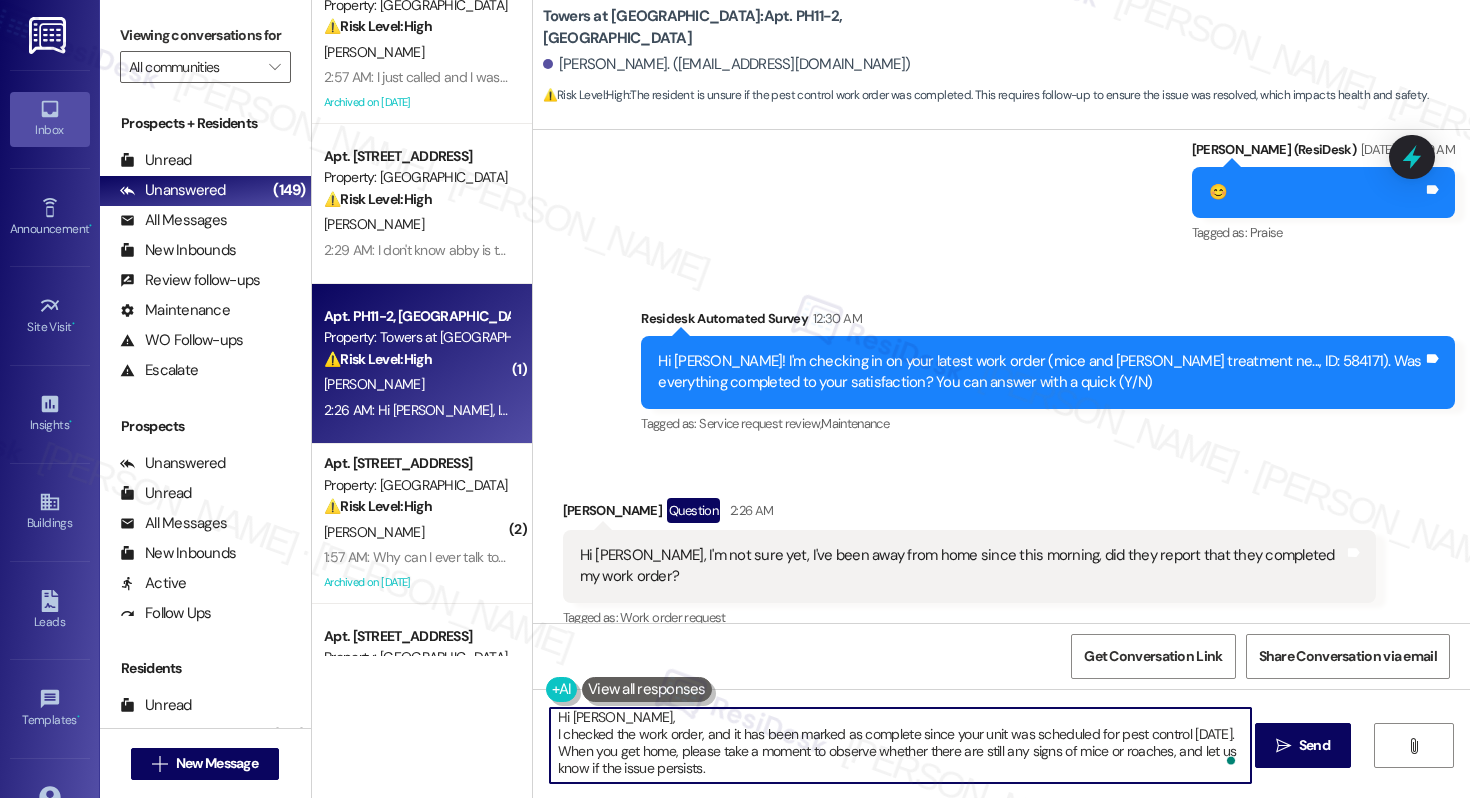 scroll, scrollTop: 5, scrollLeft: 0, axis: vertical 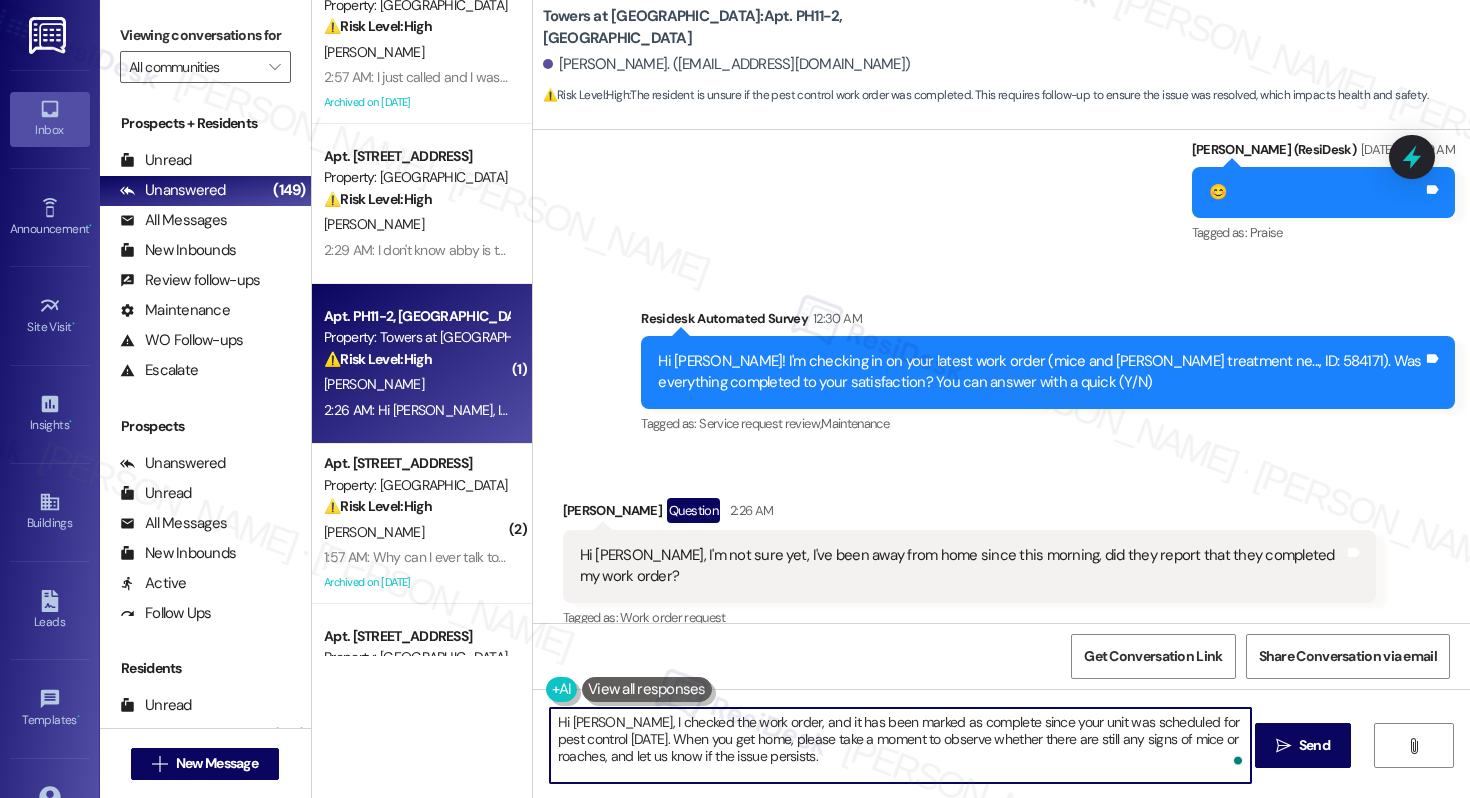 click on "Hi [PERSON_NAME], I checked the work order, and it has been marked as complete since your unit was scheduled for pest control [DATE]. When you get home, please take a moment to observe whether there are still any signs of mice or roaches, and let us know if the issue persists." at bounding box center [900, 745] 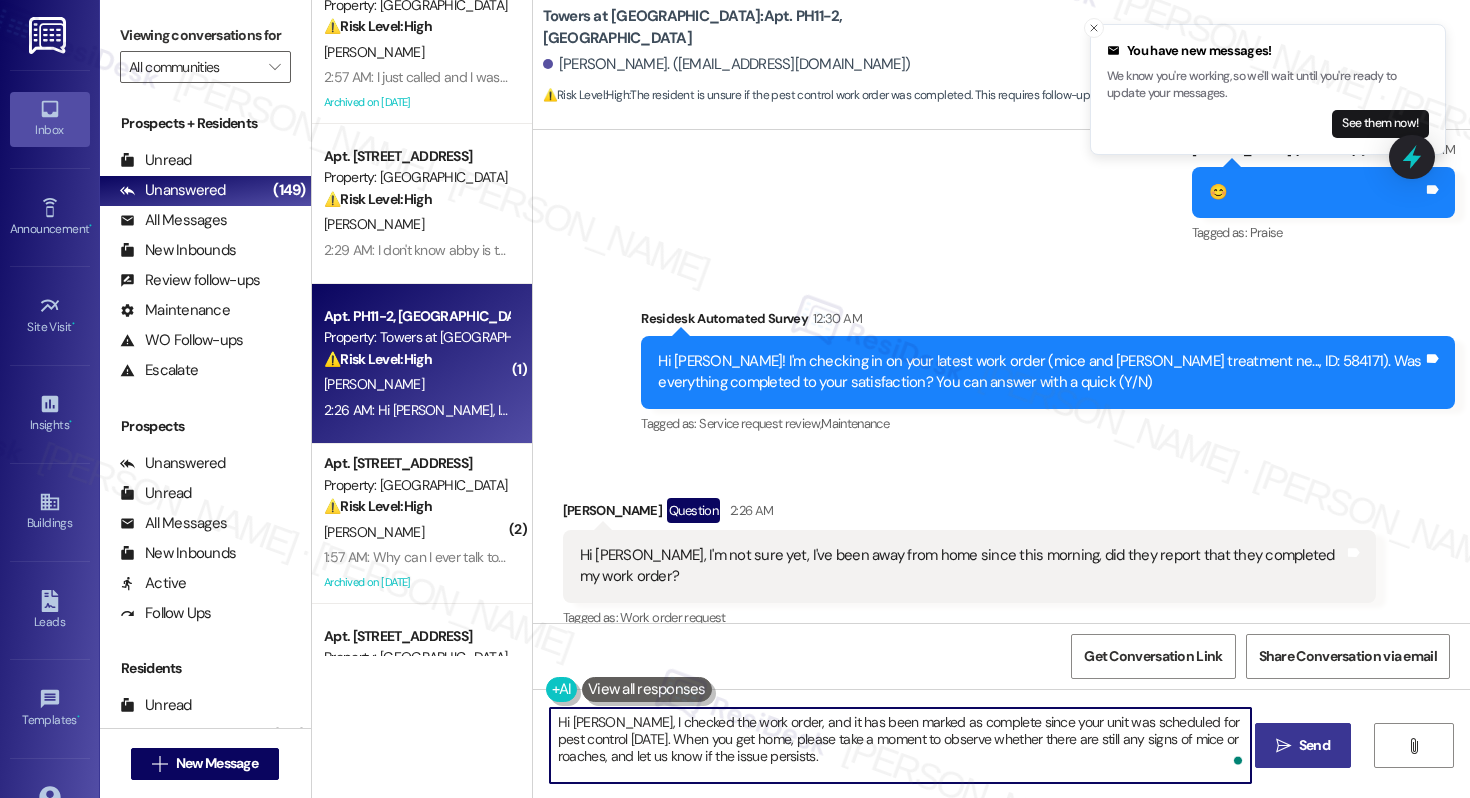type on "Hi [PERSON_NAME], I checked the work order, and it has been marked as complete since your unit was scheduled for pest control [DATE]. When you get home, please take a moment to observe whether there are still any signs of mice or roaches, and let us know if the issue persists." 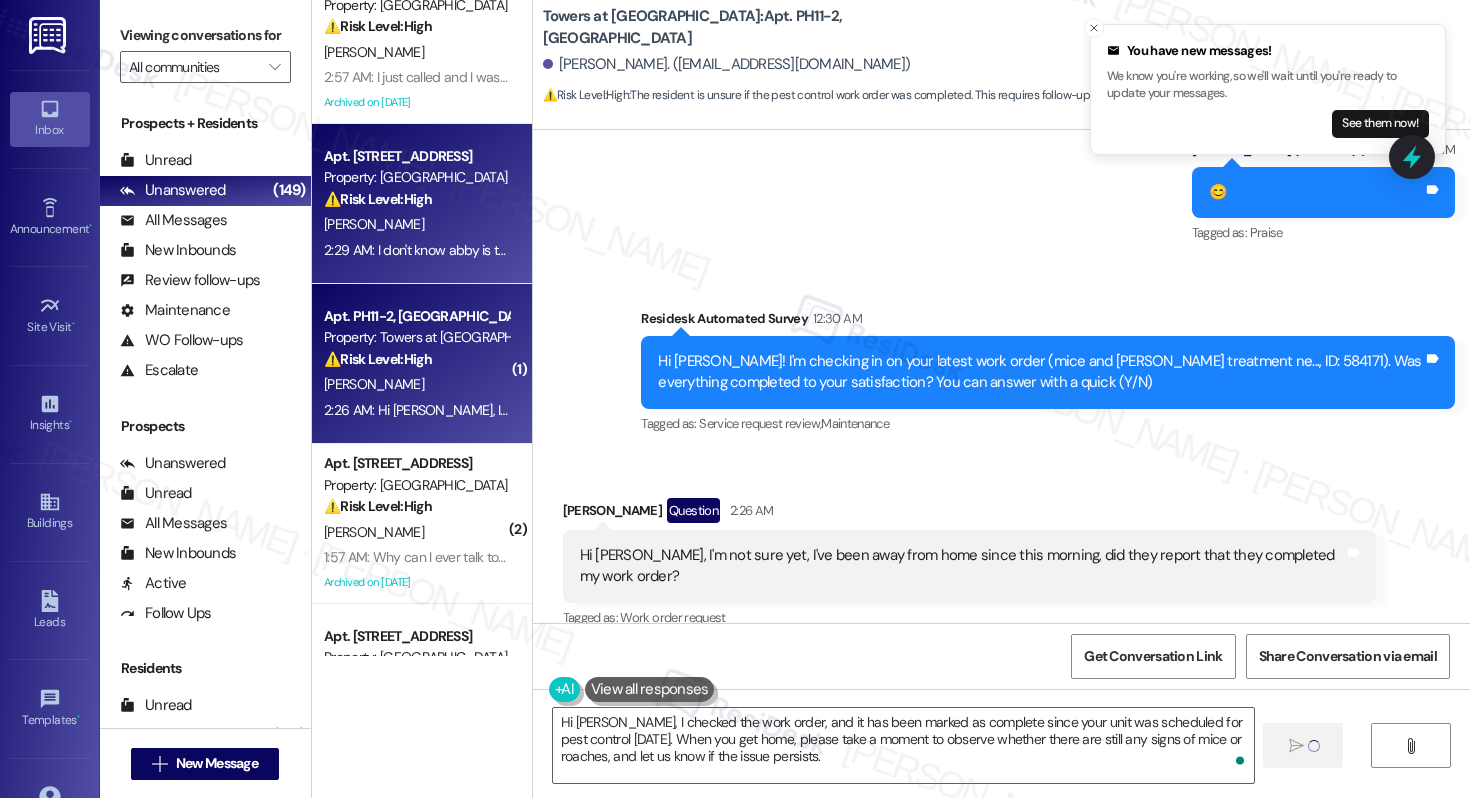 type 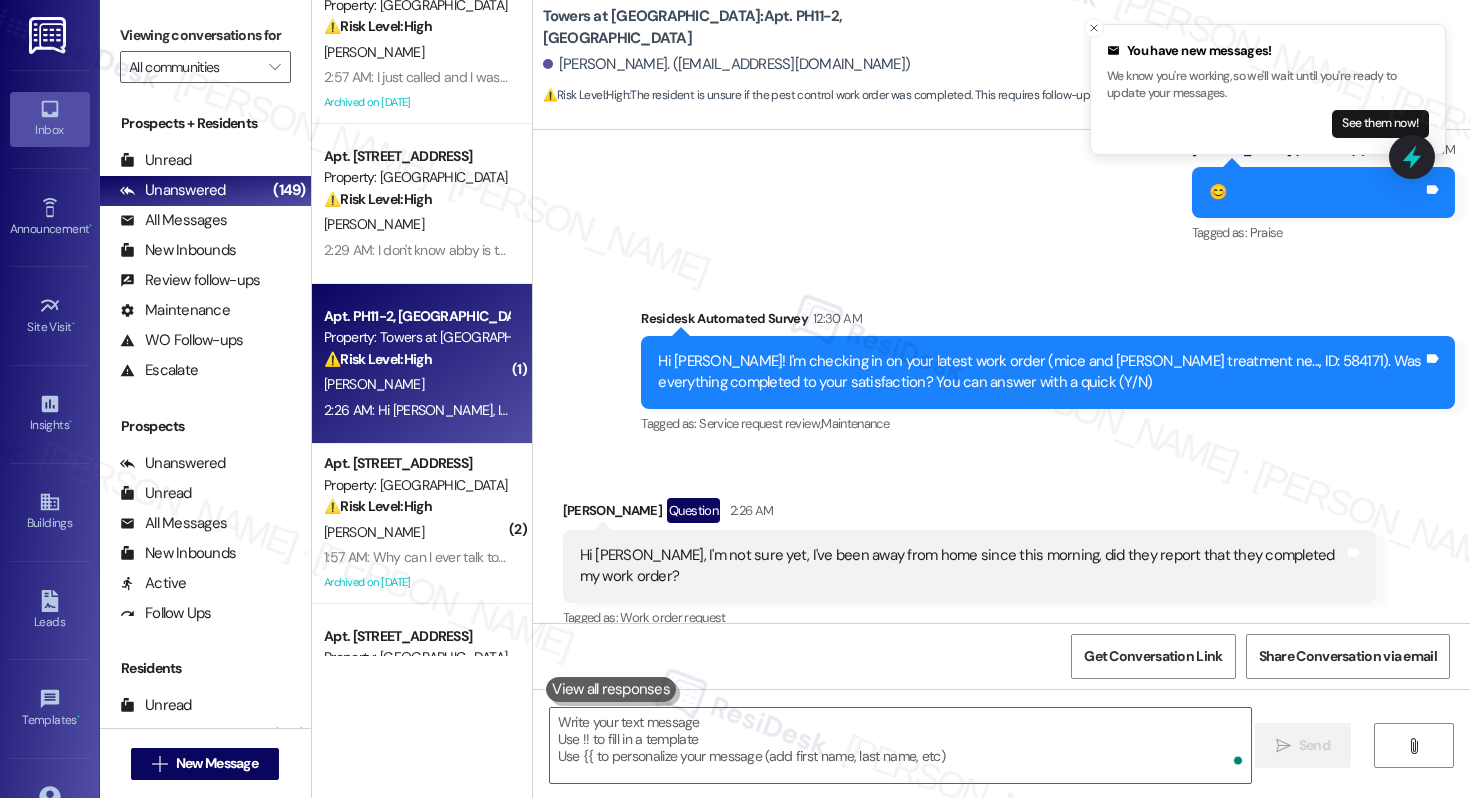 scroll, scrollTop: 13879, scrollLeft: 0, axis: vertical 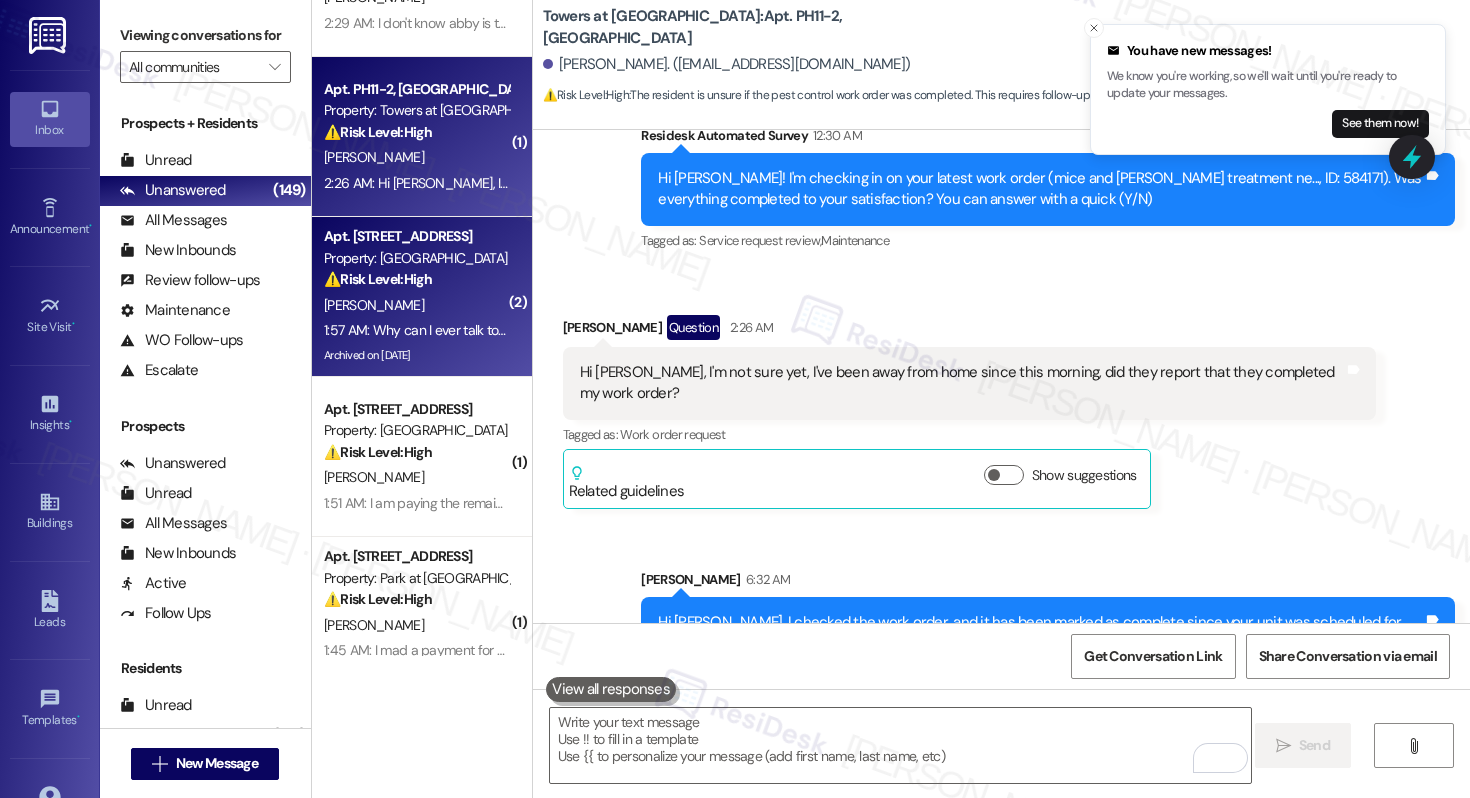 click on "1:57 AM: Why can I ever talk to somebody? I don't understand these emails. Please have someone call me when I call downstairs. They never answer. I'll leave a voicemail. They never return my call. 1:57 AM: Why can I ever talk to somebody? I don't understand these emails. Please have someone call me when I call downstairs. They never answer. I'll leave a voicemail. They never return my call." at bounding box center (416, 330) 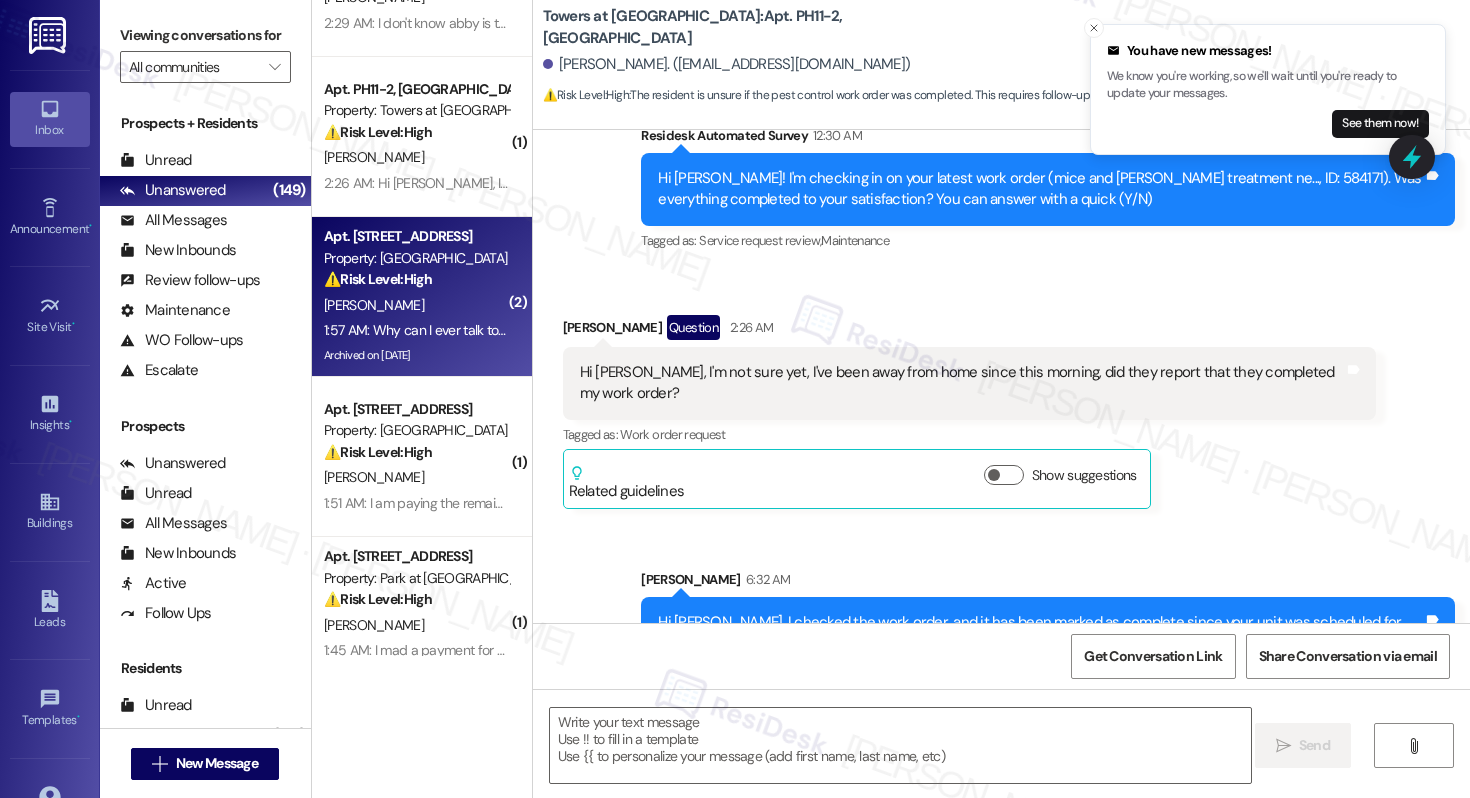 type on "Fetching suggested responses. Please feel free to read through the conversation in the meantime." 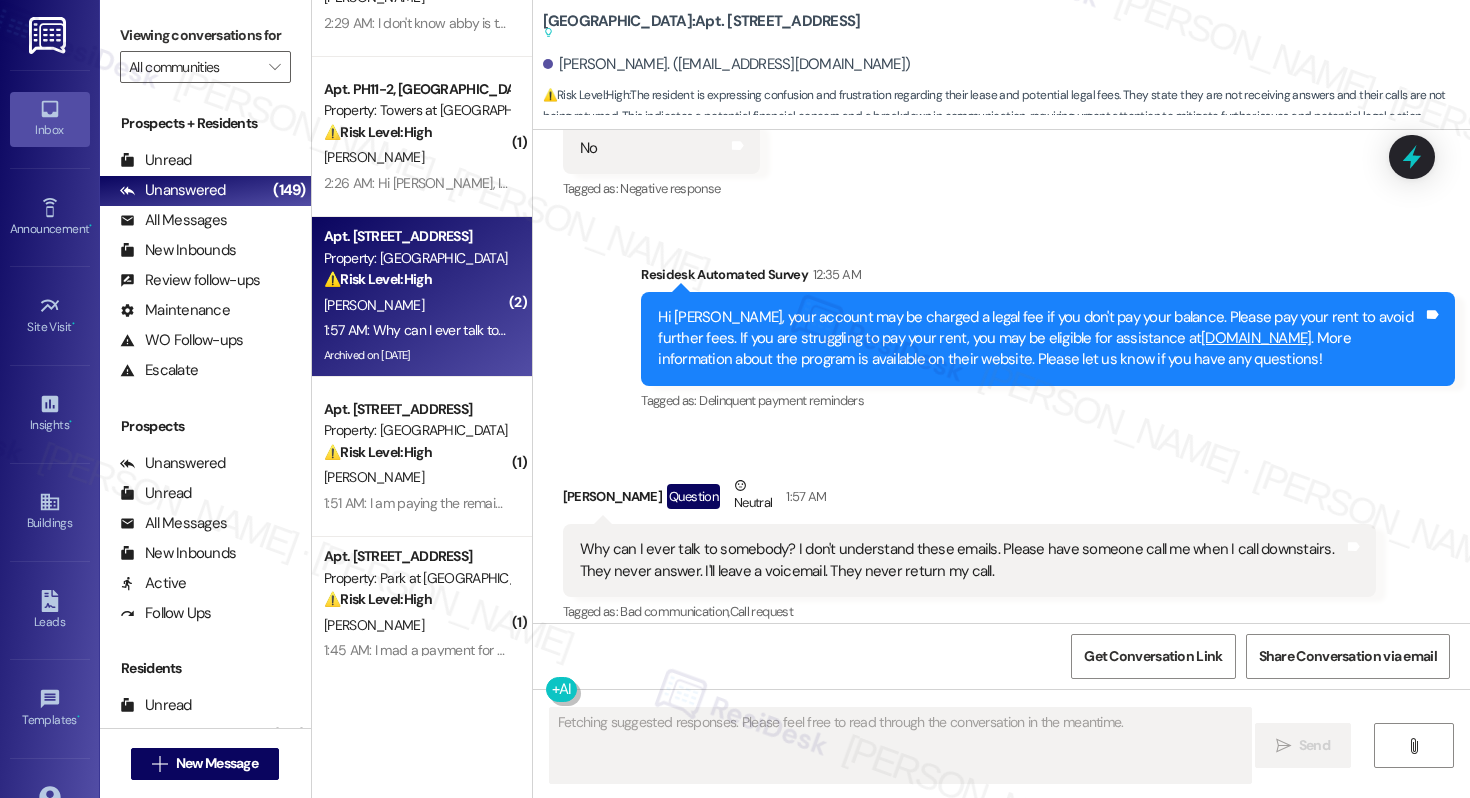 scroll, scrollTop: 16633, scrollLeft: 0, axis: vertical 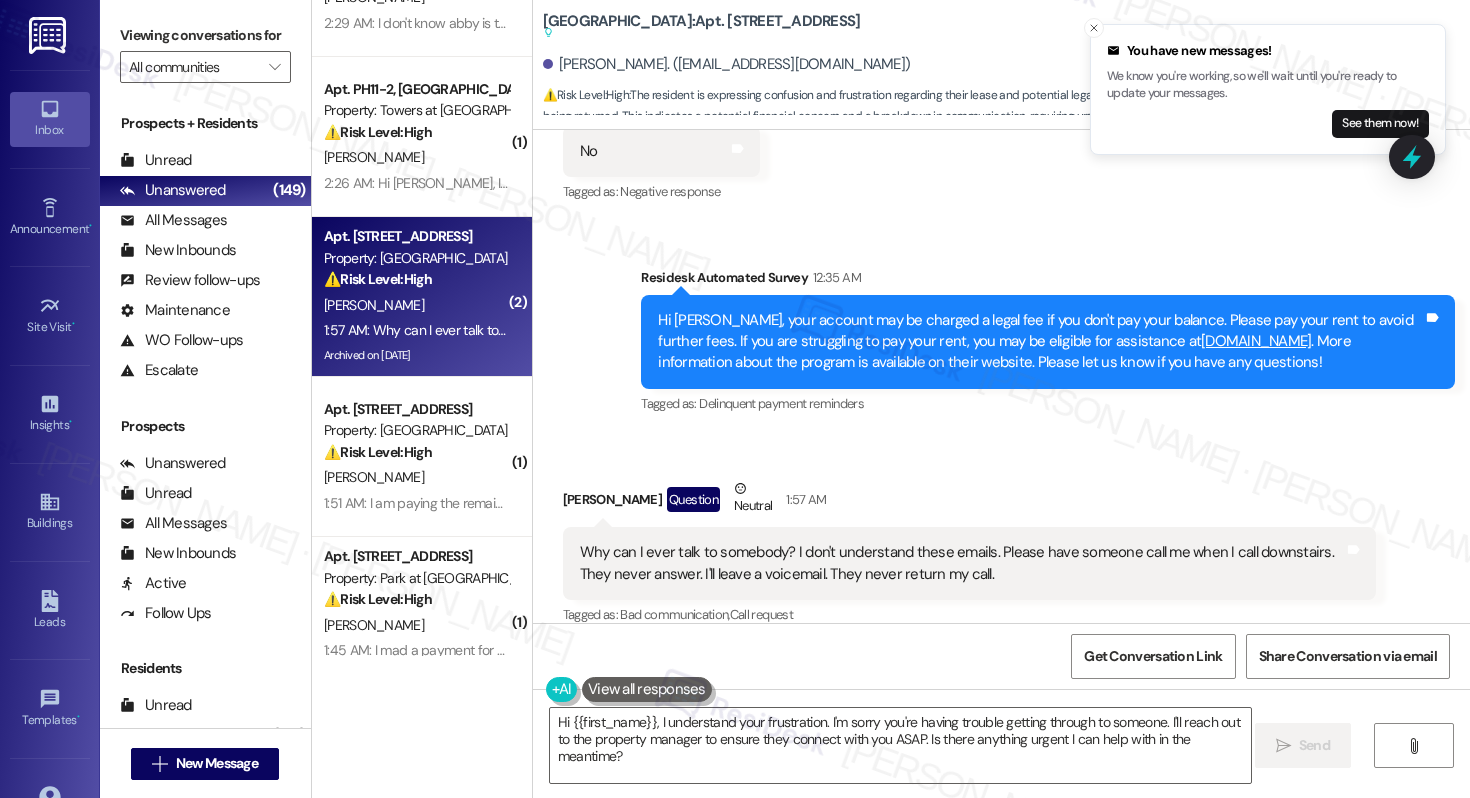click on "Why can I ever talk to somebody? I don't understand these emails. Please have someone call me when I call downstairs. They never answer. I'll leave a voicemail. They never return my call." at bounding box center [962, 563] 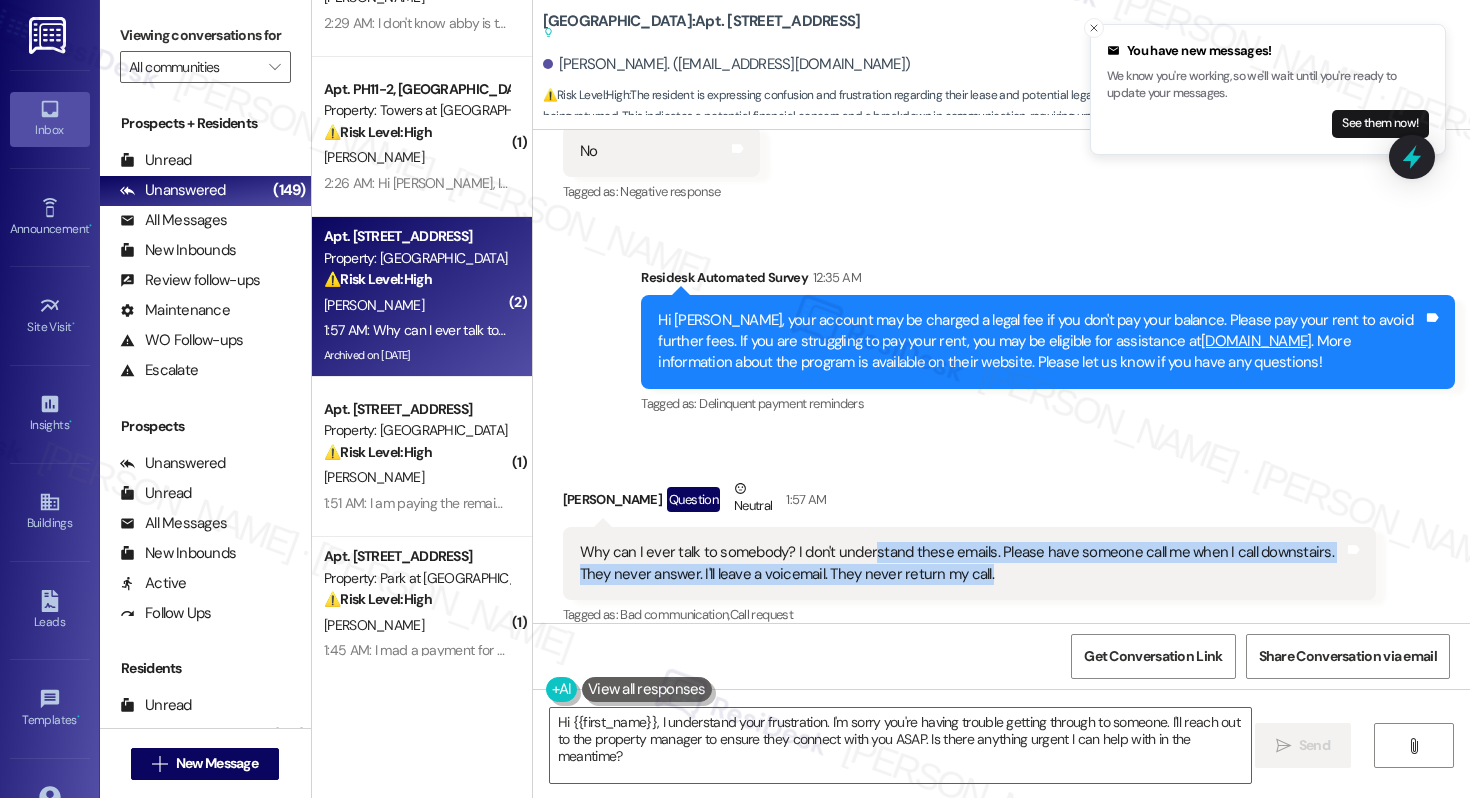 drag, startPoint x: 860, startPoint y: 359, endPoint x: 1113, endPoint y: 379, distance: 253.78928 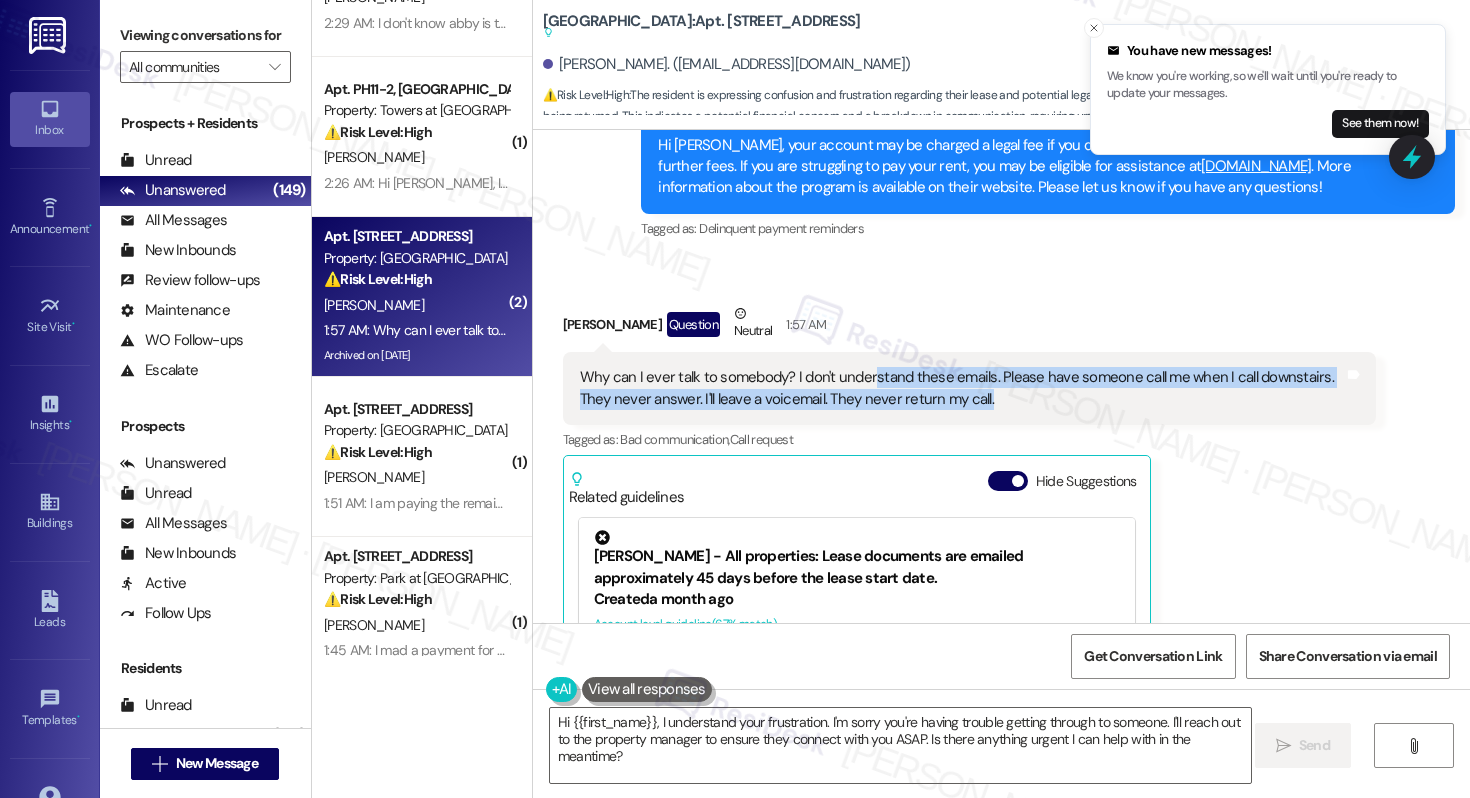 scroll, scrollTop: 16843, scrollLeft: 0, axis: vertical 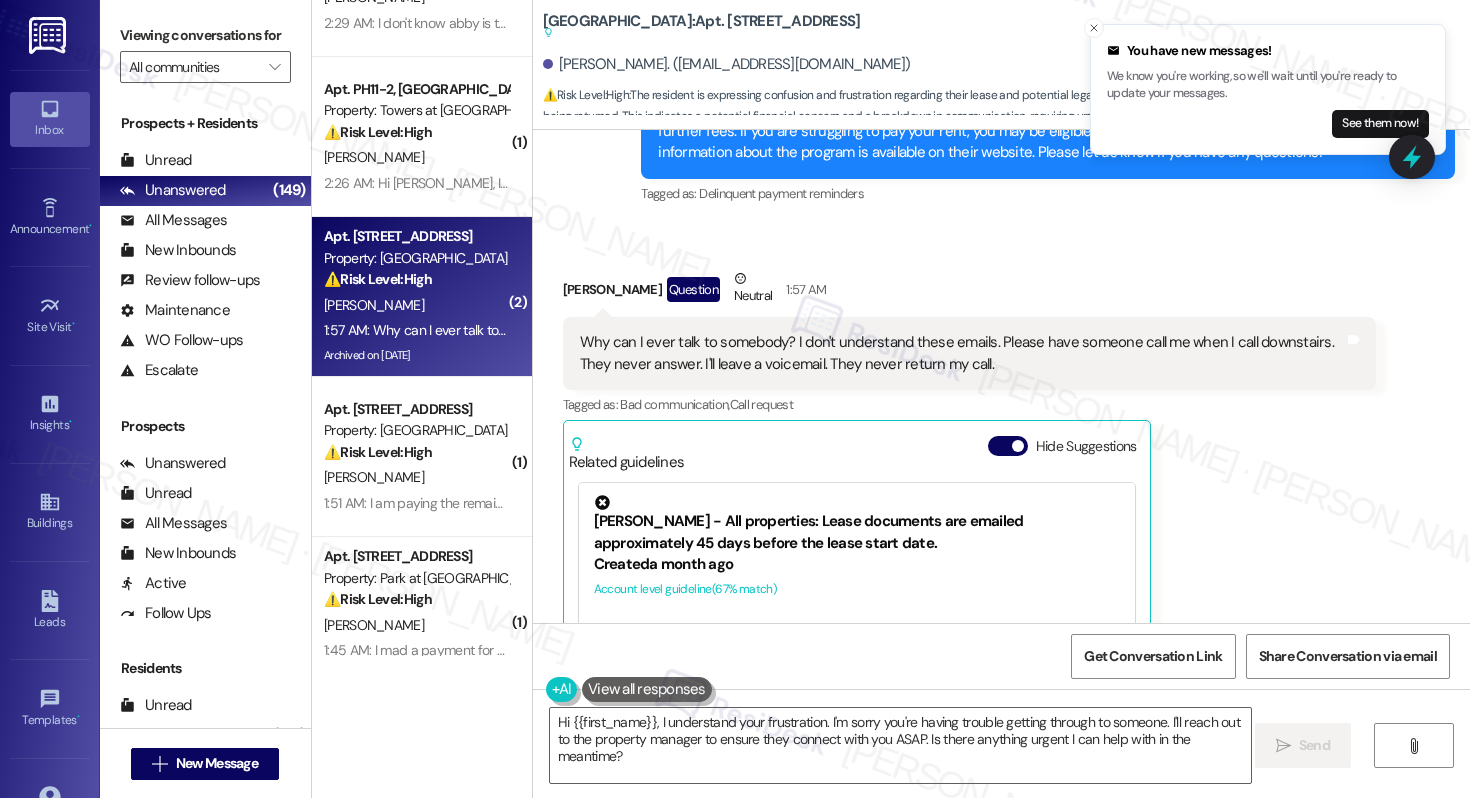 click on "[PERSON_NAME]. ([EMAIL_ADDRESS][DOMAIN_NAME])" at bounding box center [727, 64] 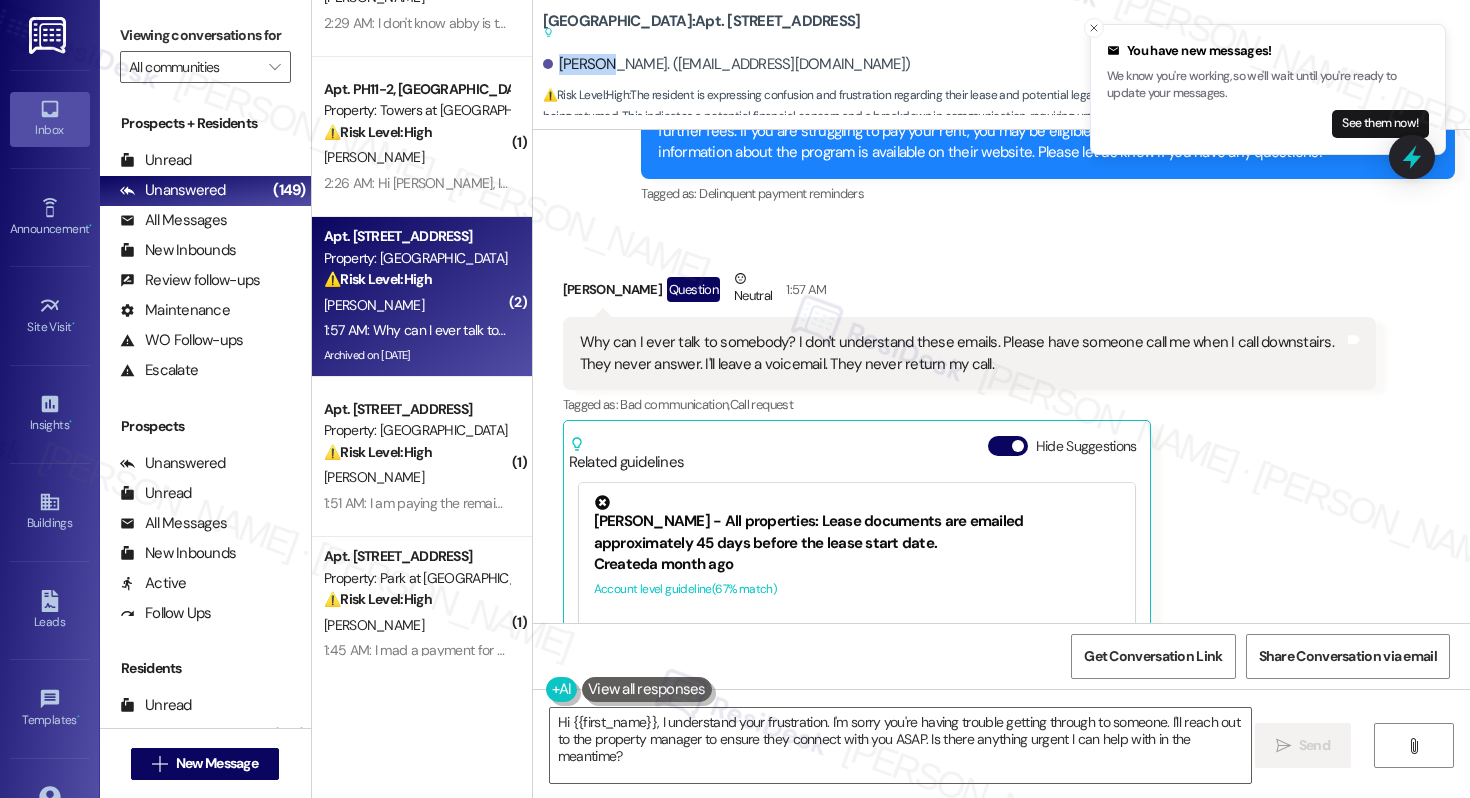 click on "[PERSON_NAME]. ([EMAIL_ADDRESS][DOMAIN_NAME])" at bounding box center [727, 64] 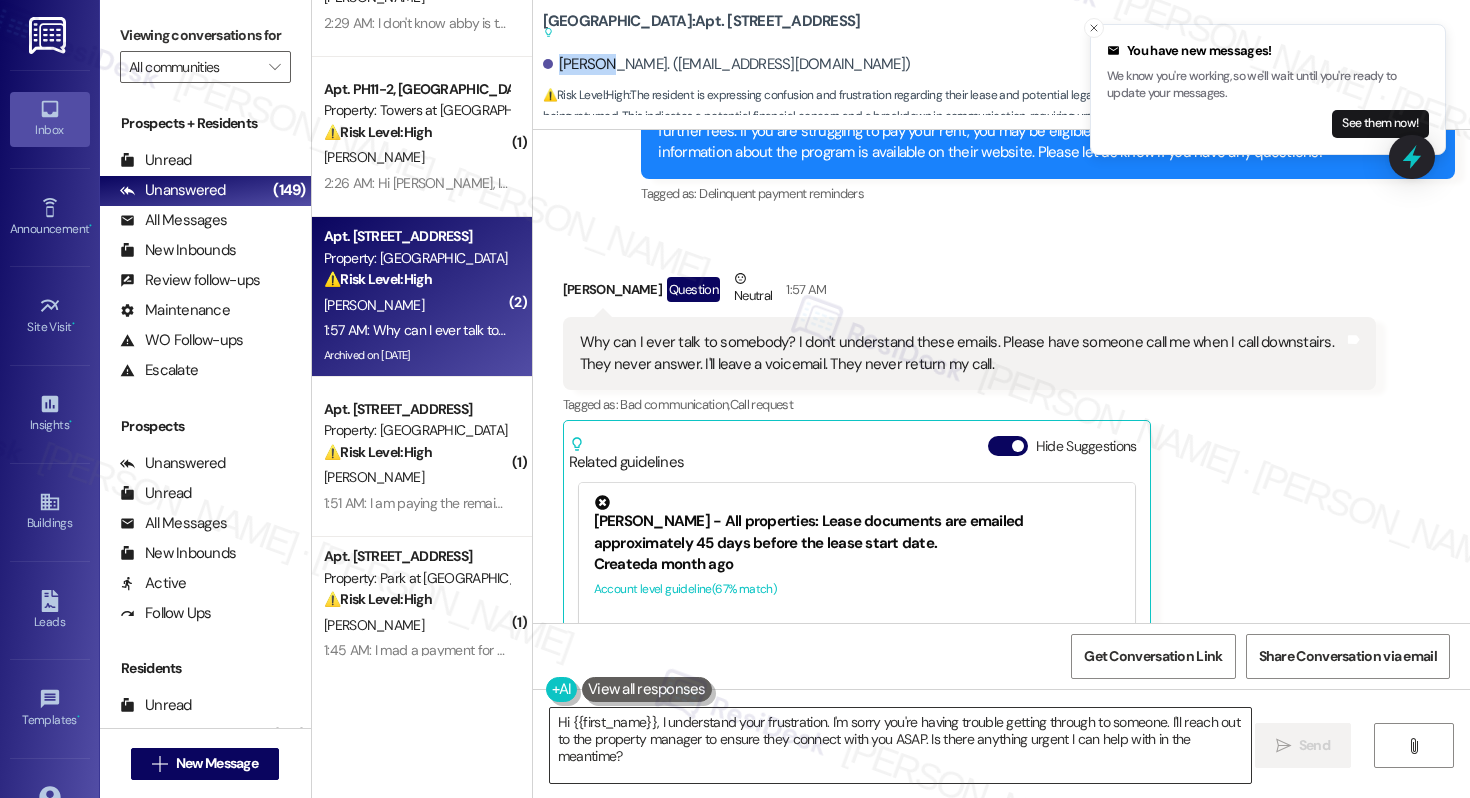 copy on "[PERSON_NAME]" 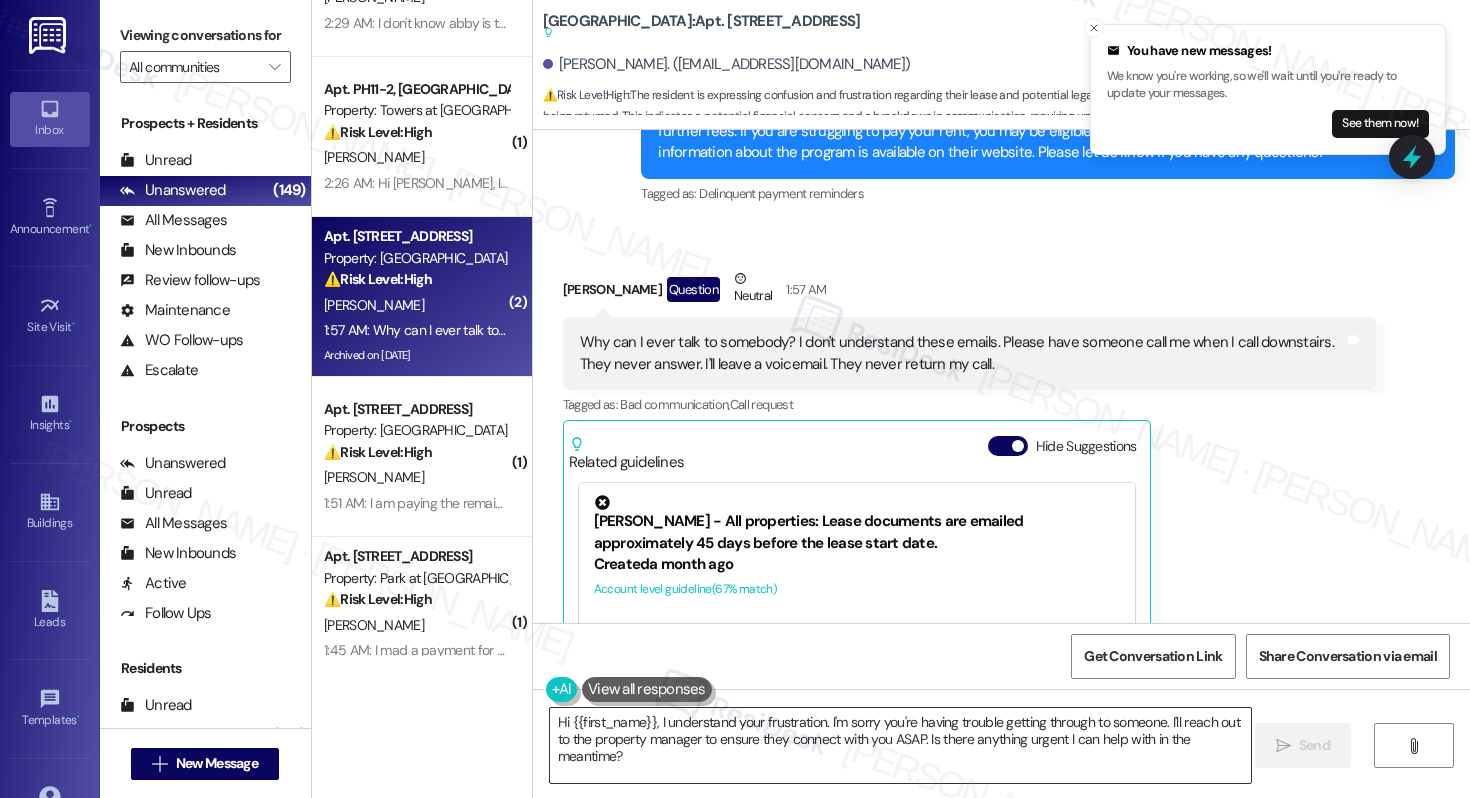 click on "Hi {{first_name}}, I understand your frustration. I'm sorry you're having trouble getting through to someone. I'll reach out to the property manager to ensure they connect with you ASAP. Is there anything urgent I can help with in the meantime?" at bounding box center (900, 745) 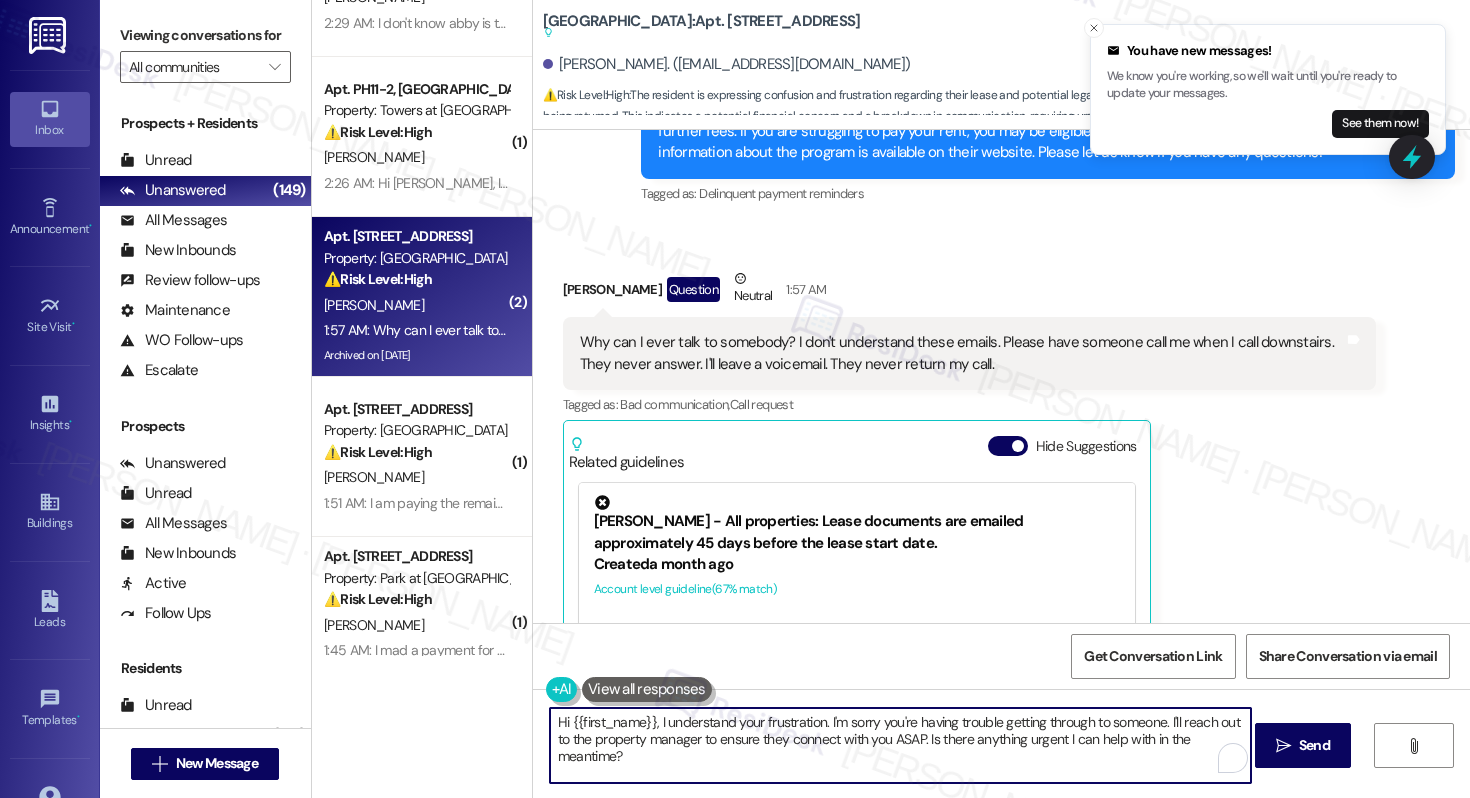 click on "Hi {{first_name}}, I understand your frustration. I'm sorry you're having trouble getting through to someone. I'll reach out to the property manager to ensure they connect with you ASAP. Is there anything urgent I can help with in the meantime?" at bounding box center [900, 745] 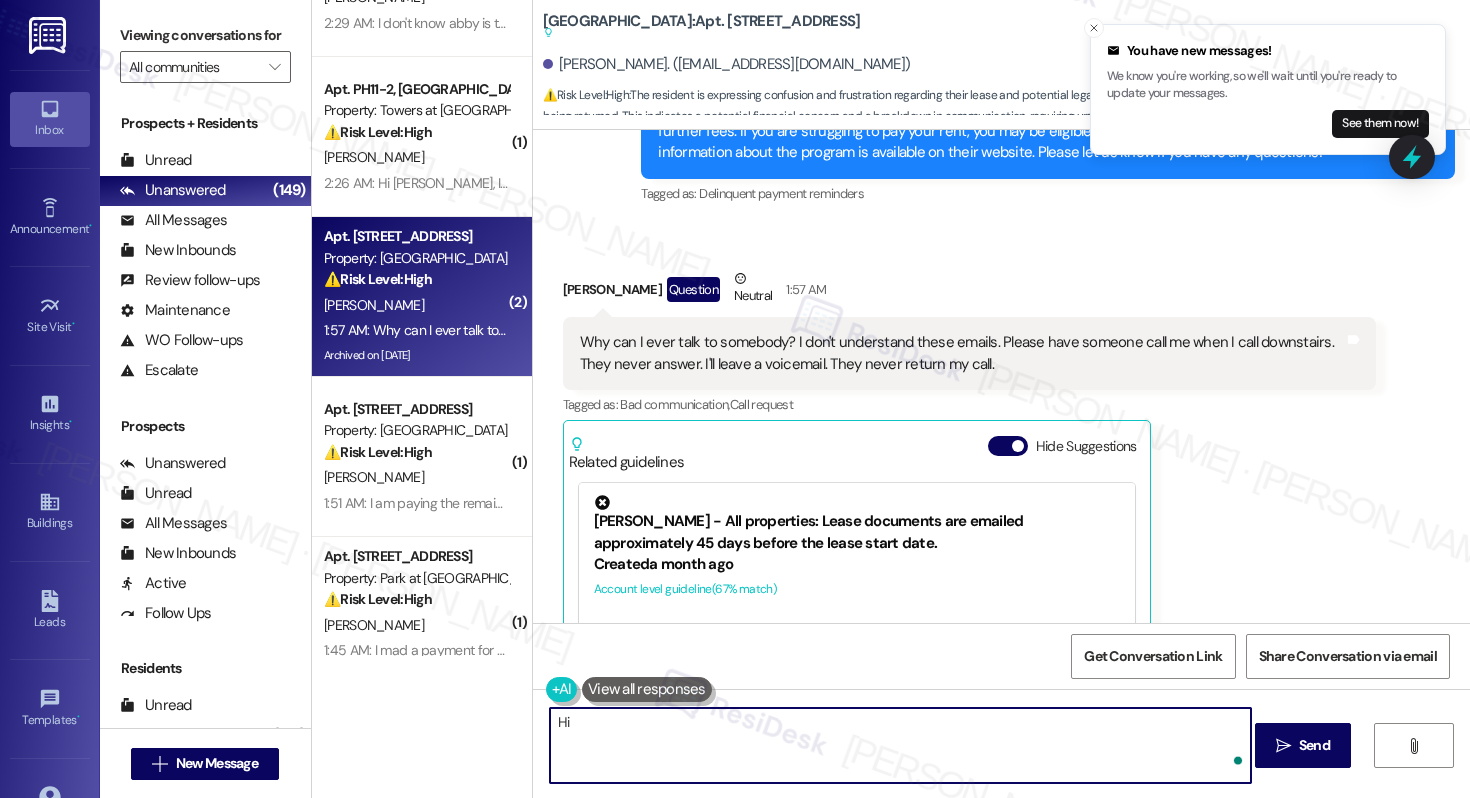 paste on "[PERSON_NAME]" 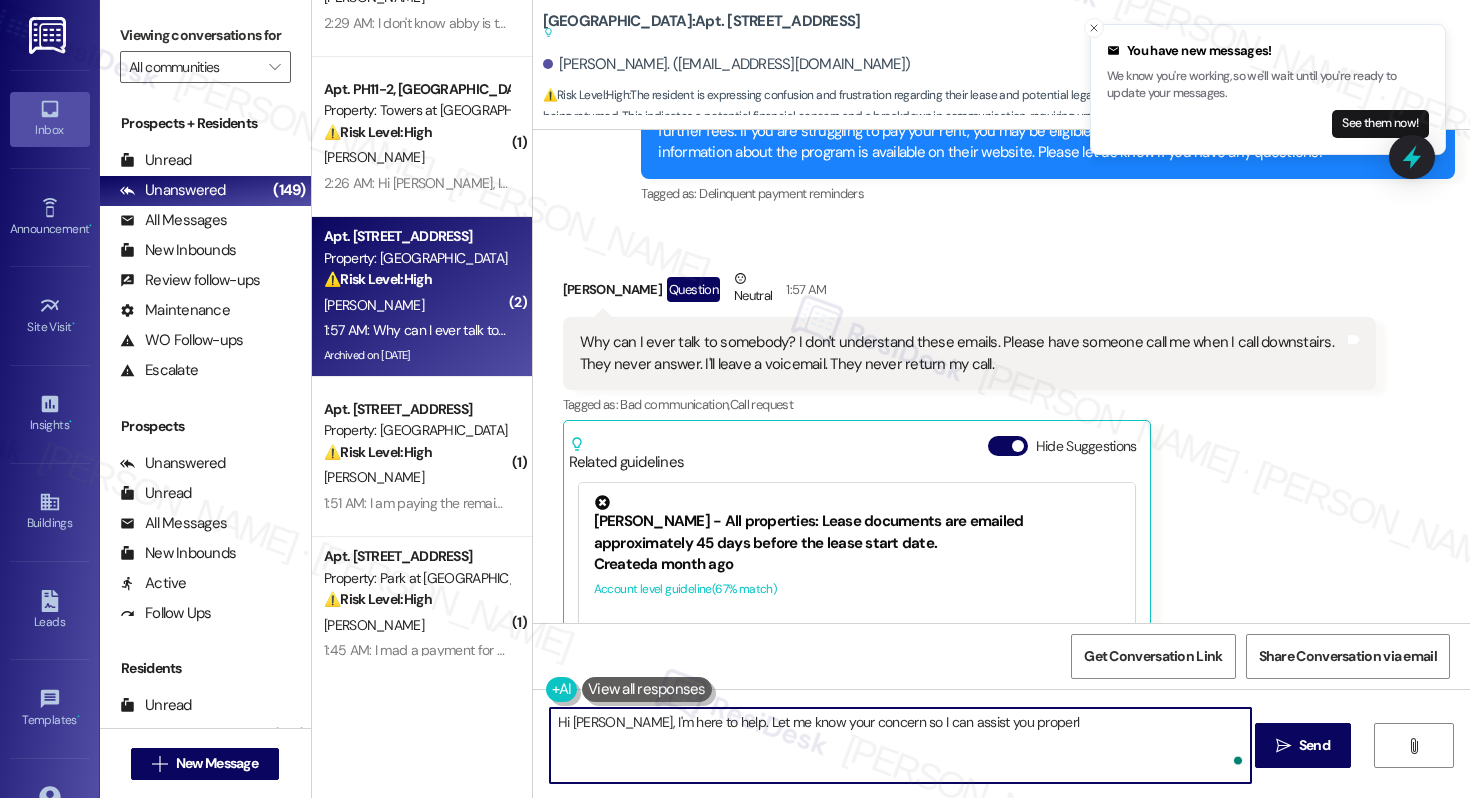 type on "Hi [PERSON_NAME], I'm here to help. Let me know your concern so I can assist you properly" 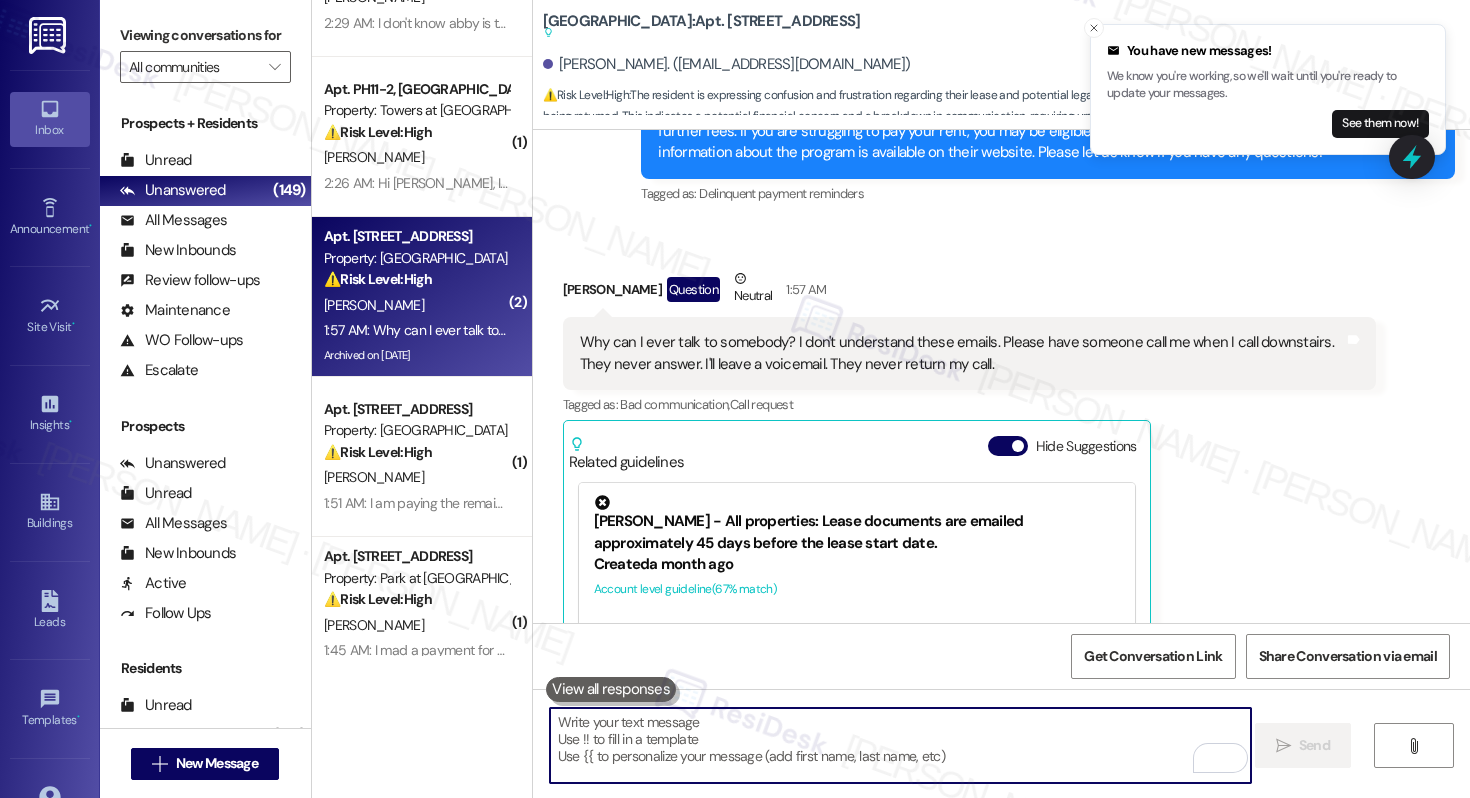 click at bounding box center (900, 745) 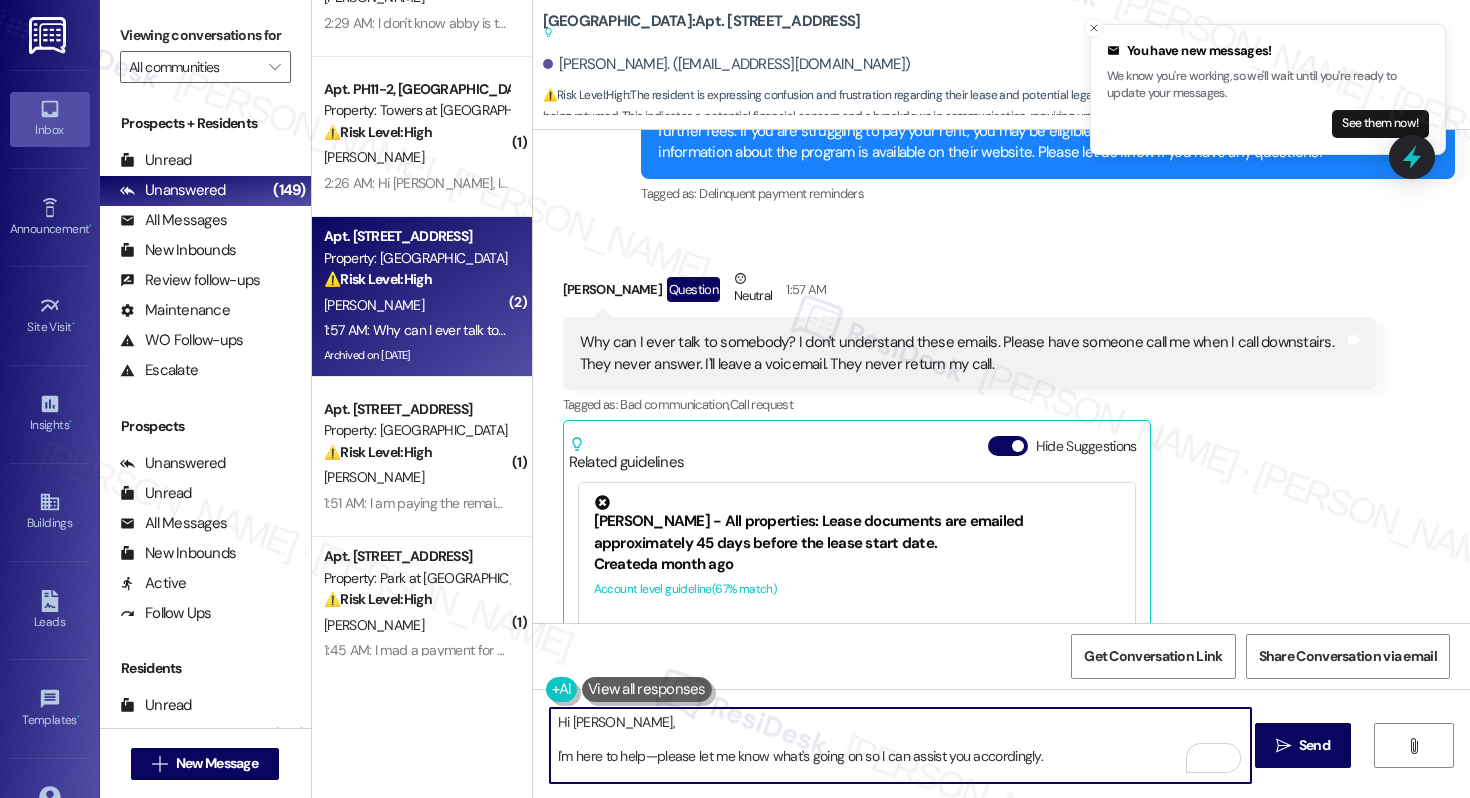 scroll, scrollTop: 170, scrollLeft: 0, axis: vertical 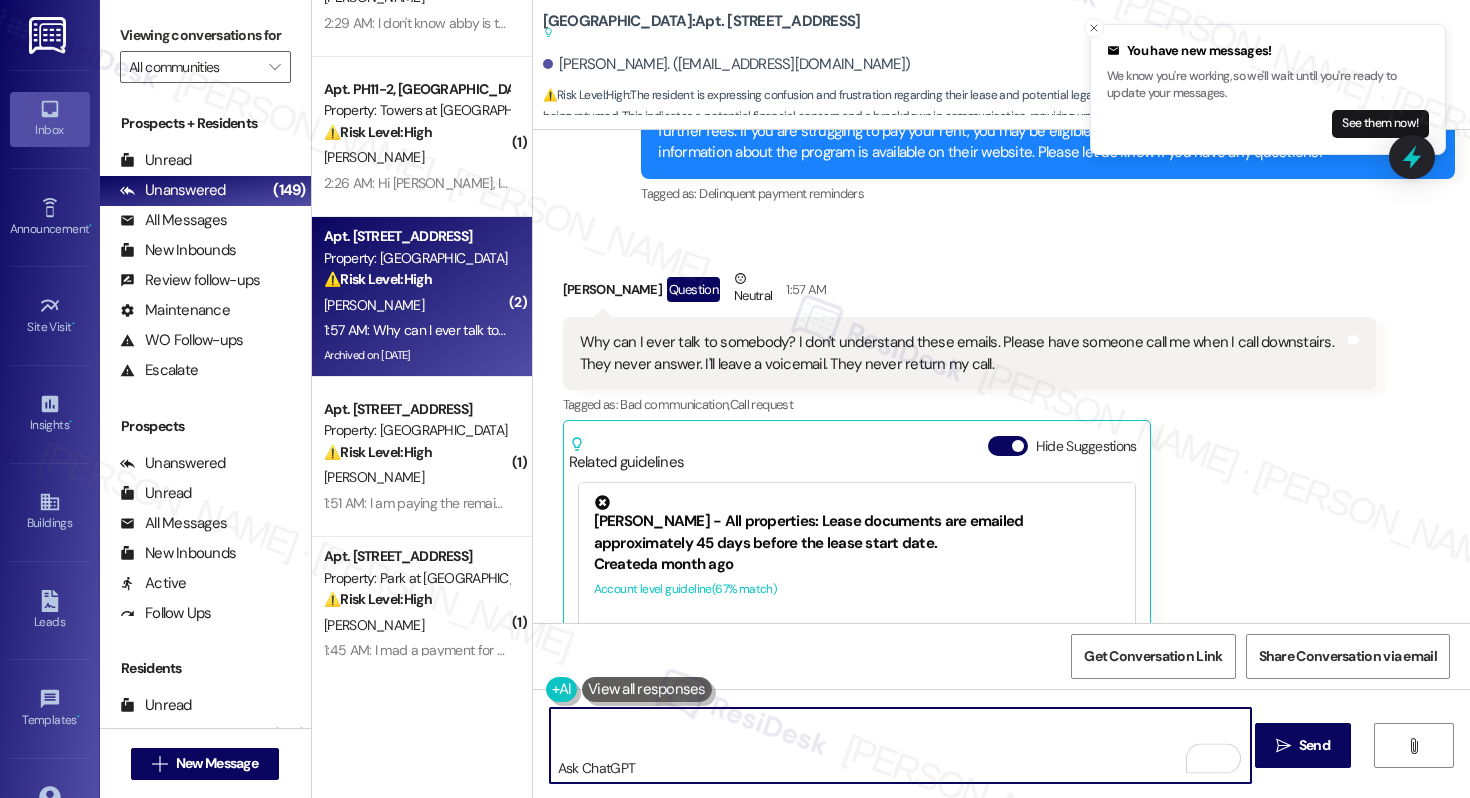 drag, startPoint x: 656, startPoint y: 758, endPoint x: 524, endPoint y: 751, distance: 132.18547 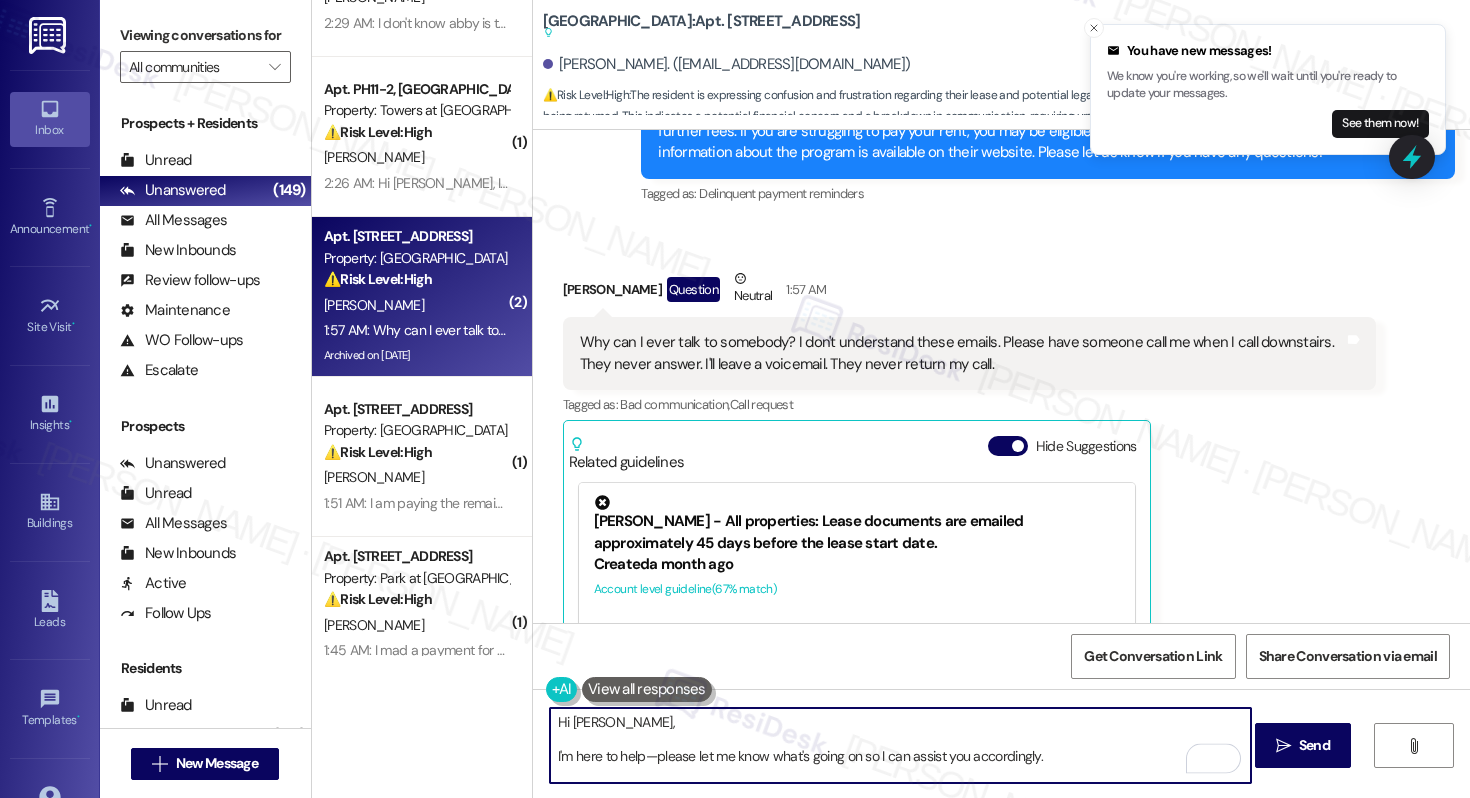 scroll, scrollTop: 158, scrollLeft: 0, axis: vertical 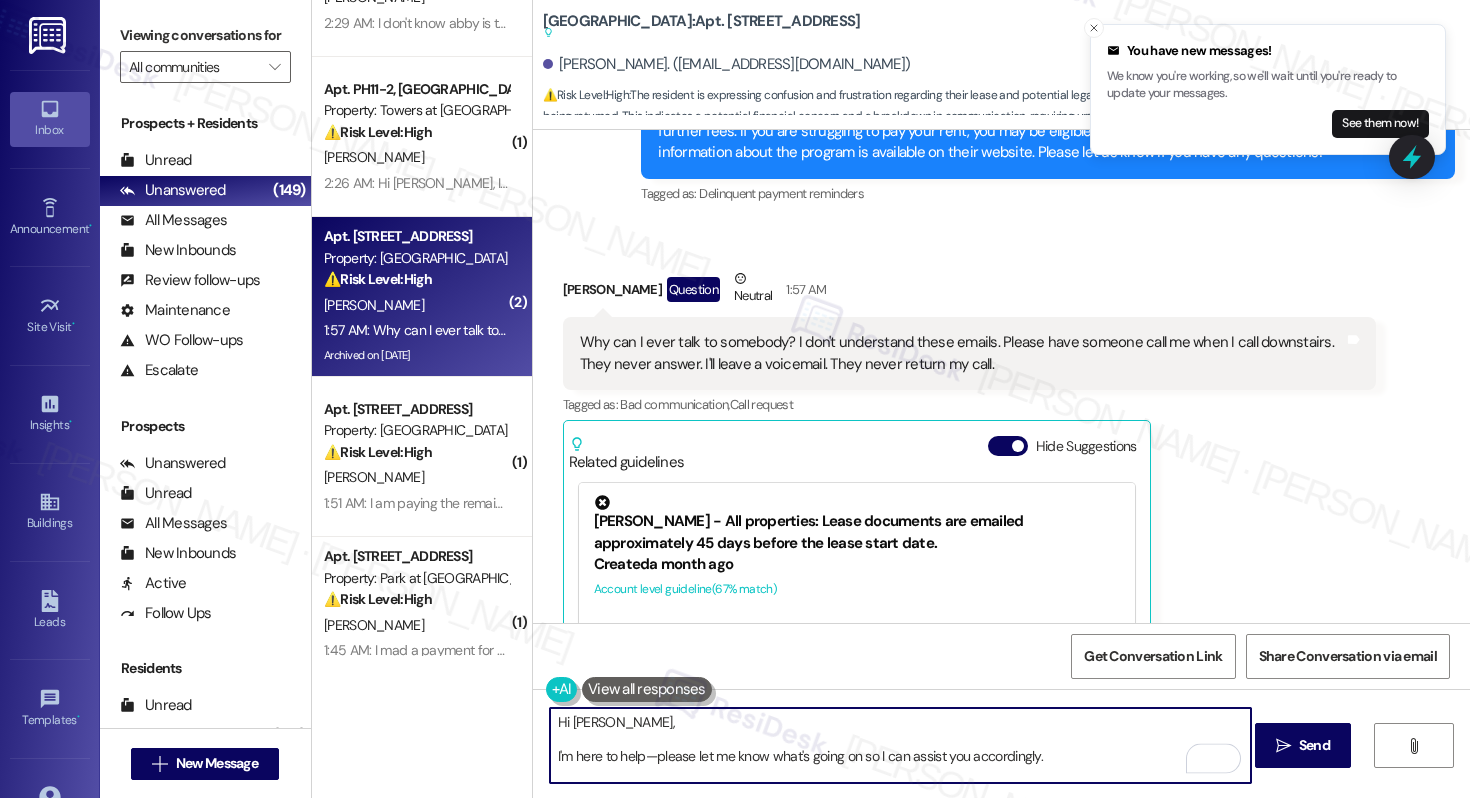 click on "Hi [PERSON_NAME],
I'm here to help—please let me know what's going on so I can assist you accordingly." at bounding box center (900, 745) 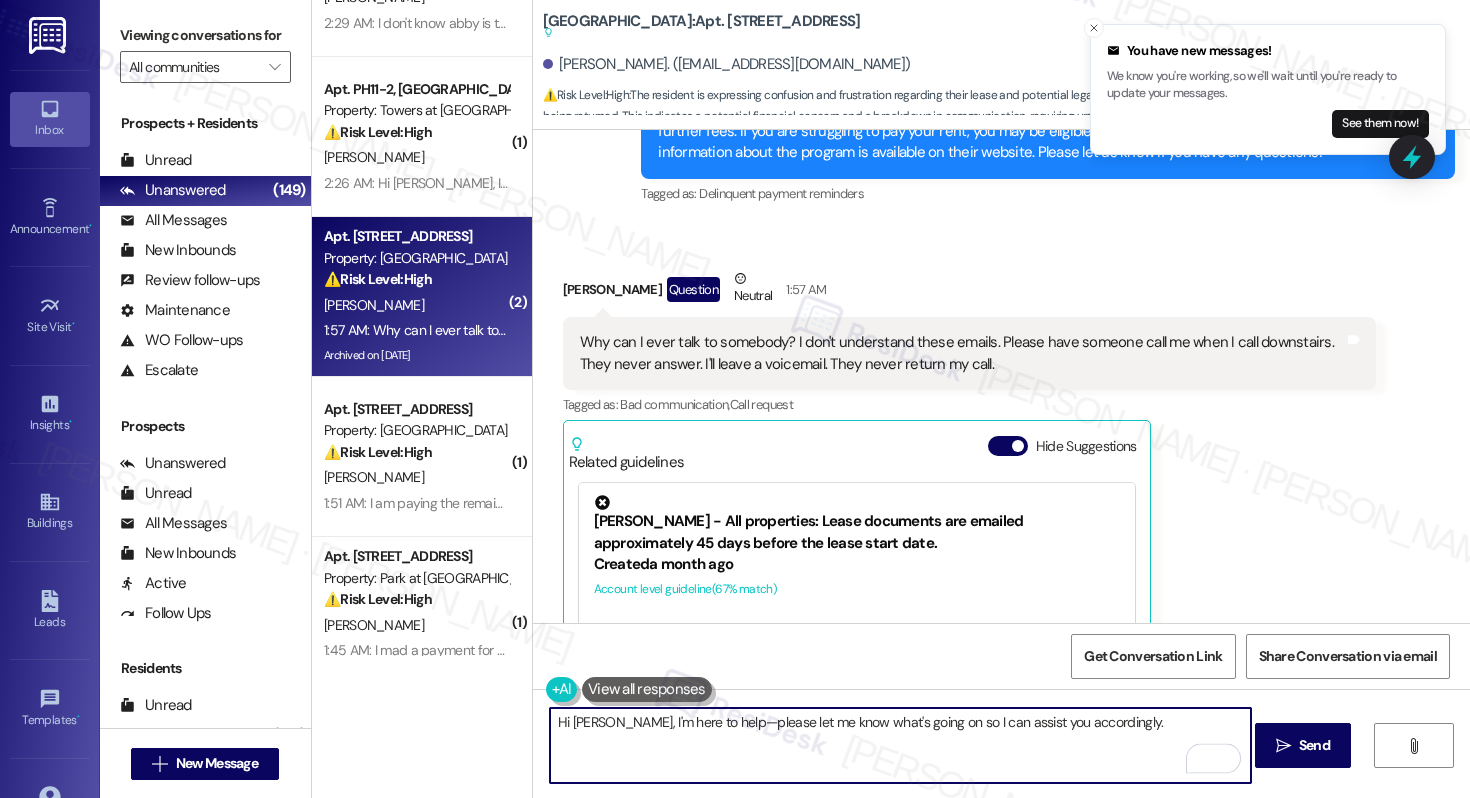 click on "Hi [PERSON_NAME], I'm here to help—please let me know what's going on so I can assist you accordingly." at bounding box center [900, 745] 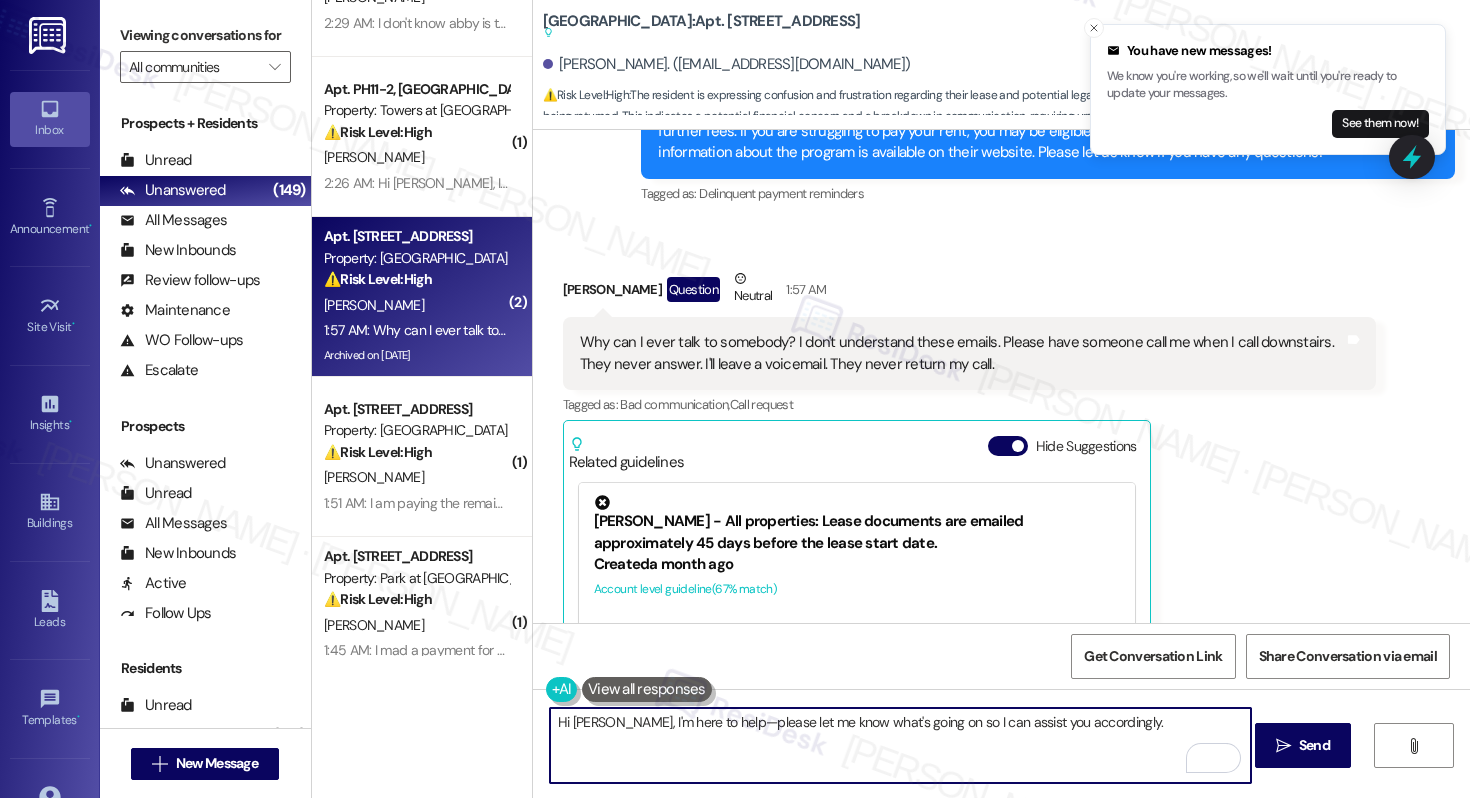 click on "Hi [PERSON_NAME], I'm here to help—please let me know what's going on so I can assist you accordingly." at bounding box center (900, 745) 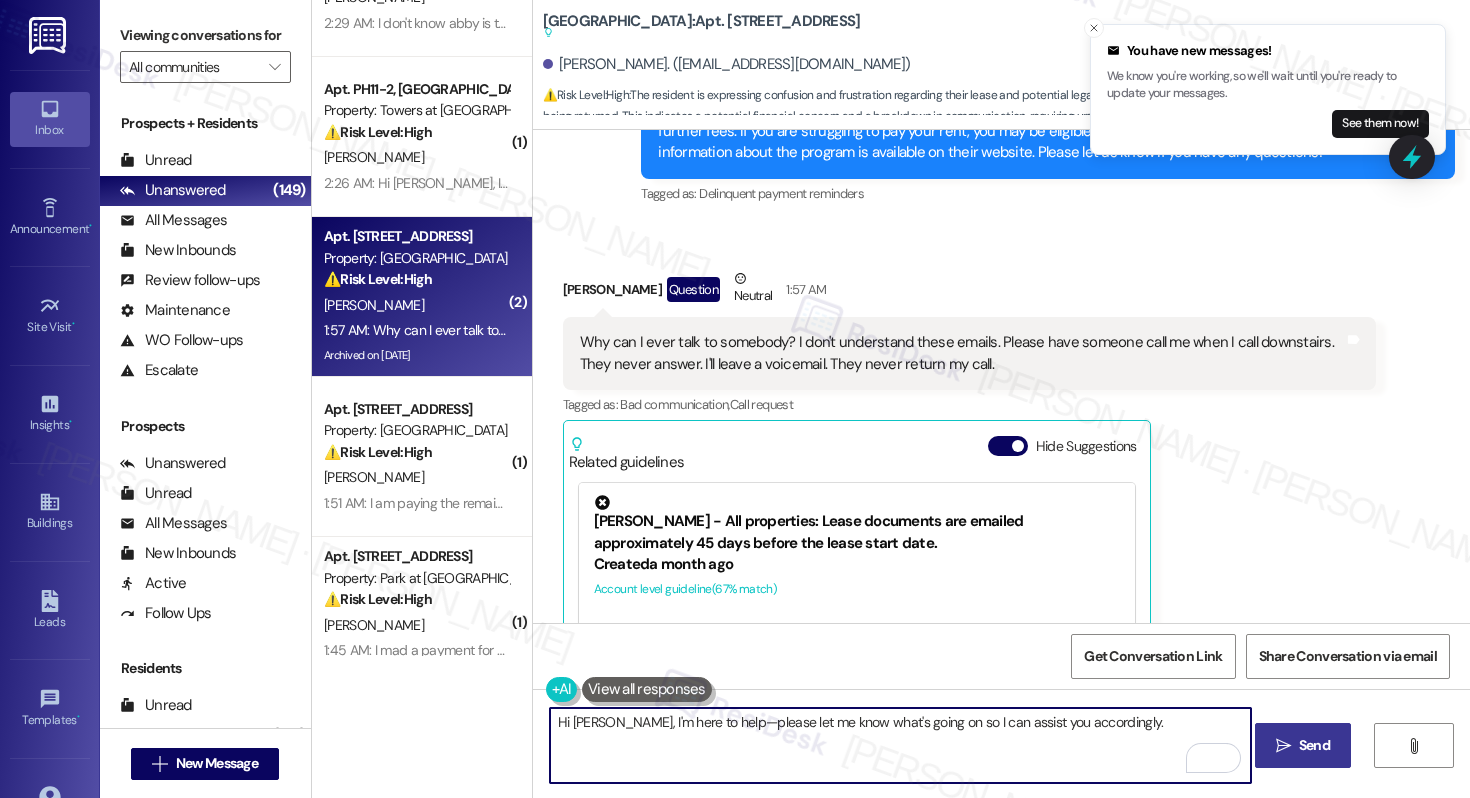 type on "Hi [PERSON_NAME], I'm here to help—please let me know what's going on so I can assist you accordingly." 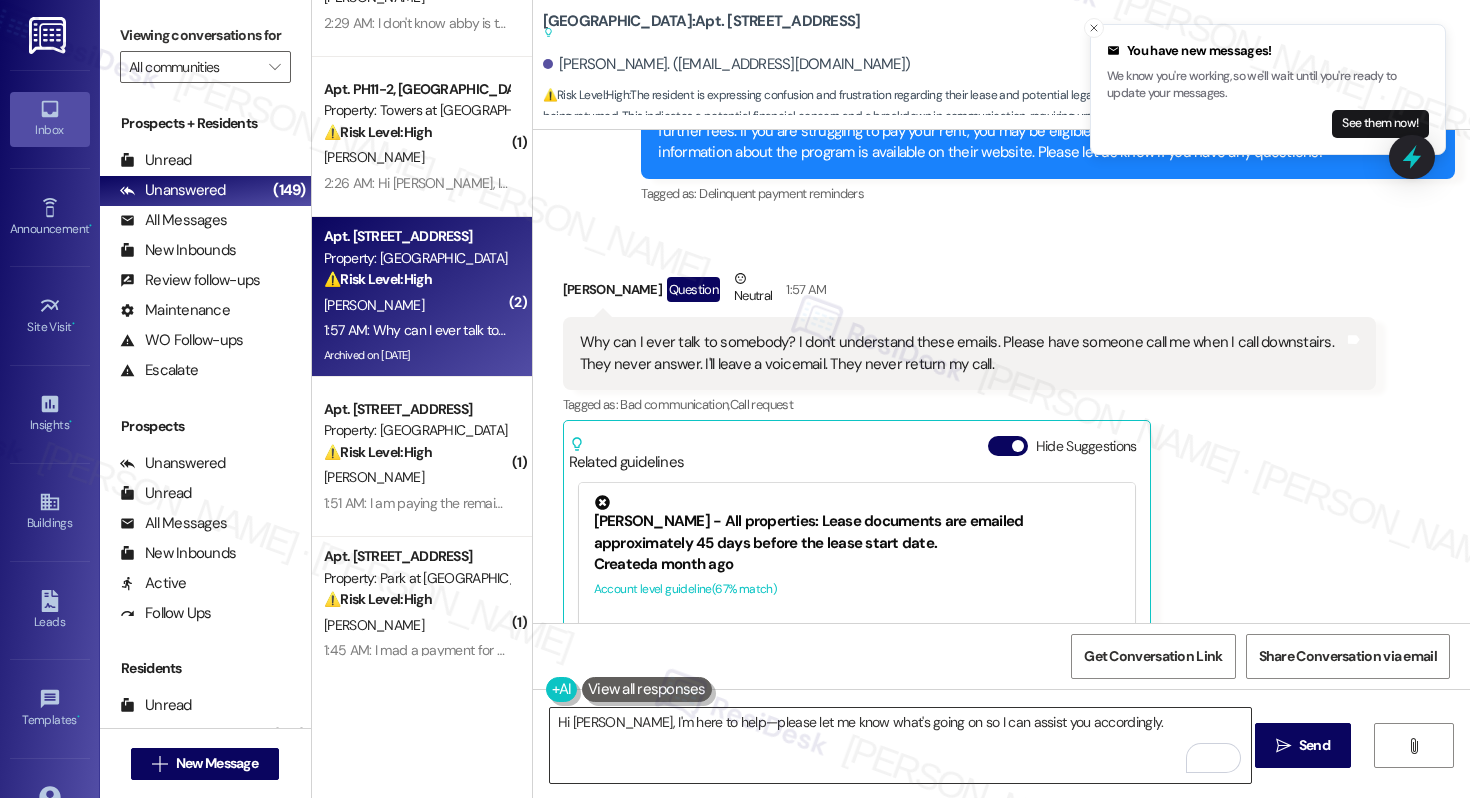 drag, startPoint x: 1290, startPoint y: 746, endPoint x: 1205, endPoint y: 733, distance: 85.98837 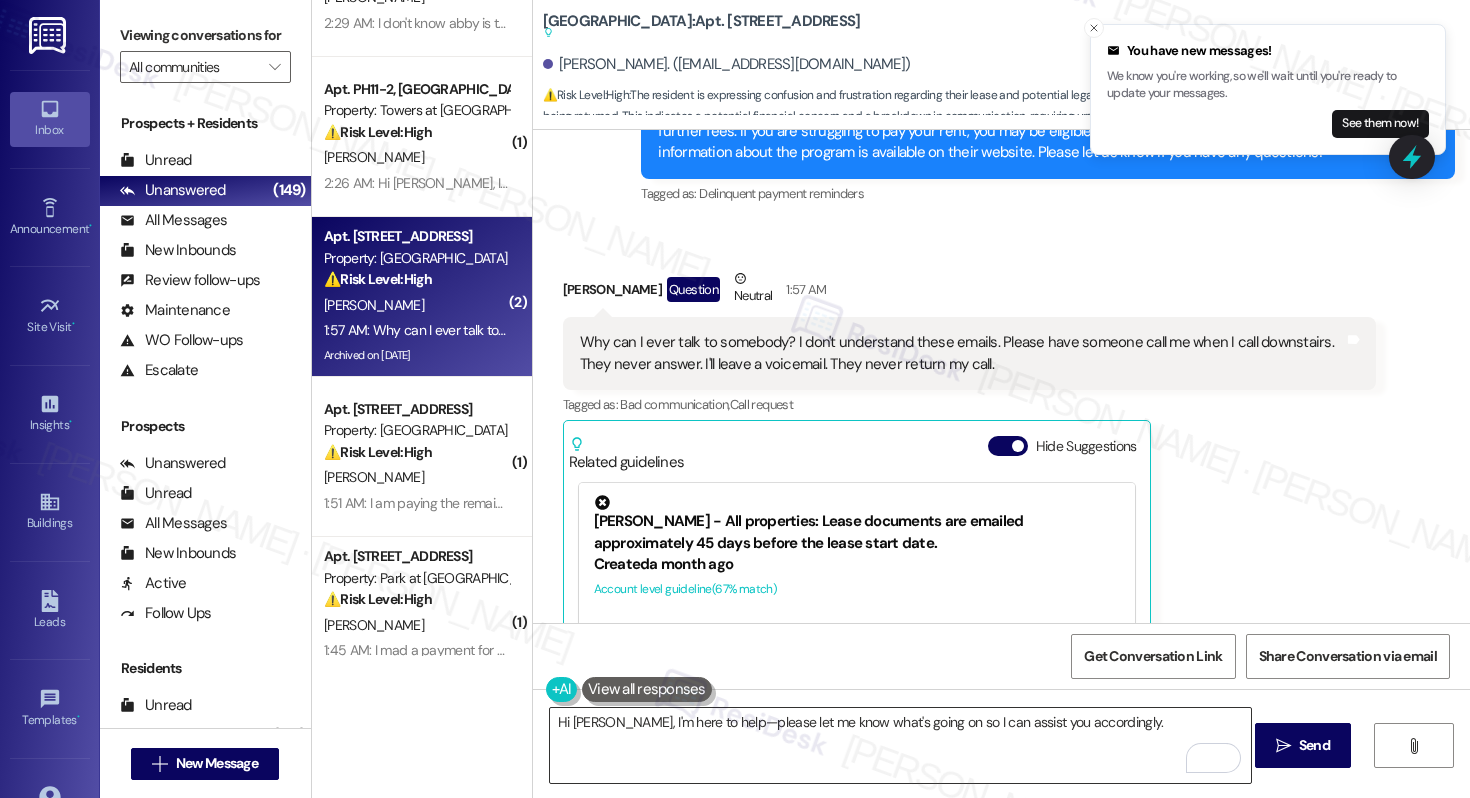 click on " Send" at bounding box center [1303, 745] 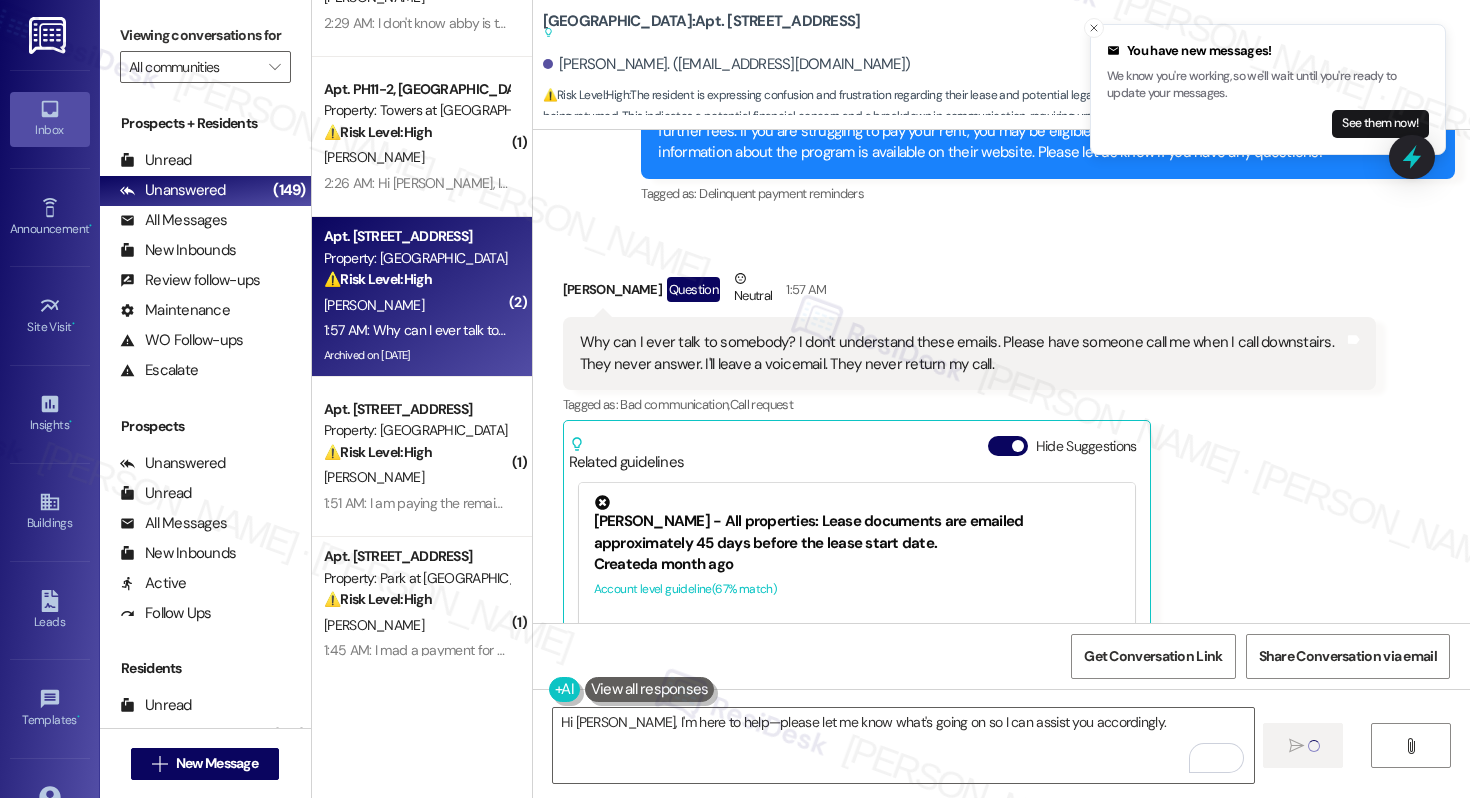 type 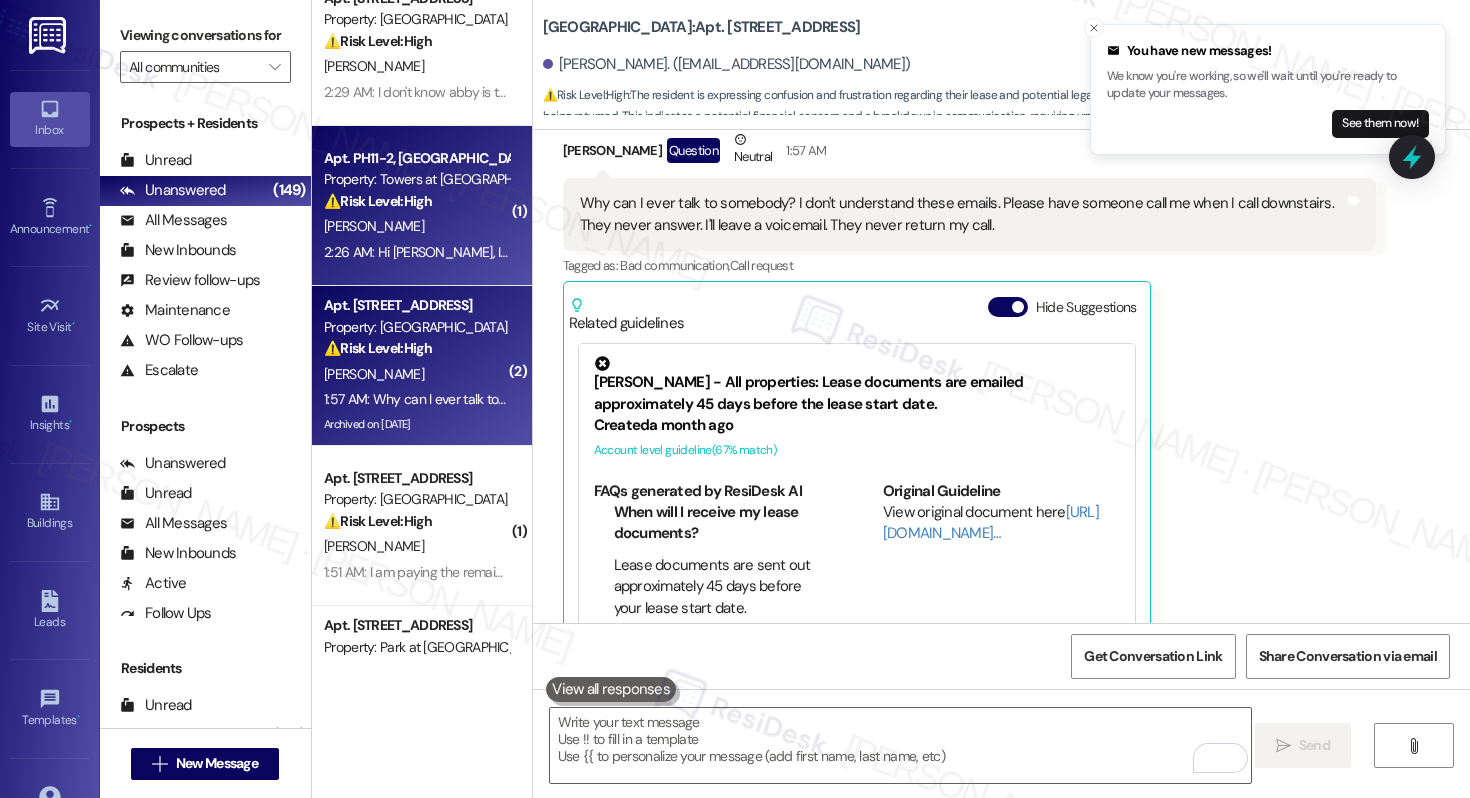 click on "⚠️  Risk Level:  High The resident is unsure if the pest control work order was completed. This requires follow-up to ensure the issue was resolved, which impacts health and safety." at bounding box center (416, 201) 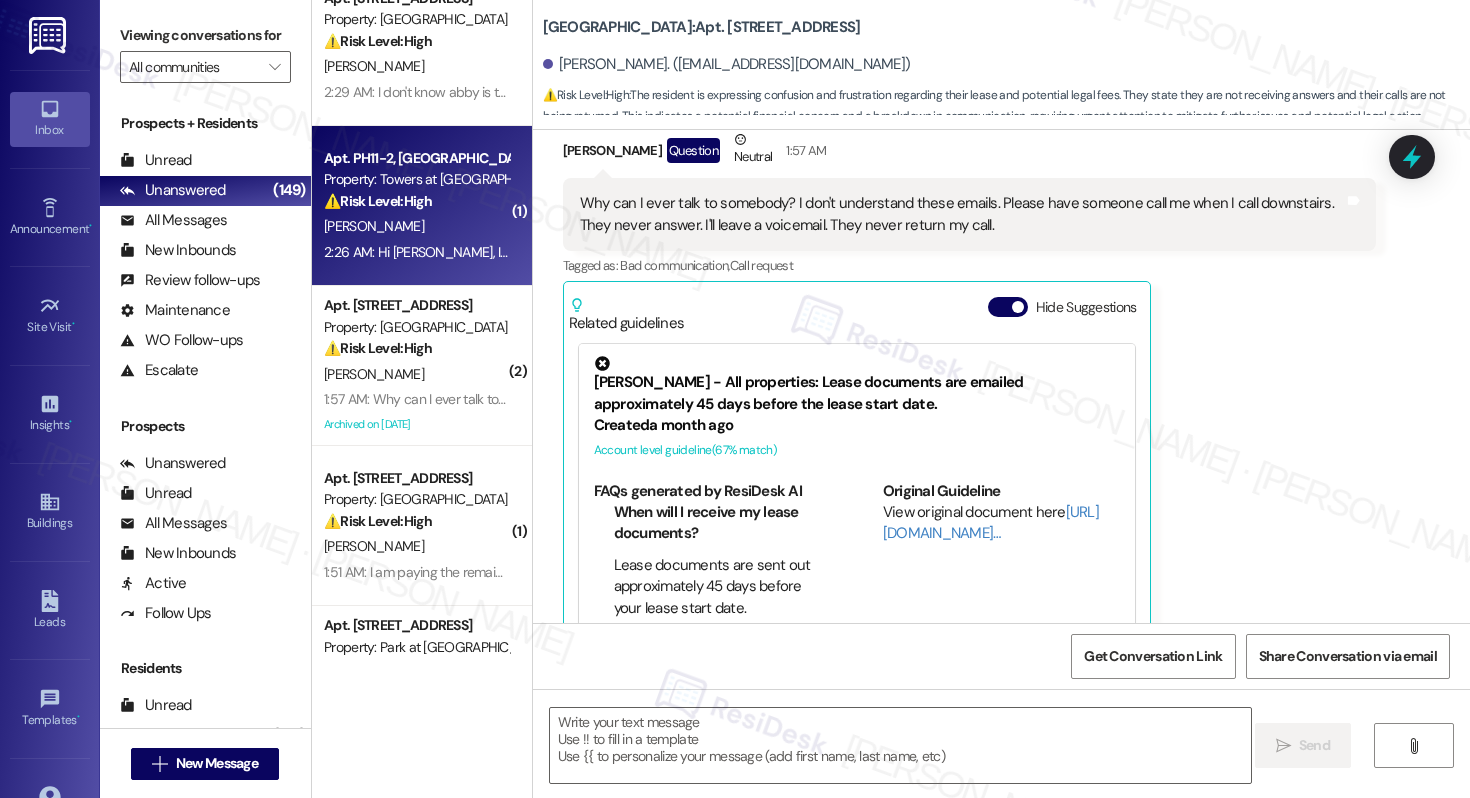 type on "Fetching suggested responses. Please feel free to read through the conversation in the meantime." 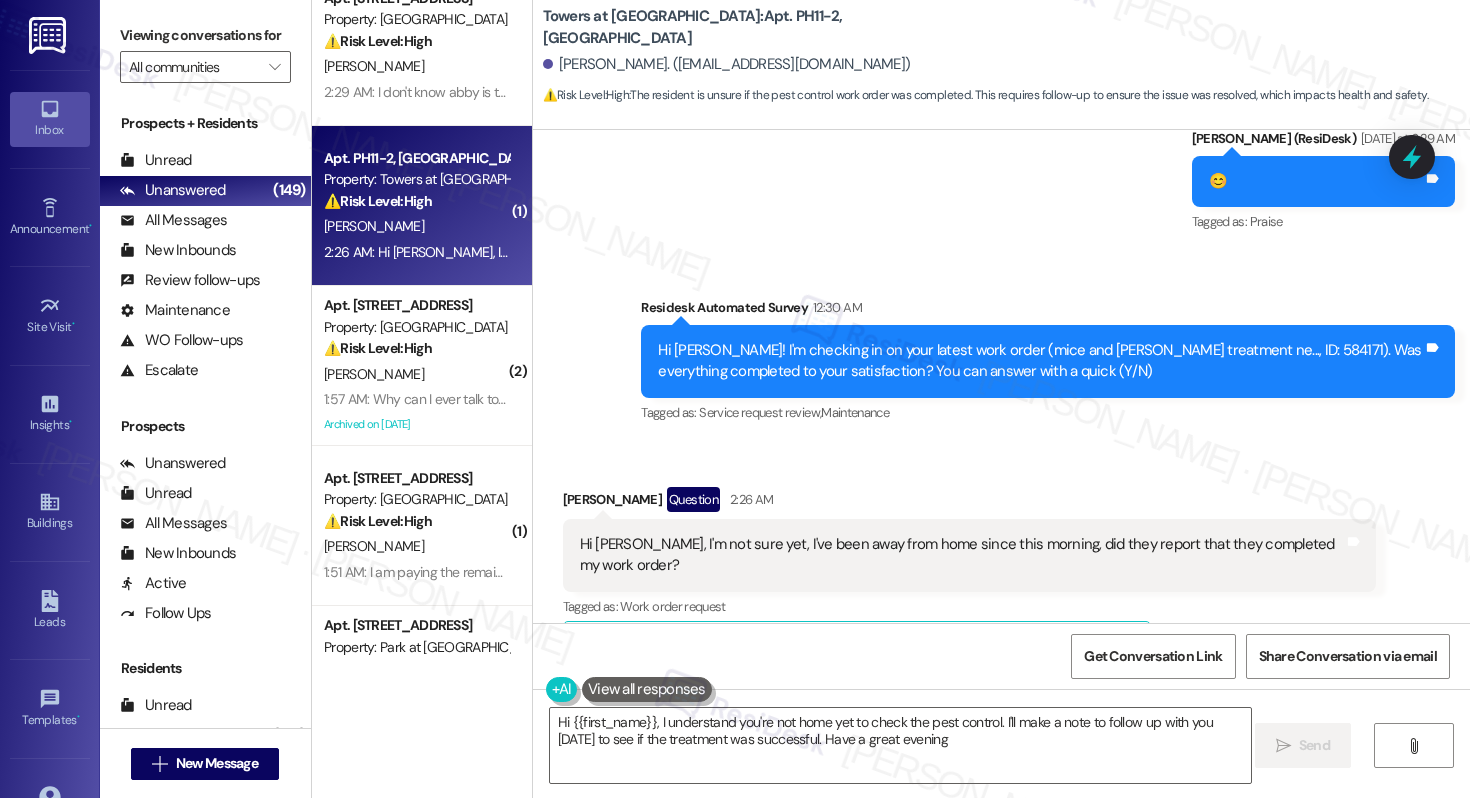 type on "Hi {{first_name}}, I understand you're not home yet to check the pest control. I'll make a note to follow up with you [DATE] to see if the treatment was successful. Have a great evening!" 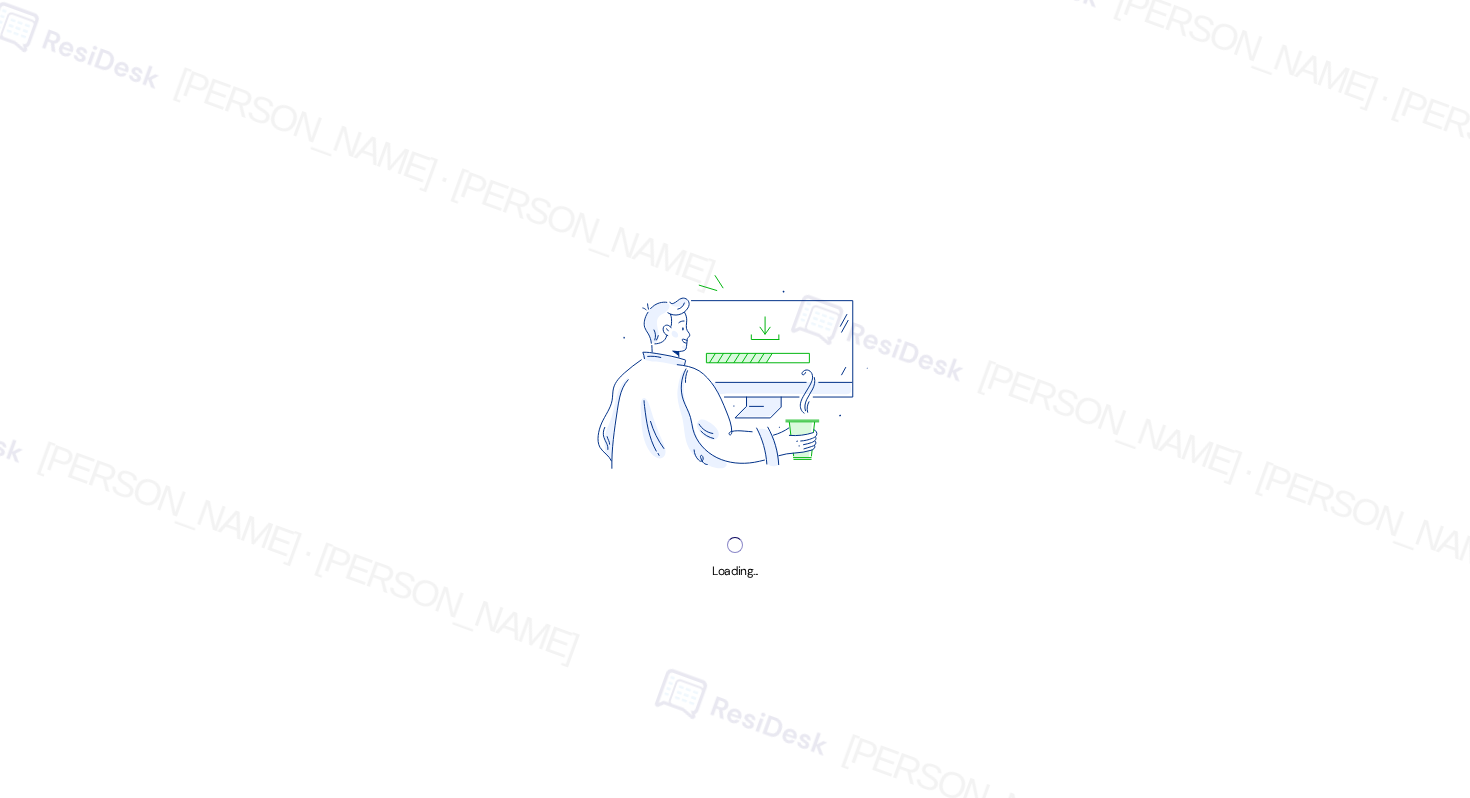 scroll, scrollTop: 0, scrollLeft: 0, axis: both 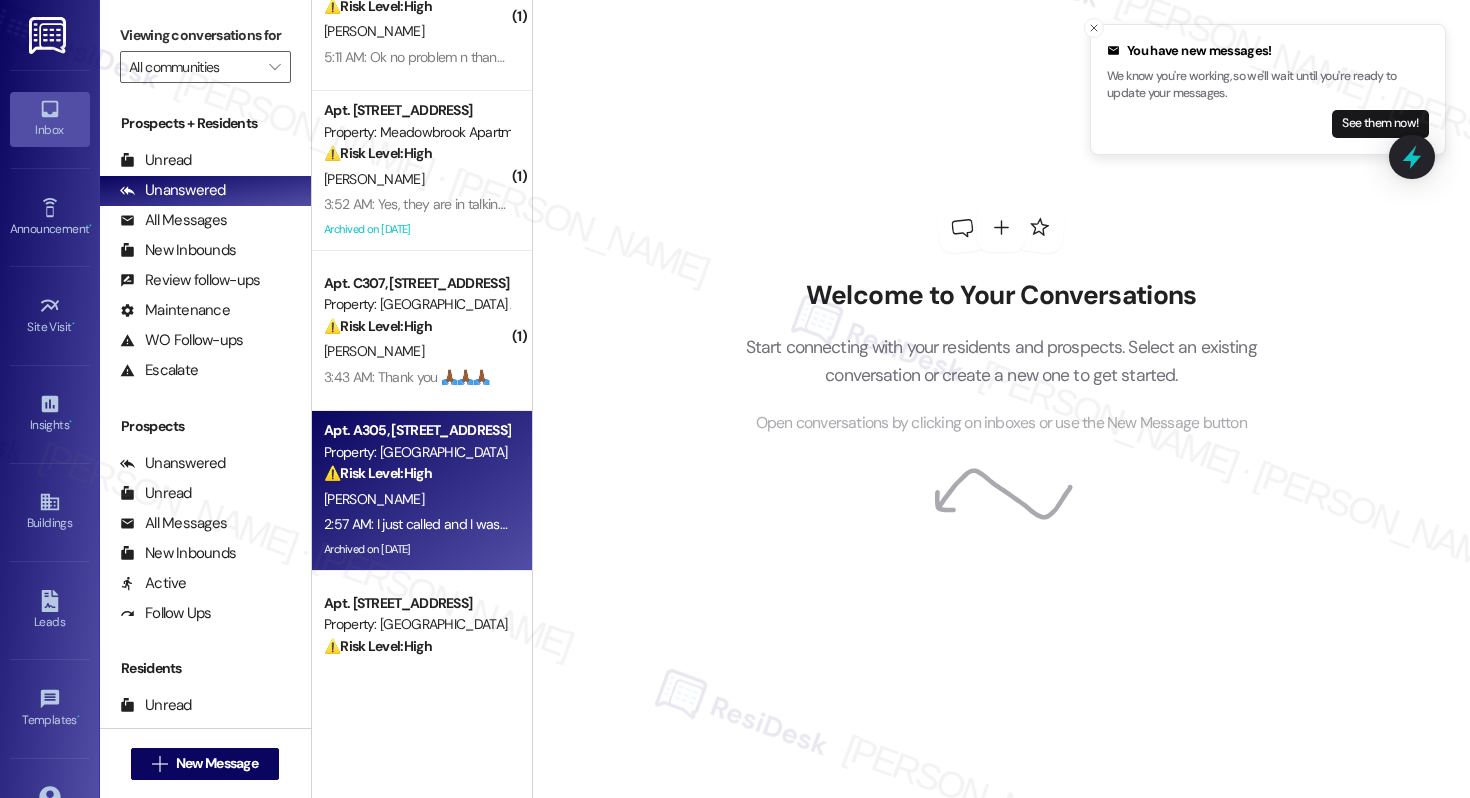 click on "Property: [GEOGRAPHIC_DATA]" at bounding box center (416, 452) 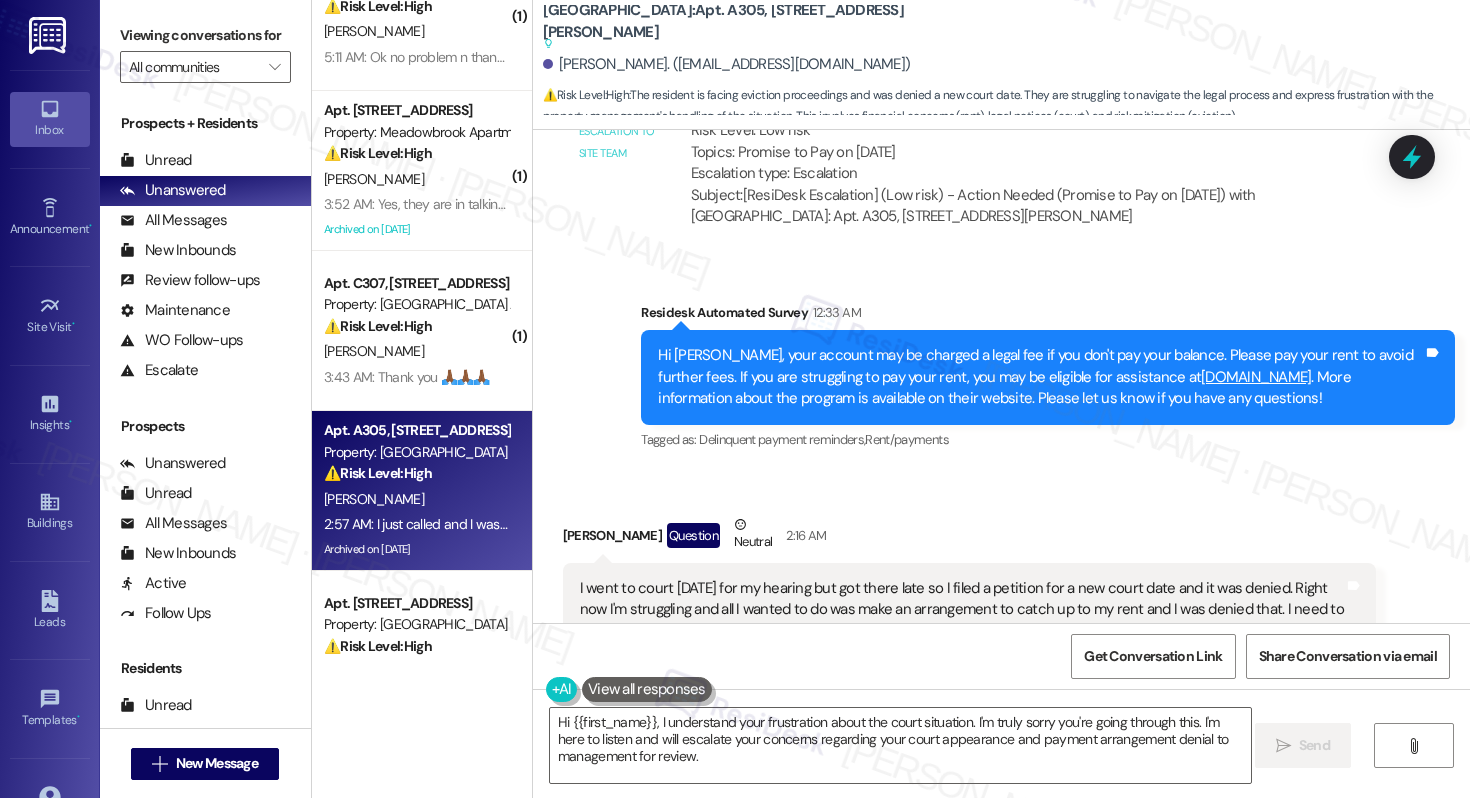 scroll, scrollTop: 21106, scrollLeft: 0, axis: vertical 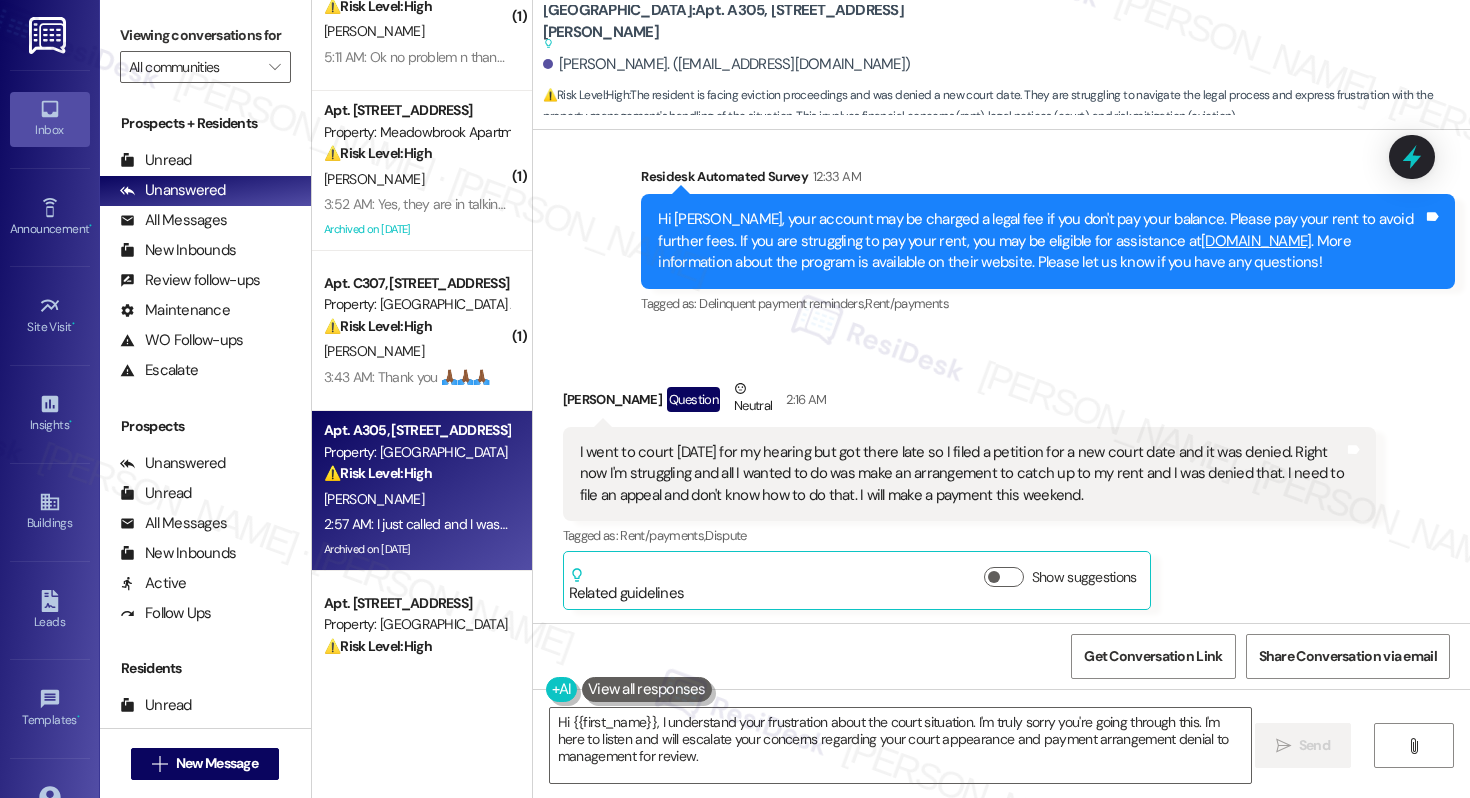 drag, startPoint x: 660, startPoint y: 276, endPoint x: 856, endPoint y: 286, distance: 196.25494 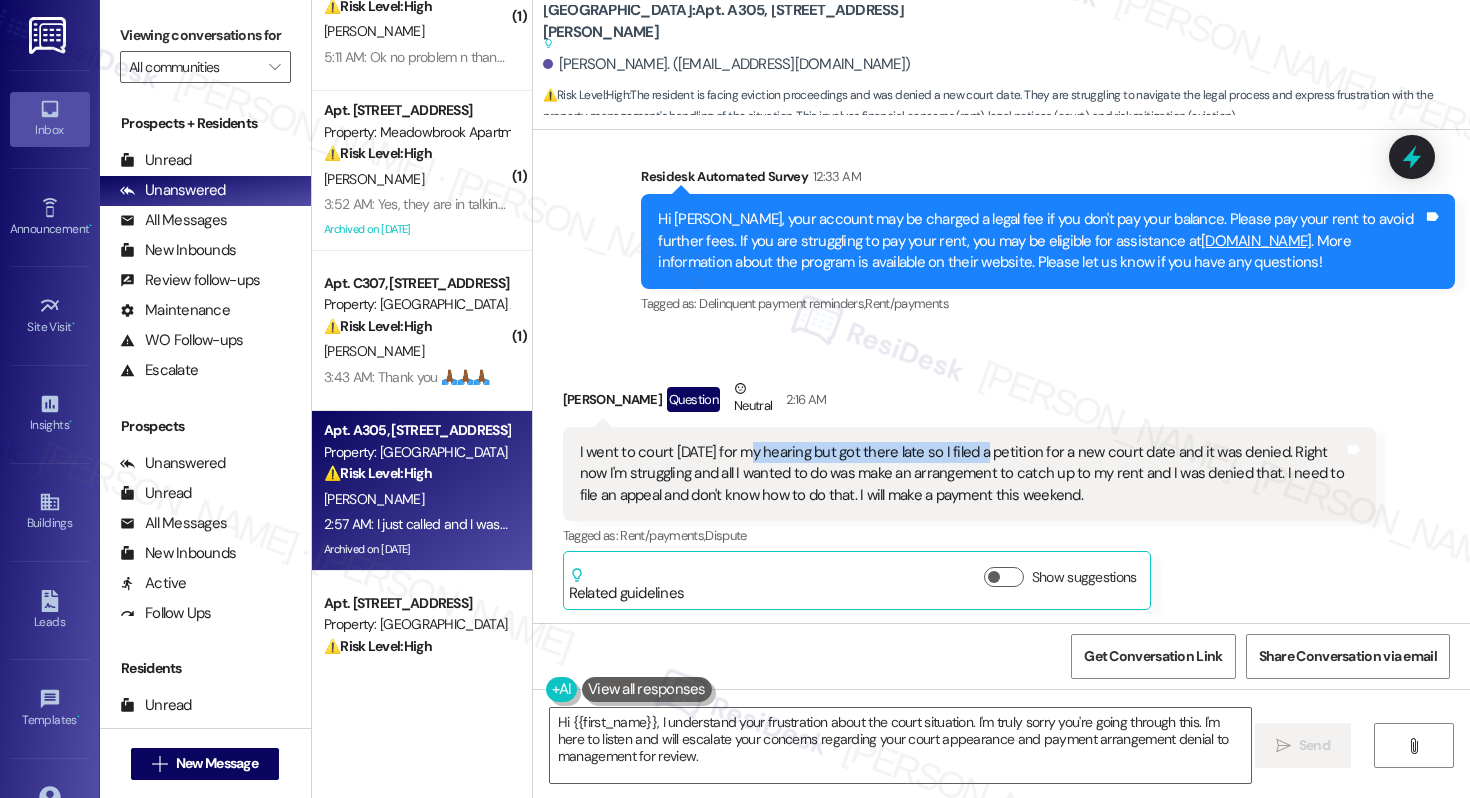 drag, startPoint x: 739, startPoint y: 276, endPoint x: 972, endPoint y: 289, distance: 233.36238 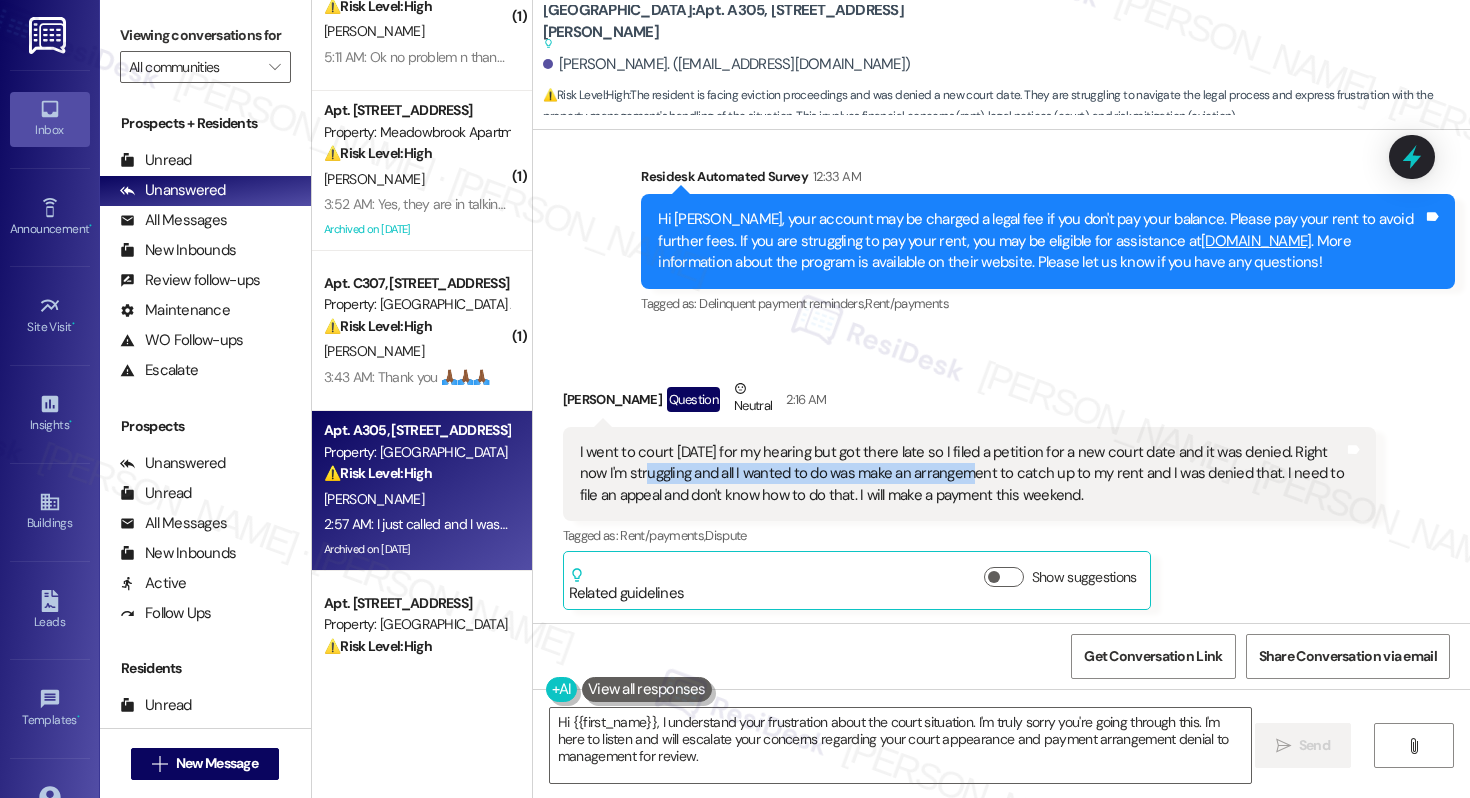 drag, startPoint x: 615, startPoint y: 307, endPoint x: 941, endPoint y: 308, distance: 326.00153 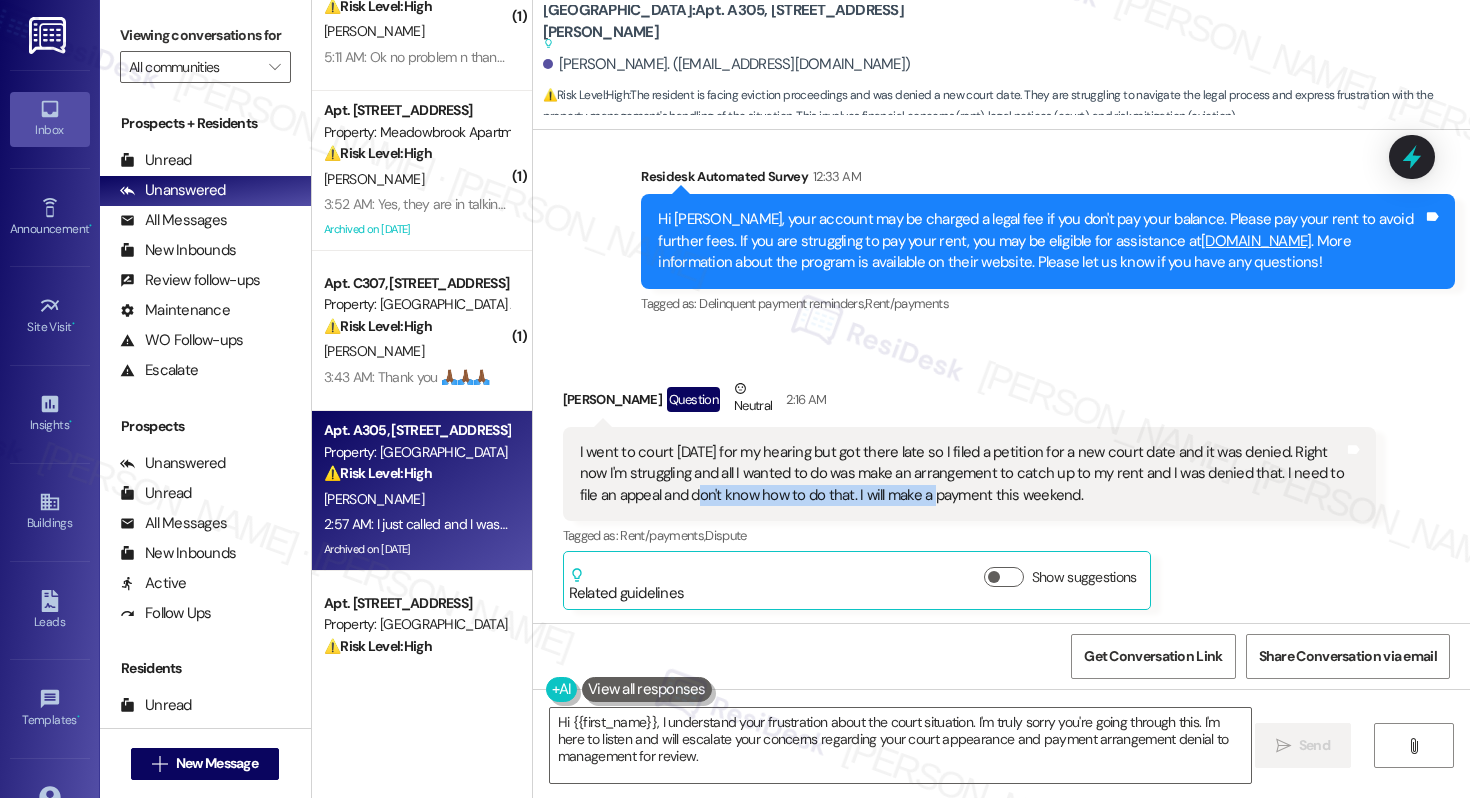 drag, startPoint x: 657, startPoint y: 323, endPoint x: 895, endPoint y: 321, distance: 238.0084 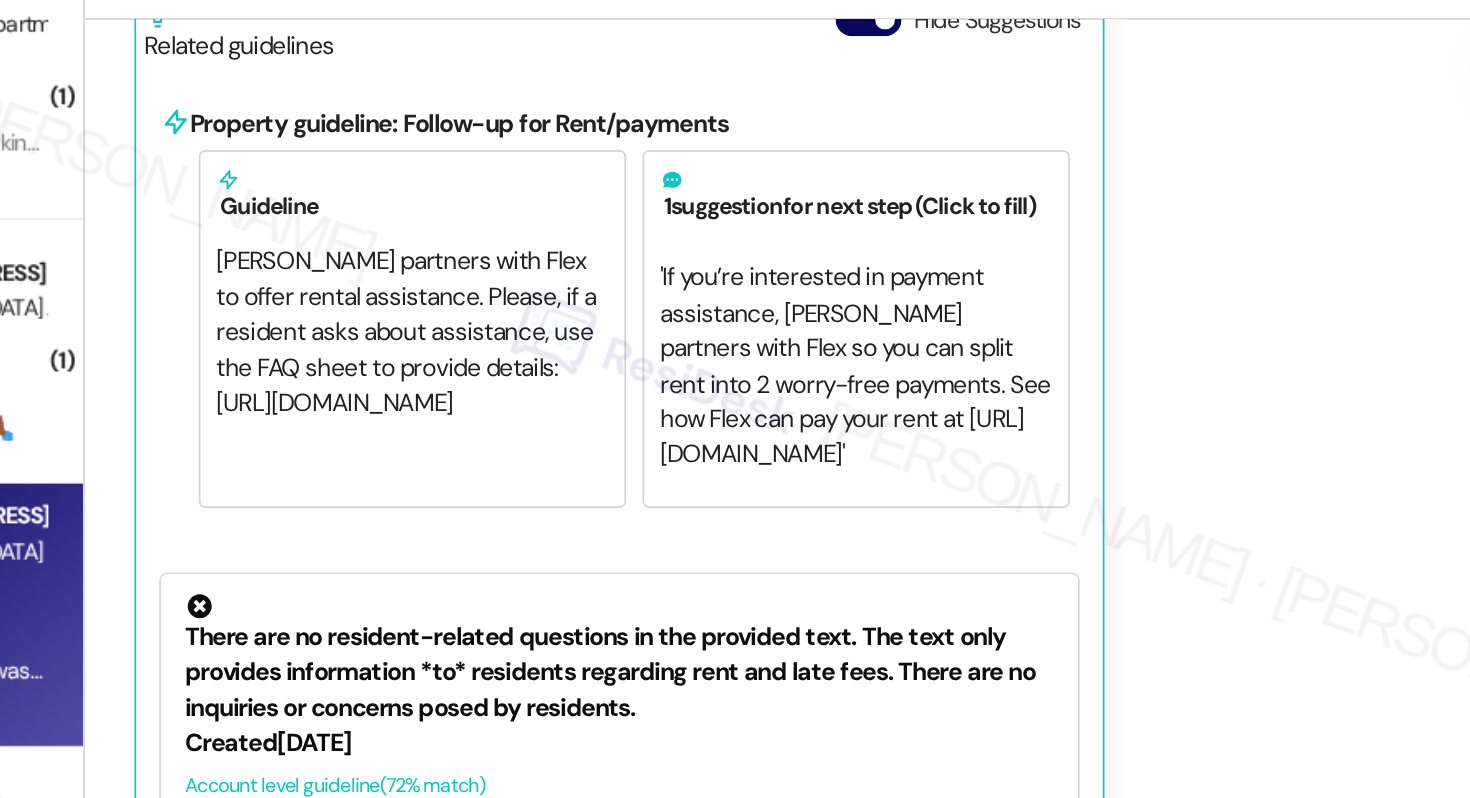 scroll, scrollTop: 21916, scrollLeft: 0, axis: vertical 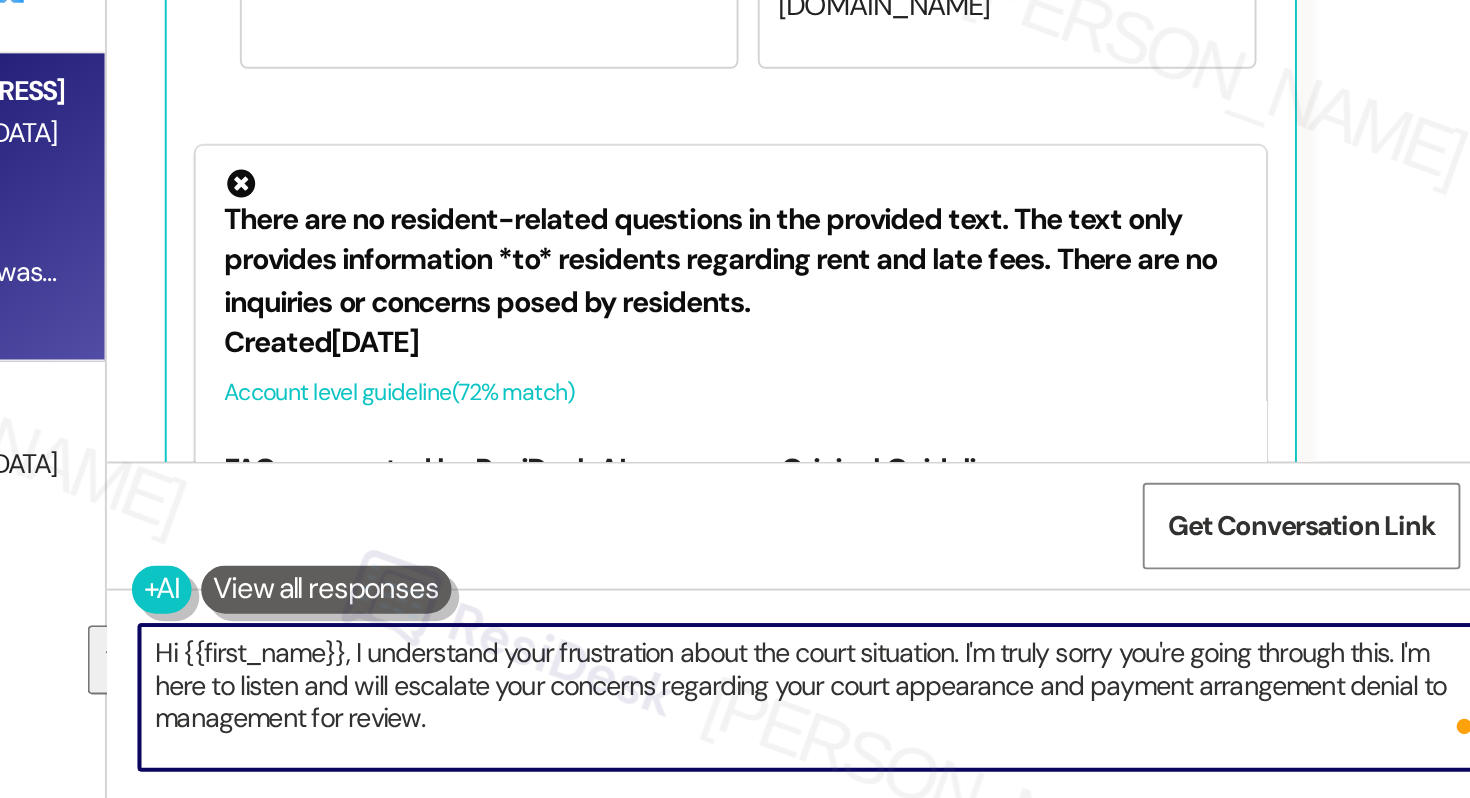 drag, startPoint x: 1195, startPoint y: 720, endPoint x: 1105, endPoint y: 745, distance: 93.40771 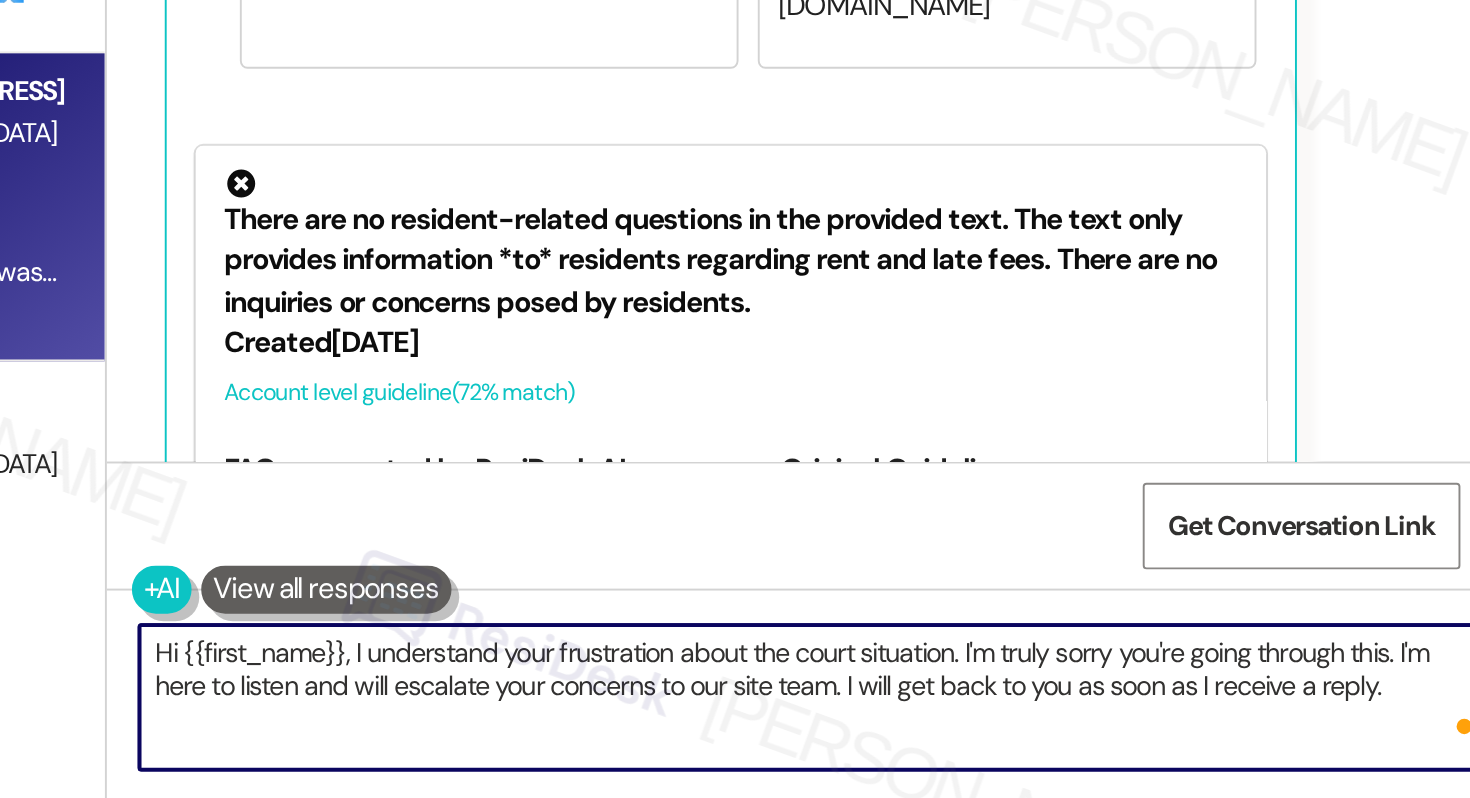 scroll, scrollTop: 0, scrollLeft: 0, axis: both 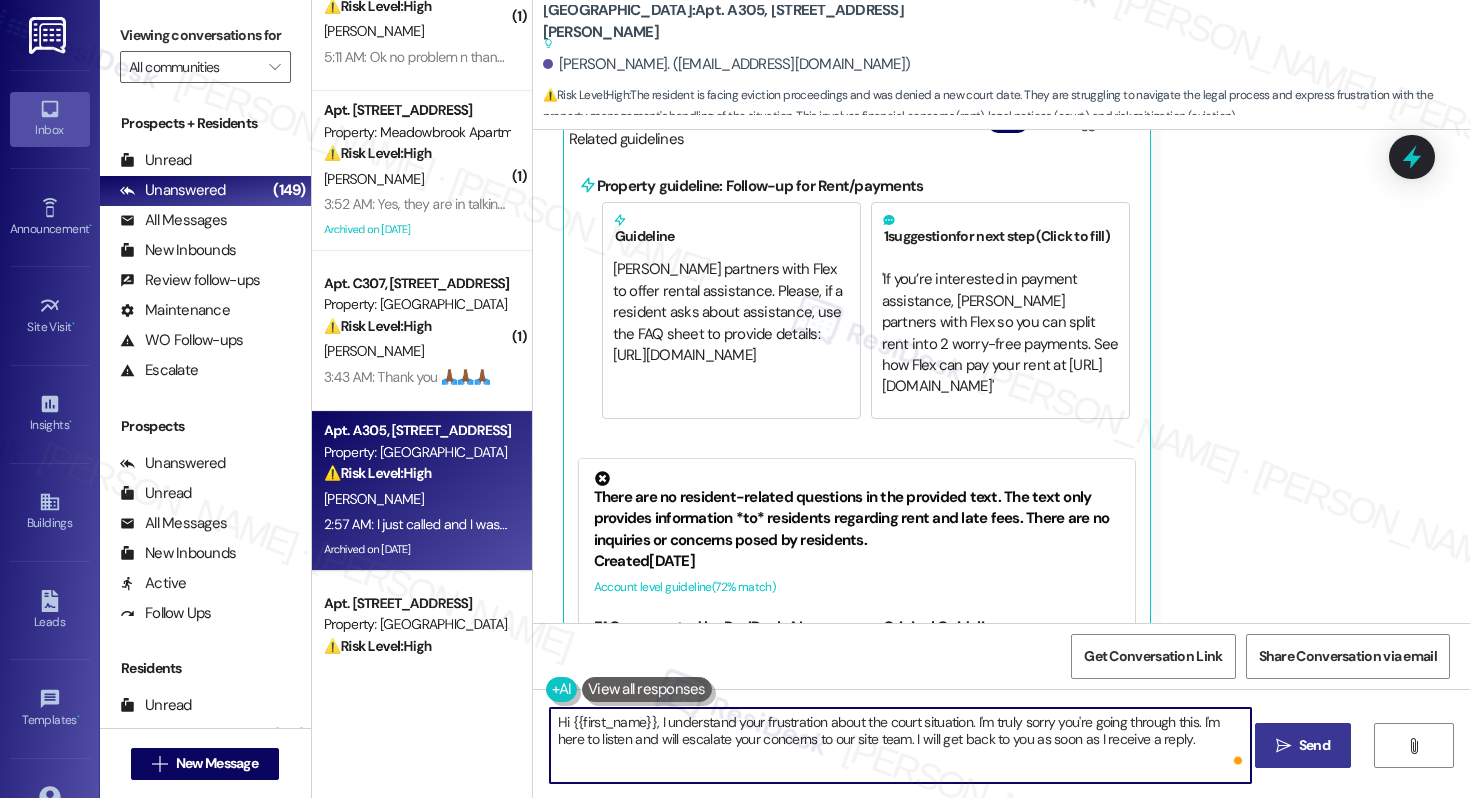 type on "Hi {{first_name}}, I understand your frustration about the court situation. I'm truly sorry you're going through this. I'm here to listen and will escalate your concerns to our site team. I will get back to you as soon as I receive a reply." 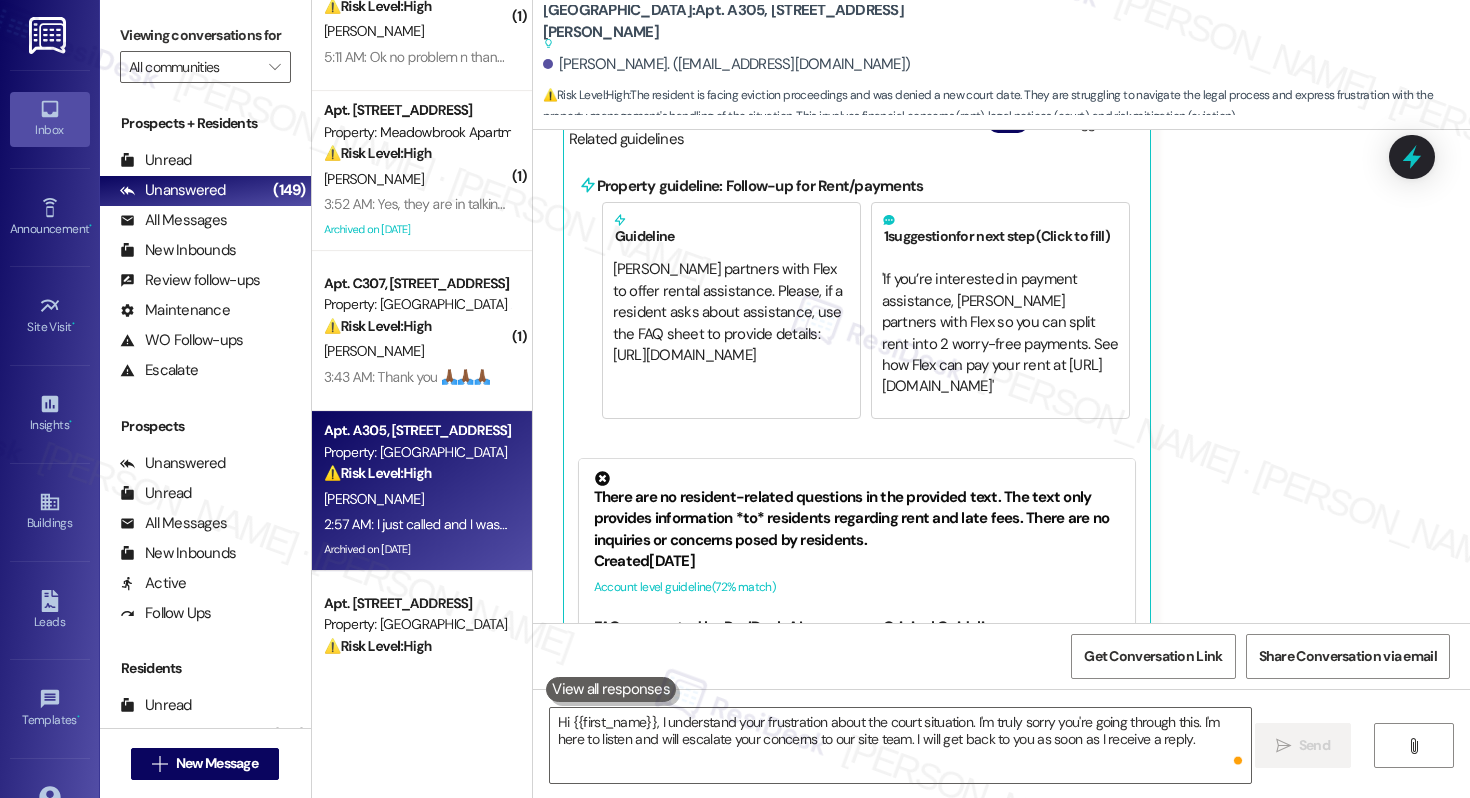 type 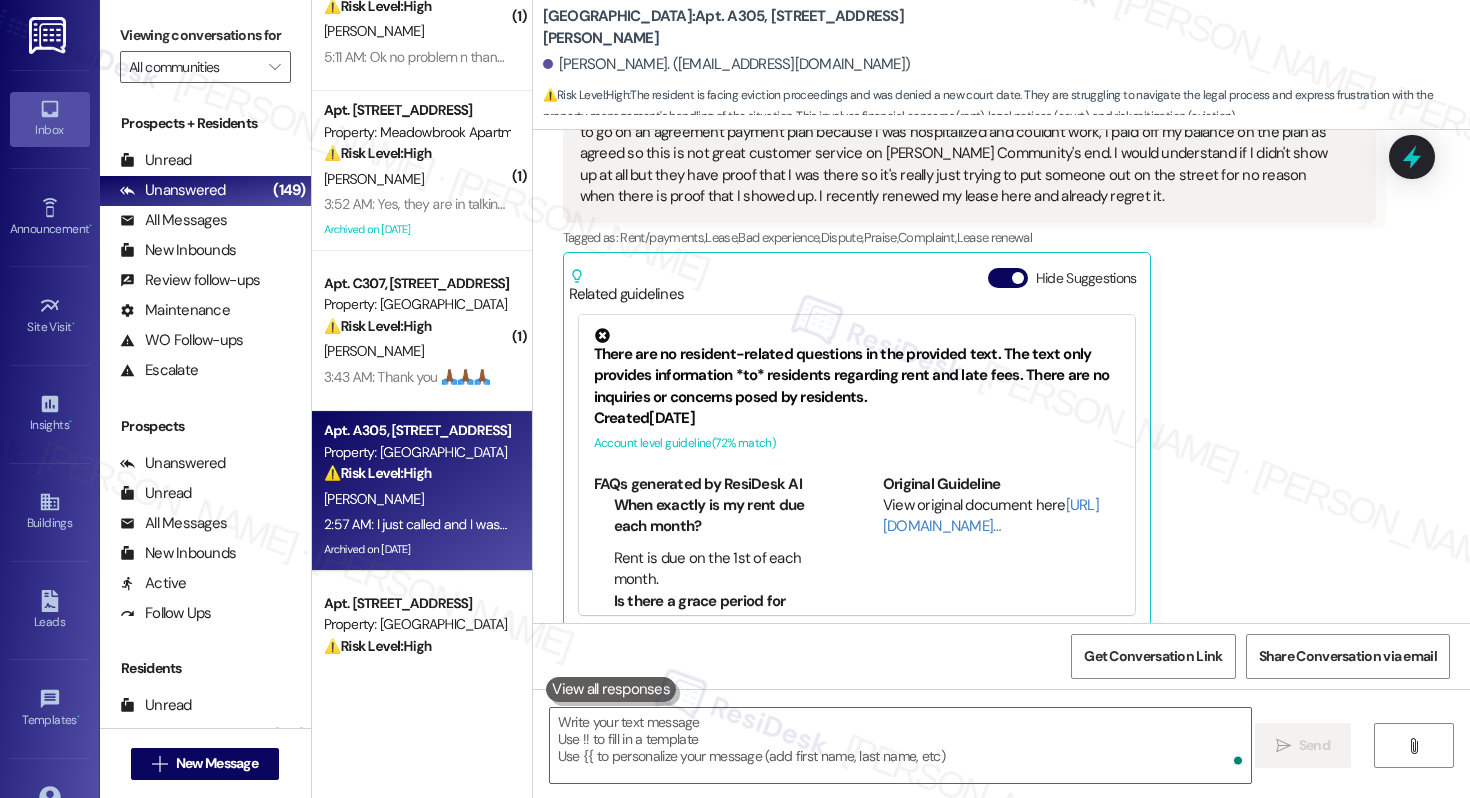 scroll, scrollTop: 21718, scrollLeft: 0, axis: vertical 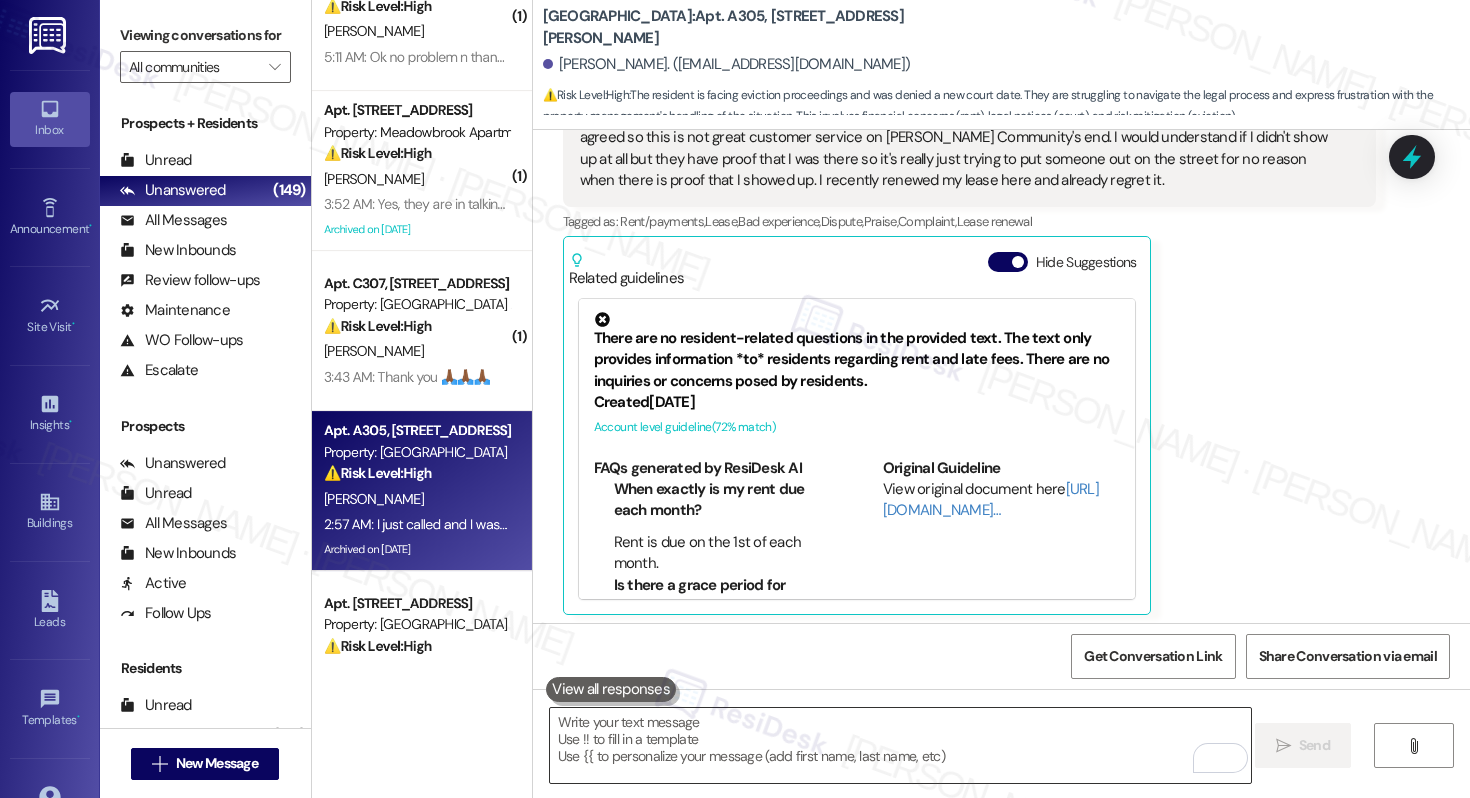 click at bounding box center (900, 745) 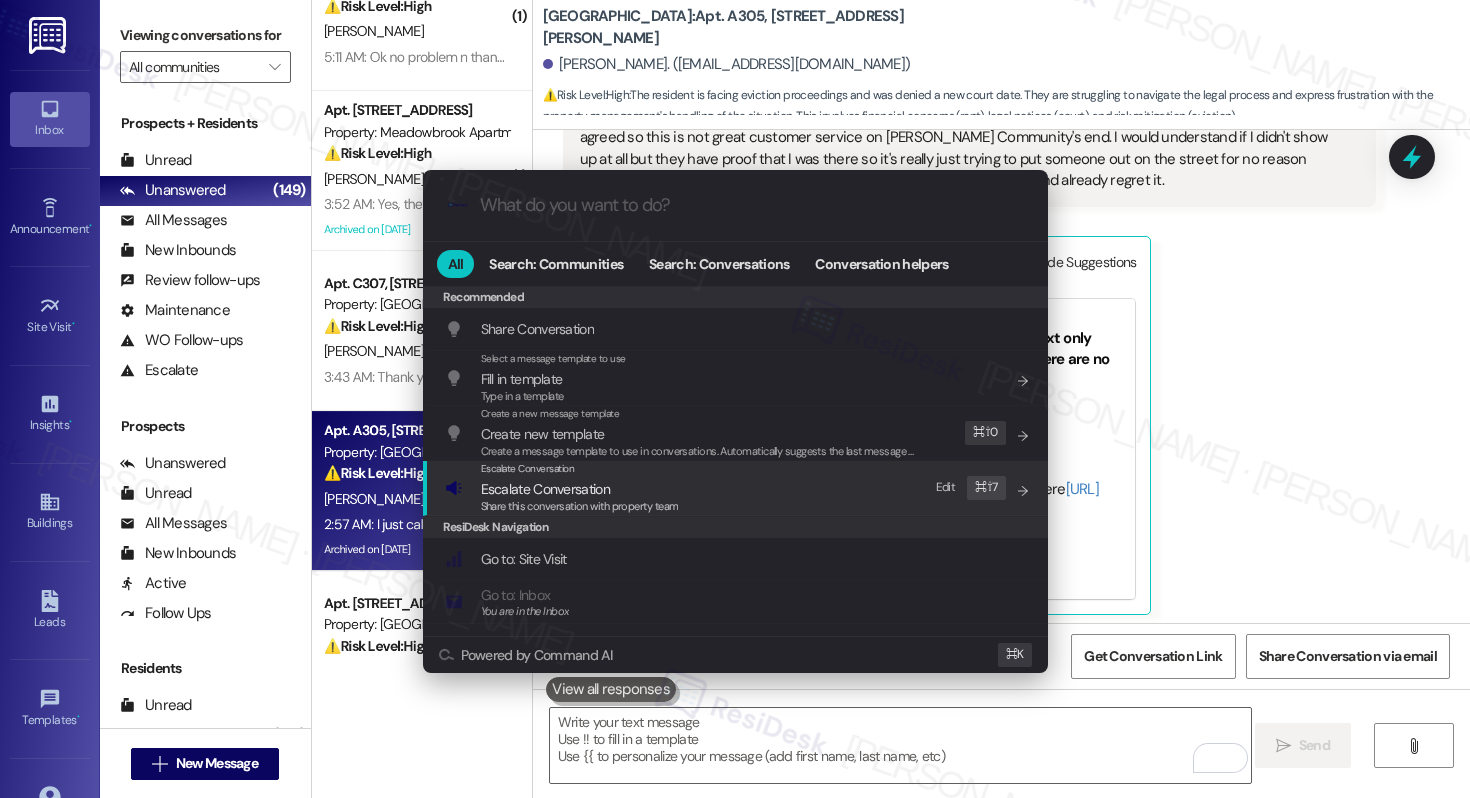 click on "Escalate Conversation" at bounding box center (580, 489) 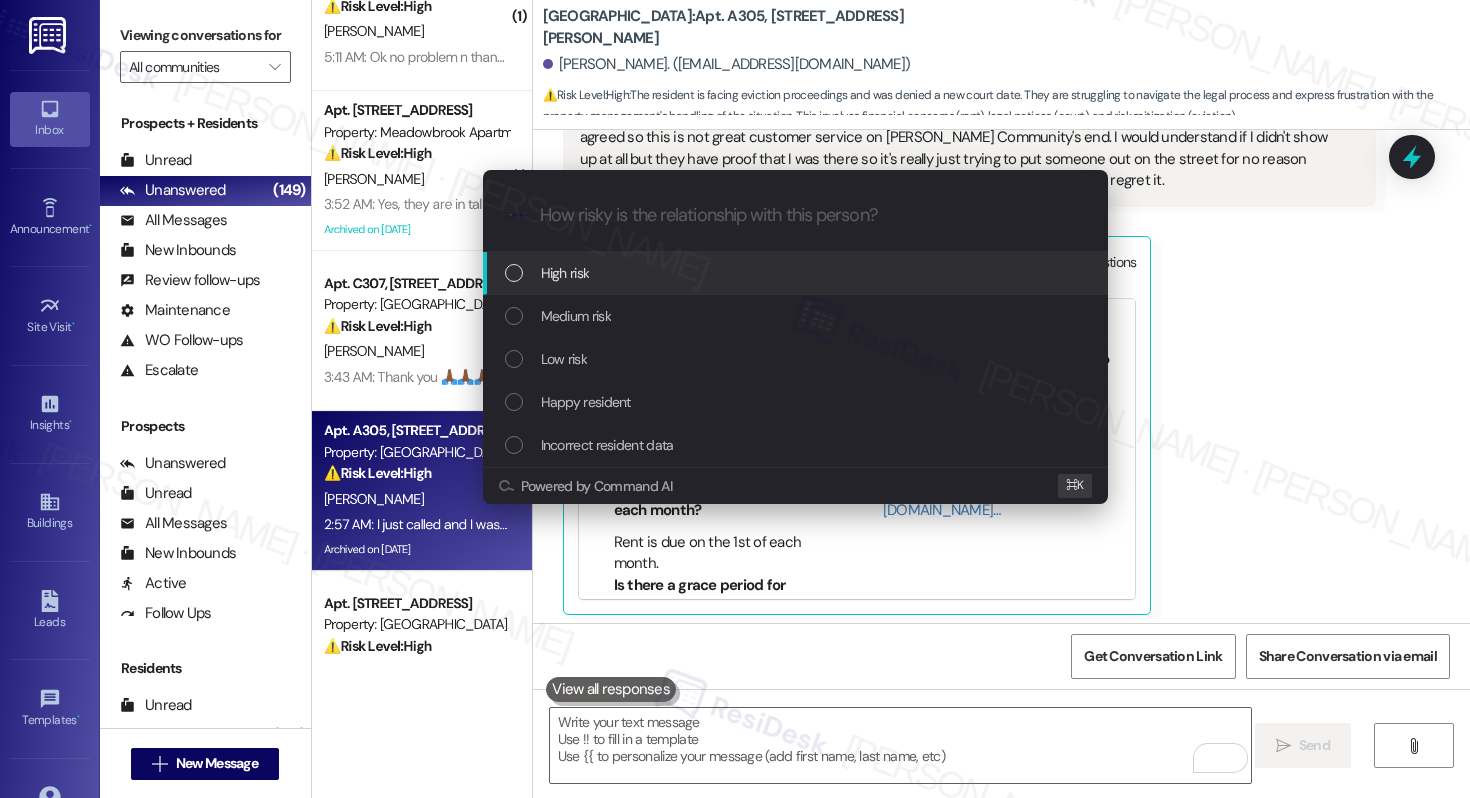 click on "High risk" at bounding box center [797, 273] 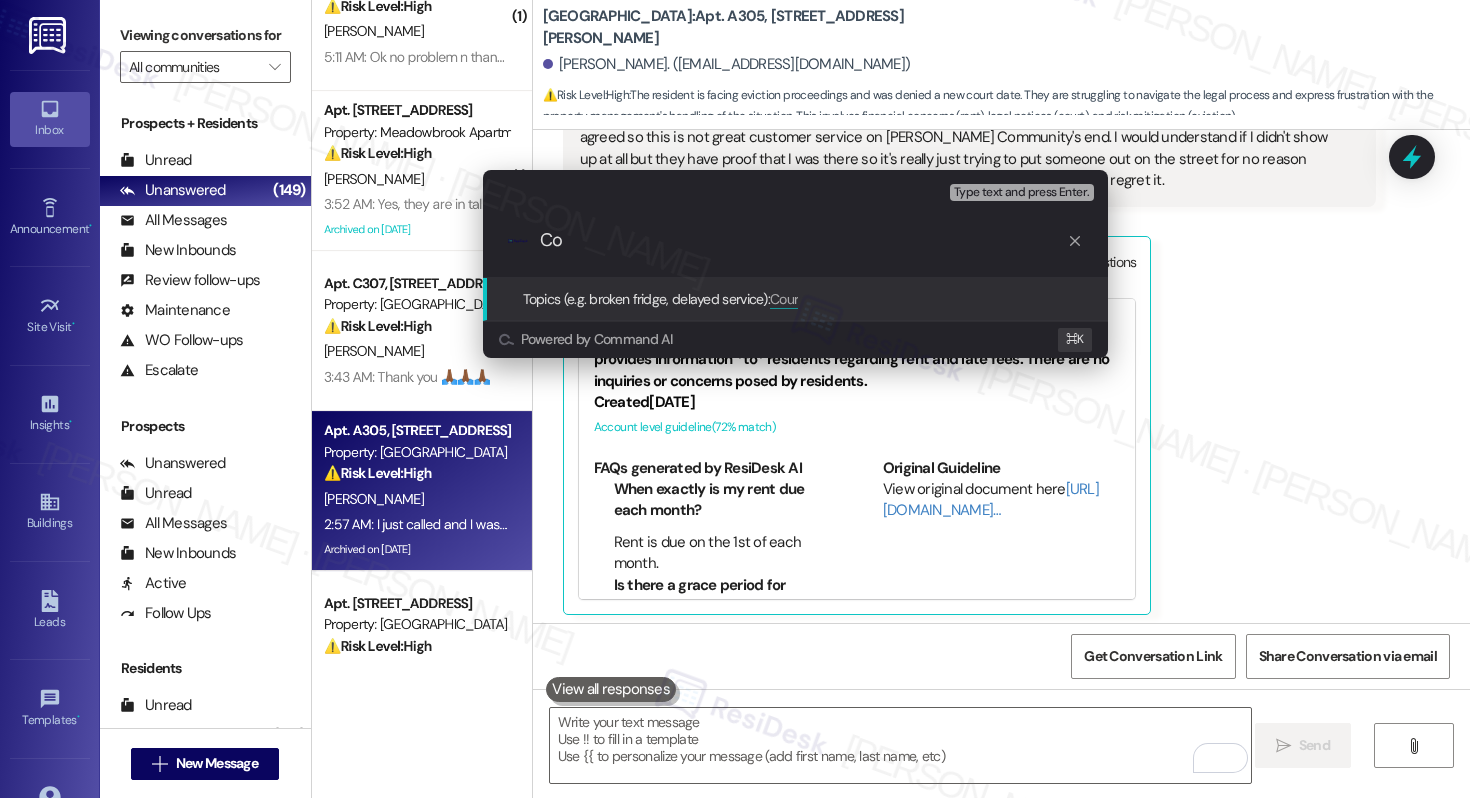 type on "C" 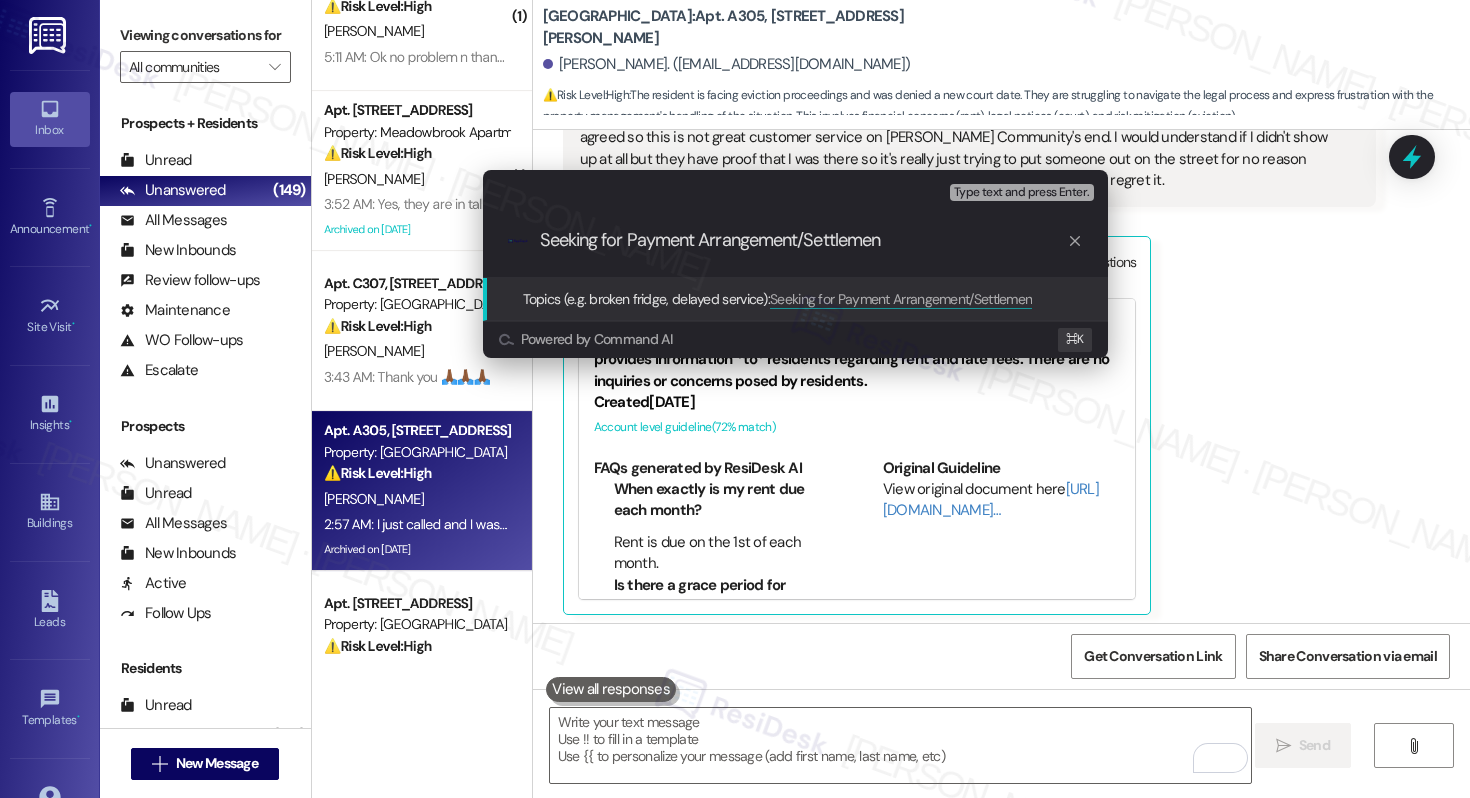 type on "Seeking for Payment Arrangement/Settlement" 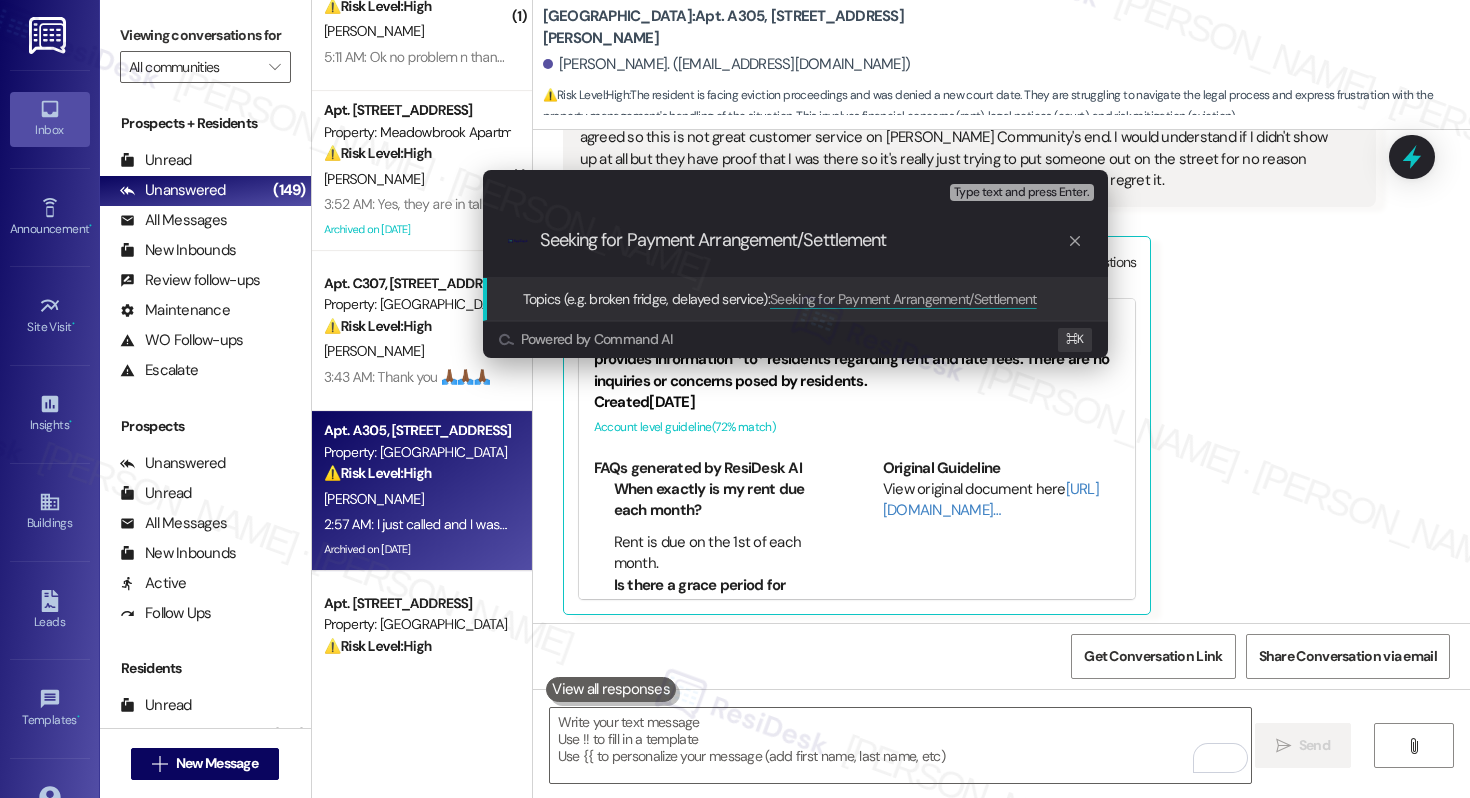 type 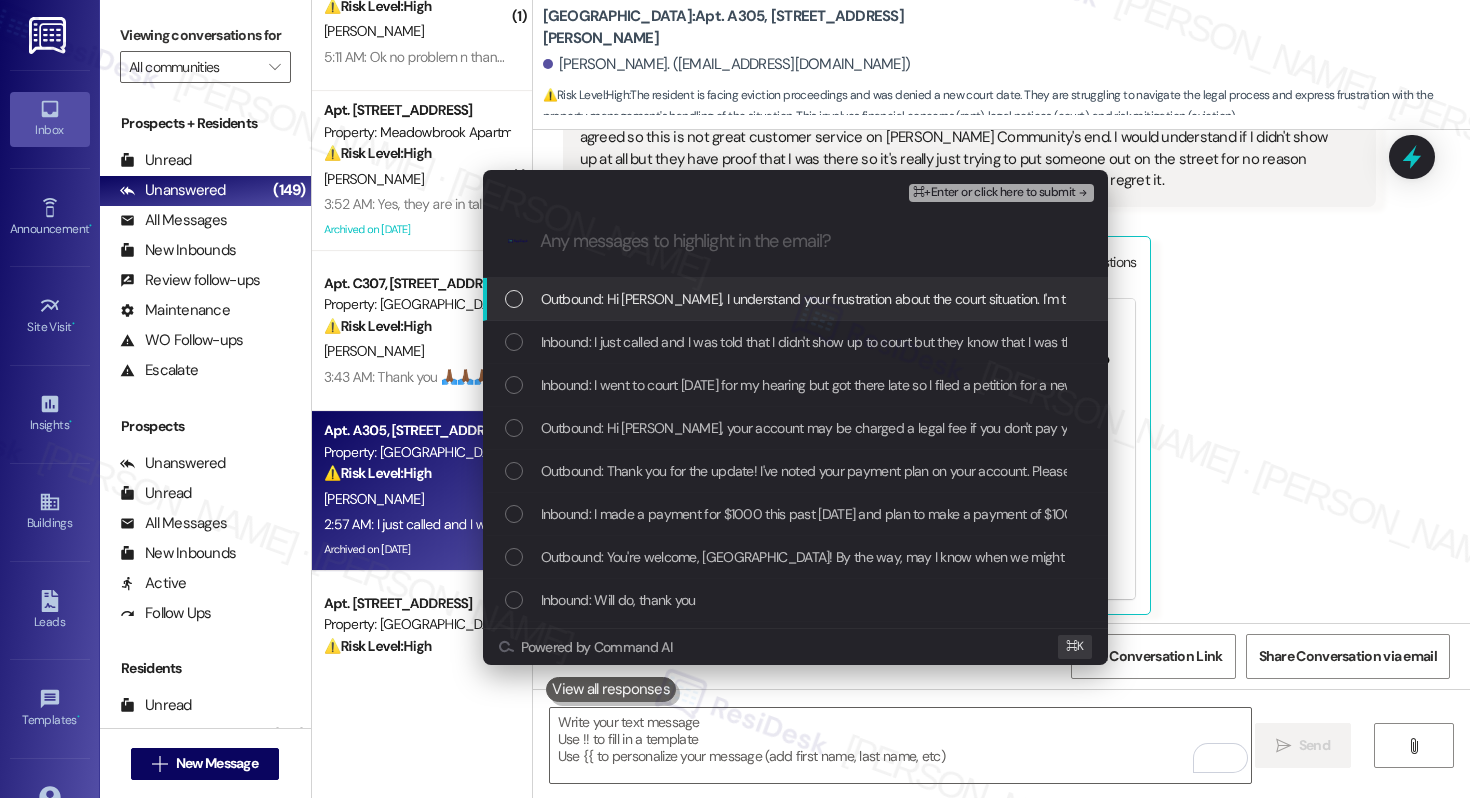 click on "Outbound: Hi Florcie, I understand your frustration about the court situation. I'm truly sorry you're going through this. I'm here to listen and will escalate your concerns to our site team. I will get back to you as soon as I receive a reply." at bounding box center [1233, 299] 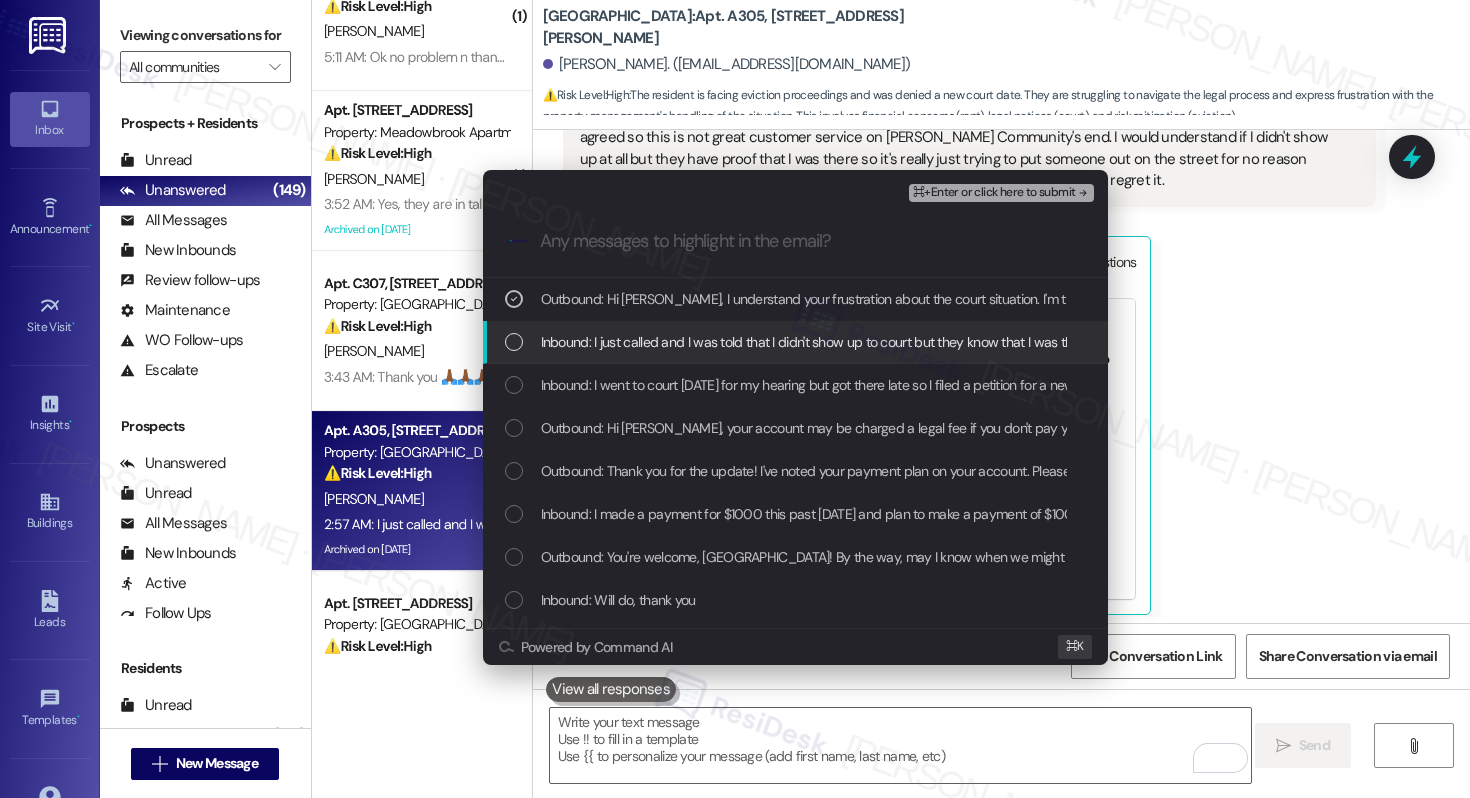 click on "Inbound: I just called and I was told that I didn't show up to court but they know that I was there and in the building by 9:30am because I filed a petition. I don't know how they can say that I wasn't there when I was but I went straight to the 10th floor to file for a new date because I knew that I was late. This is ridiculous as I have been here for three years and when I had to go on an agreement payment plan because I was hospitalized and couldn't work, I paid off my balance on the plan as agreed so this is not great customer service on Lindy Community's end. I would understand if I didn't show up at all but they have proof that I was there so it's really just trying to put someone out on the street for no reason when there is proof that I showed up. I recently renewed my lease here and already regret it." at bounding box center [2898, 342] 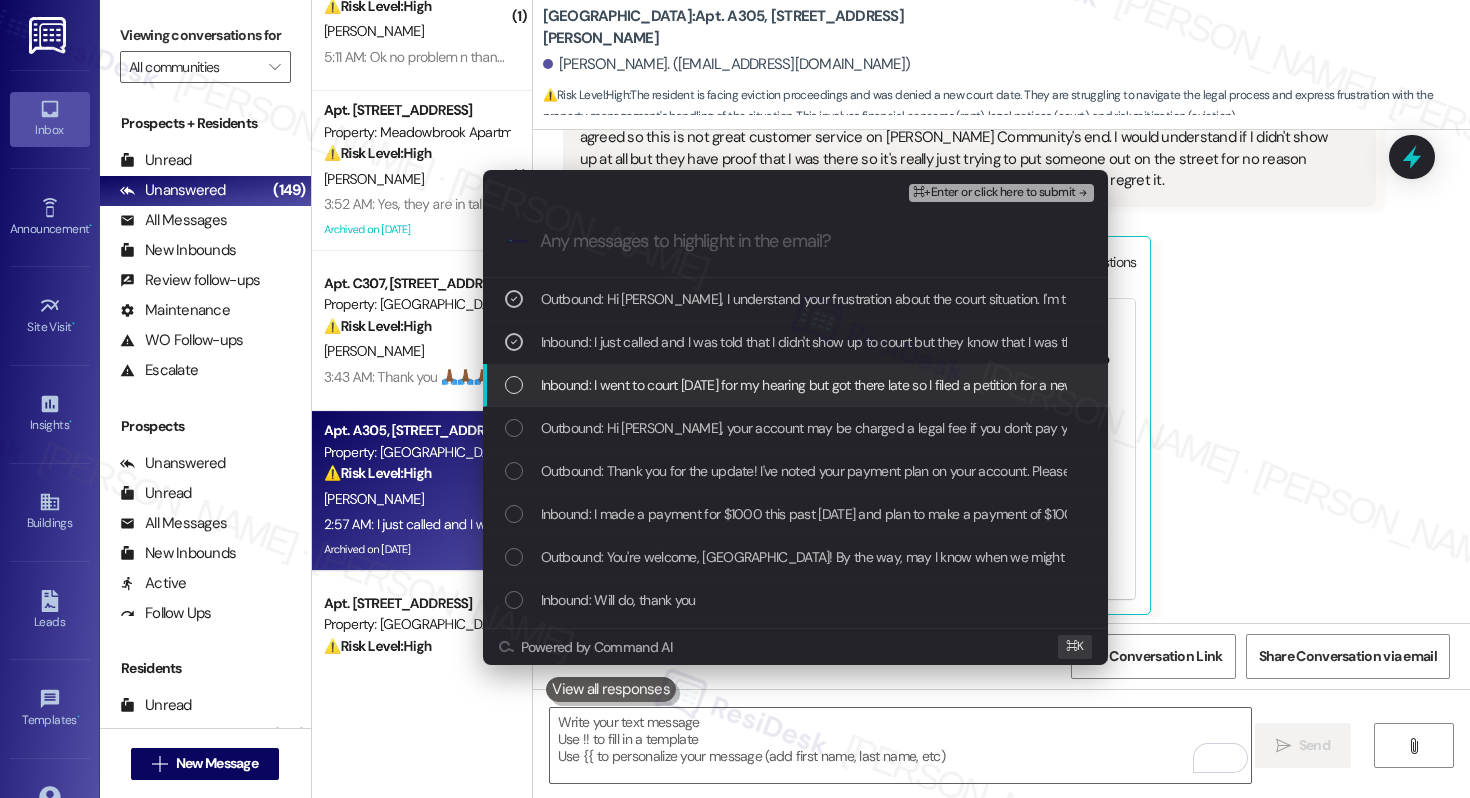 click on "Inbound: I went to court today for my hearing but got there late so I filed a petition for a new court date and it was denied. Right now I'm struggling and all I wanted to do was make an arrangement to catch up to my rent and I was denied that. I need to file an appeal and don't know how to do that. I will make a payment this weekend." at bounding box center (1504, 385) 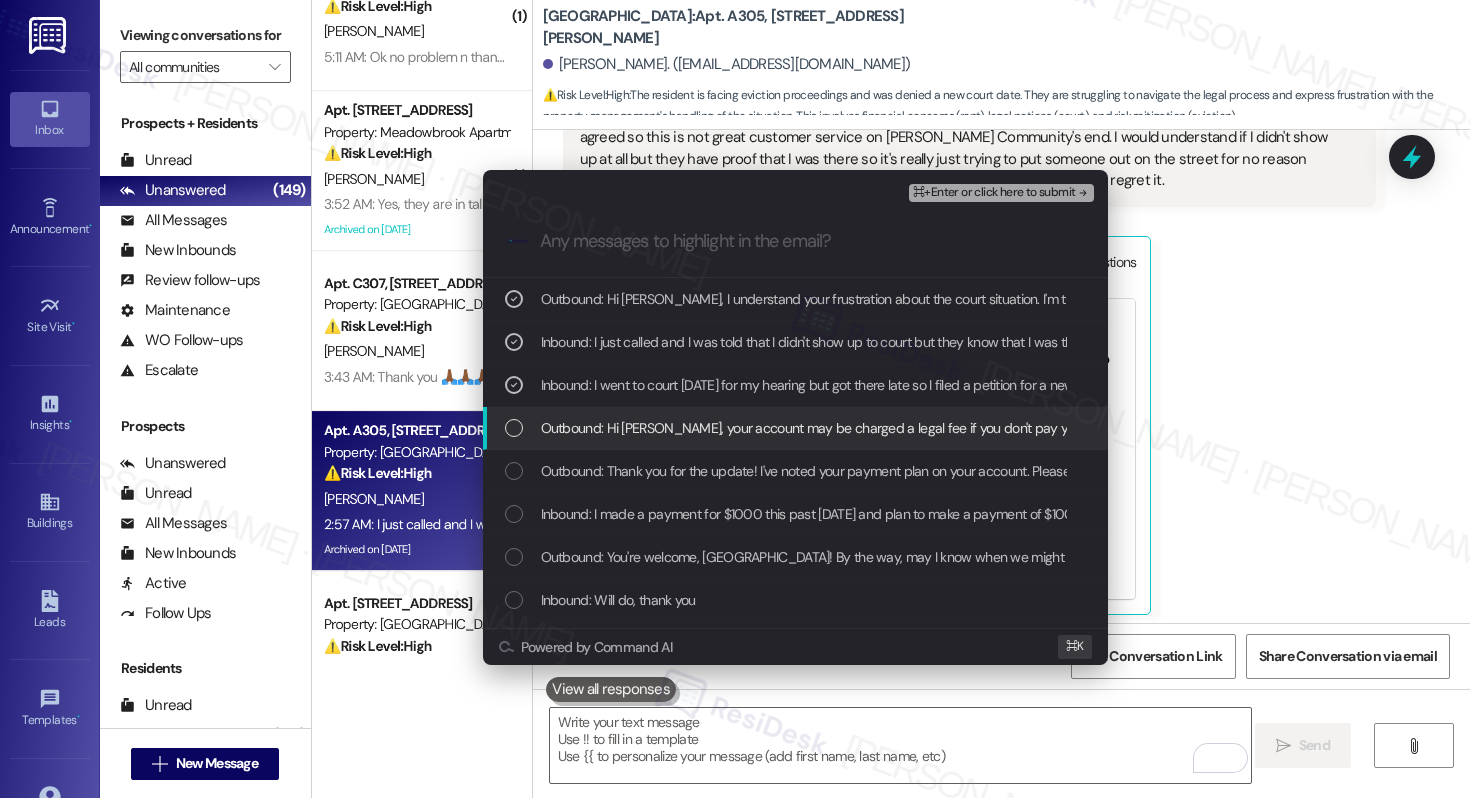 click on "Outbound: Hi Florcie, your account may be charged a legal fee if you don't pay your balance. Please pay your rent to avoid further fees. If you are struggling to pay your rent, you may be eligible for assistance at hopeanddoor.org. More information about the program is available on their website. Please let us know if you have any questions!" at bounding box center [1553, 428] 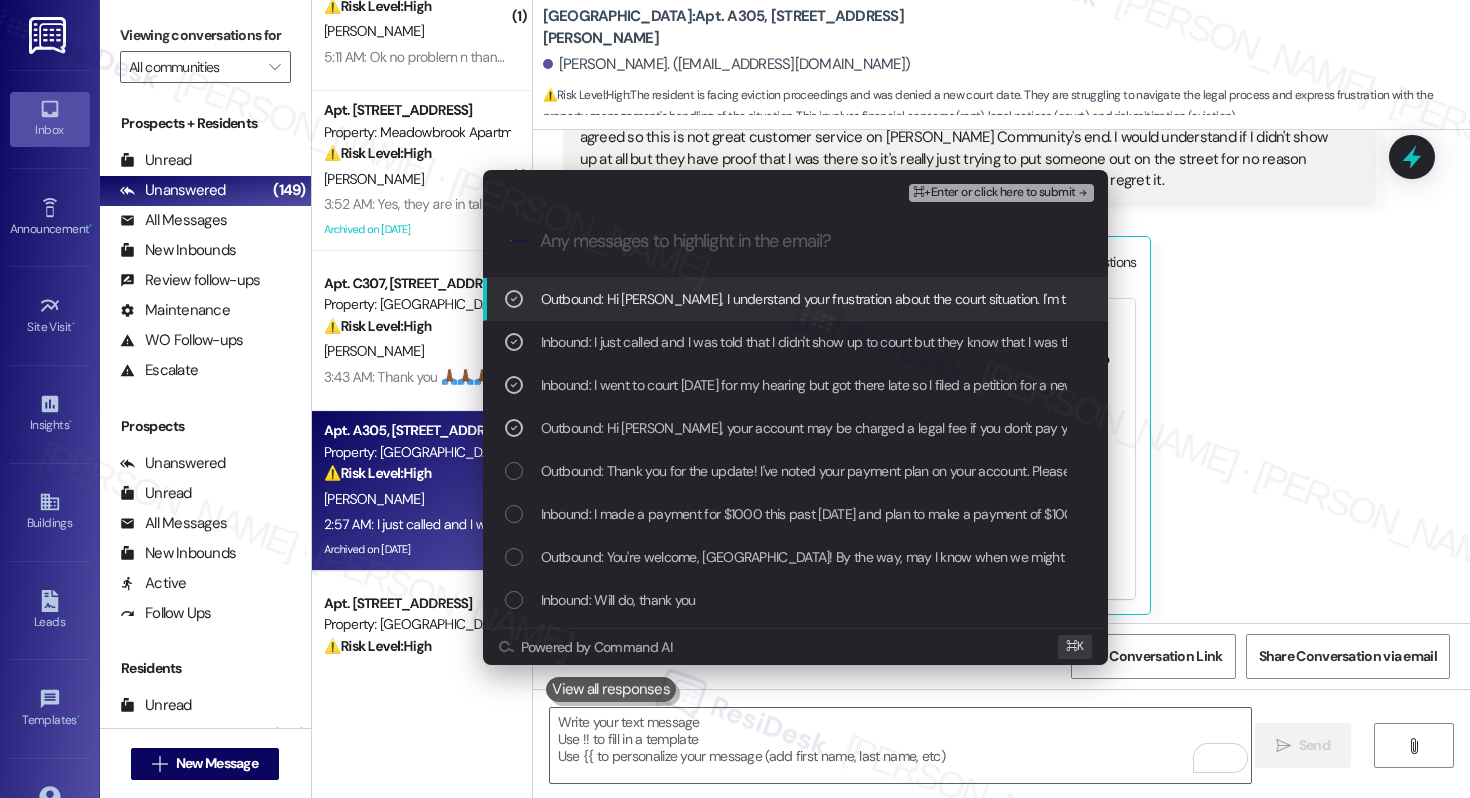 click on "⌘+Enter or click here to submit" at bounding box center [994, 193] 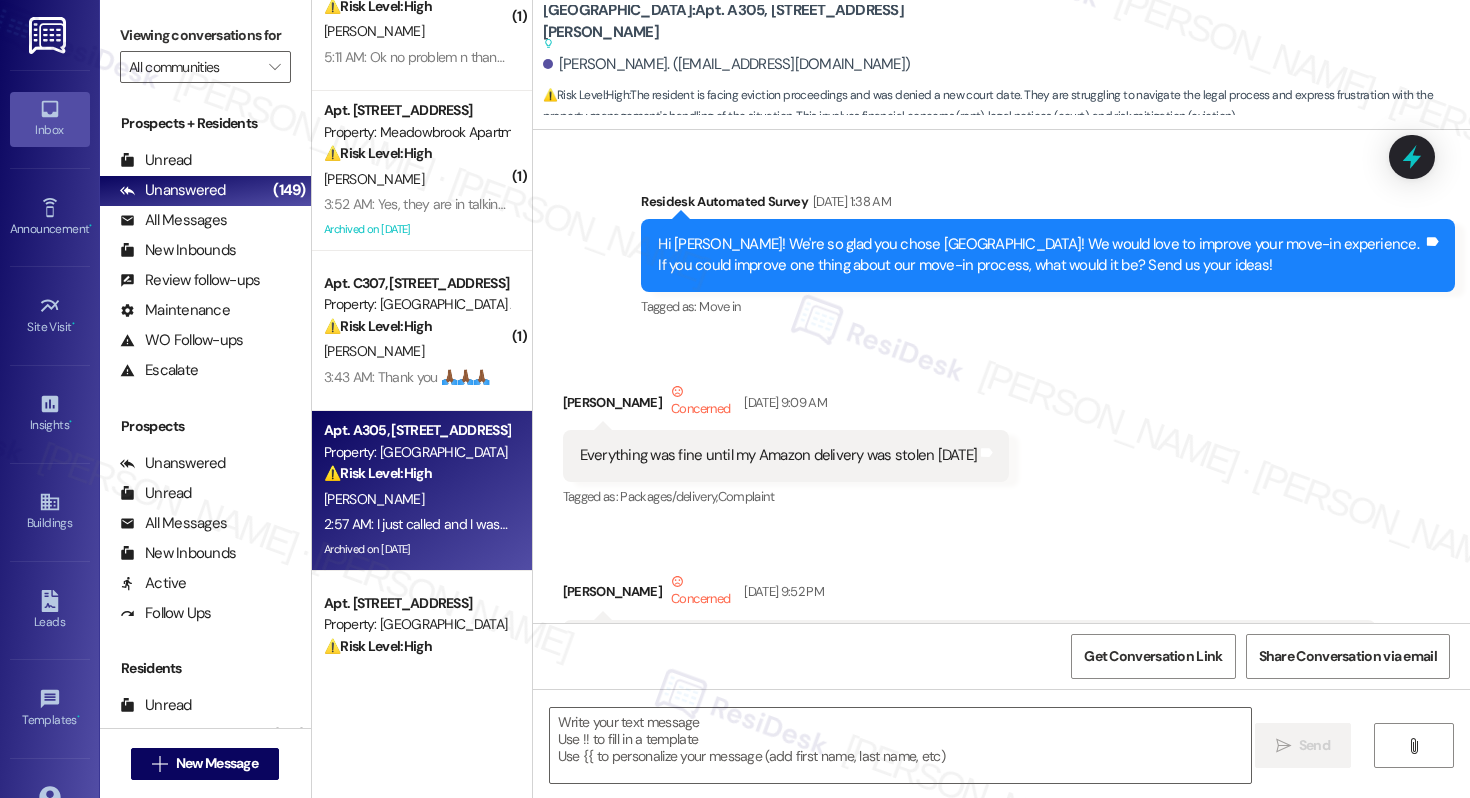 scroll, scrollTop: 21915, scrollLeft: 0, axis: vertical 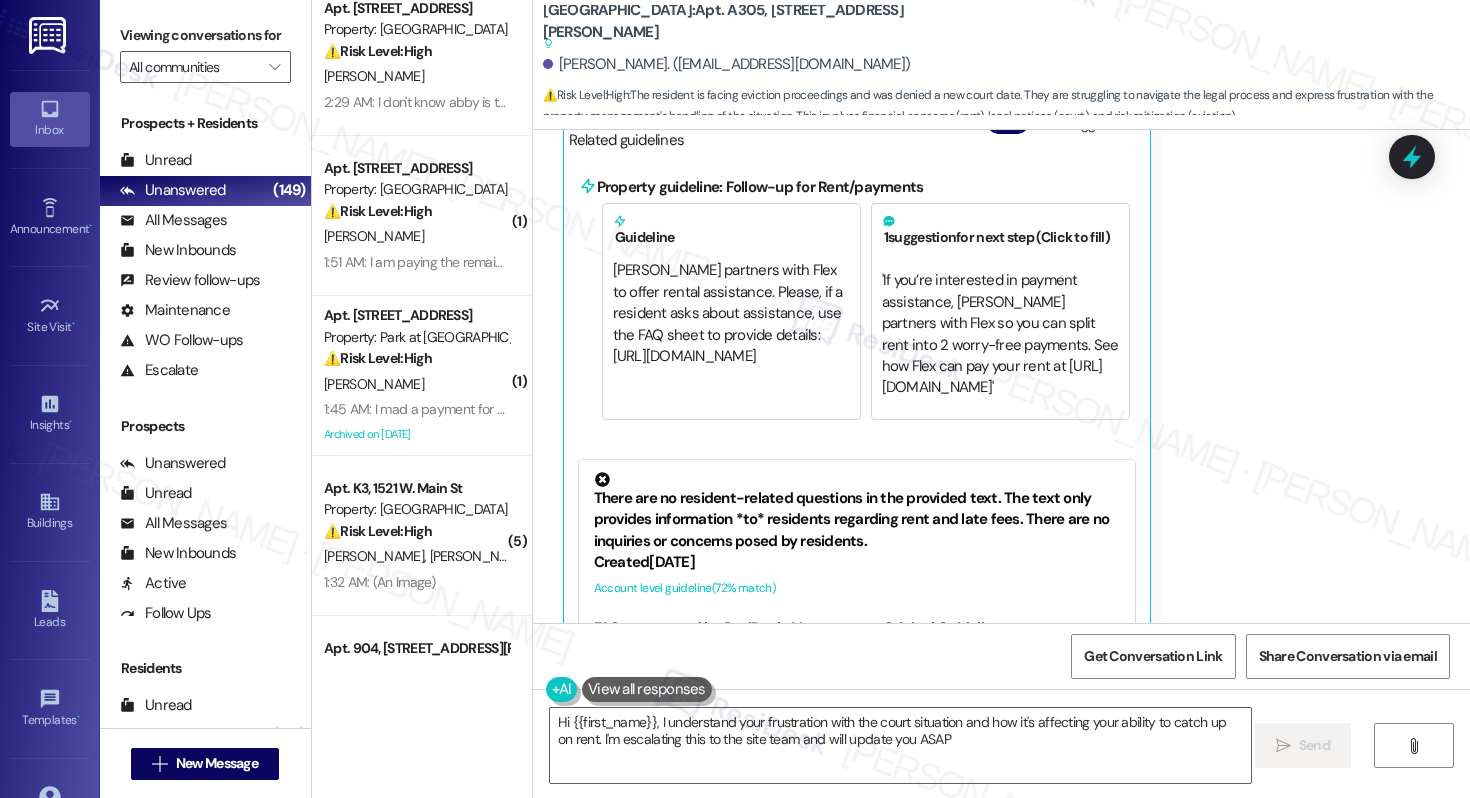 type on "Hi {{first_name}}, I understand your frustration with the court situation and how it's affecting your ability to catch up on rent. I'm escalating this to the site team and will update you ASAP." 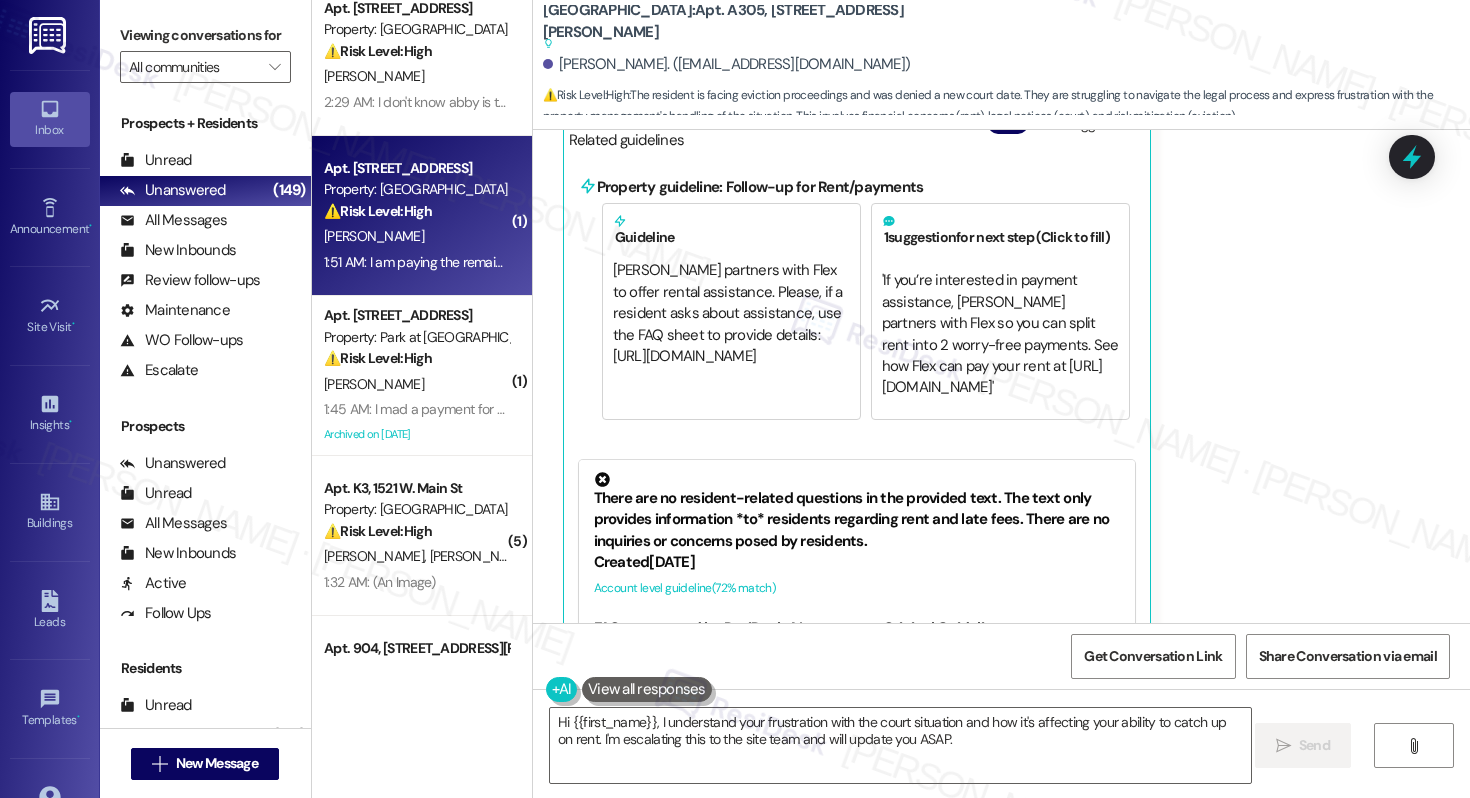 click on "[PERSON_NAME]" at bounding box center (416, 236) 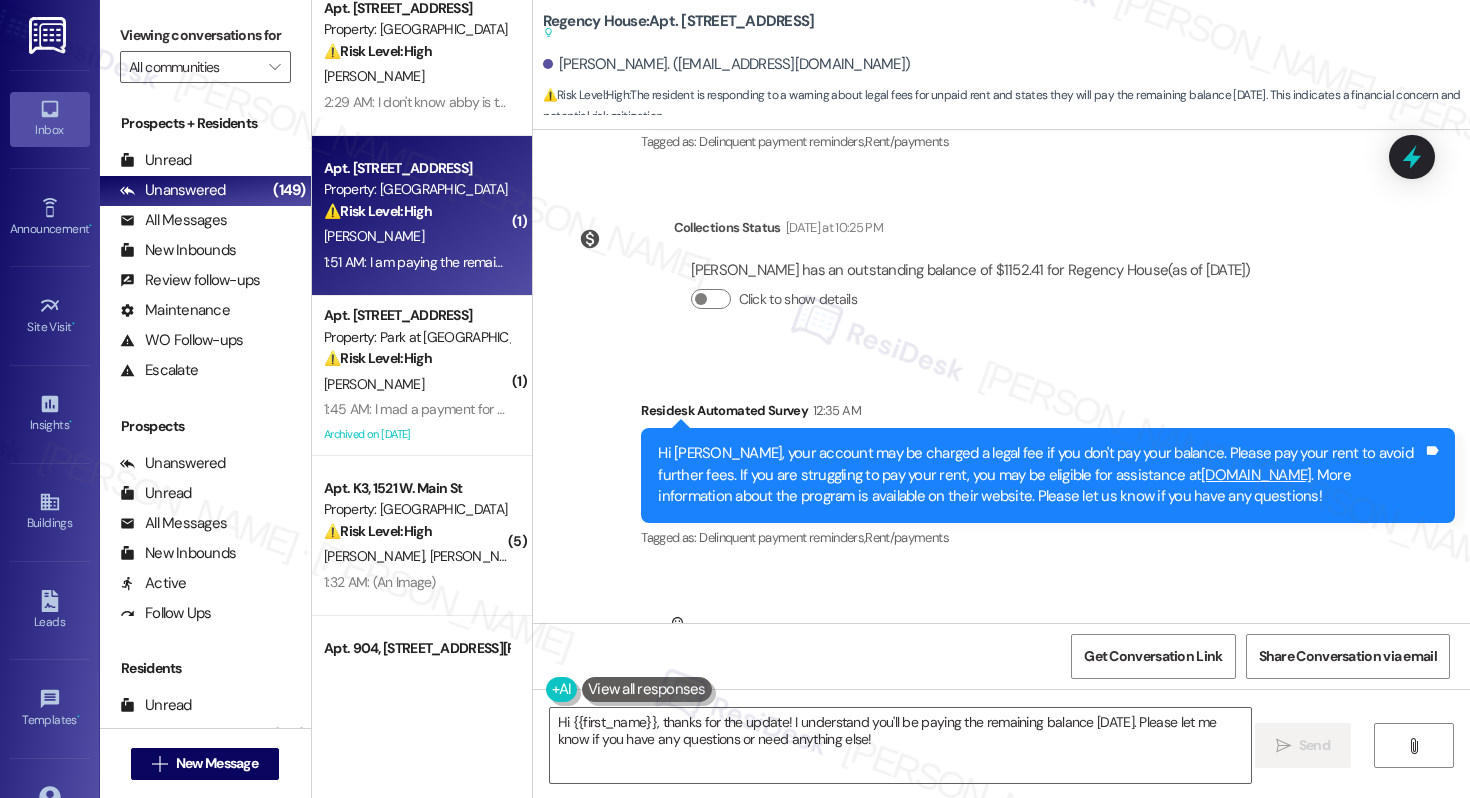 scroll, scrollTop: 3140, scrollLeft: 0, axis: vertical 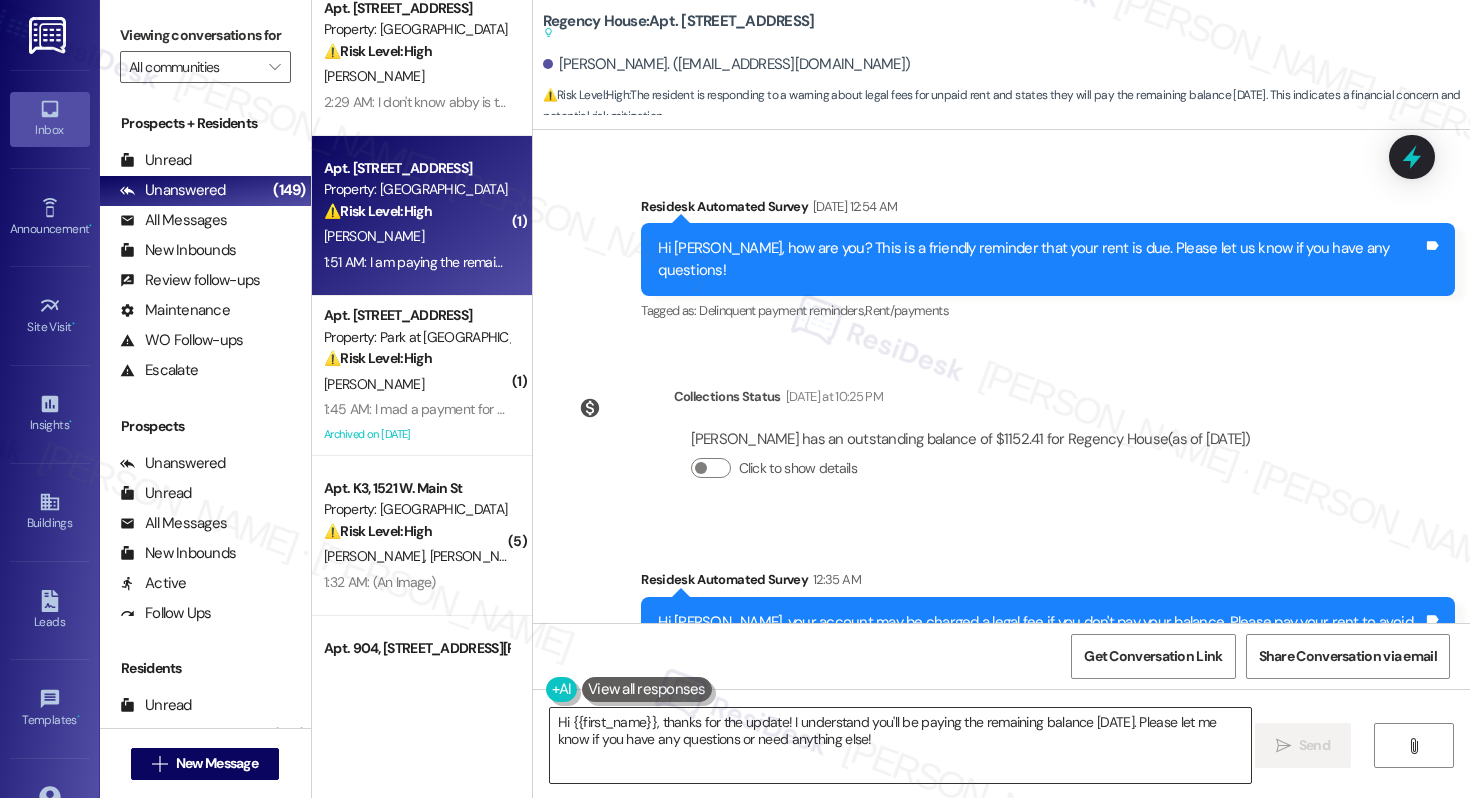 click on "Hi {{first_name}}, thanks for the update! I understand you'll be paying the remaining balance on Wednesday. Please let me know if you have any questions or need anything else!" at bounding box center [900, 745] 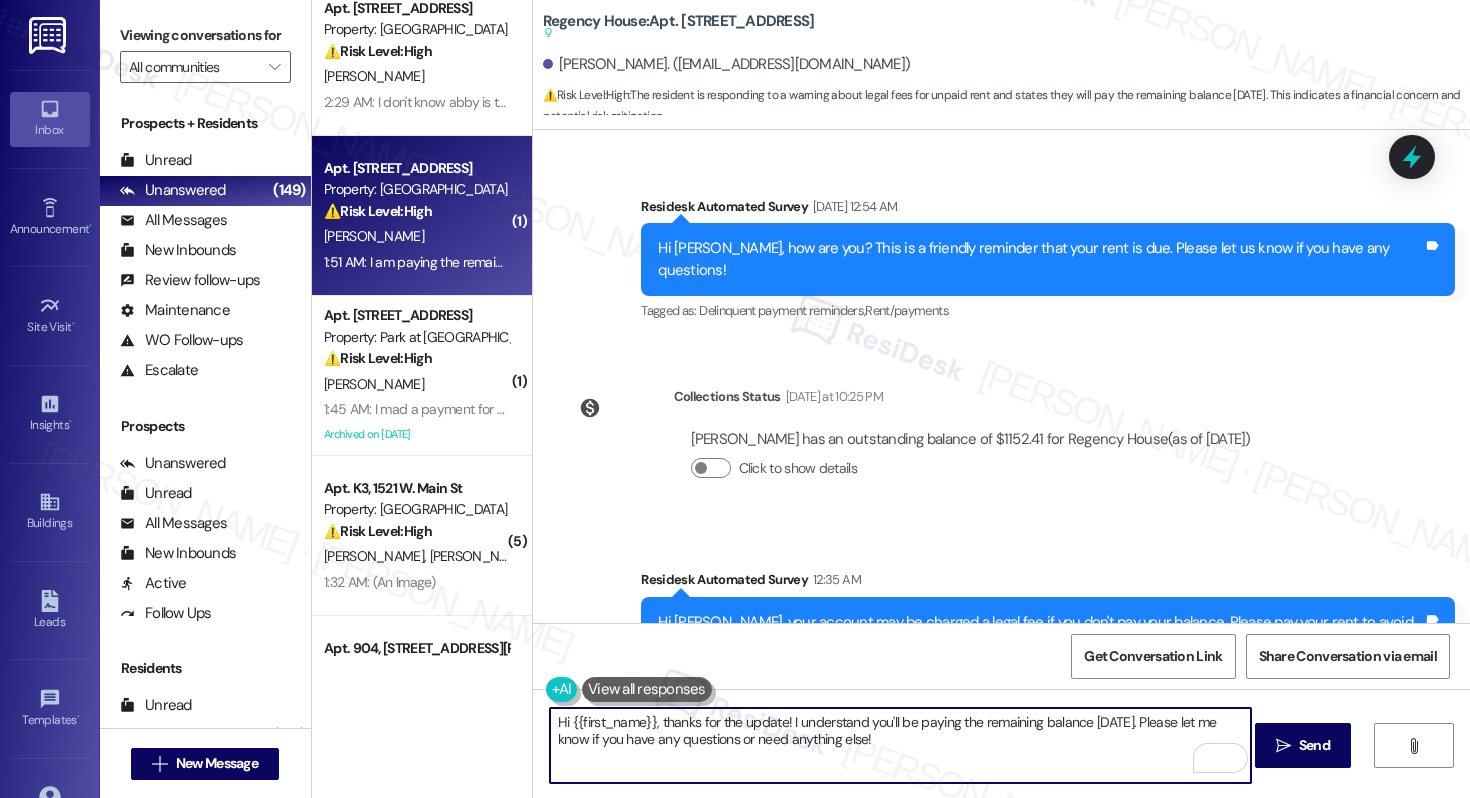 click on "Hi {{first_name}}, thanks for the update! I understand you'll be paying the remaining balance on Wednesday. Please let me know if you have any questions or need anything else!" at bounding box center [900, 745] 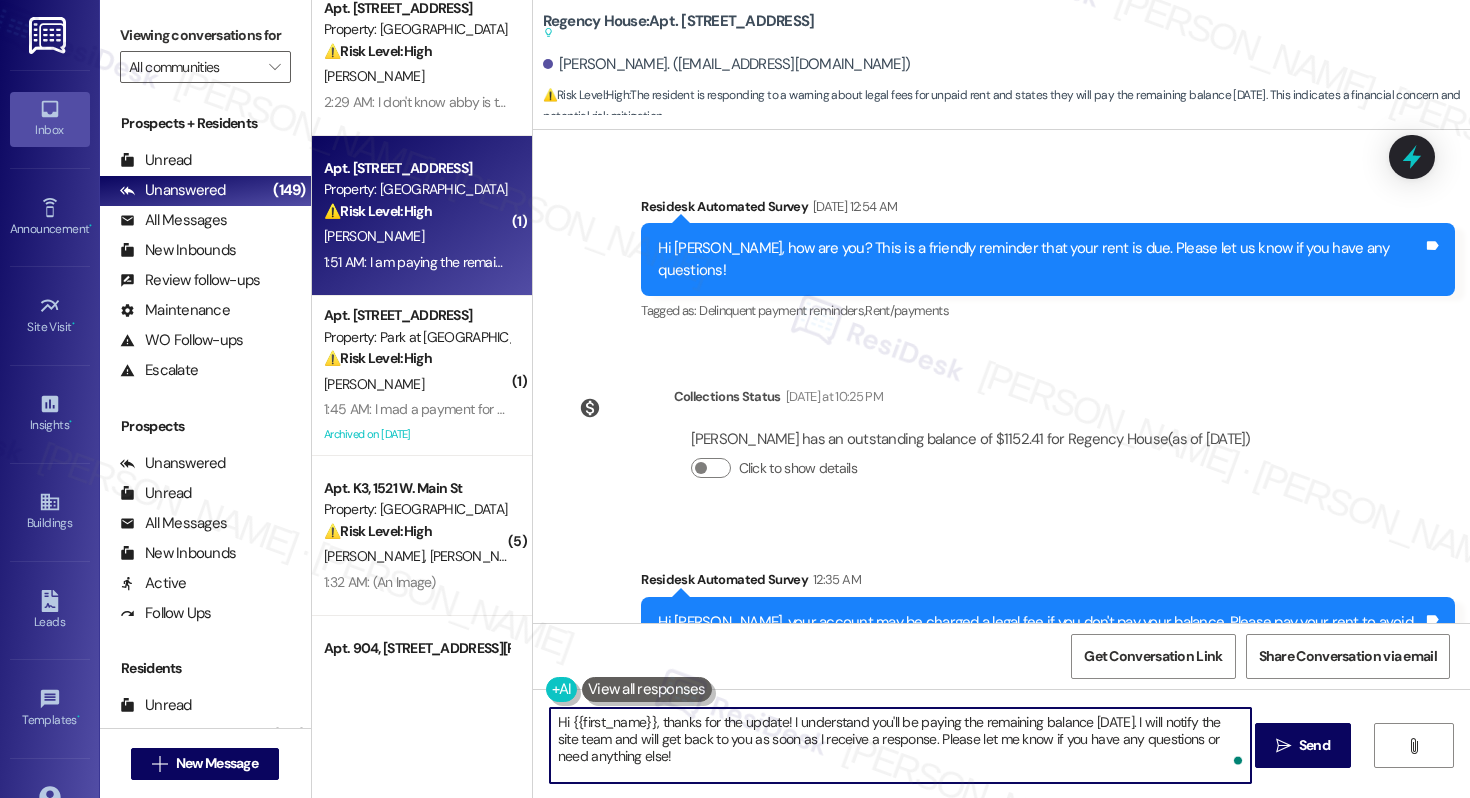 drag, startPoint x: 644, startPoint y: 719, endPoint x: 566, endPoint y: 727, distance: 78.40918 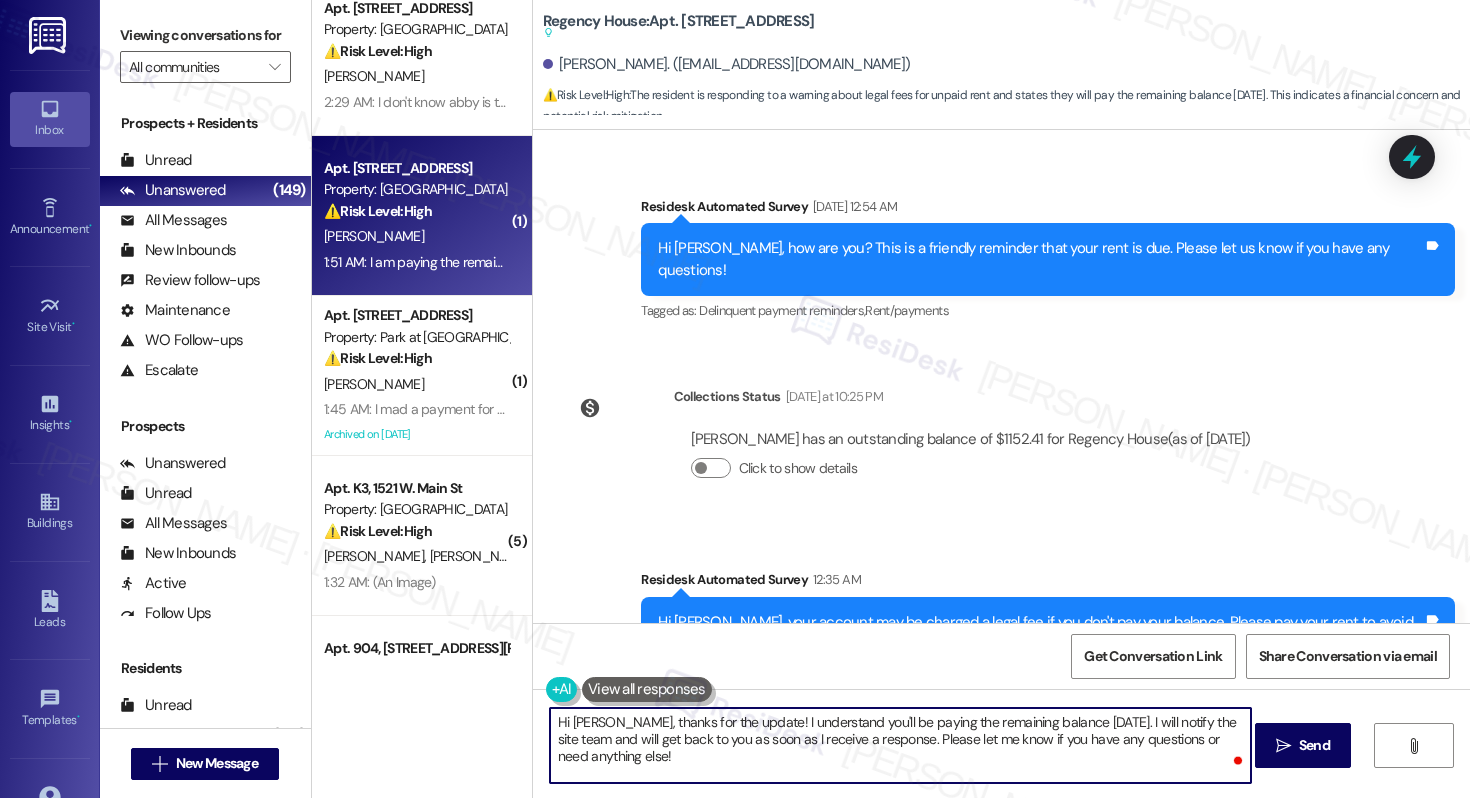 type on "Hi David, thanks for the update! I understand you'll be paying the remaining balance on Wednesday. I will notify the site team and will get back to you as soon as I receive a response. Please let me know if you have any questions or need anything else!" 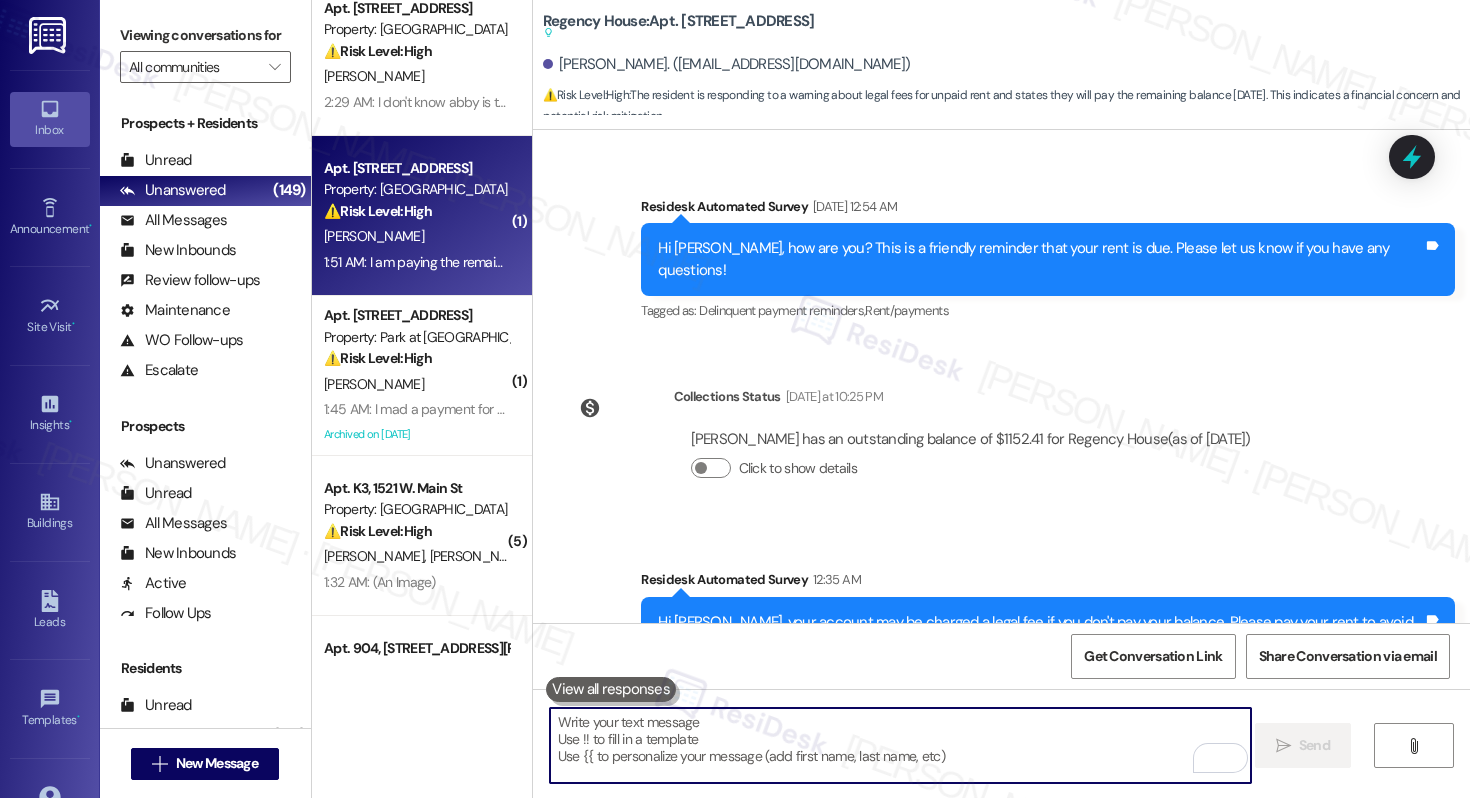 click at bounding box center [900, 745] 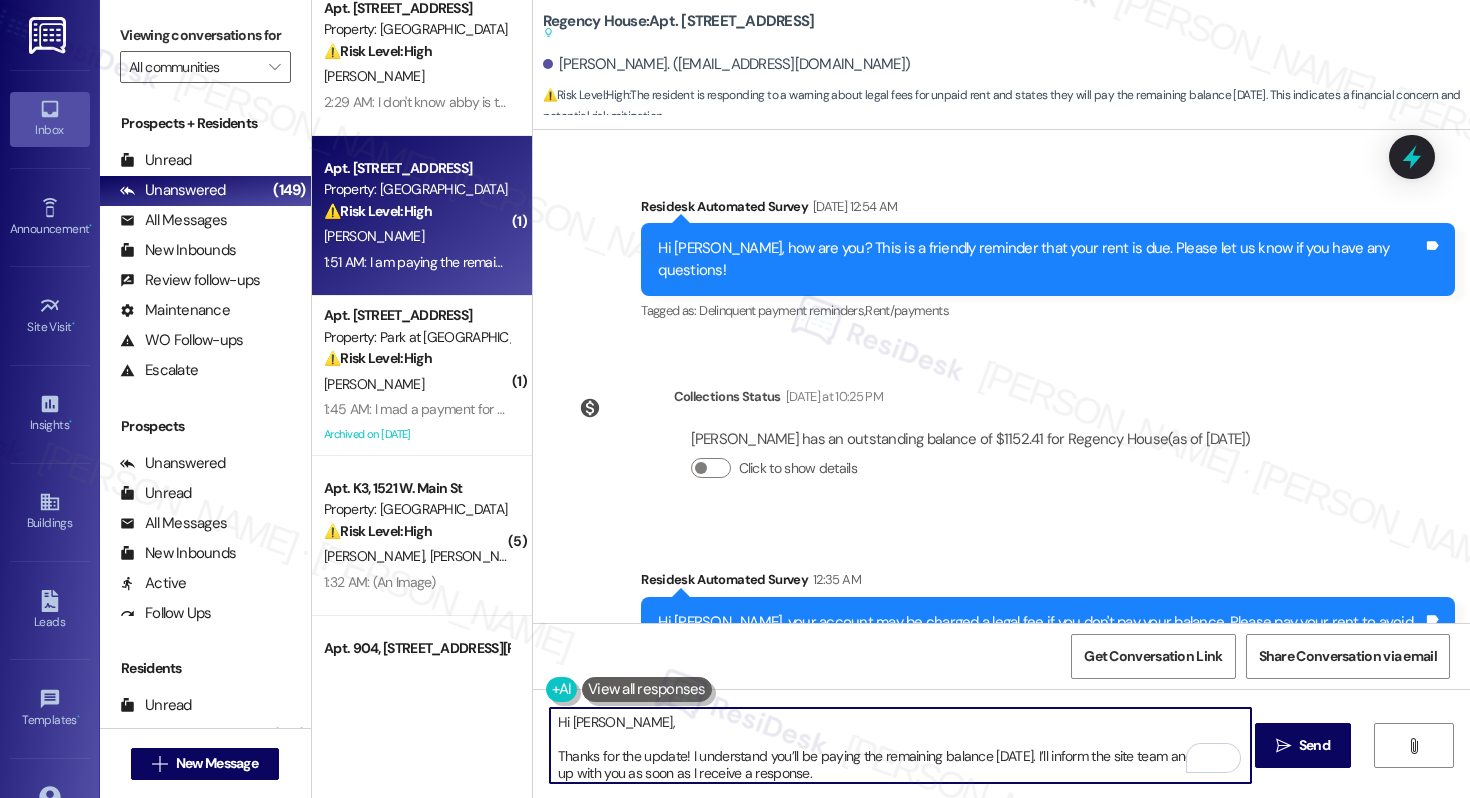 scroll, scrollTop: 34, scrollLeft: 0, axis: vertical 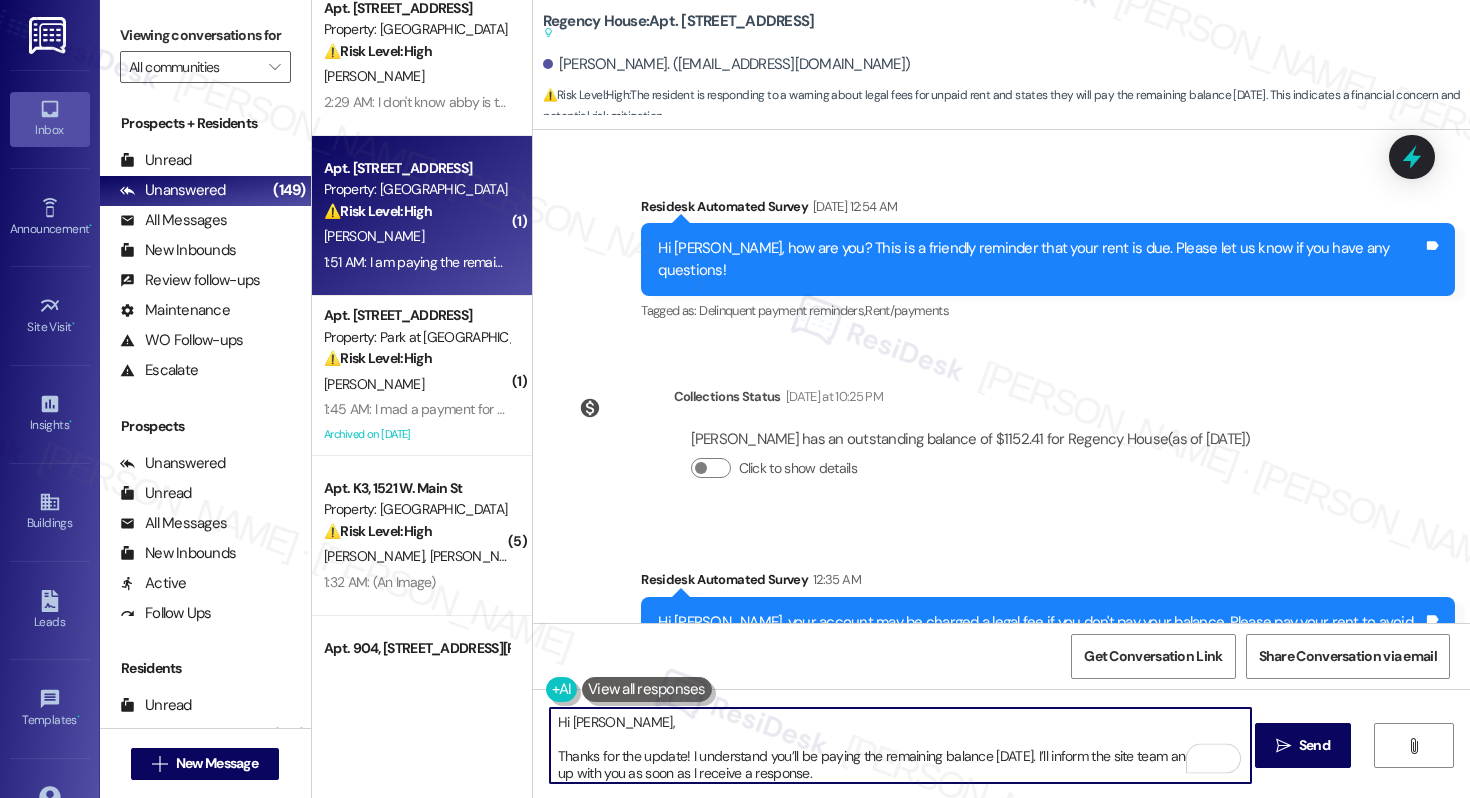 click on "Hi David,
Thanks for the update! I understand you’ll be paying the remaining balance on Wednesday. I’ll inform the site team and follow up with you as soon as I receive a response.
Let me know if you have any questions or need further assistance!" at bounding box center [900, 745] 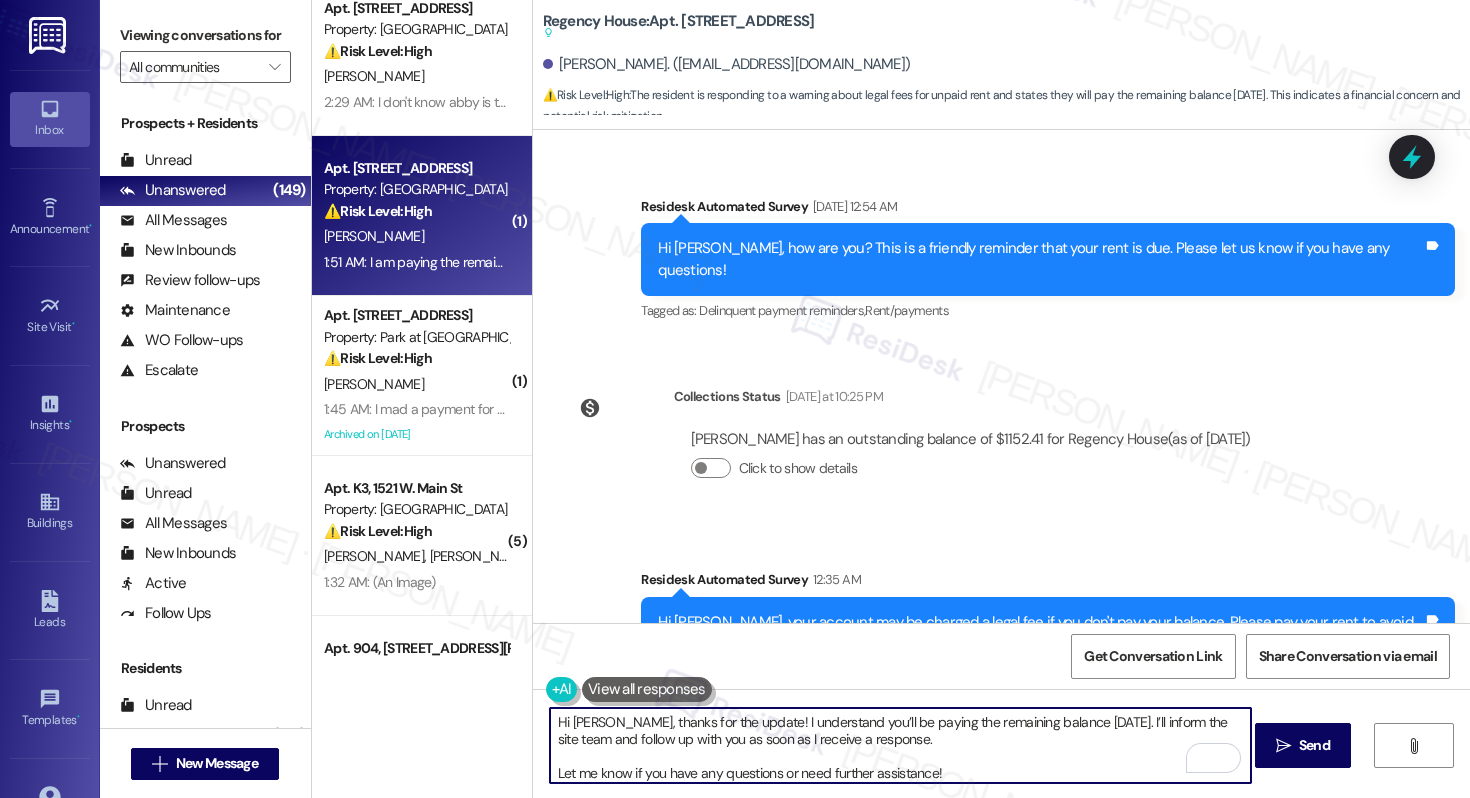 click on "Hi David, thanks for the update! I understand you’ll be paying the remaining balance on Wednesday. I’ll inform the site team and follow up with you as soon as I receive a response.
Let me know if you have any questions or need further assistance!" at bounding box center (900, 745) 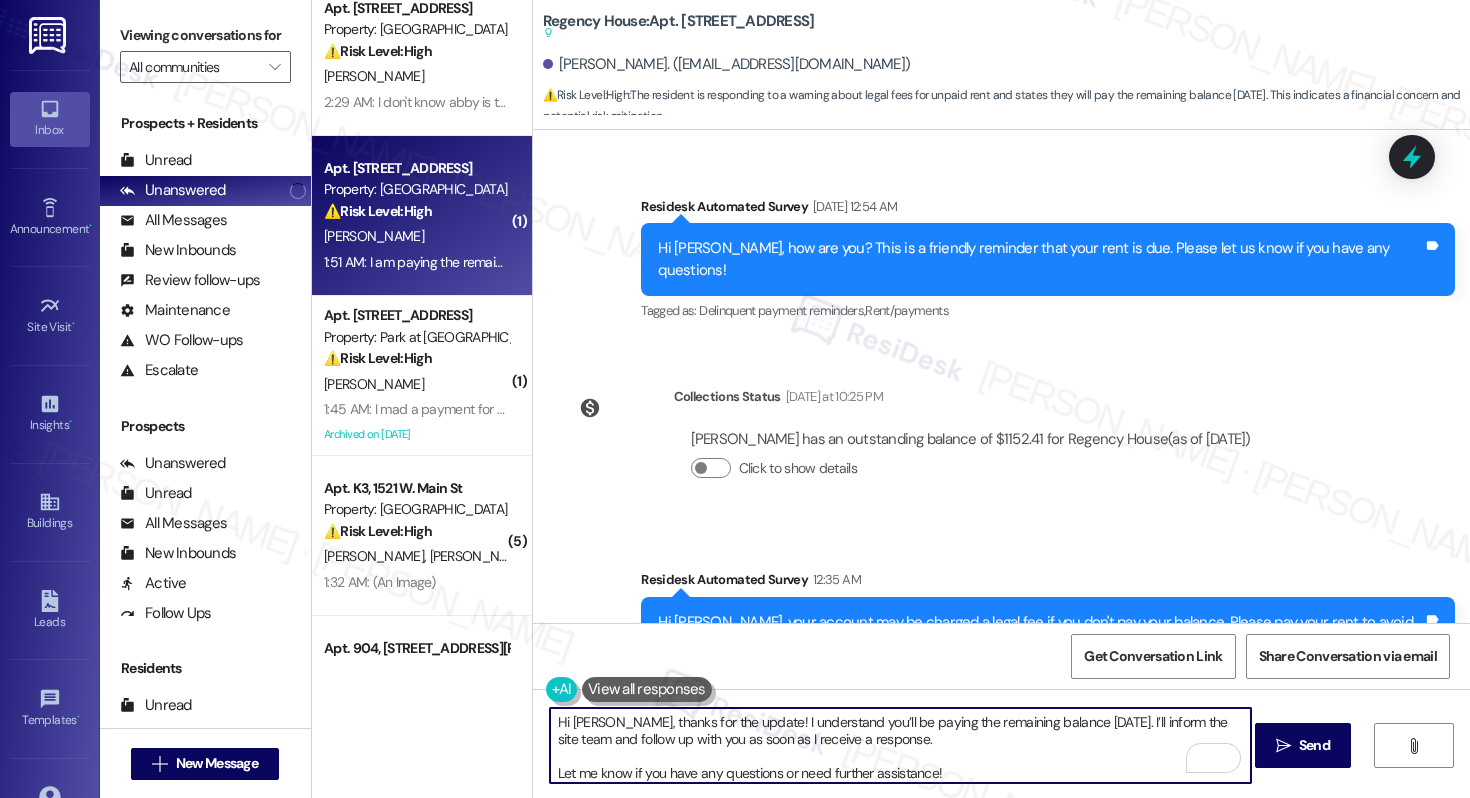 click on "Hi David, thanks for the update! I understand you’ll be paying the remaining balance on Wednesday. I’ll inform the site team and follow up with you as soon as I receive a response.
Let me know if you have any questions or need further assistance!" at bounding box center (900, 745) 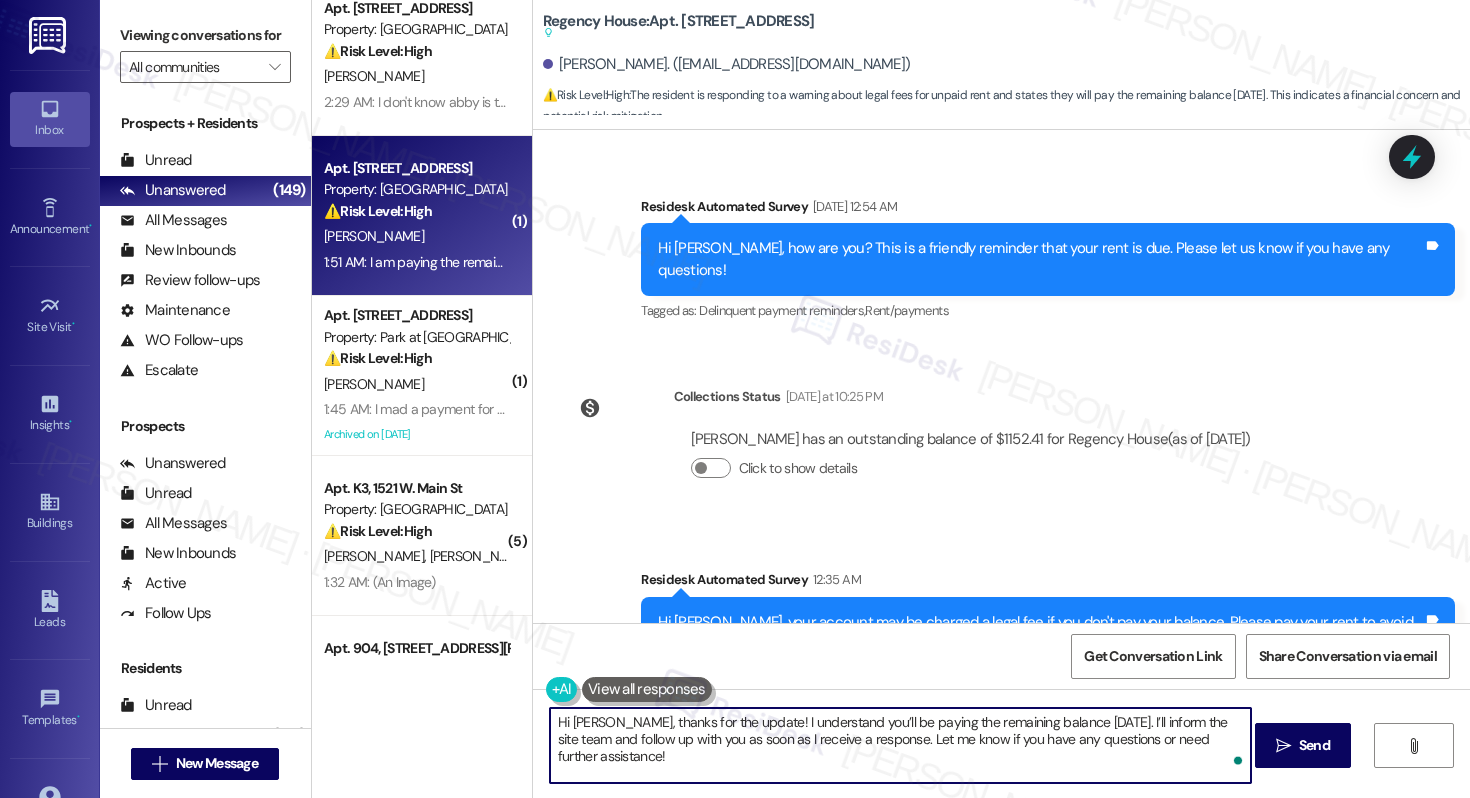 click on "Hi David, thanks for the update! I understand you’ll be paying the remaining balance on Wednesday. I’ll inform the site team and follow up with you as soon as I receive a response. Let me know if you have any questions or need further assistance!" at bounding box center [900, 745] 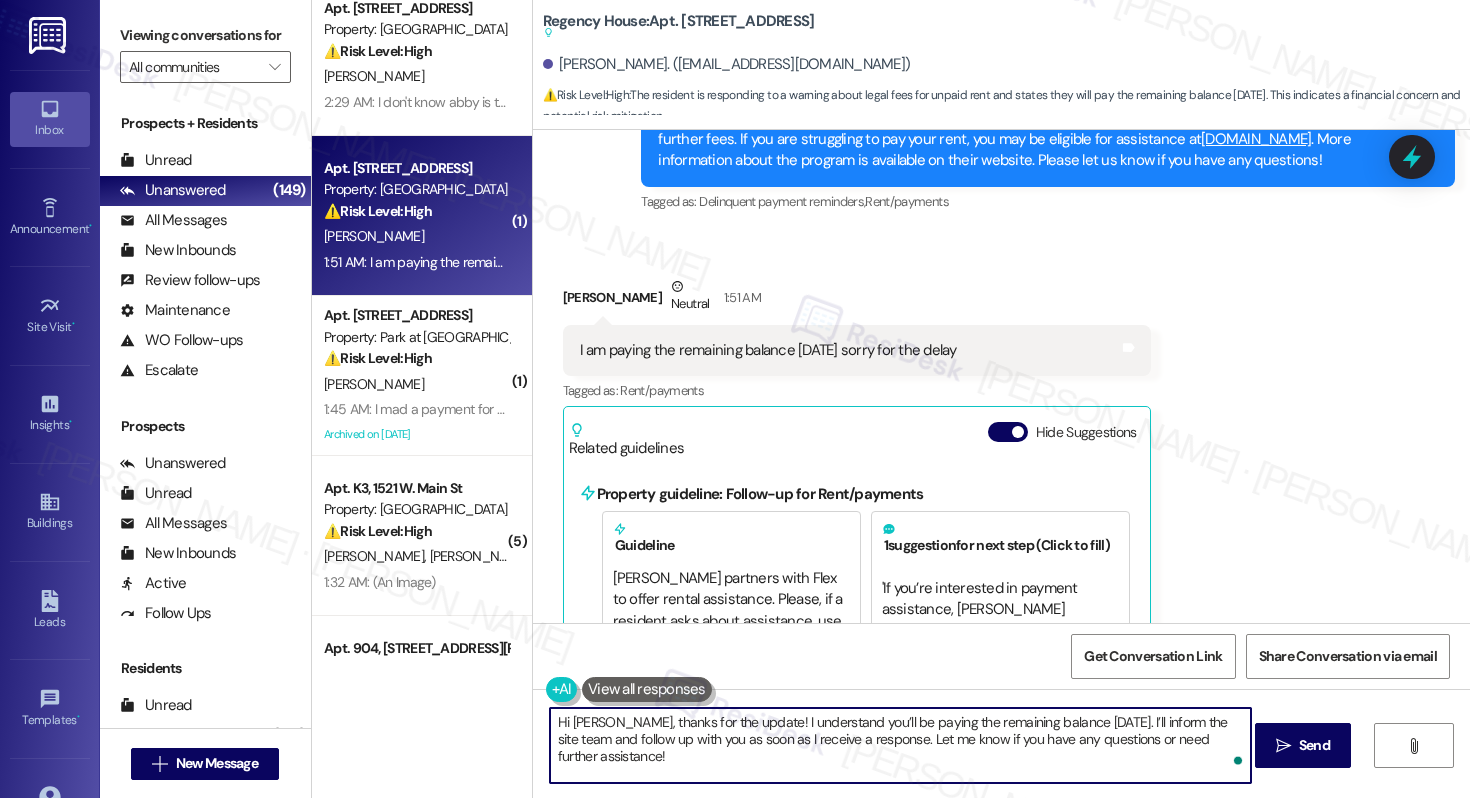 scroll, scrollTop: 3653, scrollLeft: 0, axis: vertical 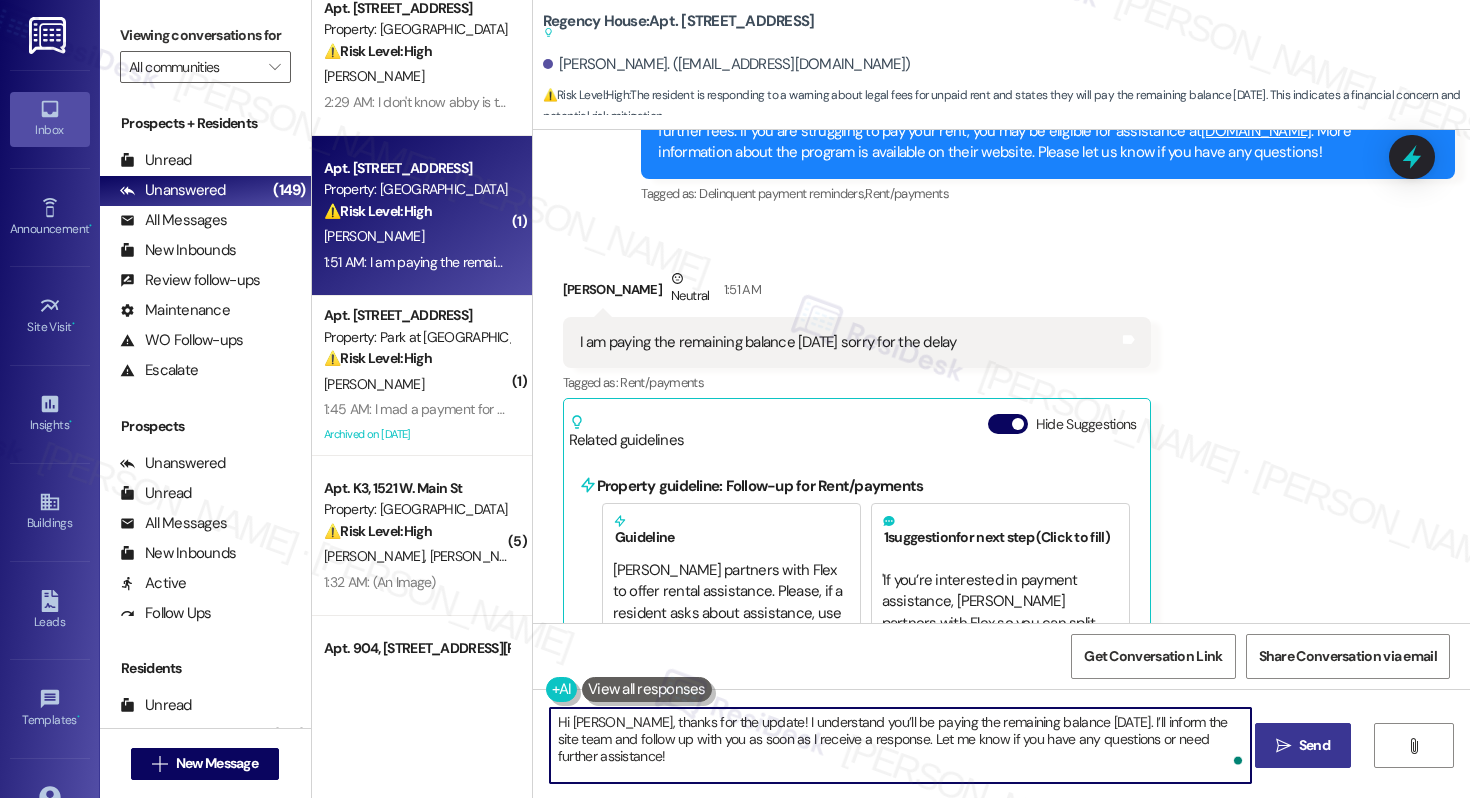 type on "Hi David, thanks for the update! I understand you’ll be paying the remaining balance on Wednesday. I’ll inform the site team and follow up with you as soon as I receive a response. Let me know if you have any questions or need further assistance!" 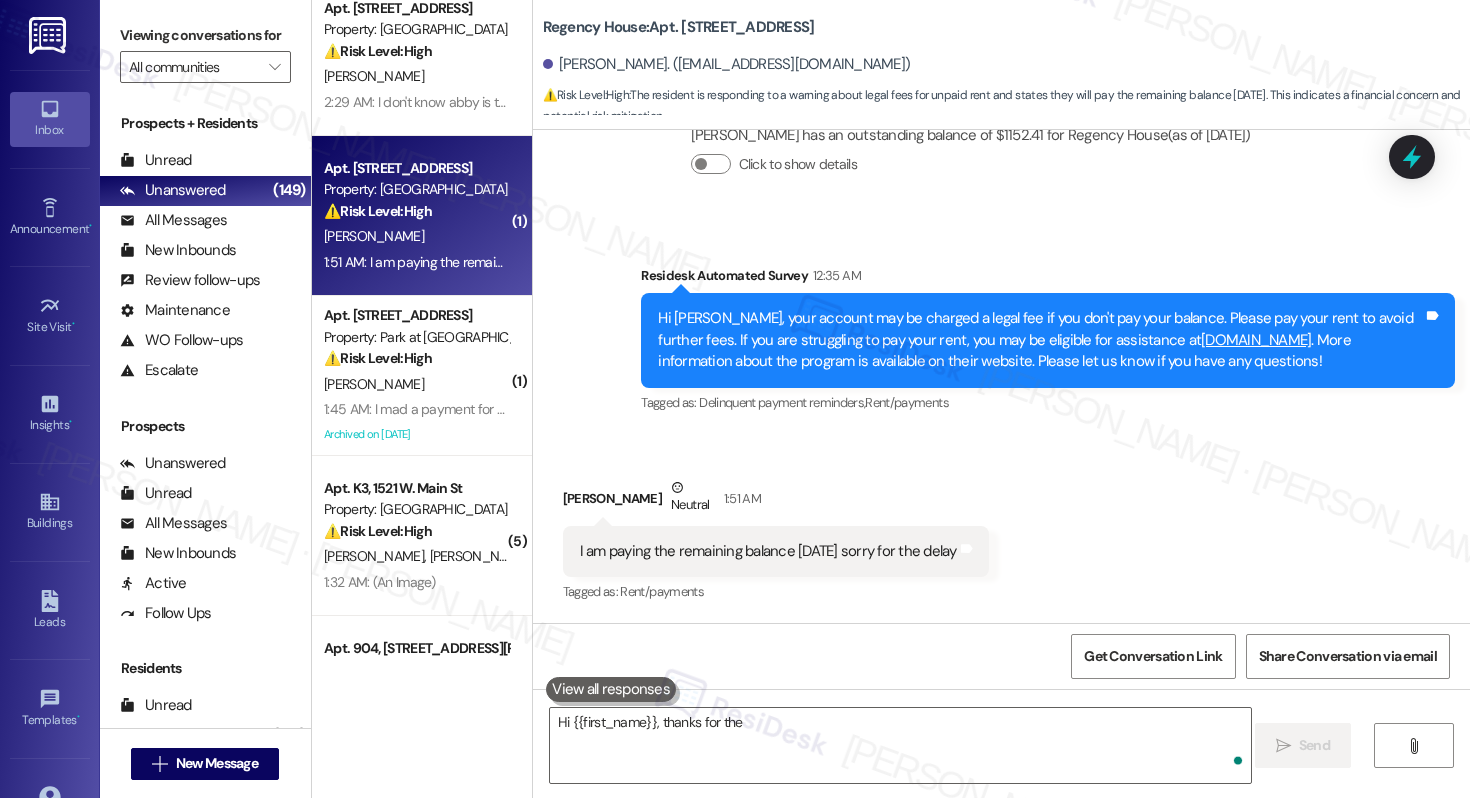 scroll, scrollTop: 3455, scrollLeft: 0, axis: vertical 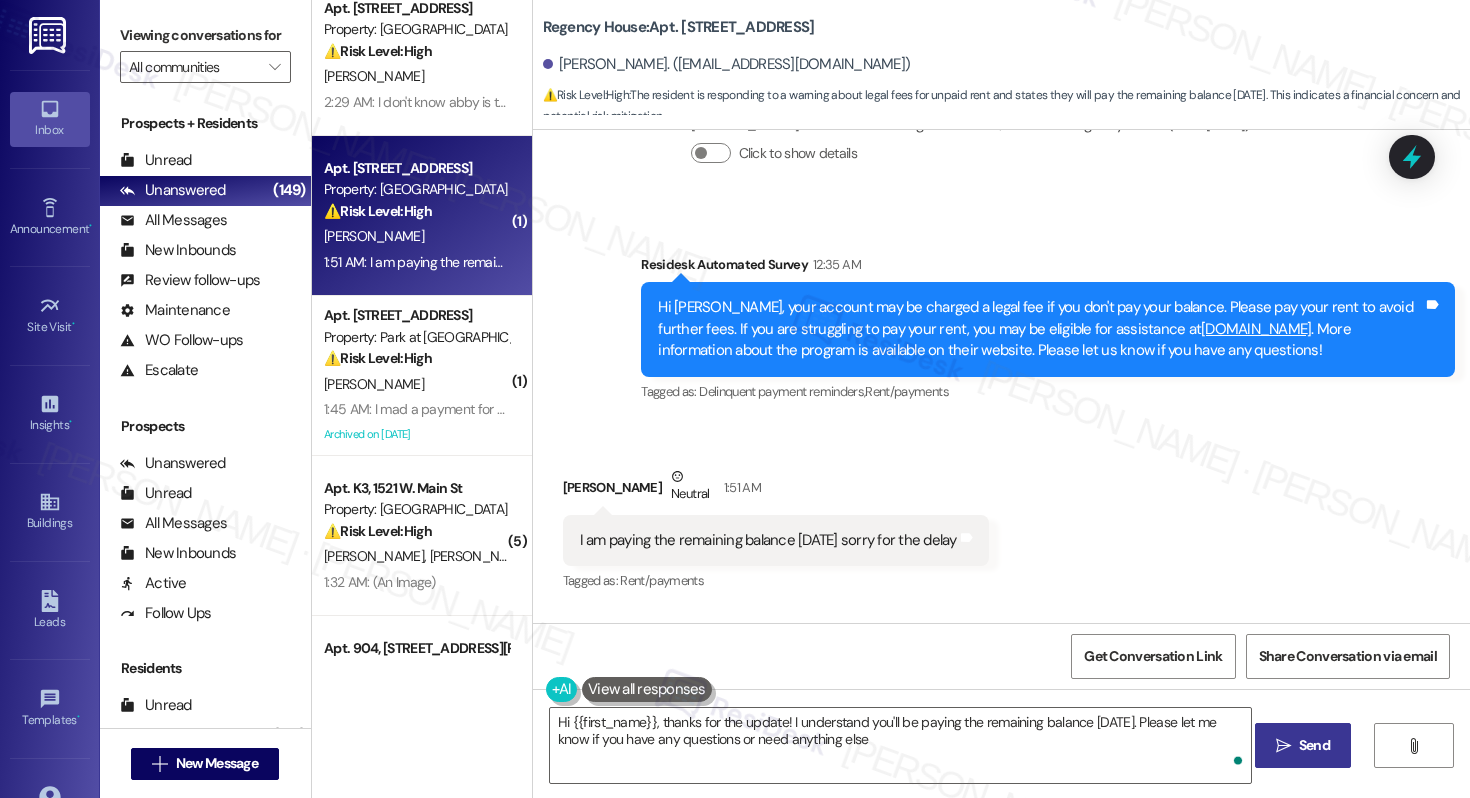type on "Hi {{first_name}}, thanks for the update! I understand you'll be paying the remaining balance on Wednesday. Please let me know if you have any questions or need anything else!" 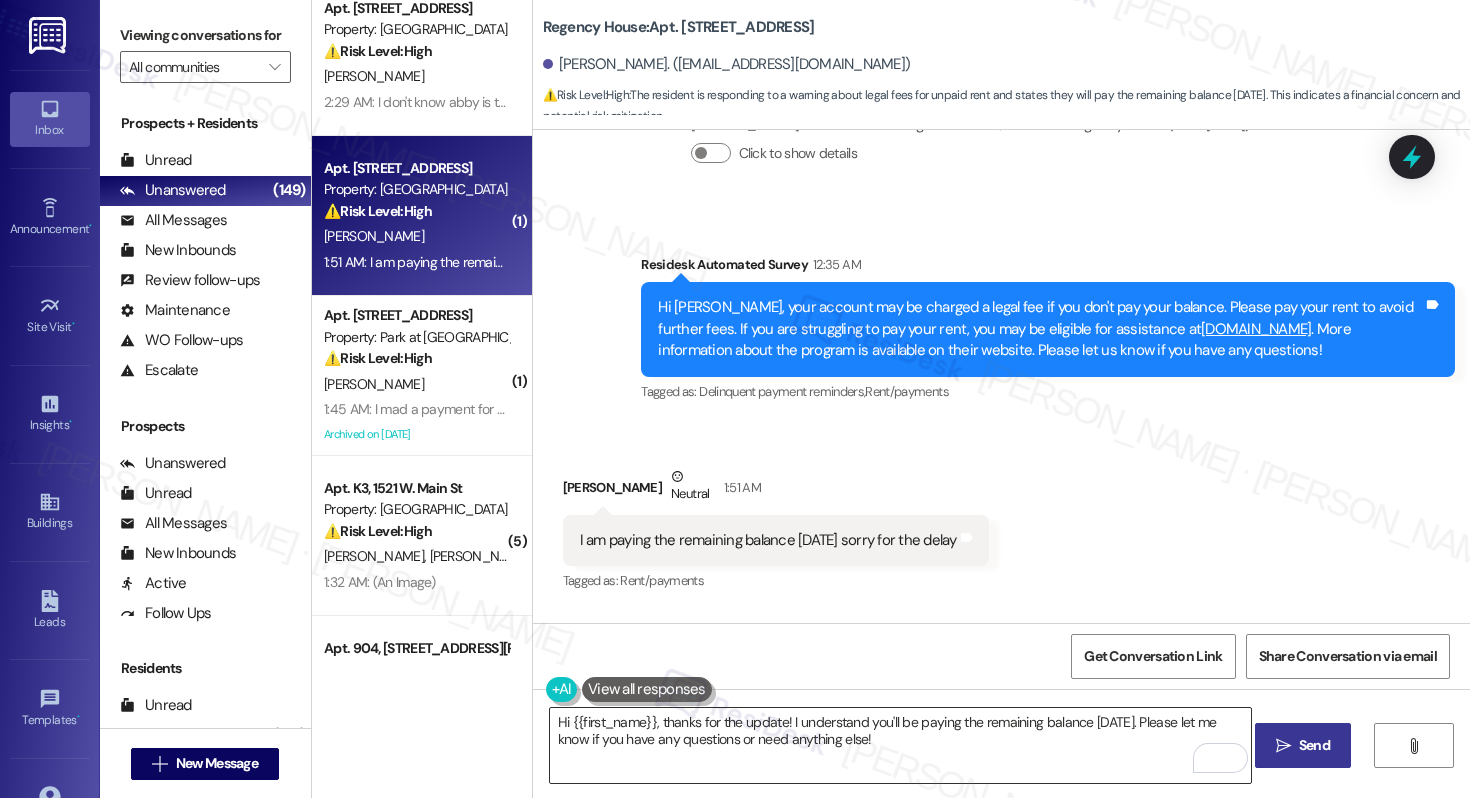 click on "Hi {{first_name}}, thanks for the update! I understand you'll be paying the remaining balance on Wednesday. Please let me know if you have any questions or need anything else!" at bounding box center [900, 745] 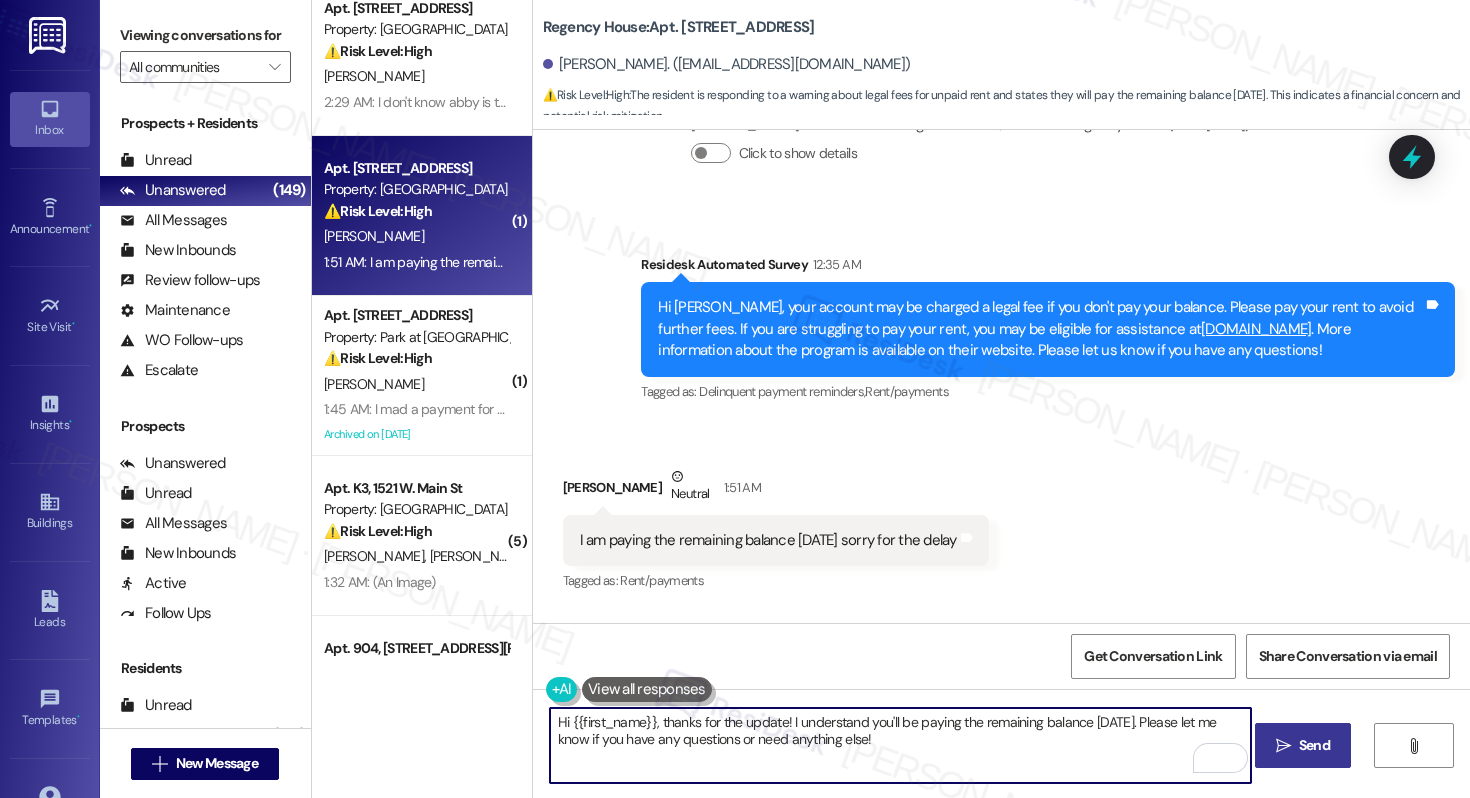 click on "Hi {{first_name}}, thanks for the update! I understand you'll be paying the remaining balance on Wednesday. Please let me know if you have any questions or need anything else!" at bounding box center (900, 745) 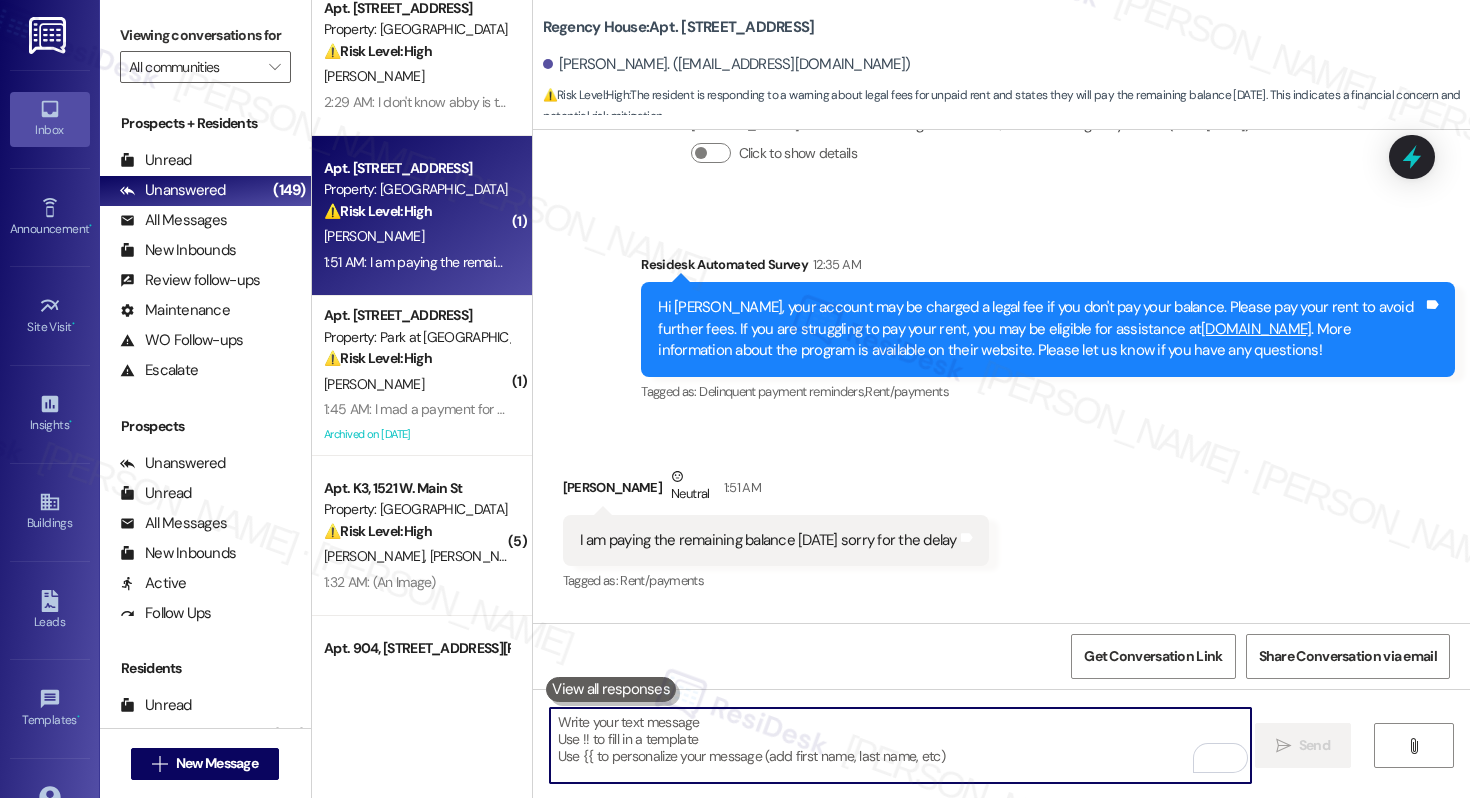 type 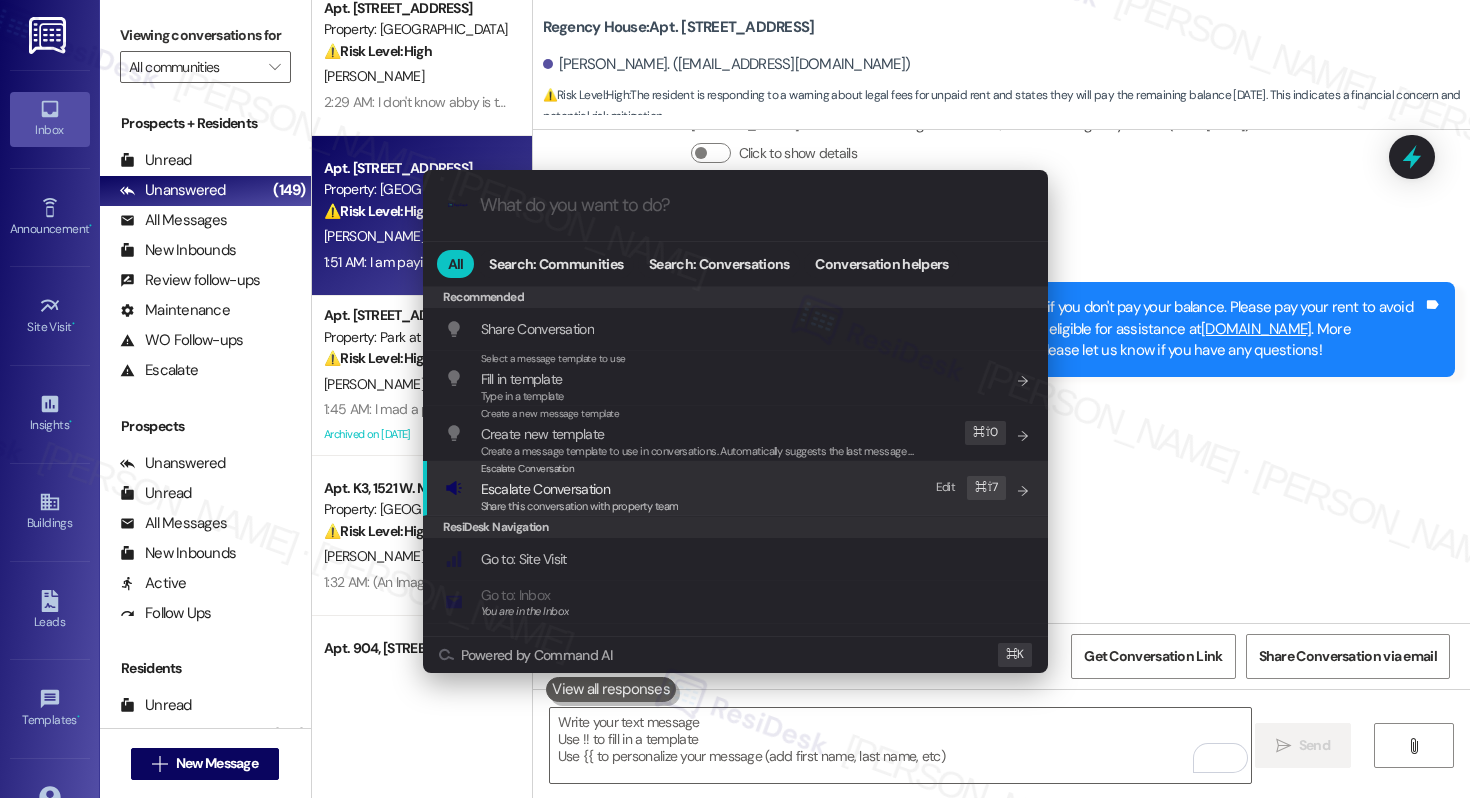 click on "Share this conversation with property team" at bounding box center [580, 506] 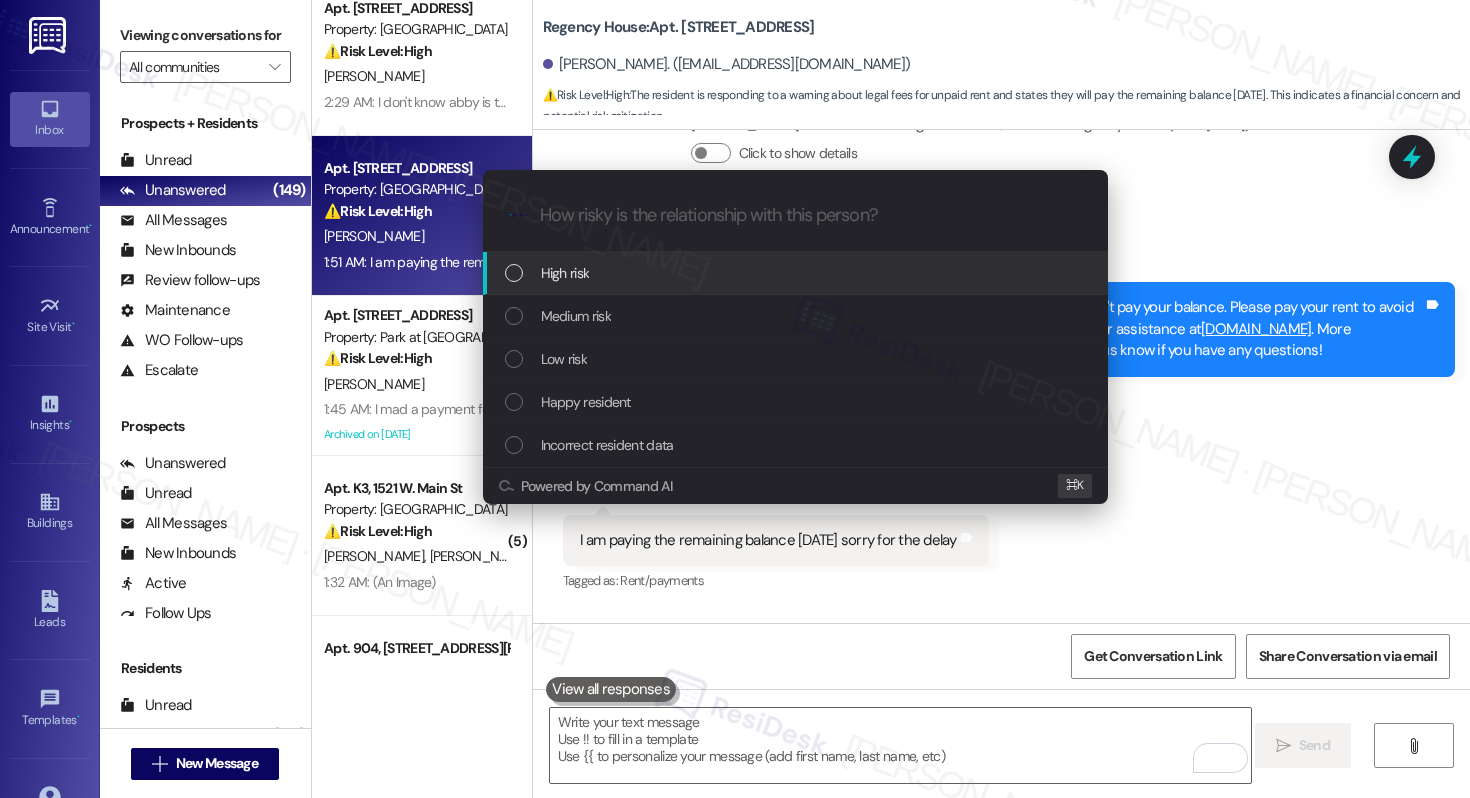 click on "High risk" at bounding box center [797, 273] 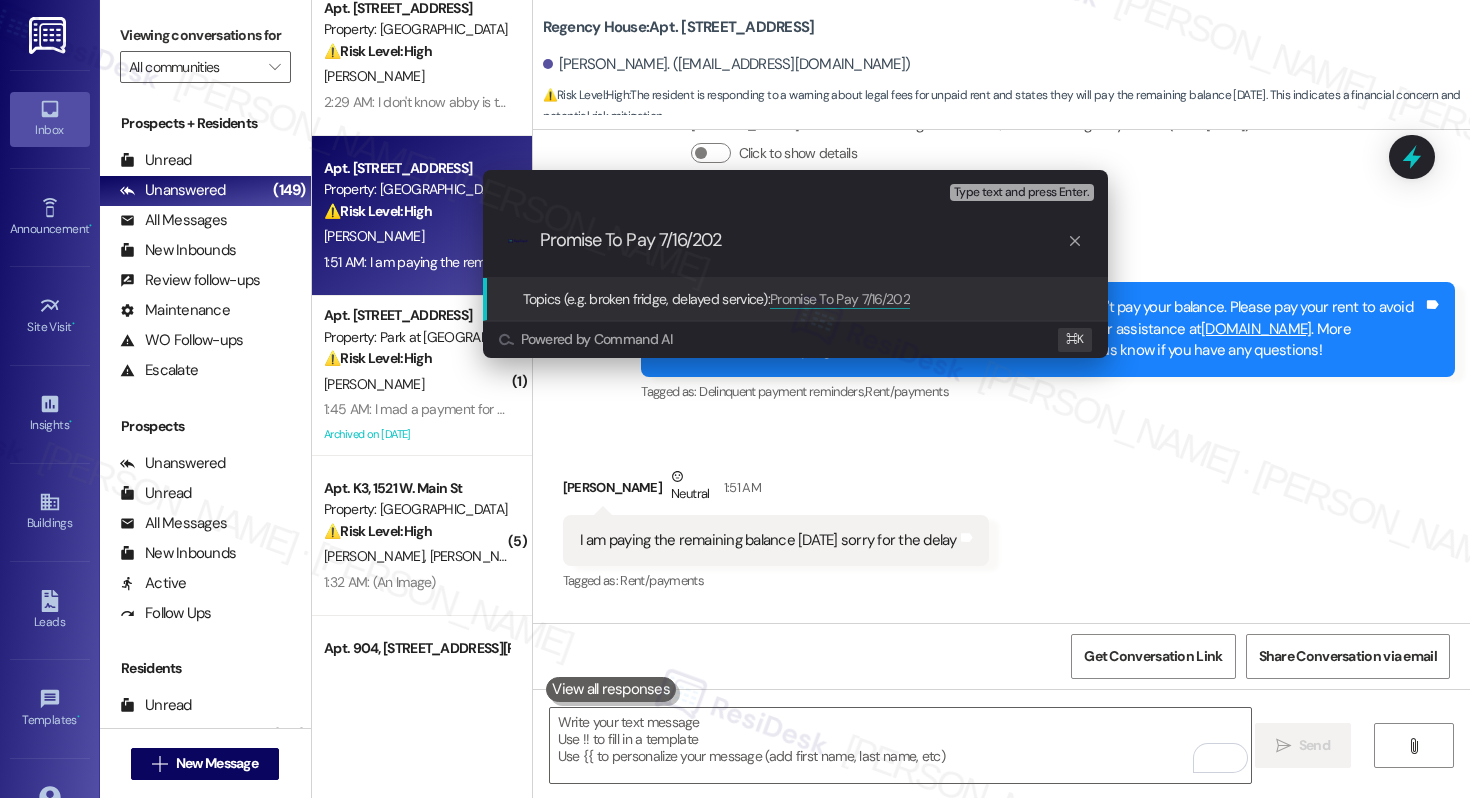 type on "Promise To Pay 7/16/2025" 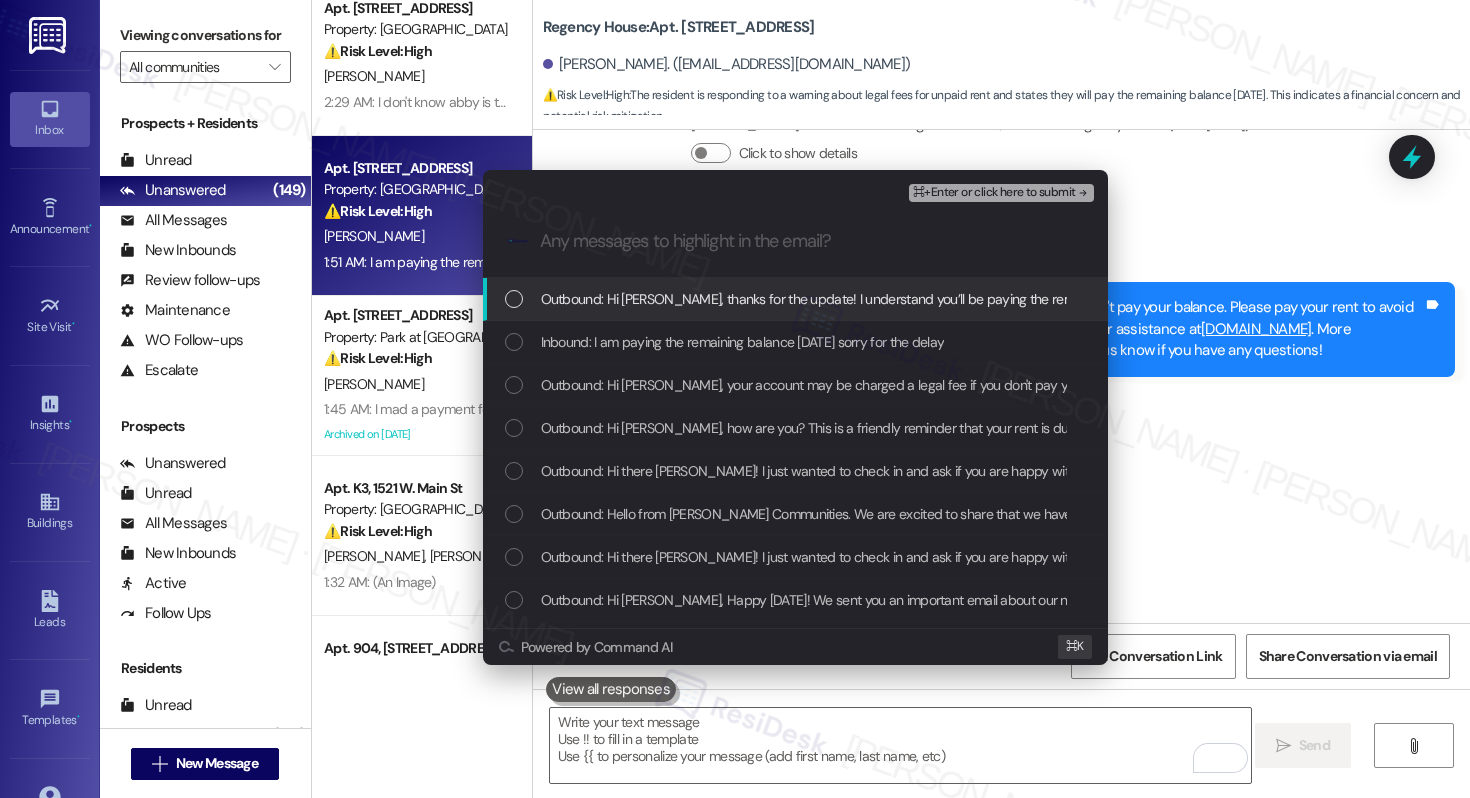 click on "Outbound: Hi David, thanks for the update! I understand you’ll be paying the remaining balance on Wednesday. I’ll inform the site team and follow up with you as soon as I receive a response. Let me know if you have any questions or need further assistance!" at bounding box center (1291, 299) 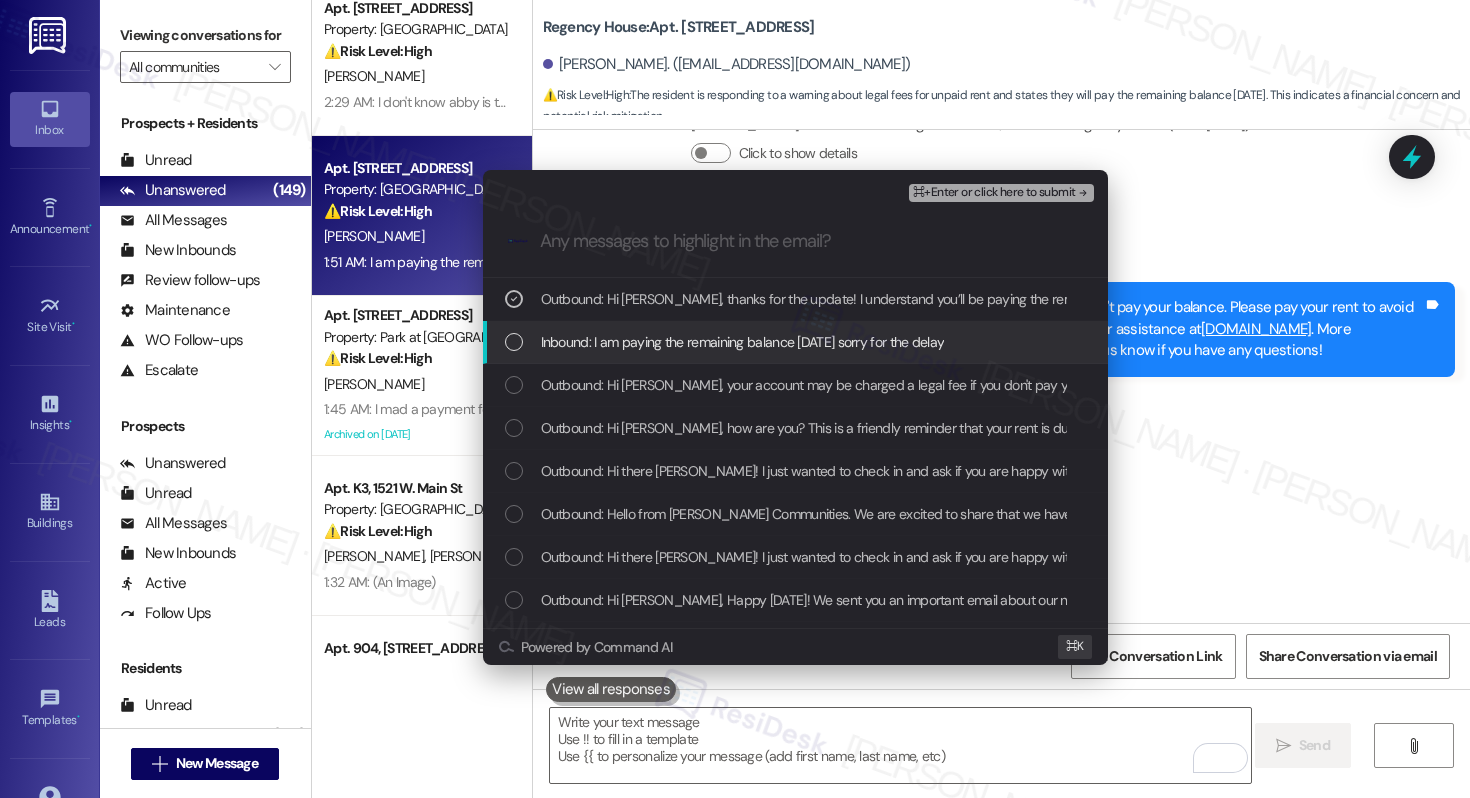 click on "Inbound: I am paying the remaining balance Wednesday sorry for the delay" at bounding box center [743, 342] 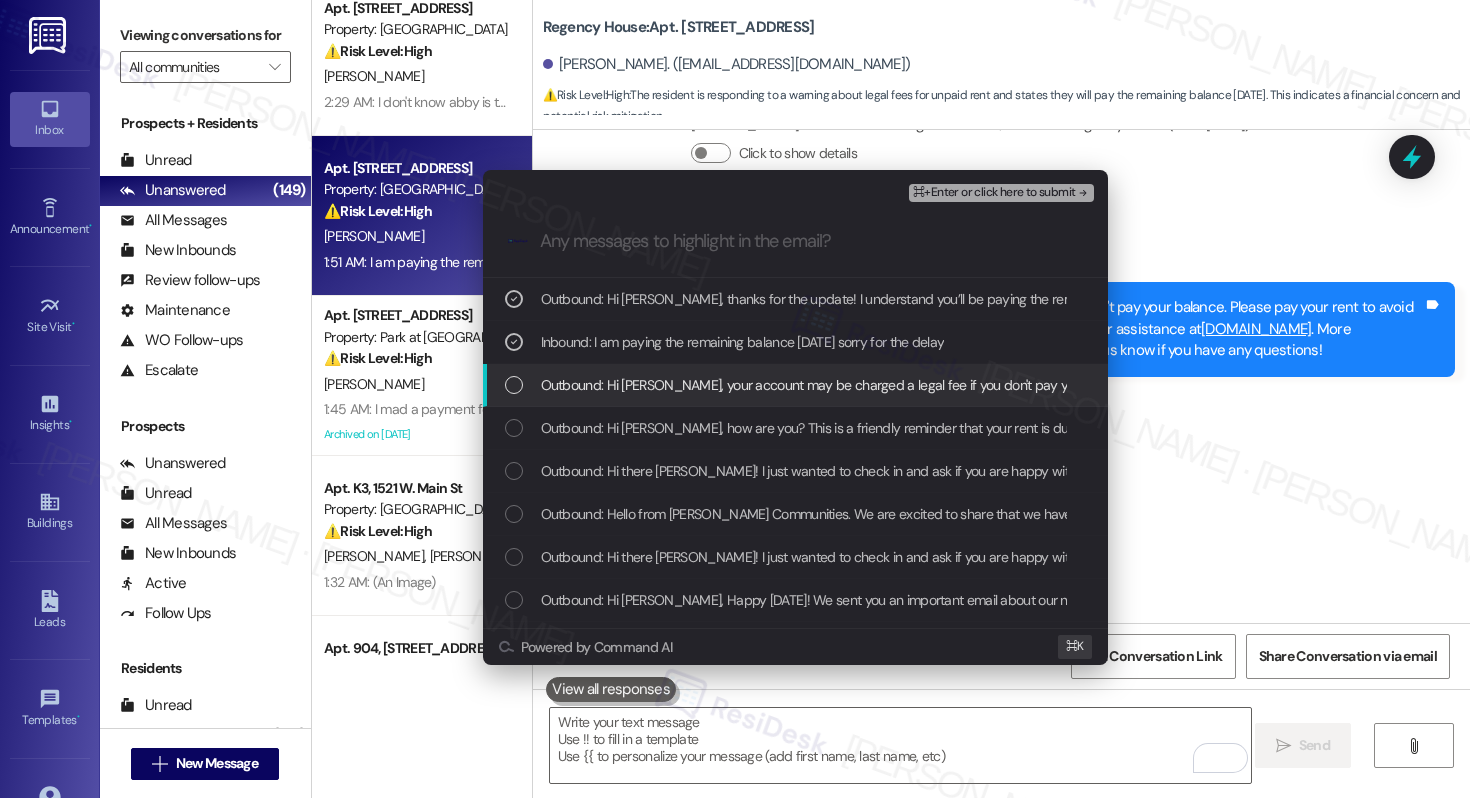 click on "Outbound: Hi David, your account may be charged a legal fee if you don't pay your balance. Please pay your rent to avoid further fees. If you are struggling to pay your rent, you may be eligible for assistance at hopeanddoor.org. More information about the program is available on their website. Please let us know if you have any questions!" at bounding box center [1553, 385] 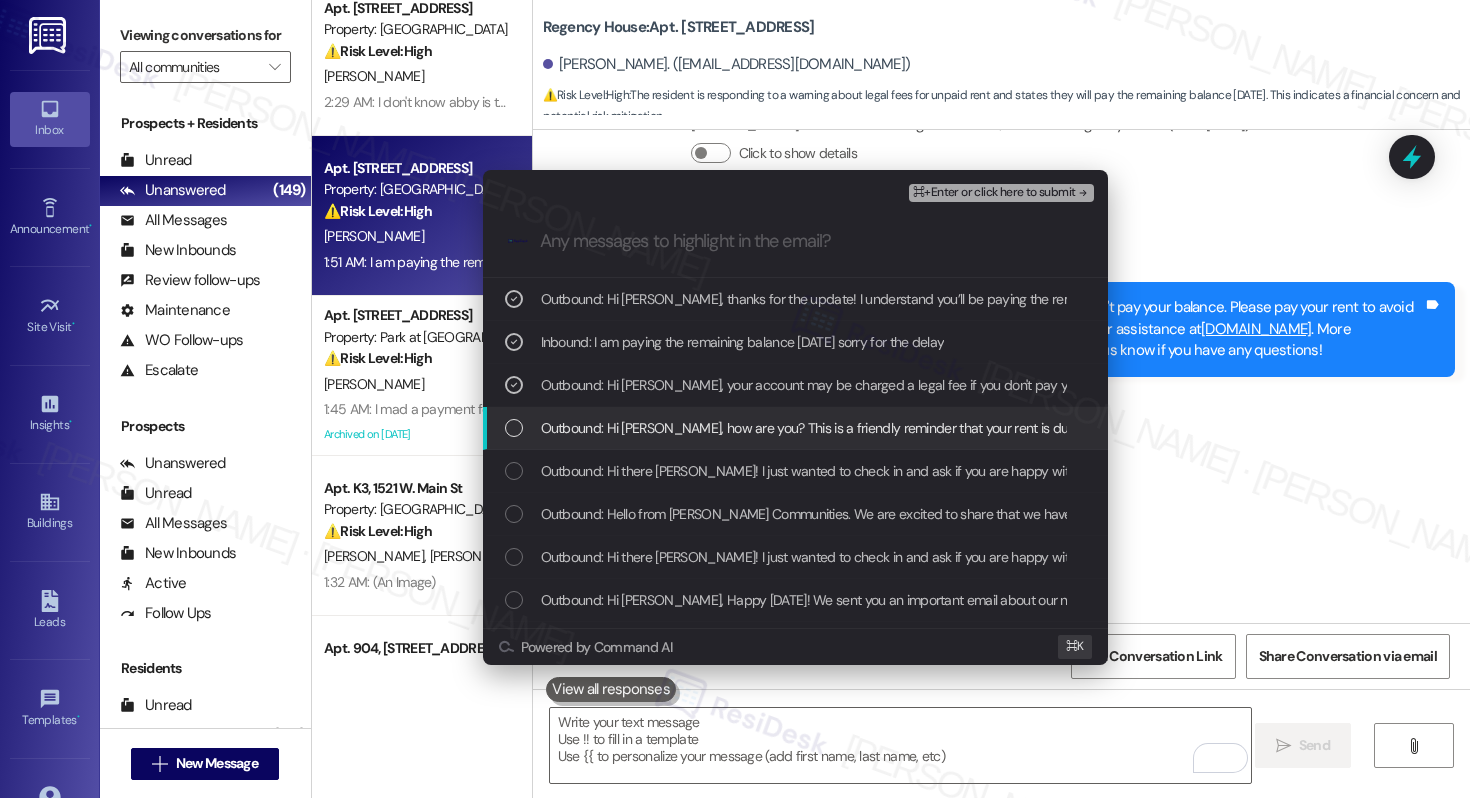 click on "Outbound: Hi David, how are you? This is a friendly reminder that your rent is due. Please let us know if you have any questions!" at bounding box center (941, 428) 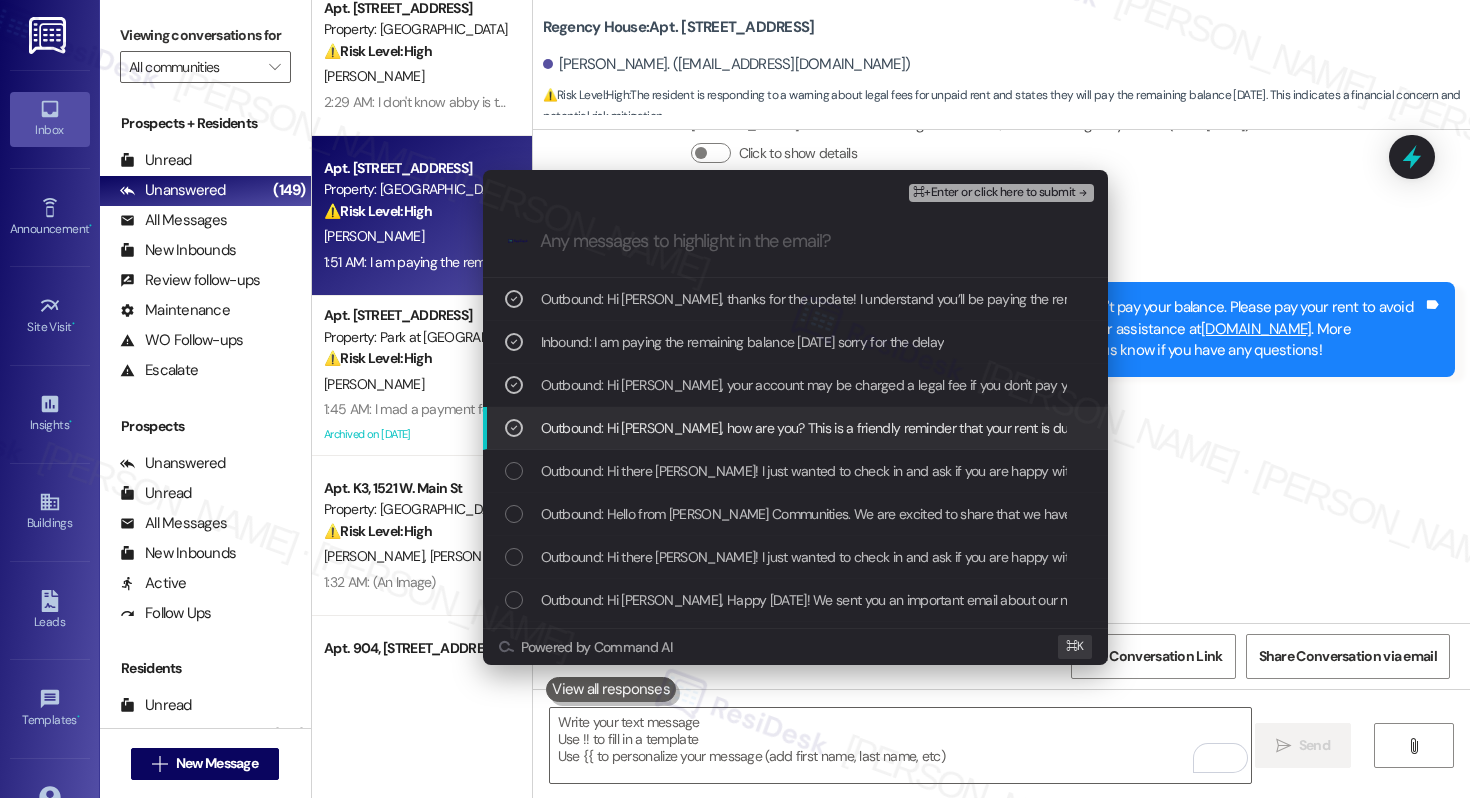 click on "Outbound: Hi David, how are you? This is a friendly reminder that your rent is due. Please let us know if you have any questions!" at bounding box center [941, 428] 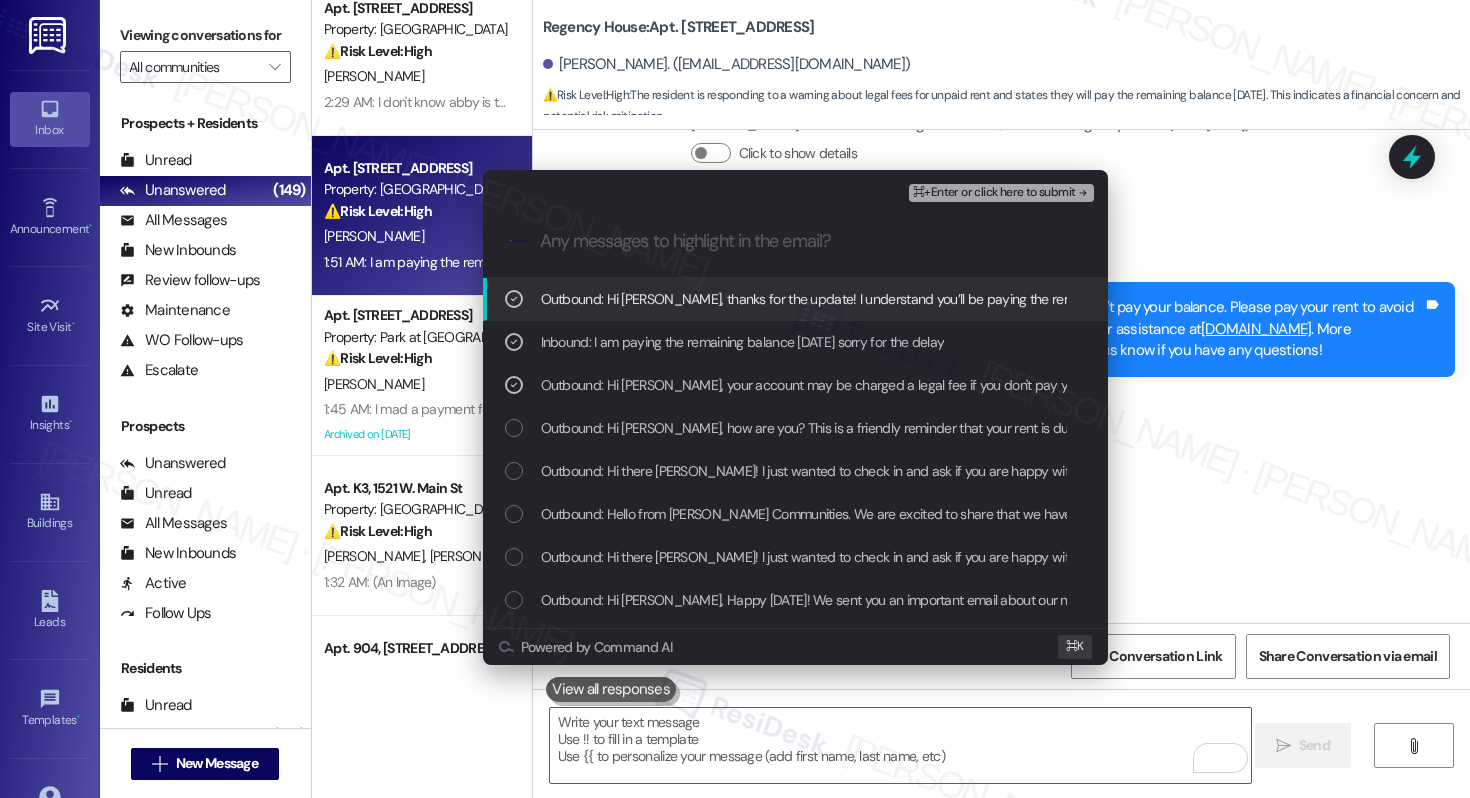 click on "⌘+Enter or click here to submit" at bounding box center [1003, 193] 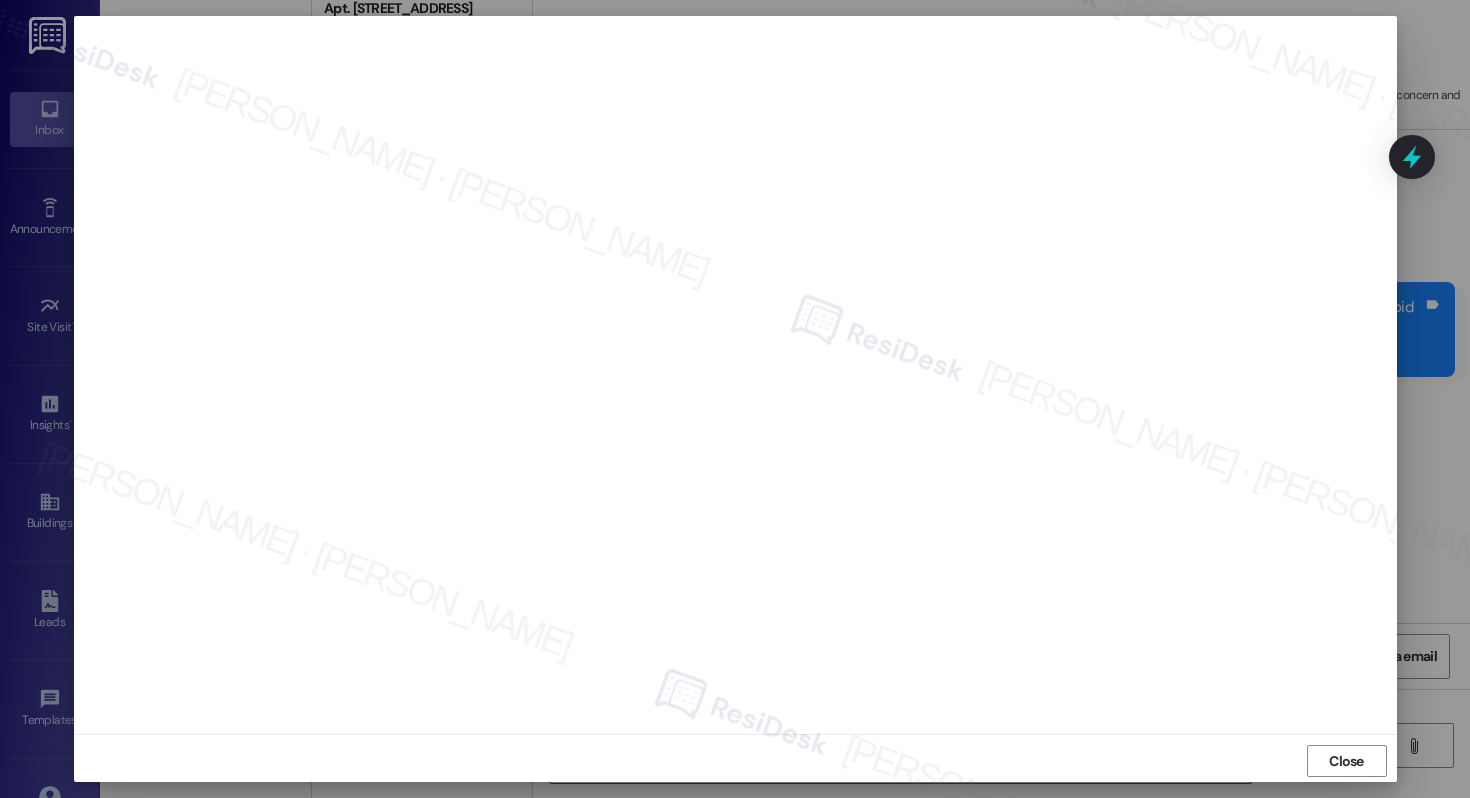 scroll, scrollTop: 1, scrollLeft: 0, axis: vertical 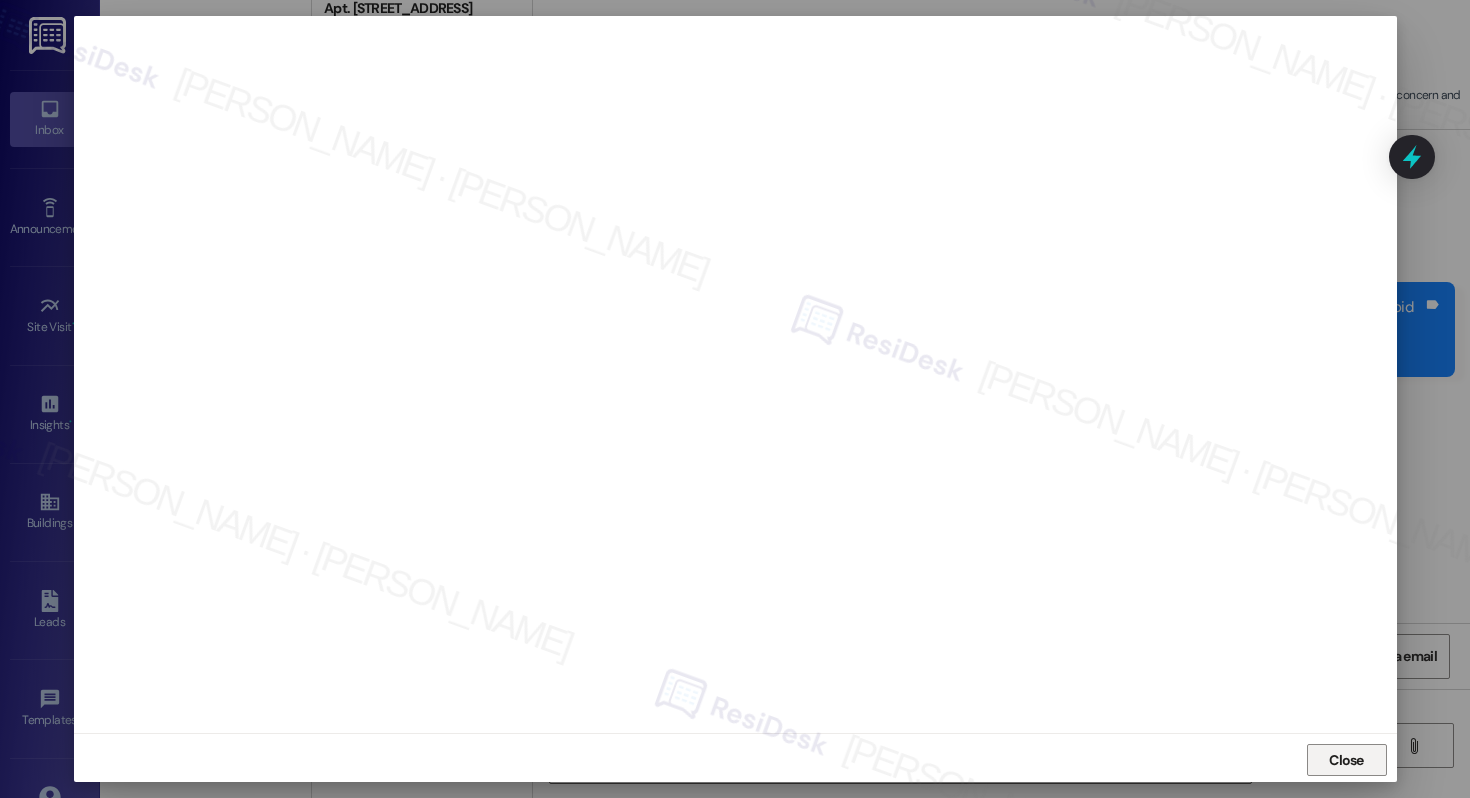 click on "Close" at bounding box center (1346, 760) 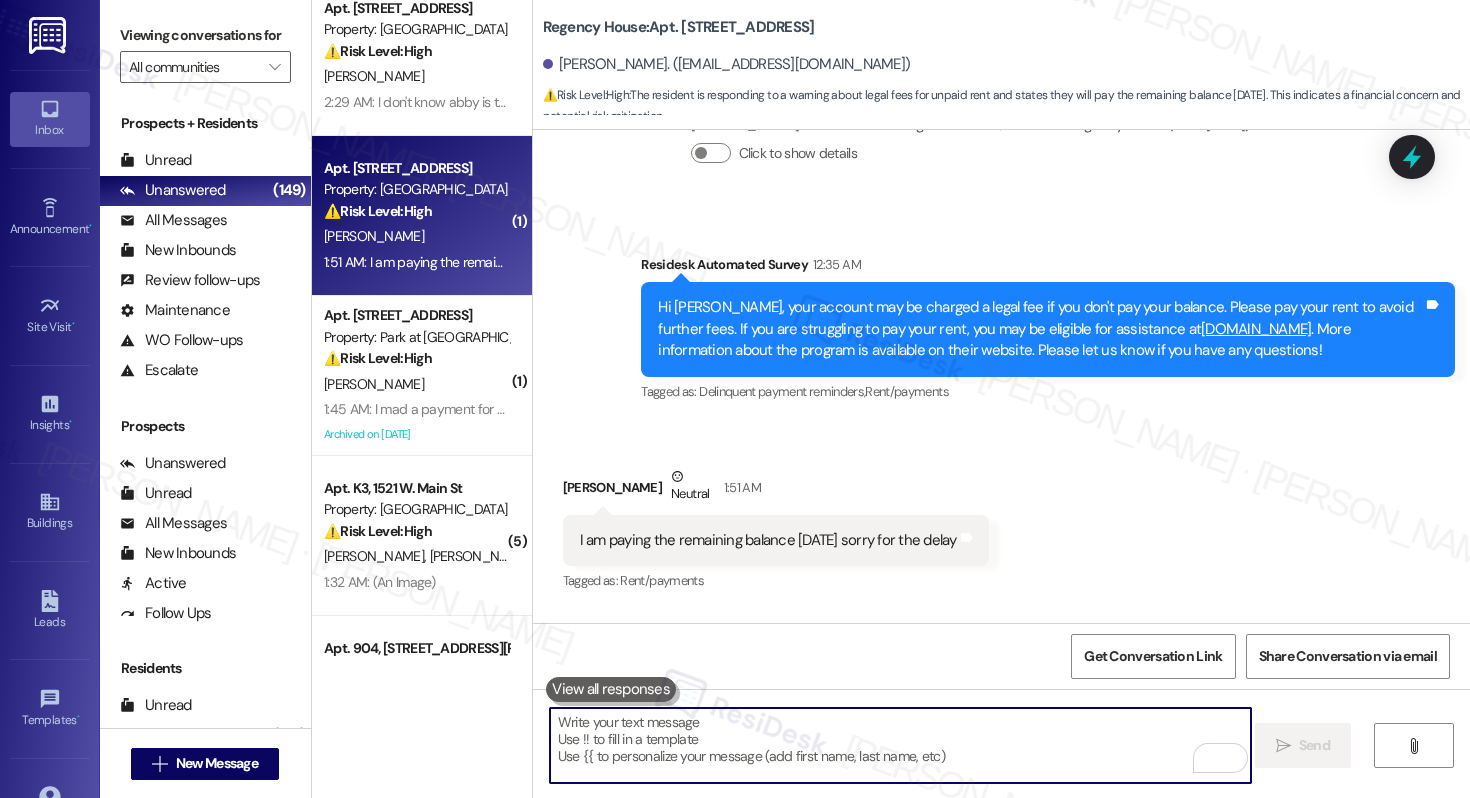 click at bounding box center [900, 745] 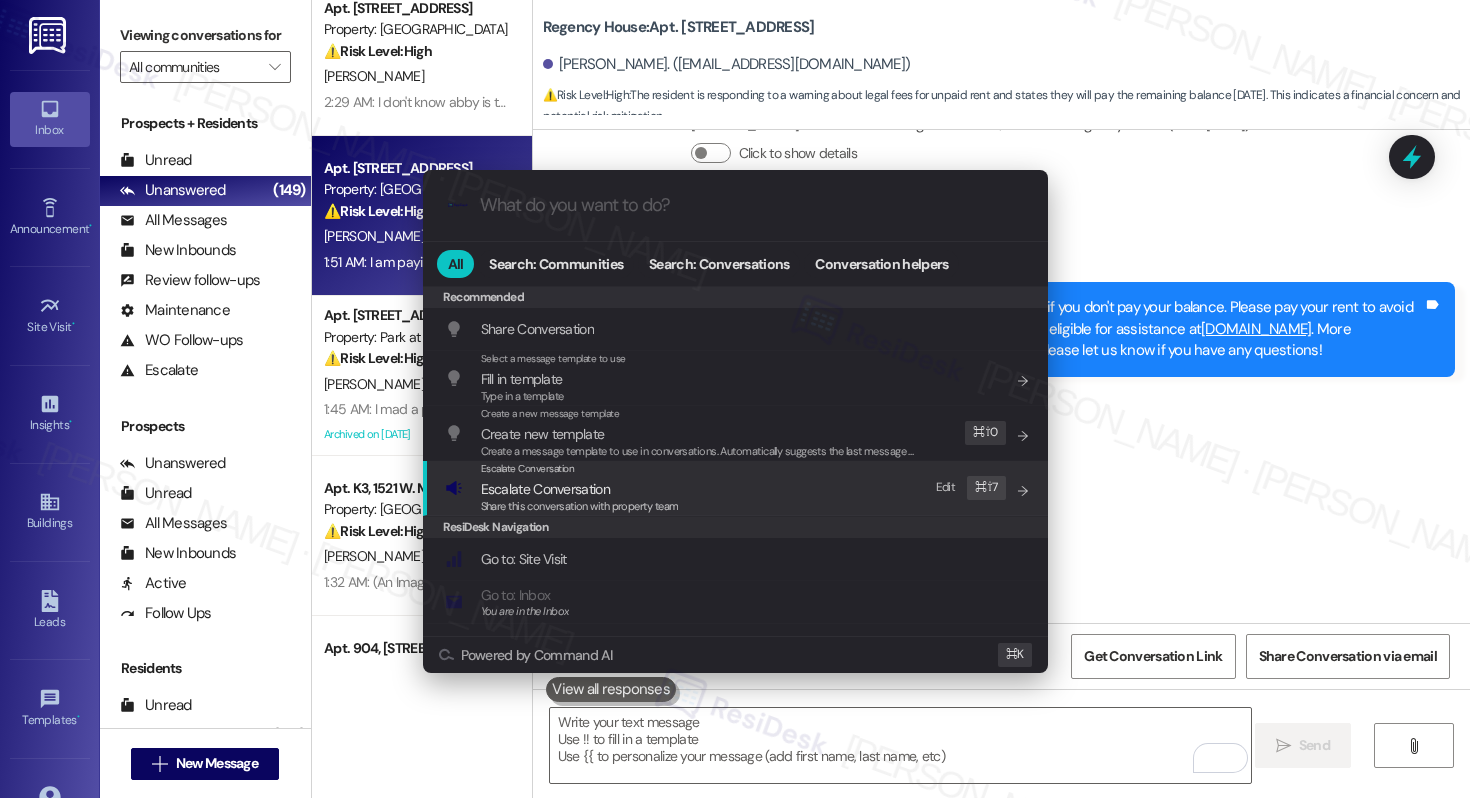 click on "Share this conversation with property team" at bounding box center (580, 506) 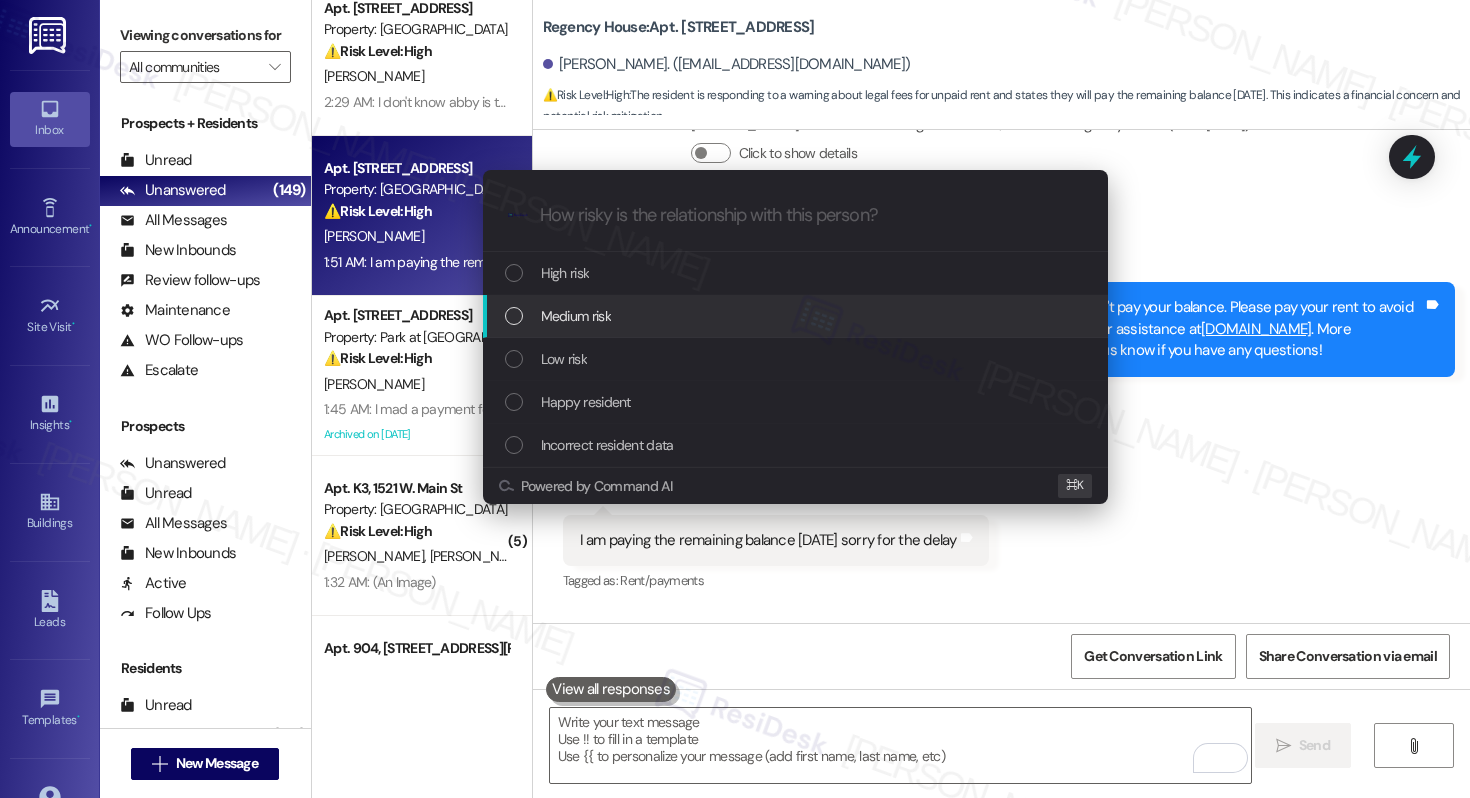 click on "Medium risk" at bounding box center (795, 316) 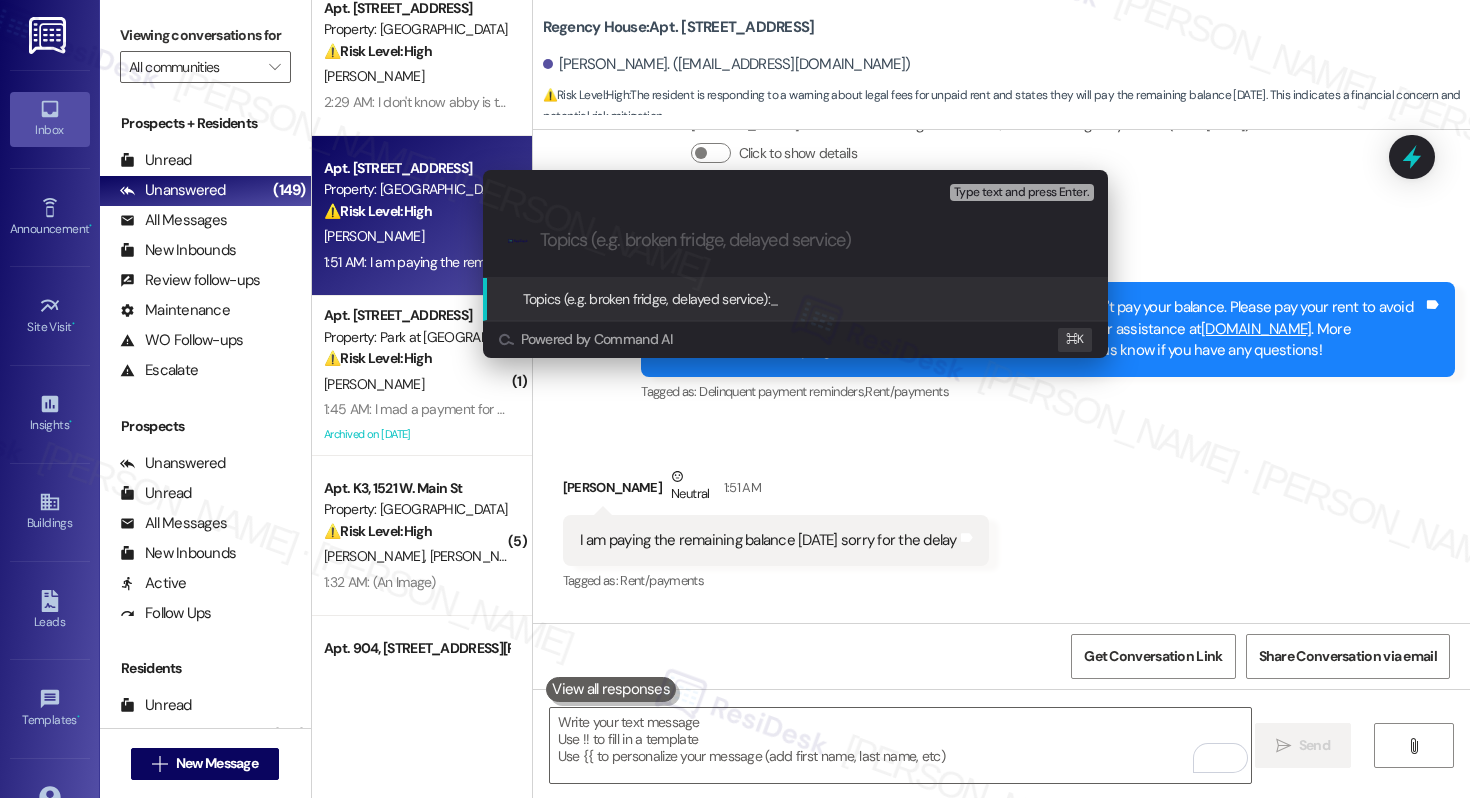 paste on "Promise To Pay 7/16/2025" 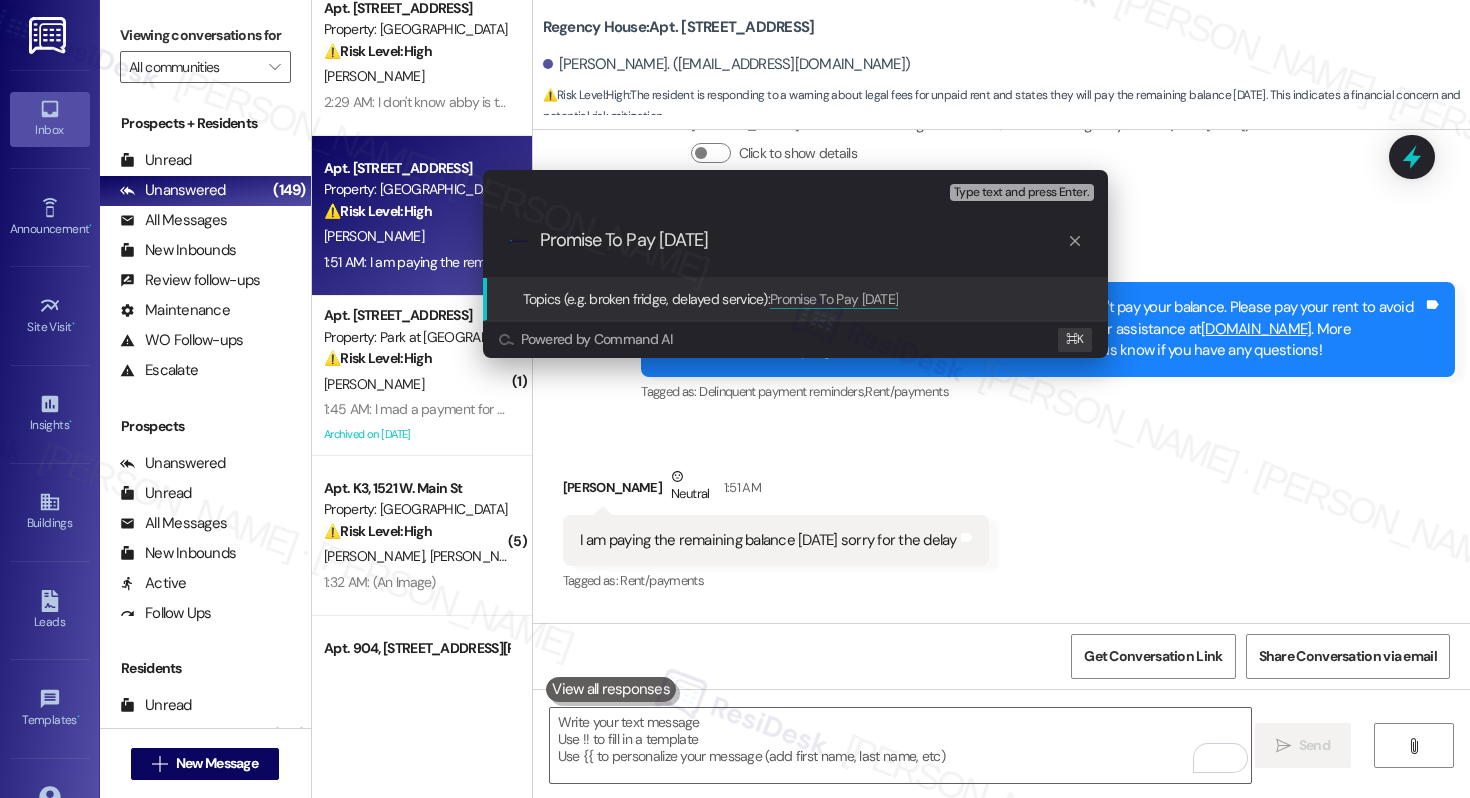 type 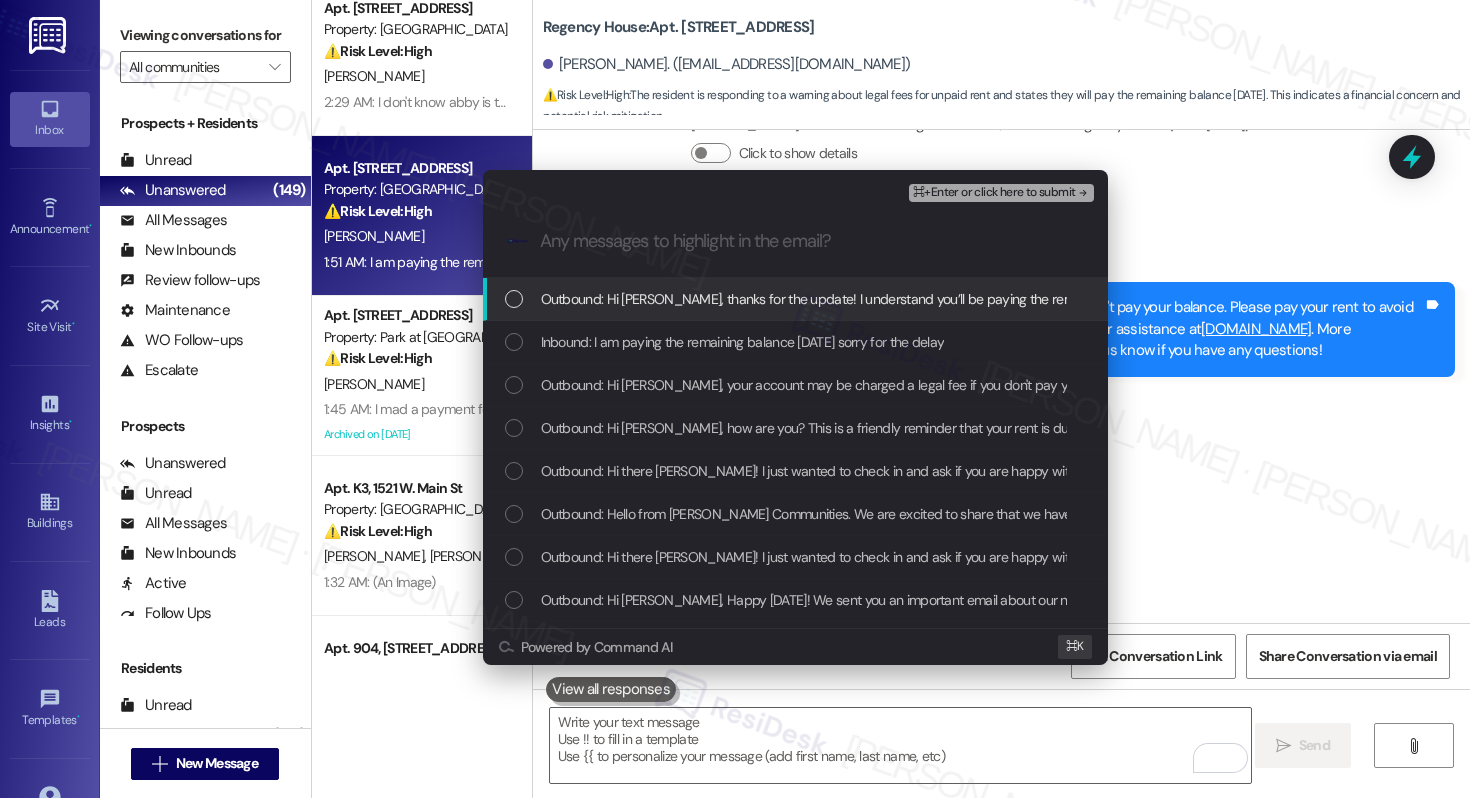 click on "Outbound: Hi David, thanks for the update! I understand you’ll be paying the remaining balance on Wednesday. I’ll inform the site team and follow up with you as soon as I receive a response. Let me know if you have any questions or need further assistance!" at bounding box center [1291, 299] 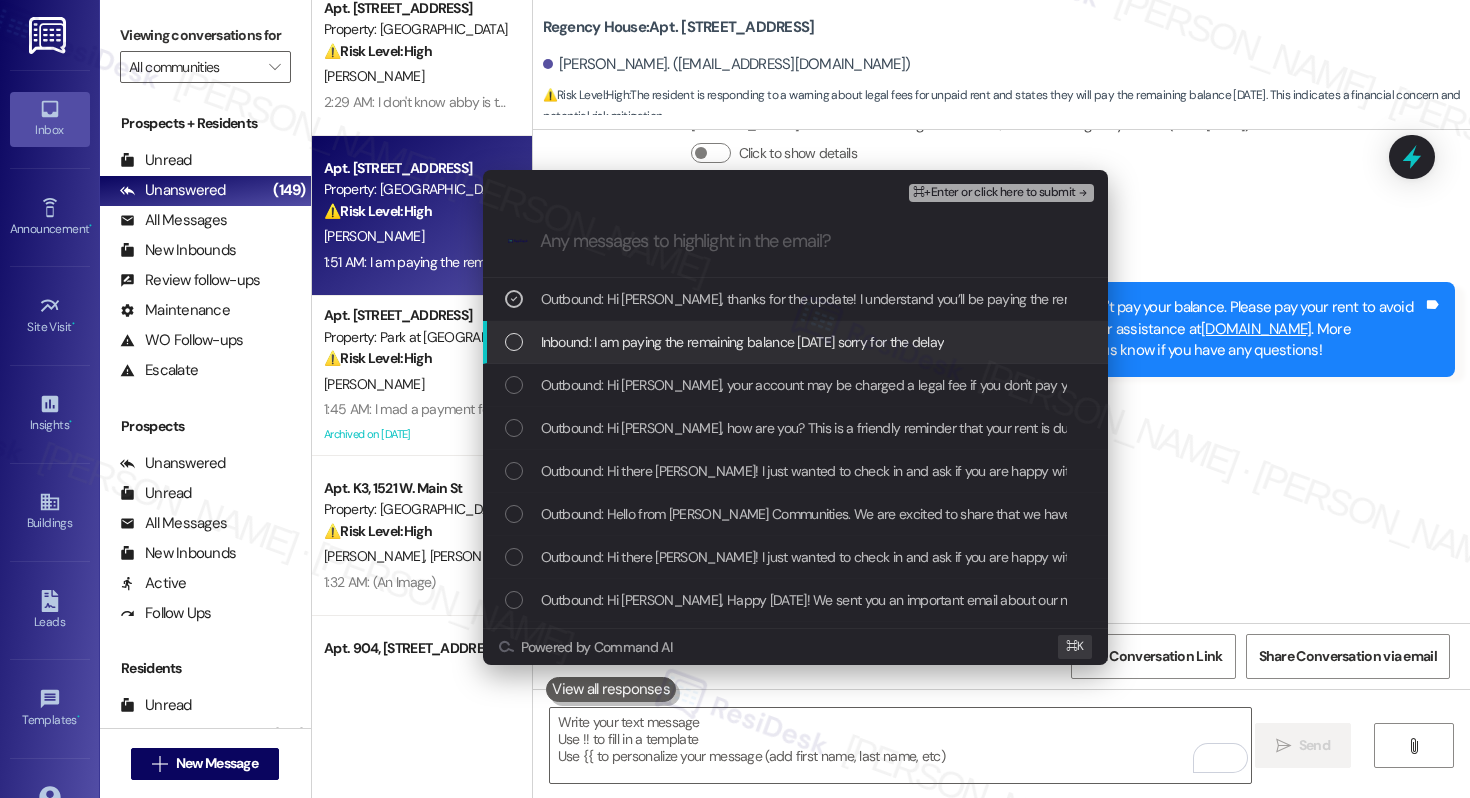 click on "Inbound: I am paying the remaining balance Wednesday sorry for the delay" at bounding box center [743, 342] 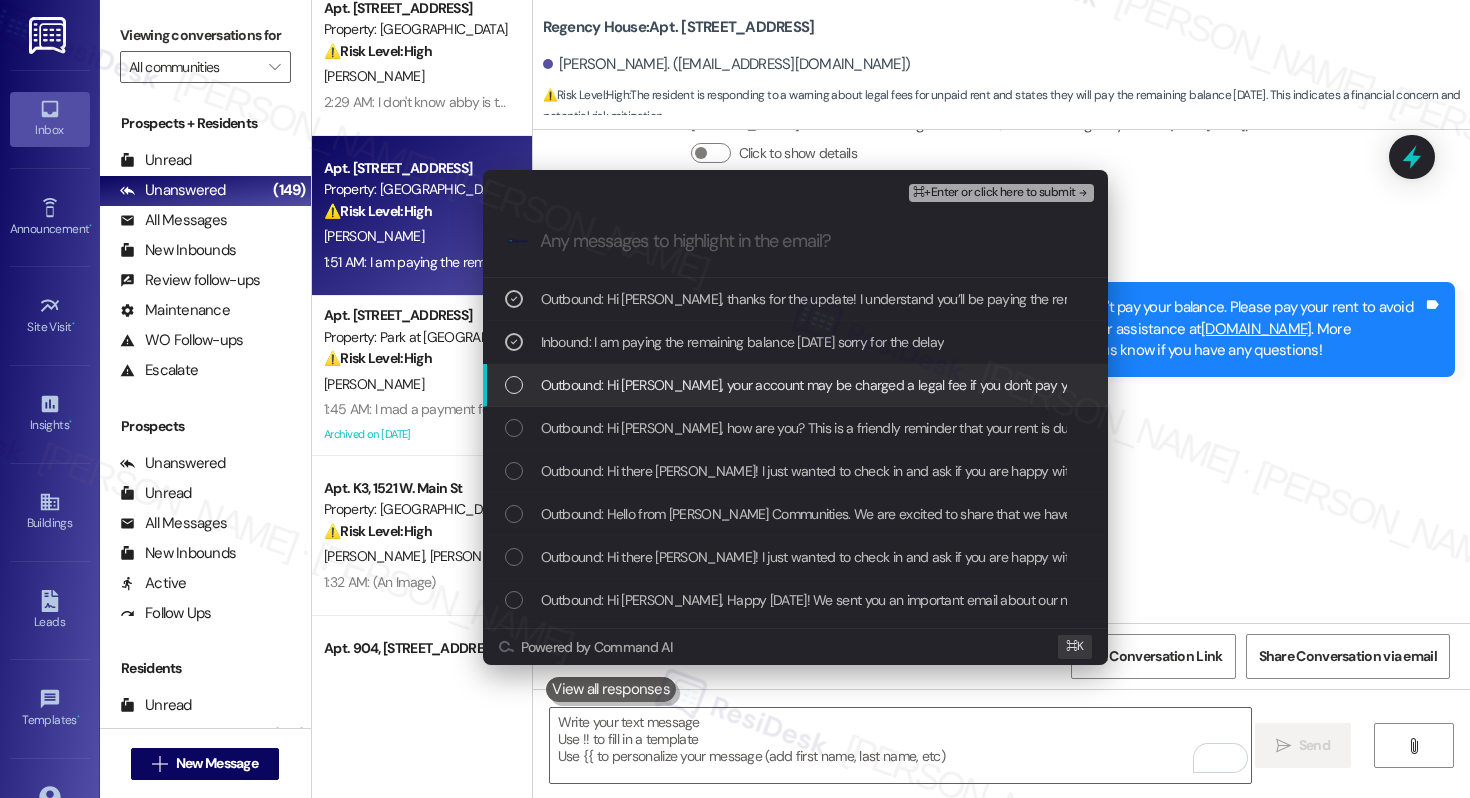 click on "Outbound: Hi David, your account may be charged a legal fee if you don't pay your balance. Please pay your rent to avoid further fees. If you are struggling to pay your rent, you may be eligible for assistance at hopeanddoor.org. More information about the program is available on their website. Please let us know if you have any questions!" at bounding box center [1553, 385] 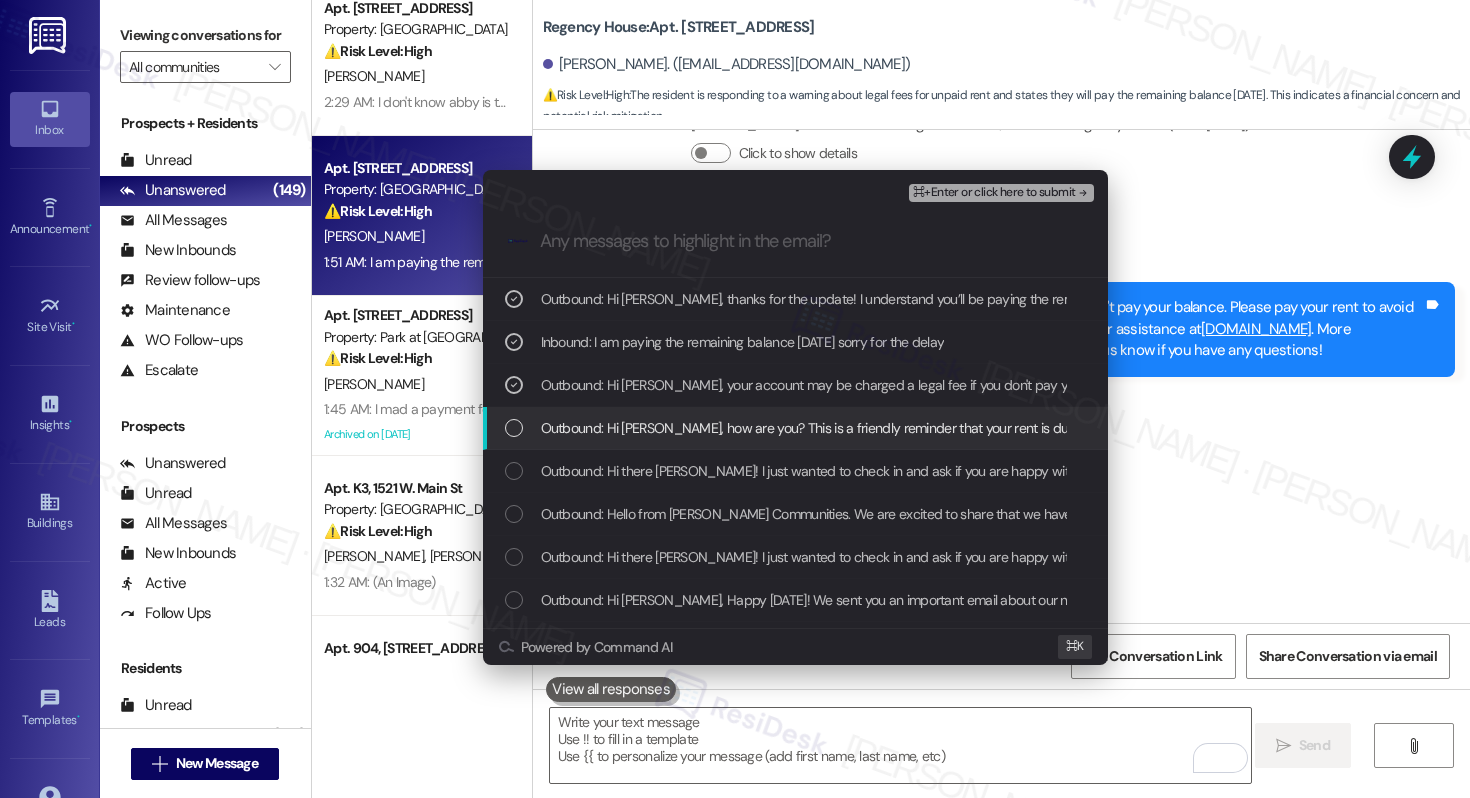 click on "Outbound: Hi David, how are you? This is a friendly reminder that your rent is due. Please let us know if you have any questions!" at bounding box center (941, 428) 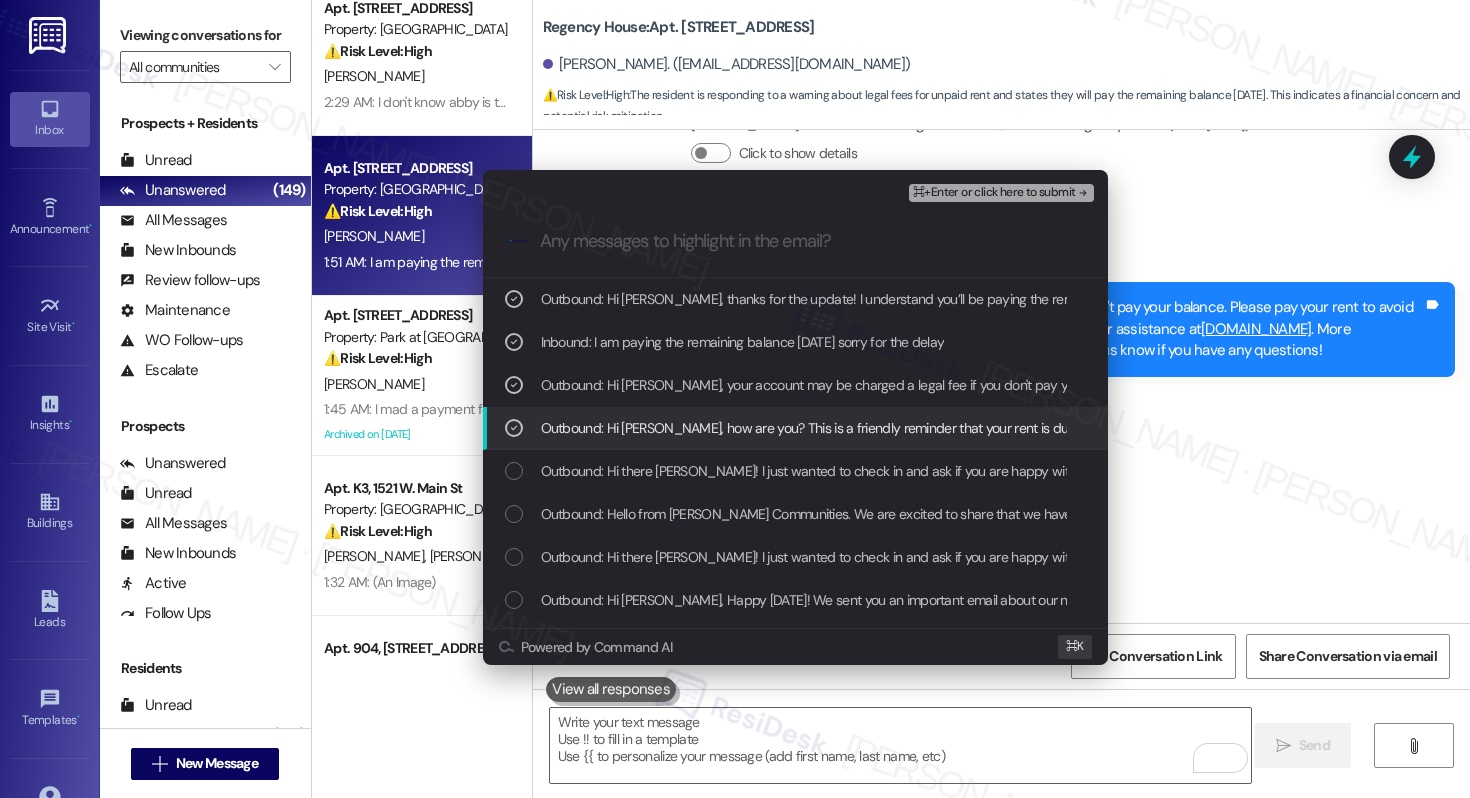 click on "Outbound: Hi David, how are you? This is a friendly reminder that your rent is due. Please let us know if you have any questions!" at bounding box center (941, 428) 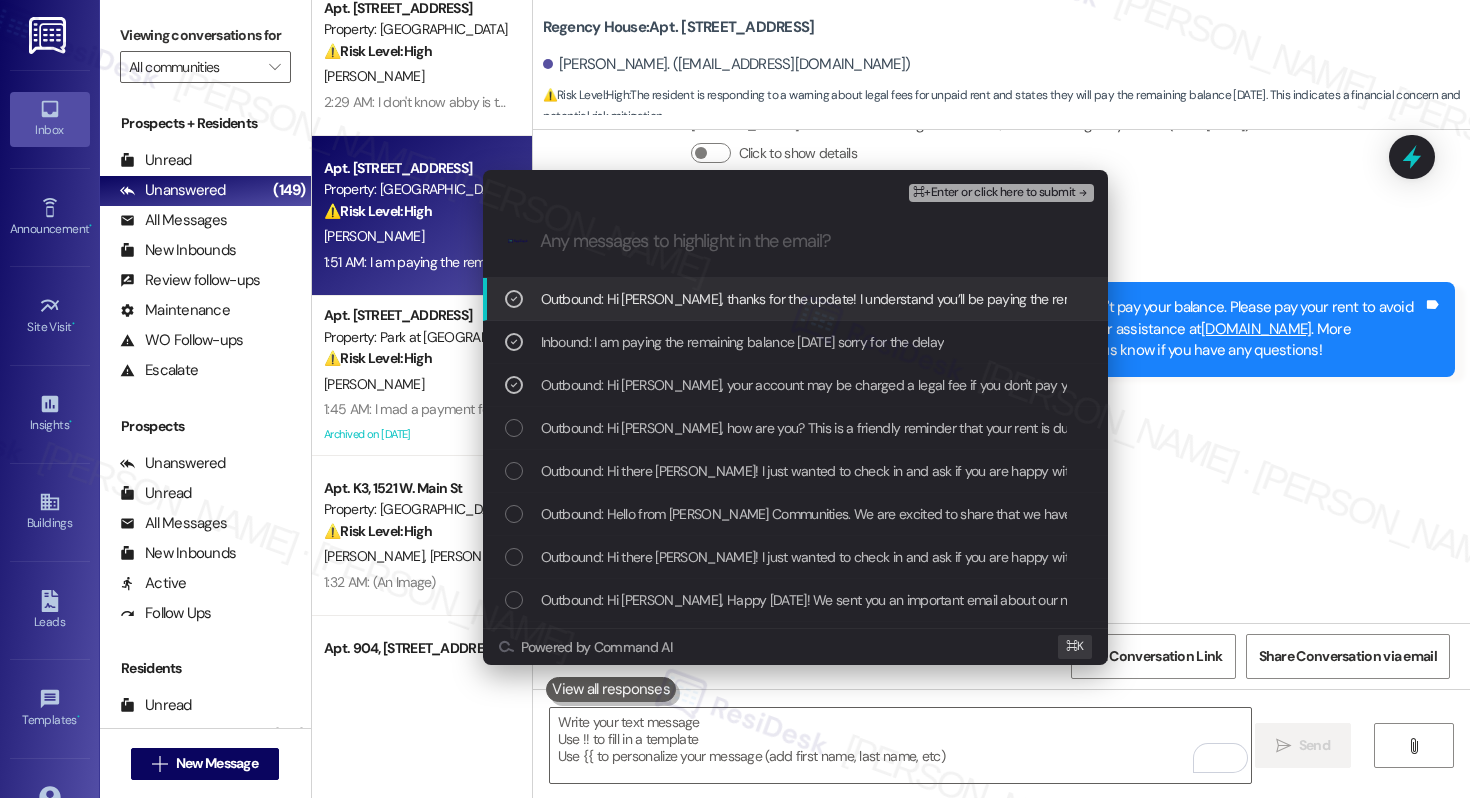 click on "⌘+Enter or click here to submit" at bounding box center [994, 193] 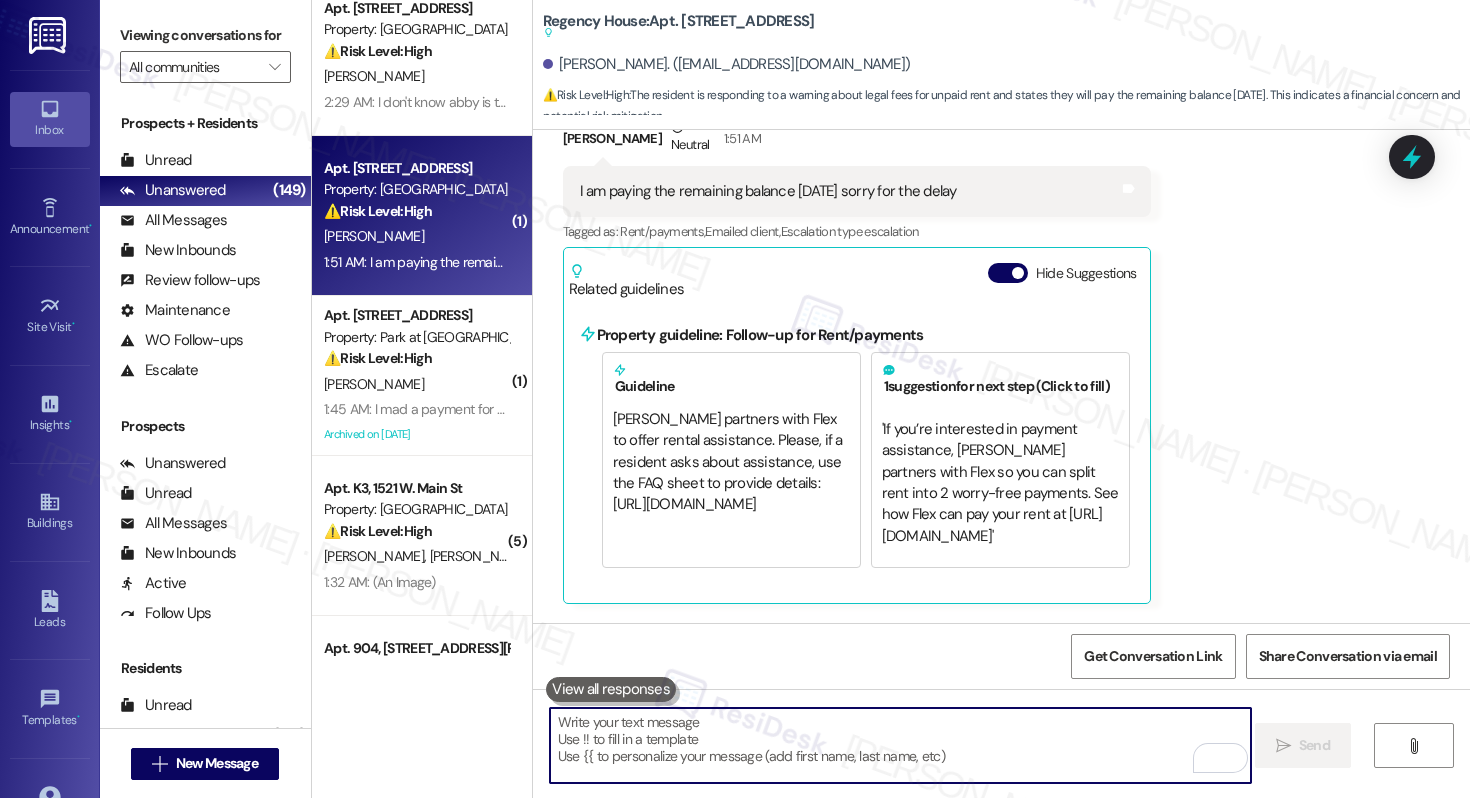 scroll, scrollTop: 3843, scrollLeft: 0, axis: vertical 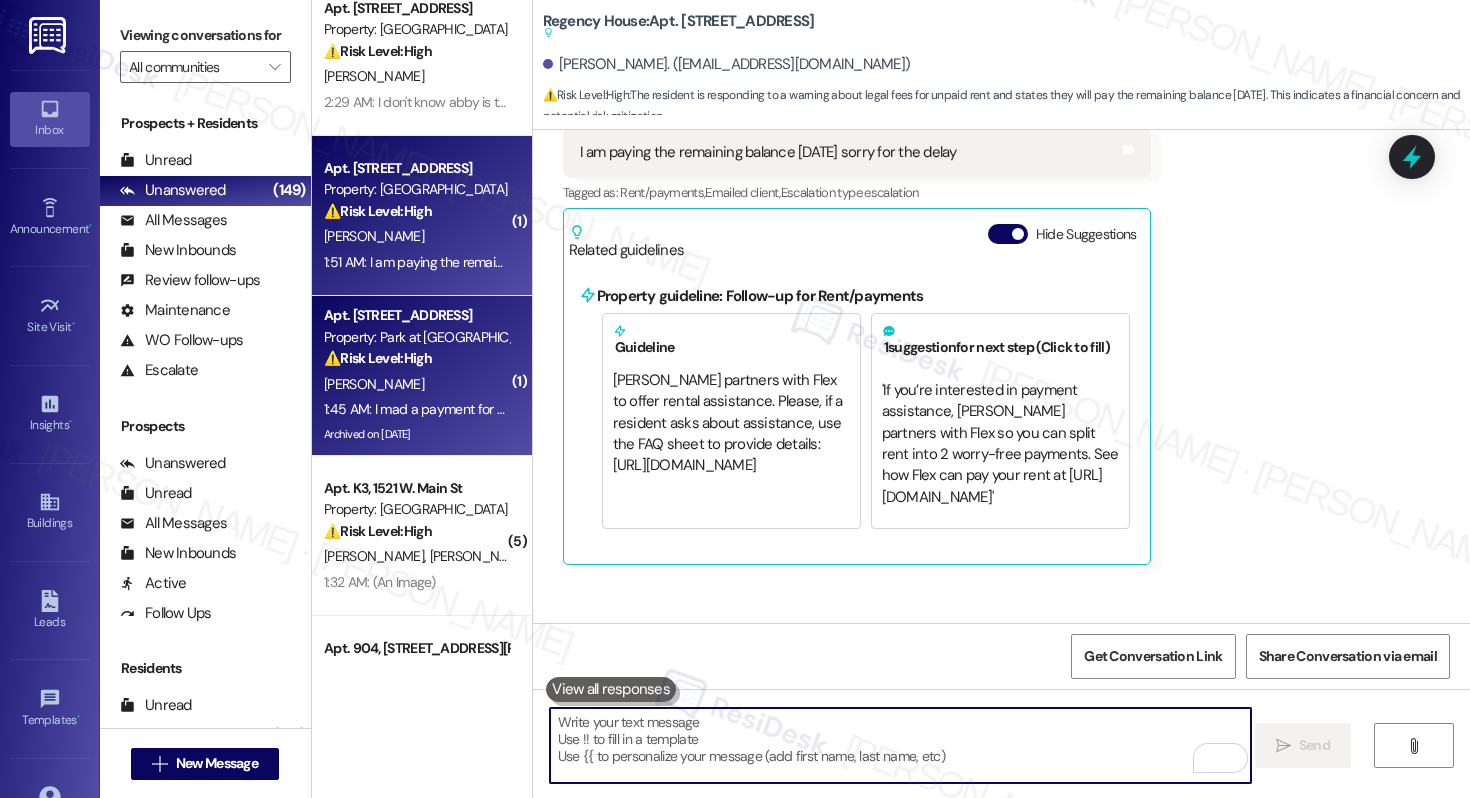 click on "Apt. D34, 600 Valley Rd Property: Park at Westminster ⚠️  Risk Level:  High The resident claims to have made two payments, one on the 5th and another today, but is now receiving a notice about legal fees for non-payment. This indicates a potential financial discrepancy or payment processing issue that needs urgent investigation to avoid legal action and further fees." at bounding box center [416, 337] 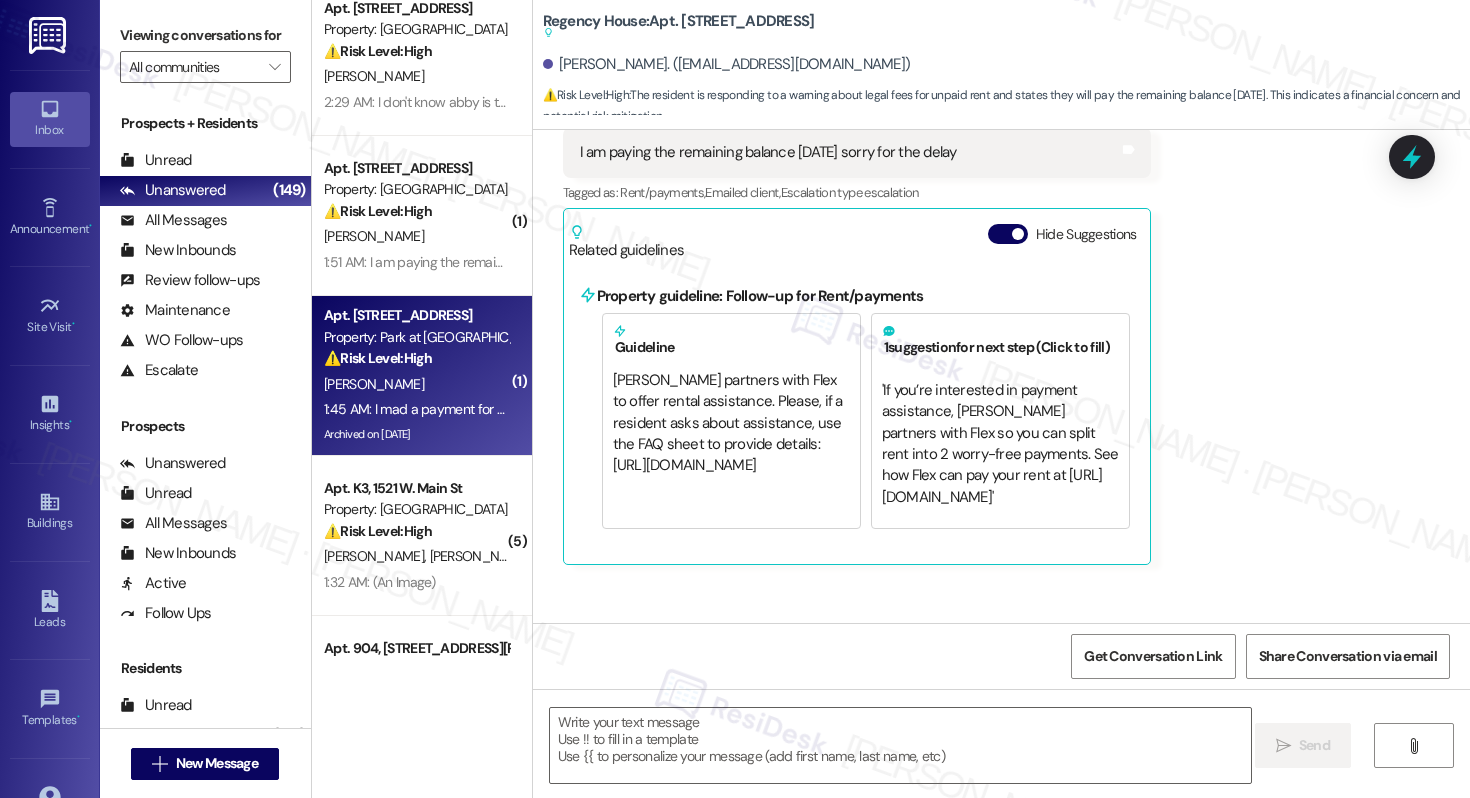type on "Fetching suggested responses. Please feel free to read through the conversation in the meantime." 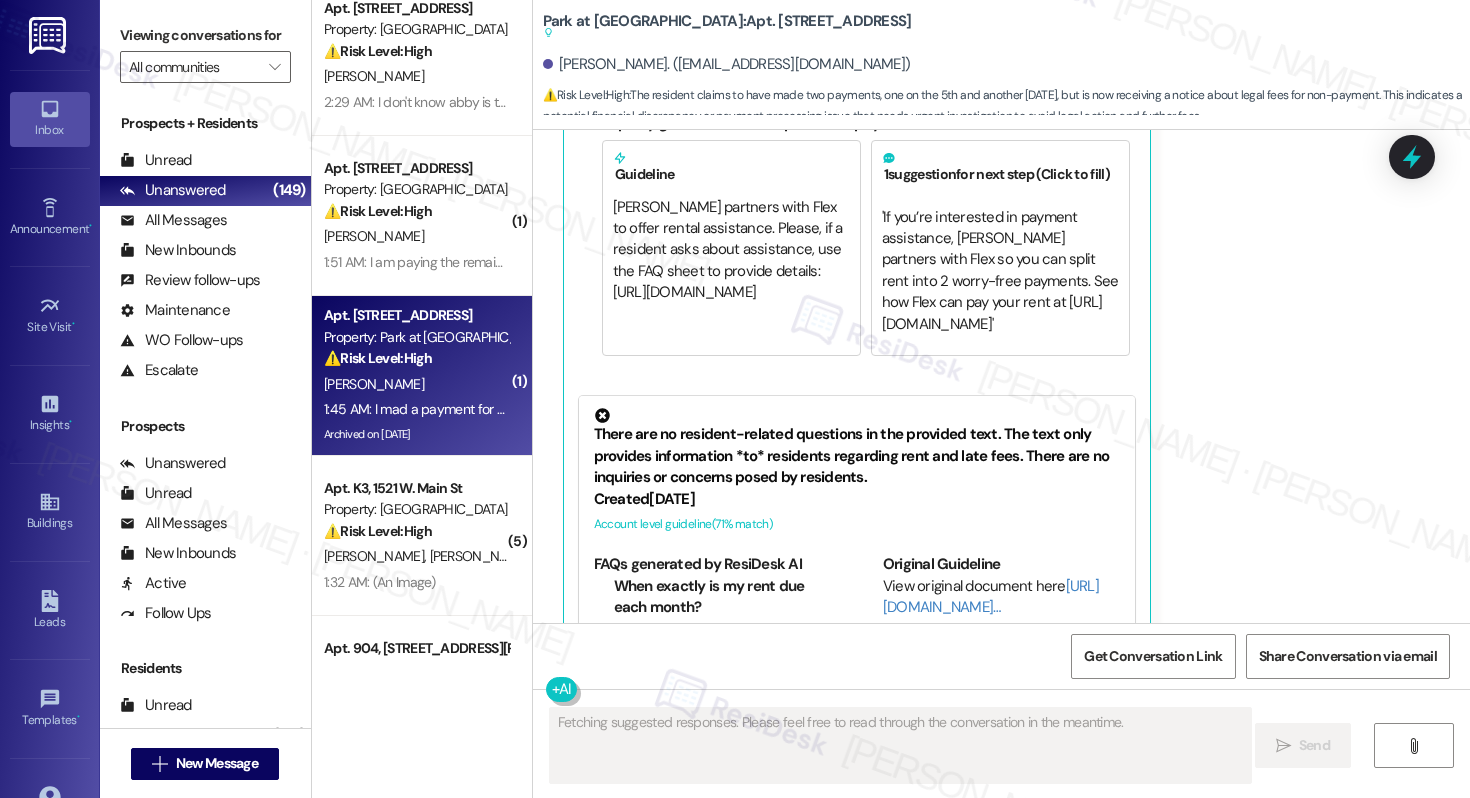 scroll, scrollTop: 16852, scrollLeft: 0, axis: vertical 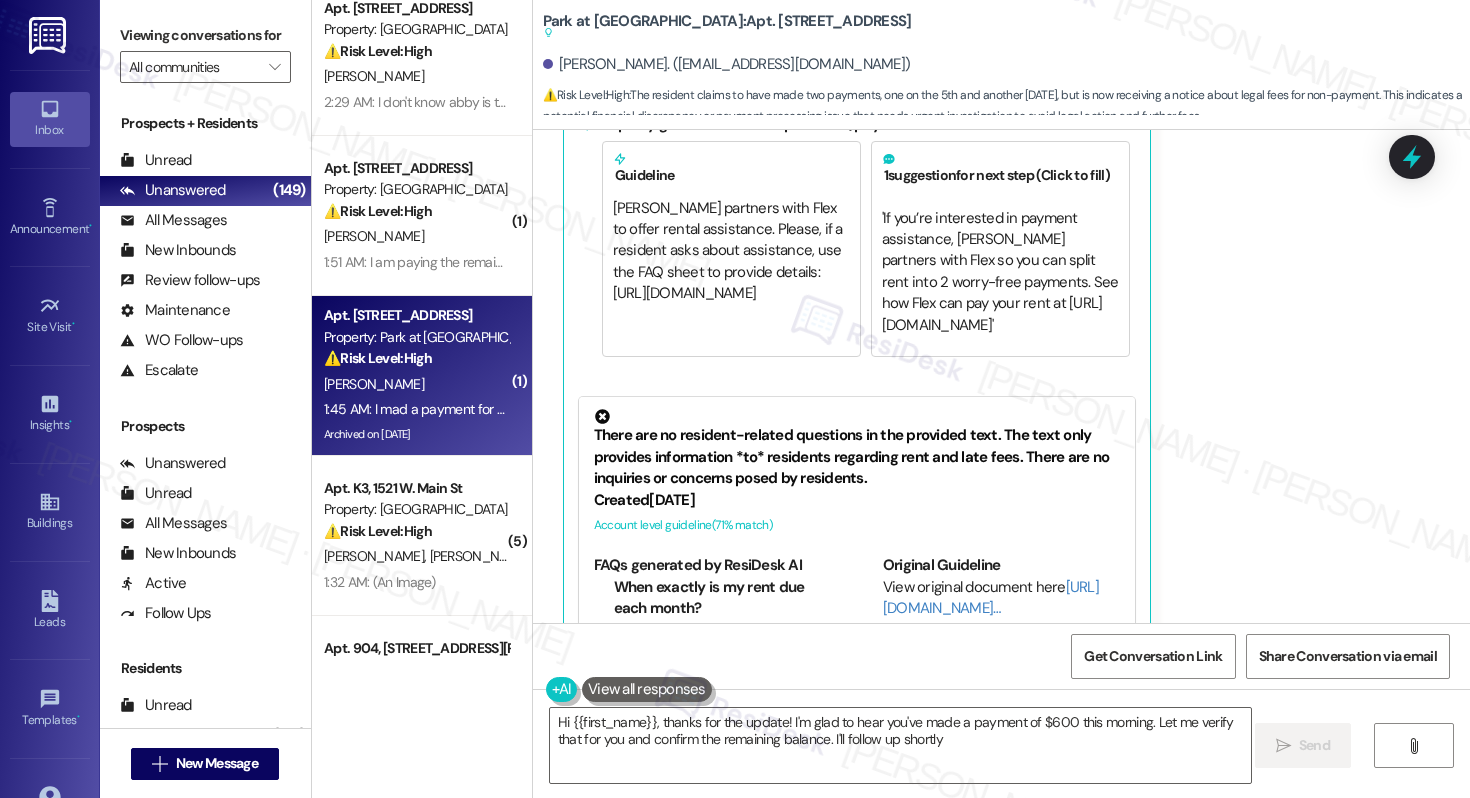 type on "Hi {{first_name}}, thanks for the update! I'm glad to hear you've made a payment of $600 this morning. Let me verify that for you and confirm the remaining balance. I'll follow up shortly!" 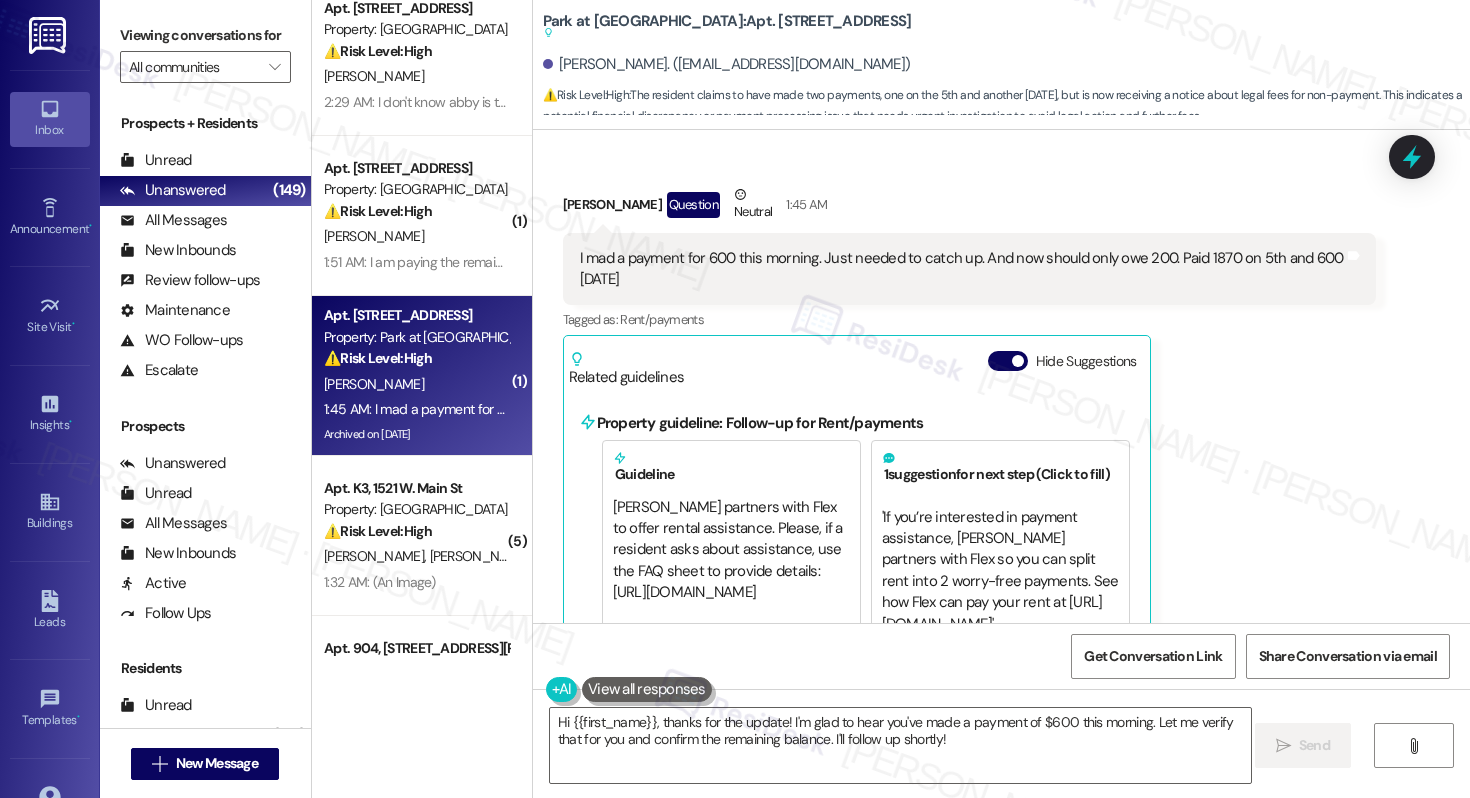scroll, scrollTop: 16312, scrollLeft: 0, axis: vertical 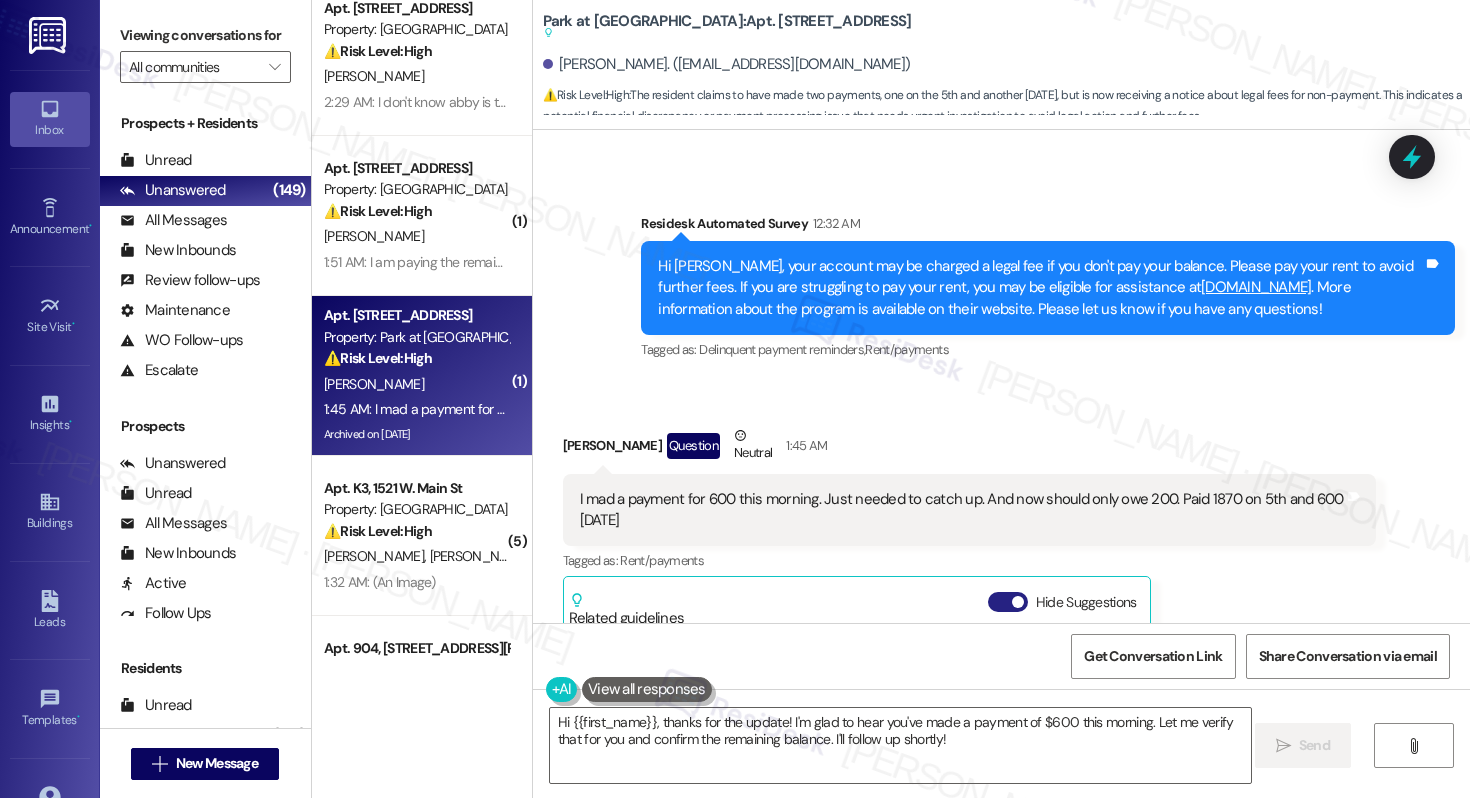 click on "Hide Suggestions" at bounding box center [1008, 602] 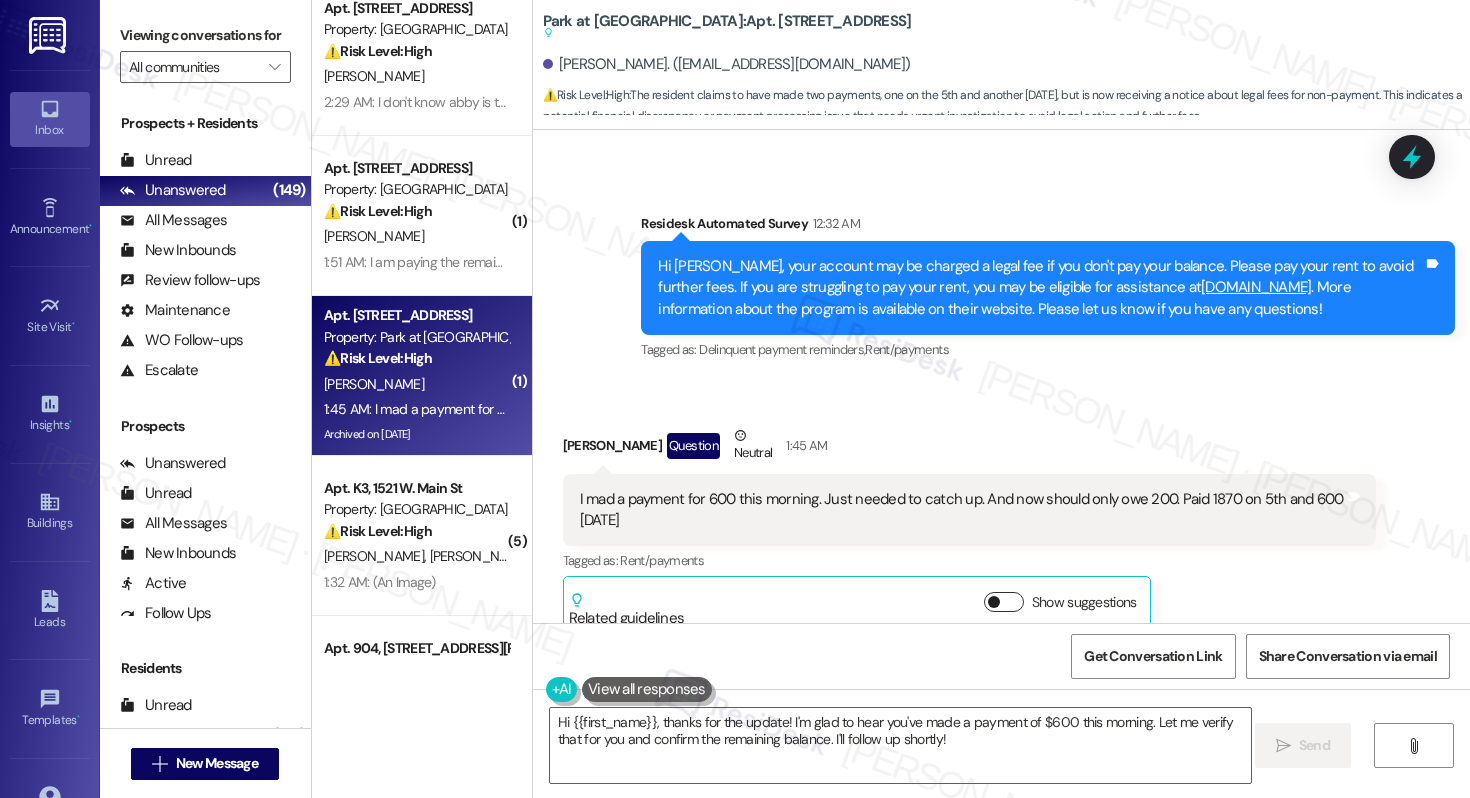 scroll, scrollTop: 16235, scrollLeft: 0, axis: vertical 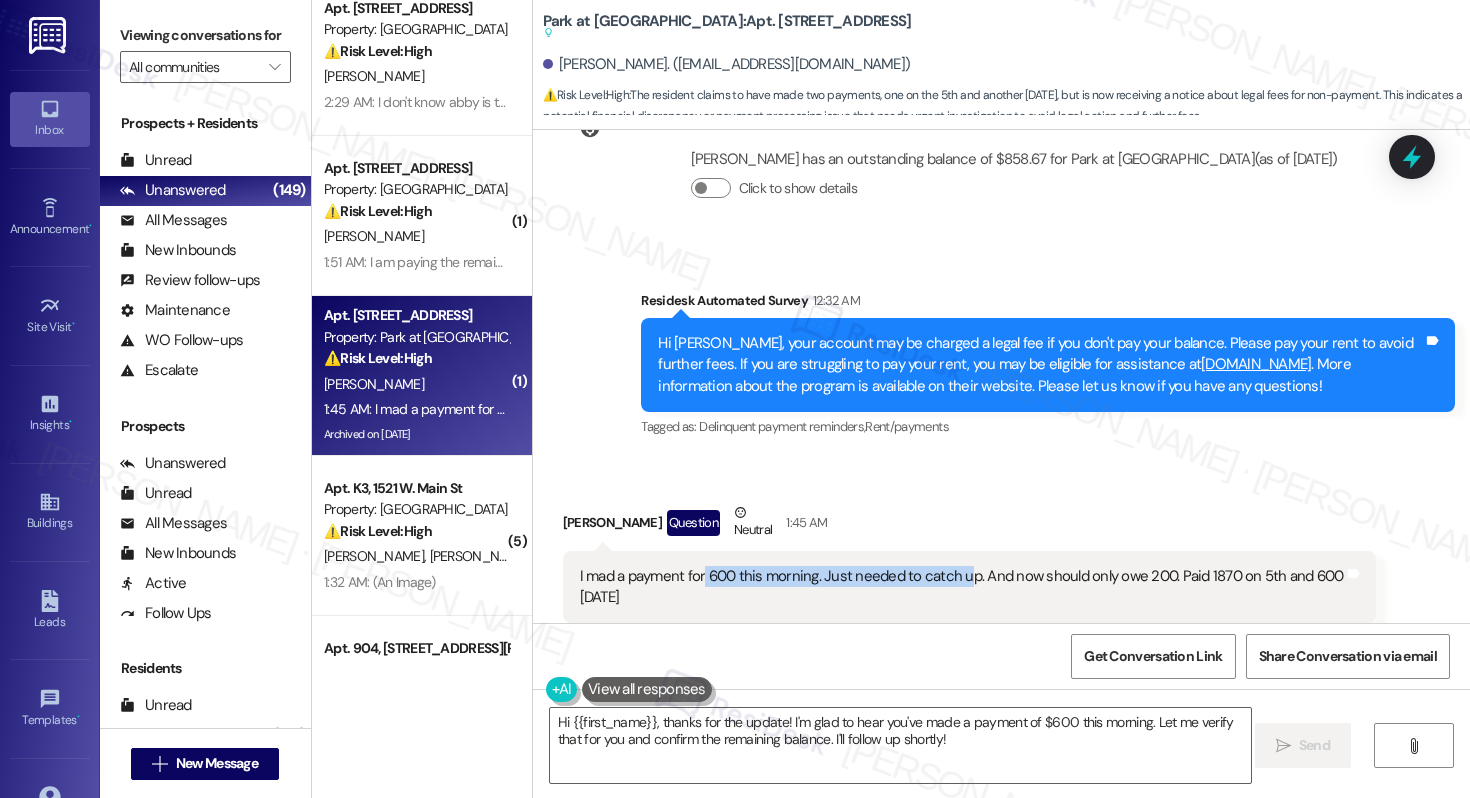 drag, startPoint x: 692, startPoint y: 468, endPoint x: 951, endPoint y: 470, distance: 259.00772 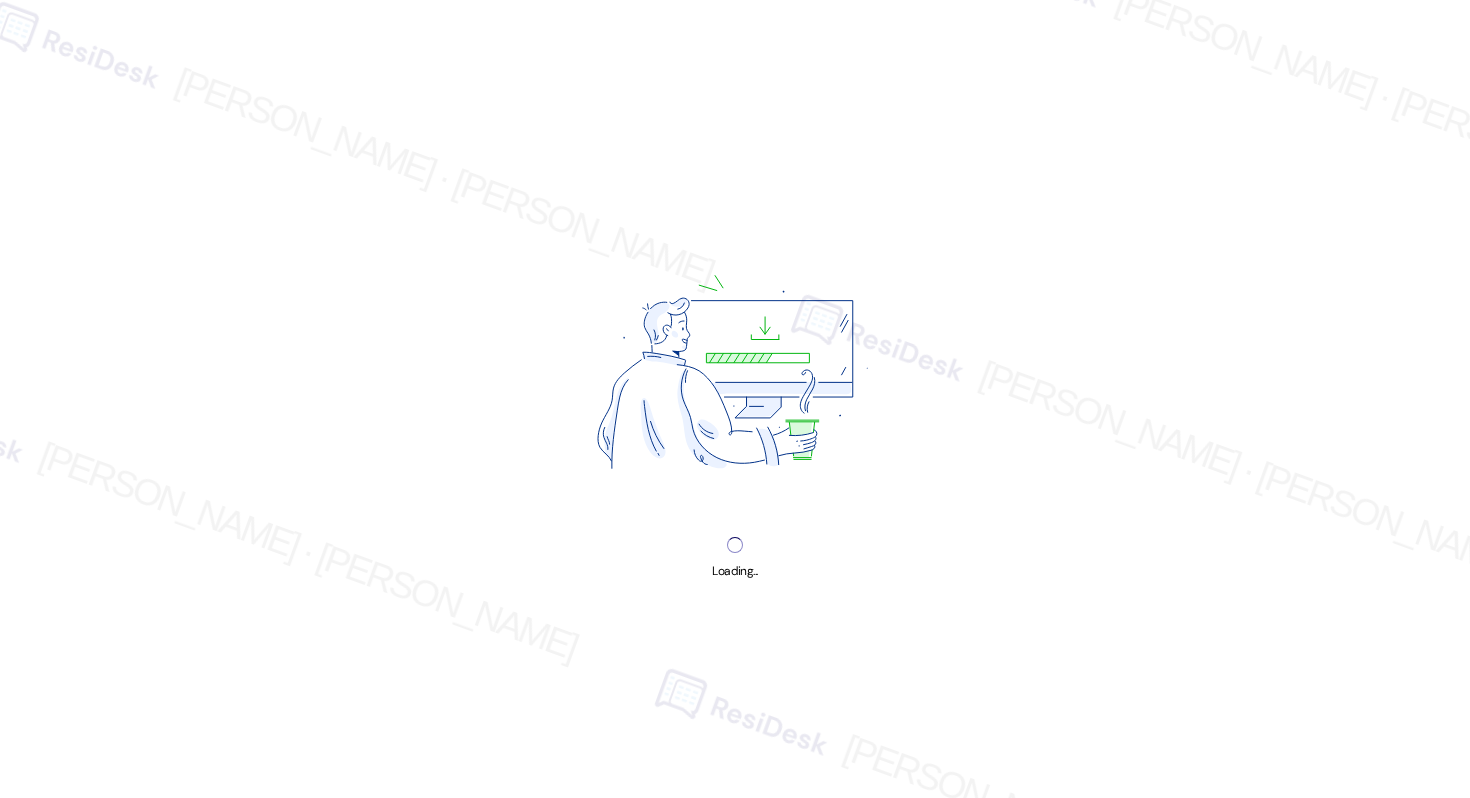 scroll, scrollTop: 0, scrollLeft: 0, axis: both 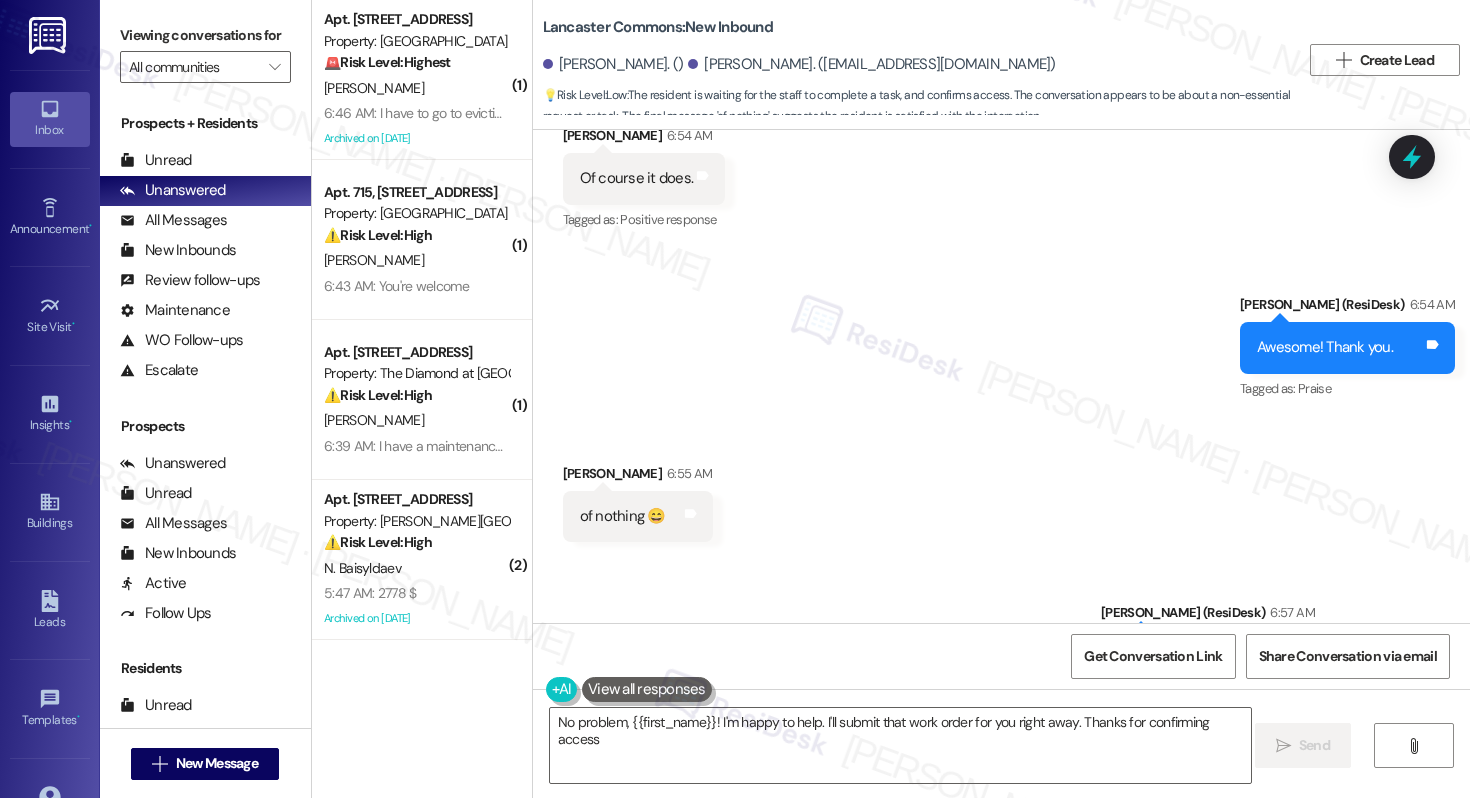 type on "No problem, {{first_name}}! I'm happy to help. I'll submit that work order for you right away. Thanks for confirming access!" 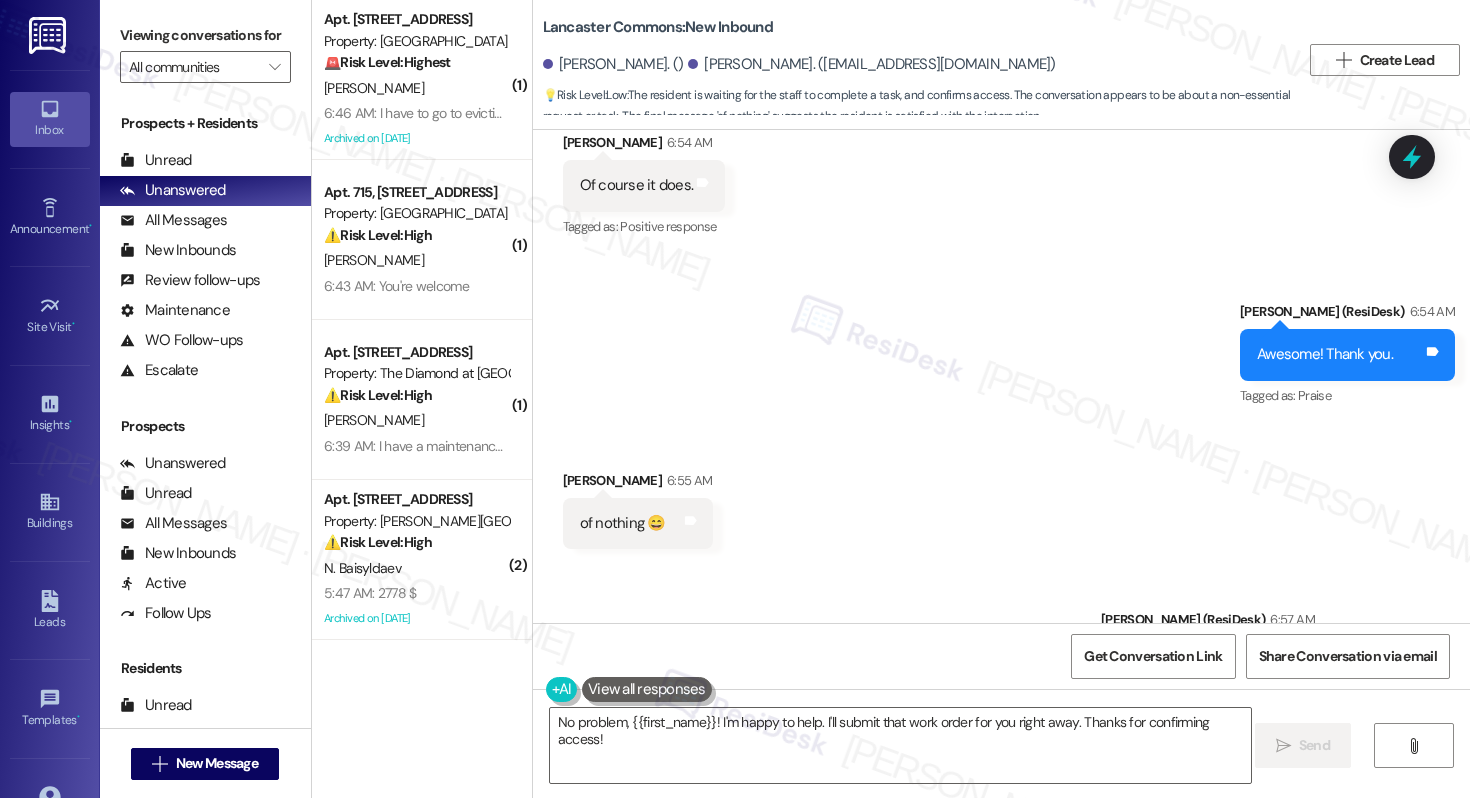 scroll, scrollTop: 35468, scrollLeft: 0, axis: vertical 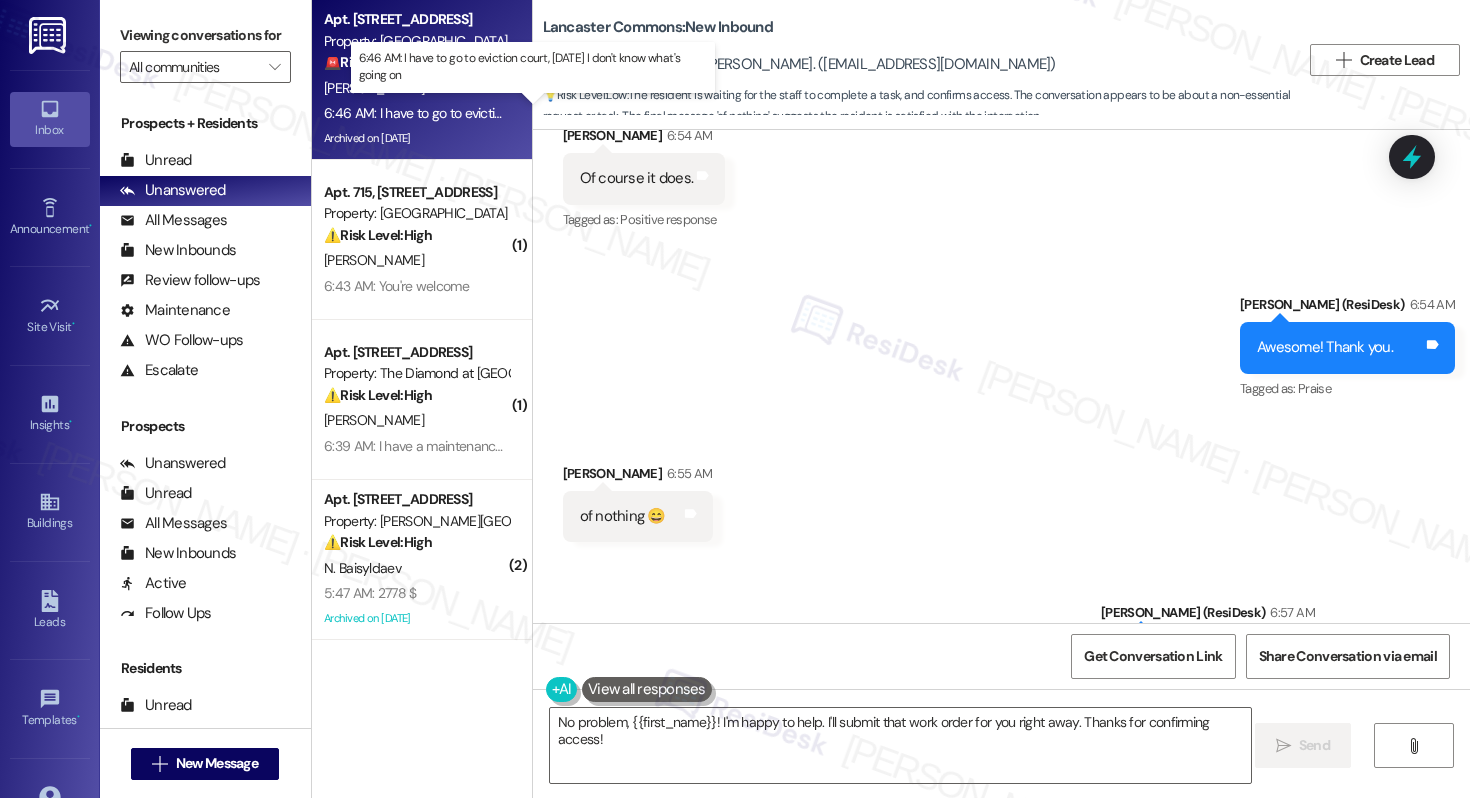 click on "6:46 AM: I have to go to eviction court, July 25th I don't know what's going on 6:46 AM: I have to go to eviction court, July 25th I don't know what's going on" at bounding box center [537, 113] 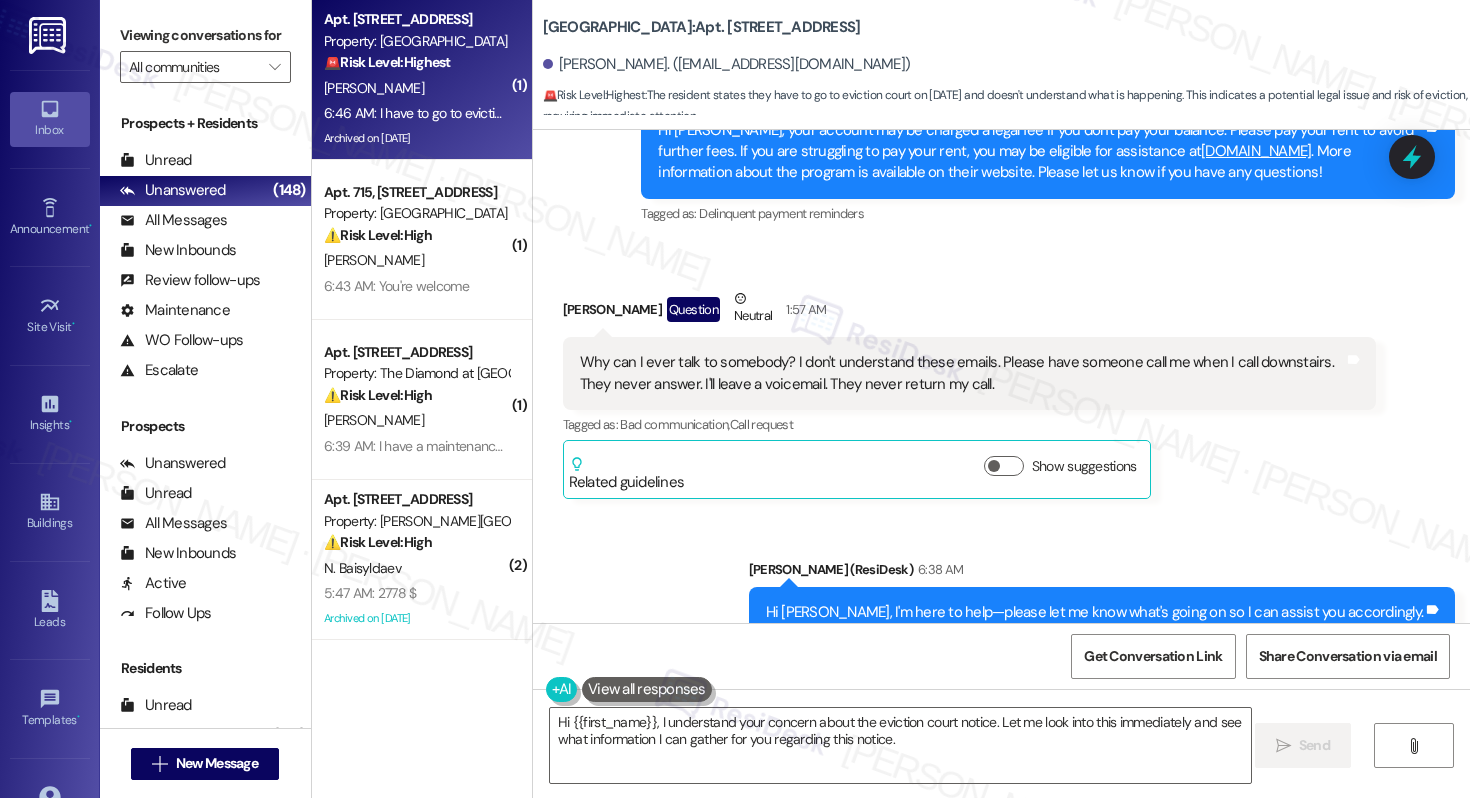 scroll, scrollTop: 16882, scrollLeft: 0, axis: vertical 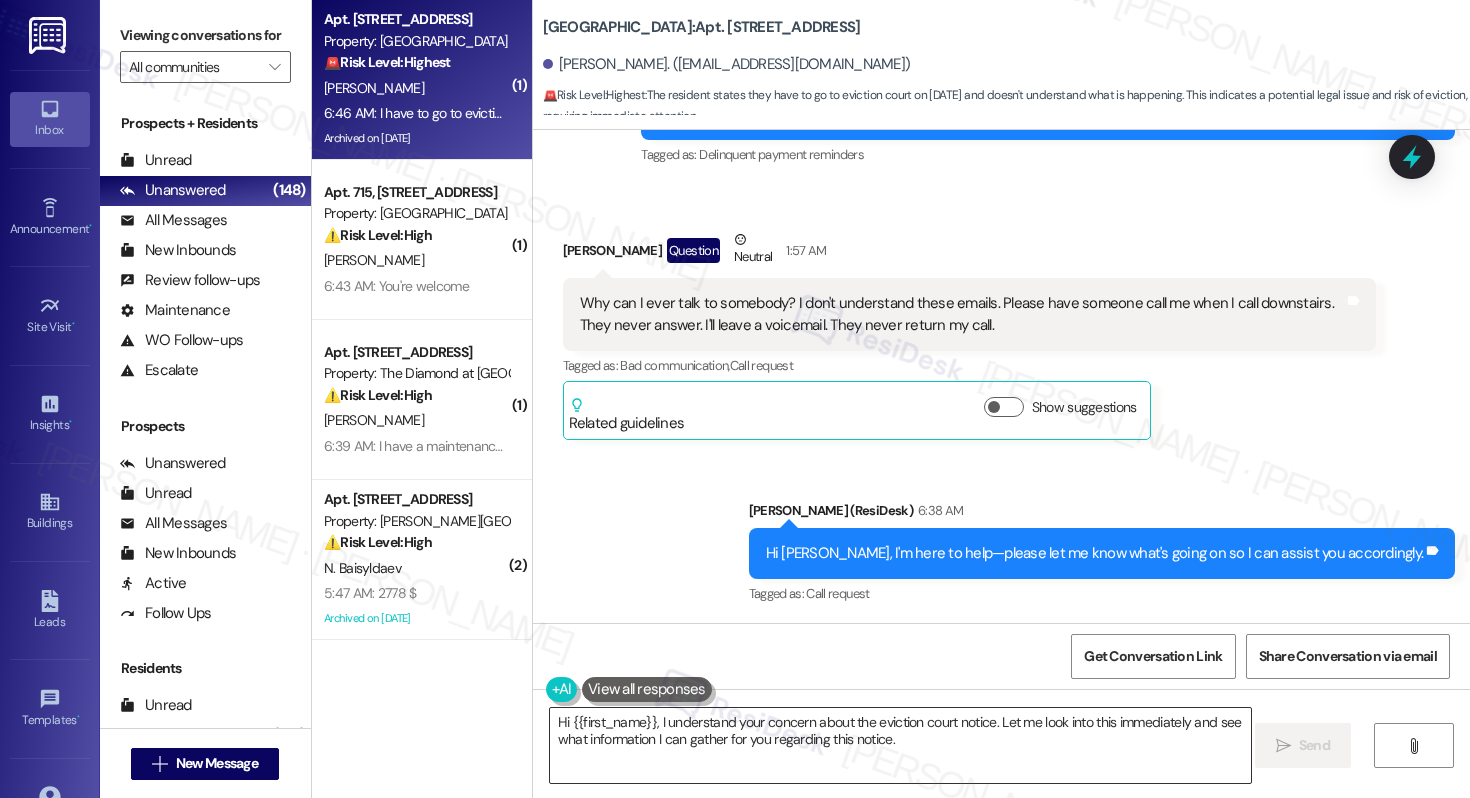 click on "Hi {{first_name}}, I understand your concern about the eviction court notice. Let me look into this immediately and see what information I can gather for you regarding this notice." at bounding box center (900, 745) 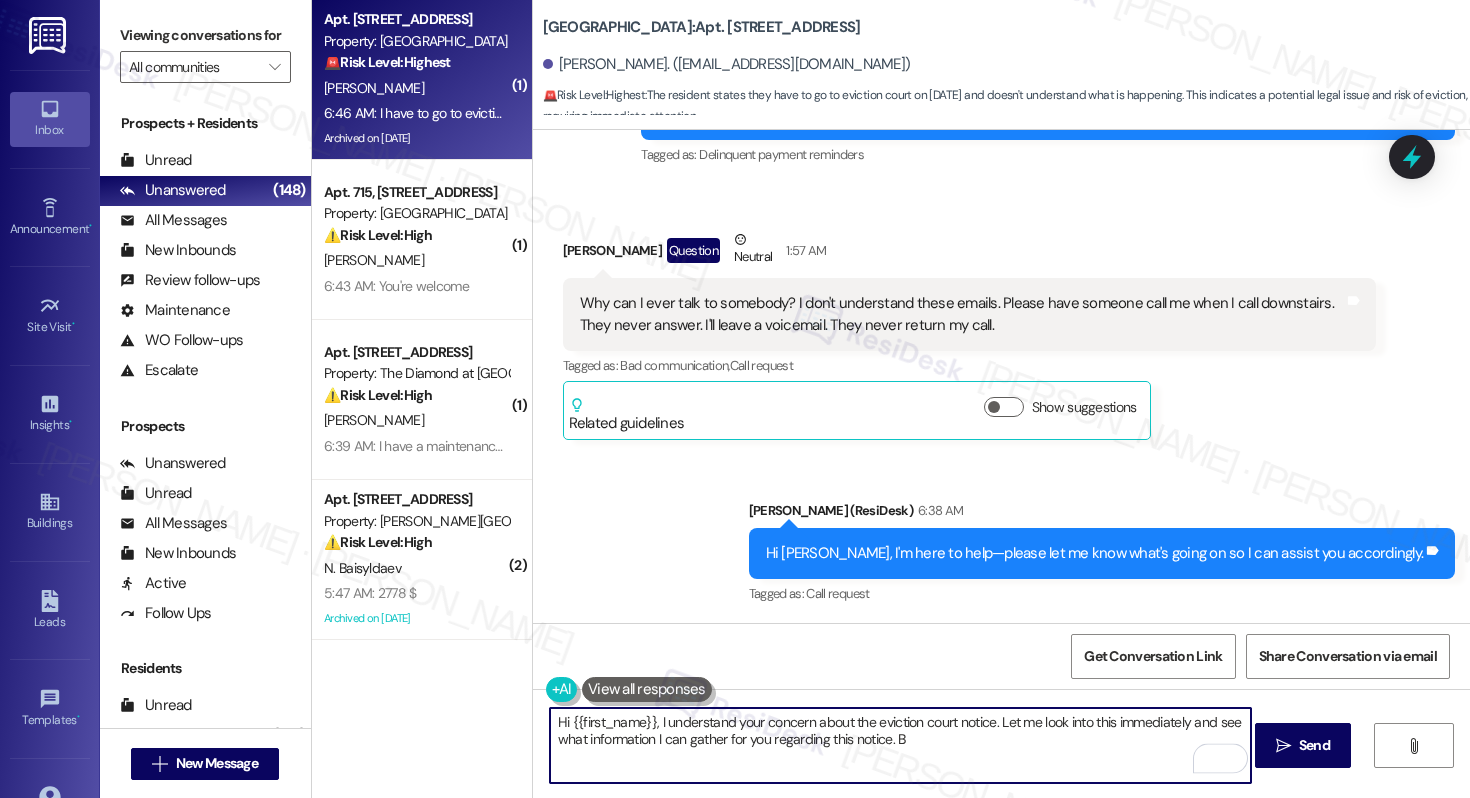 click on "Hi {{first_name}}, I understand your concern about the eviction court notice. Let me look into this immediately and see what information I can gather for you regarding this notice." at bounding box center (900, 745) 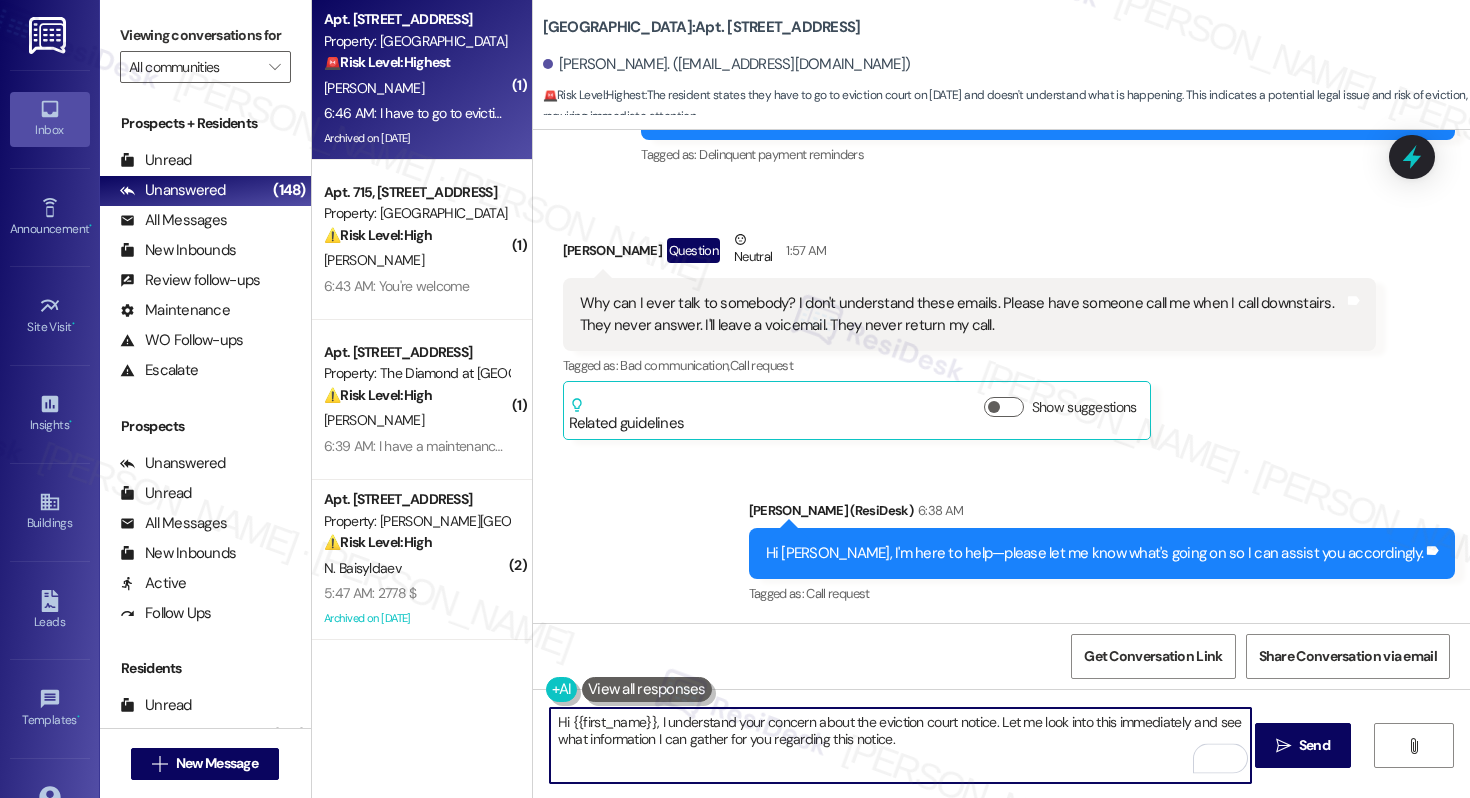 click on "Hi {{first_name}}, I understand your concern about the eviction court notice. Let me look into this immediately and see what information I can gather for you regarding this notice." at bounding box center (900, 745) 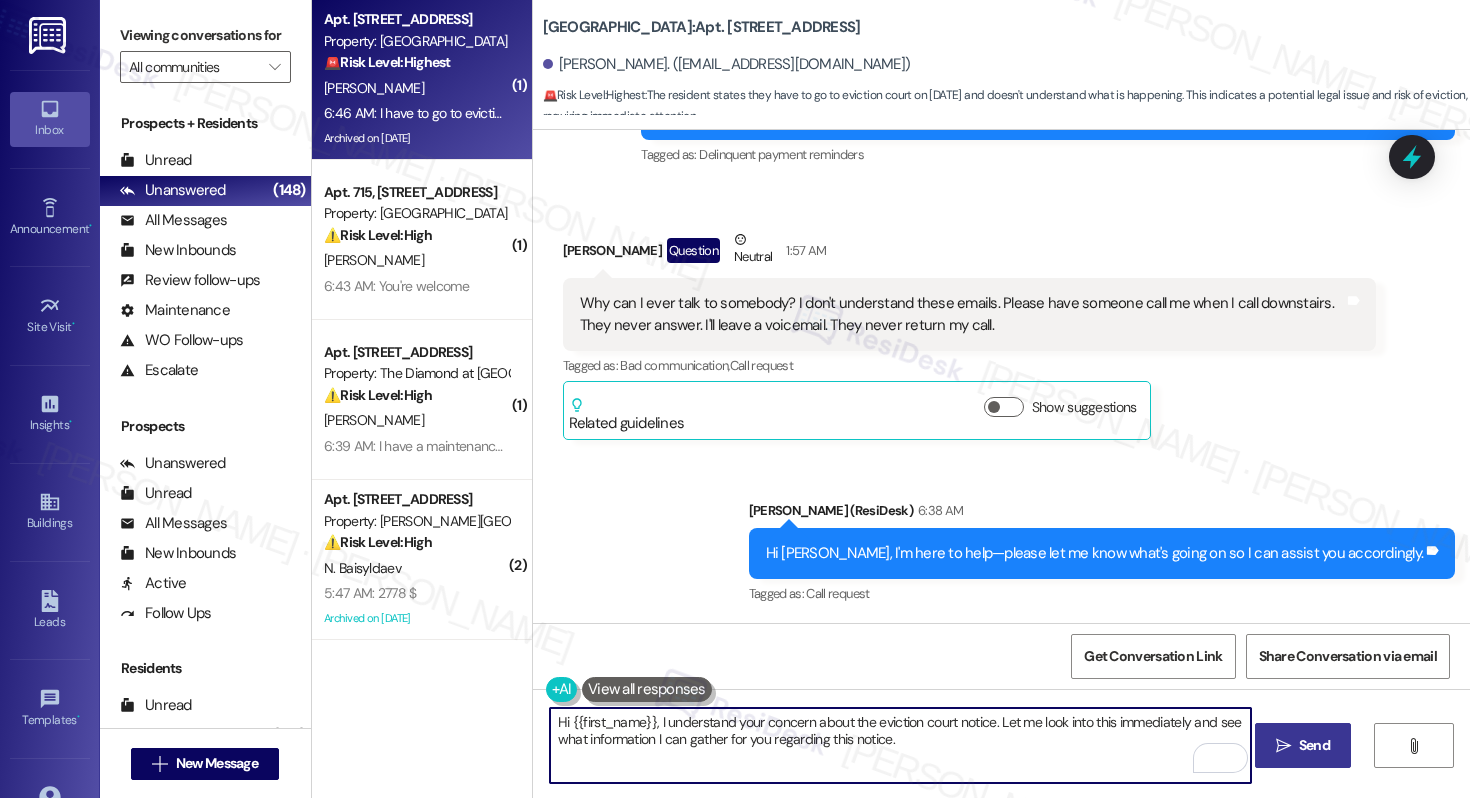 type on "Hi {{first_name}}, I understand your concern about the eviction court notice. Let me look into this immediately and see what information I can gather for you regarding this notice." 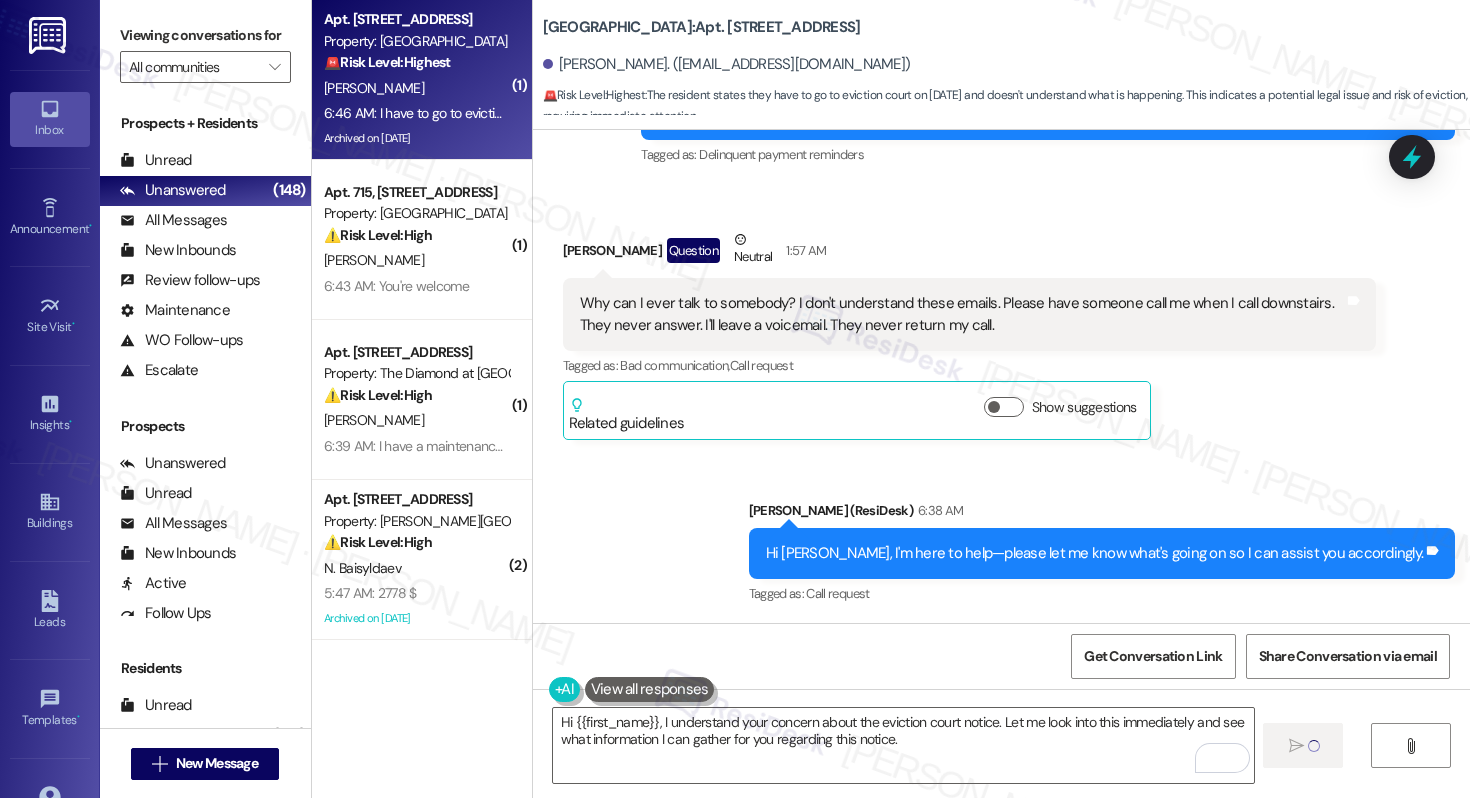 type 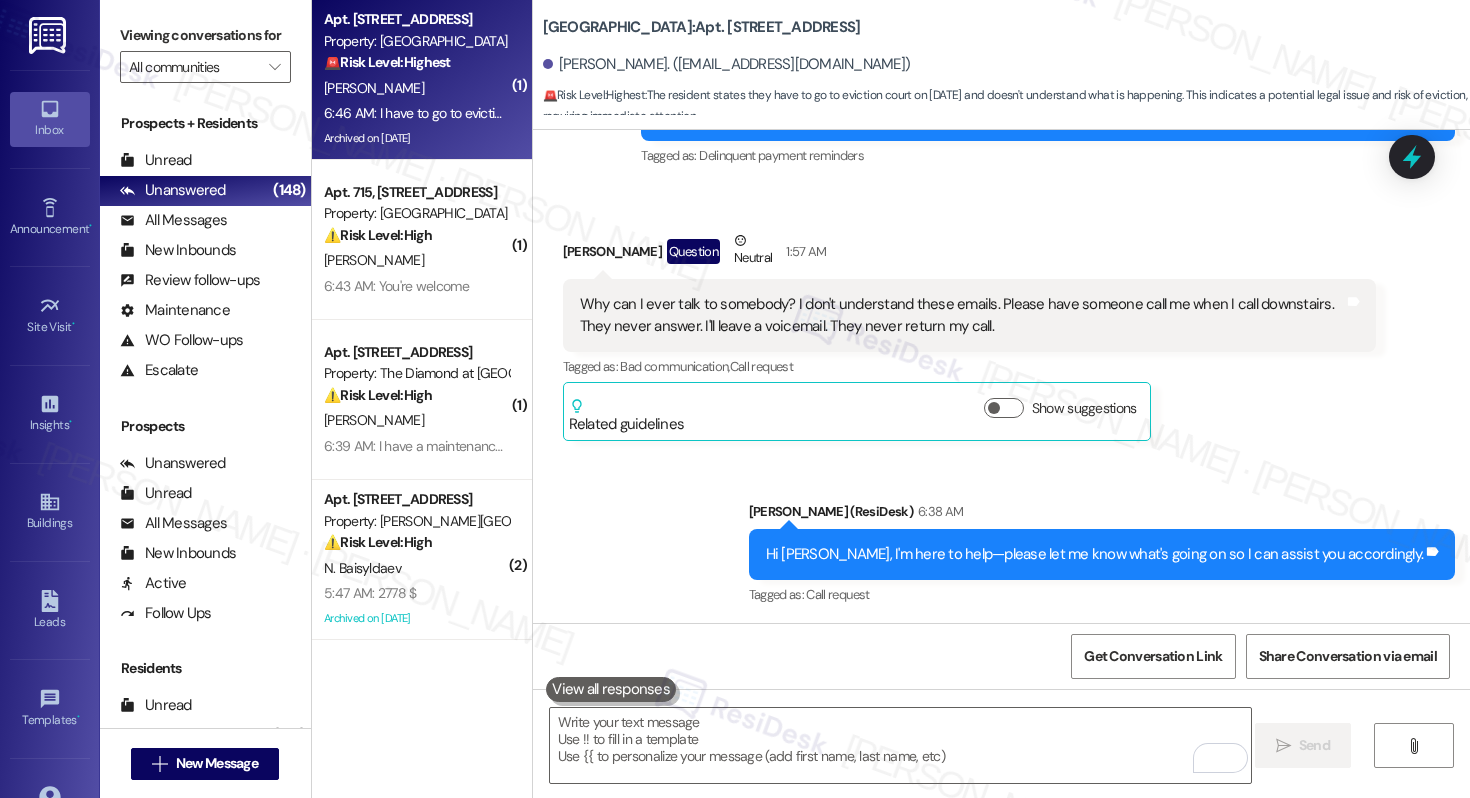 scroll, scrollTop: 17043, scrollLeft: 0, axis: vertical 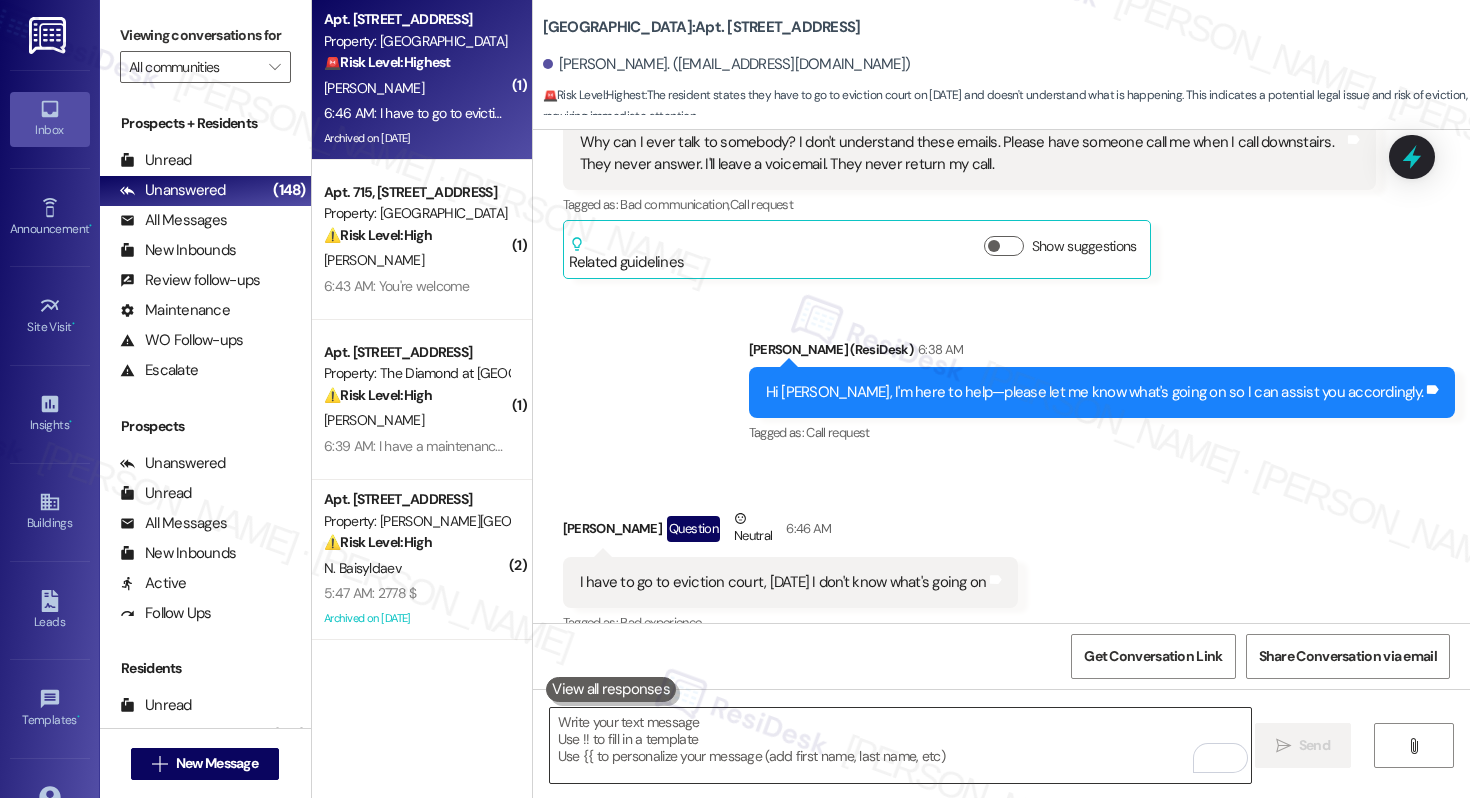 click at bounding box center [900, 745] 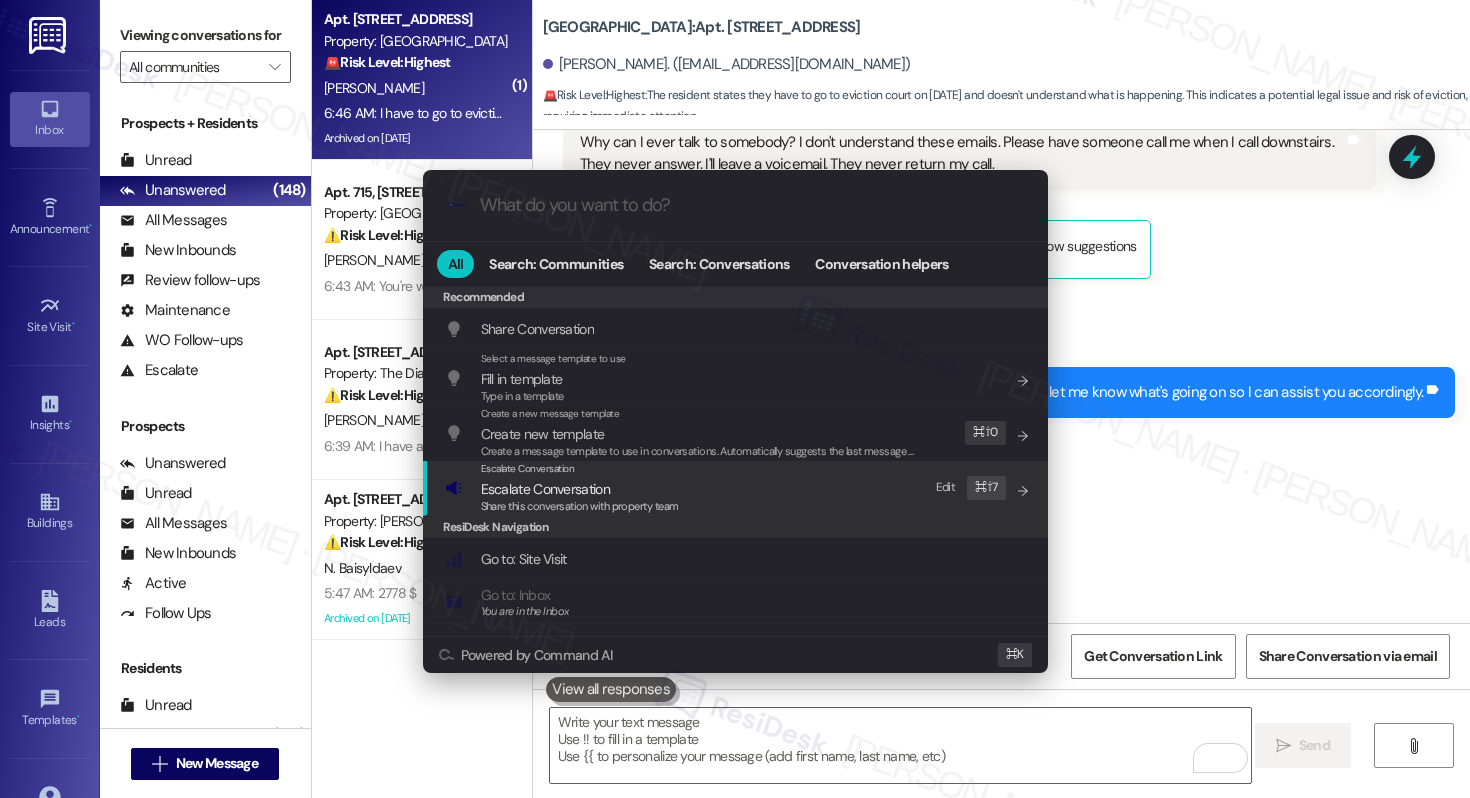 click on "Share this conversation with property team" at bounding box center (580, 506) 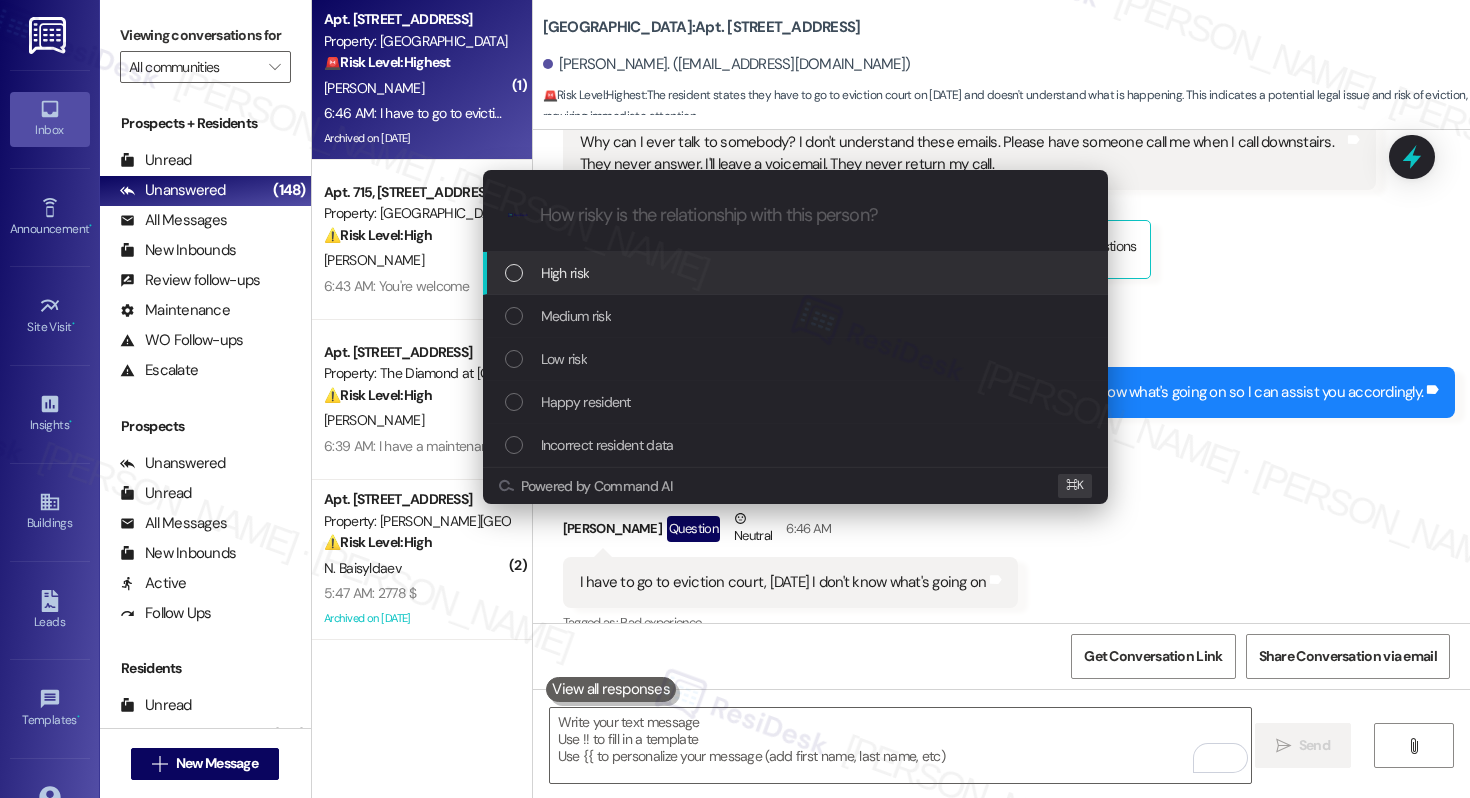 click on "High risk" at bounding box center [797, 273] 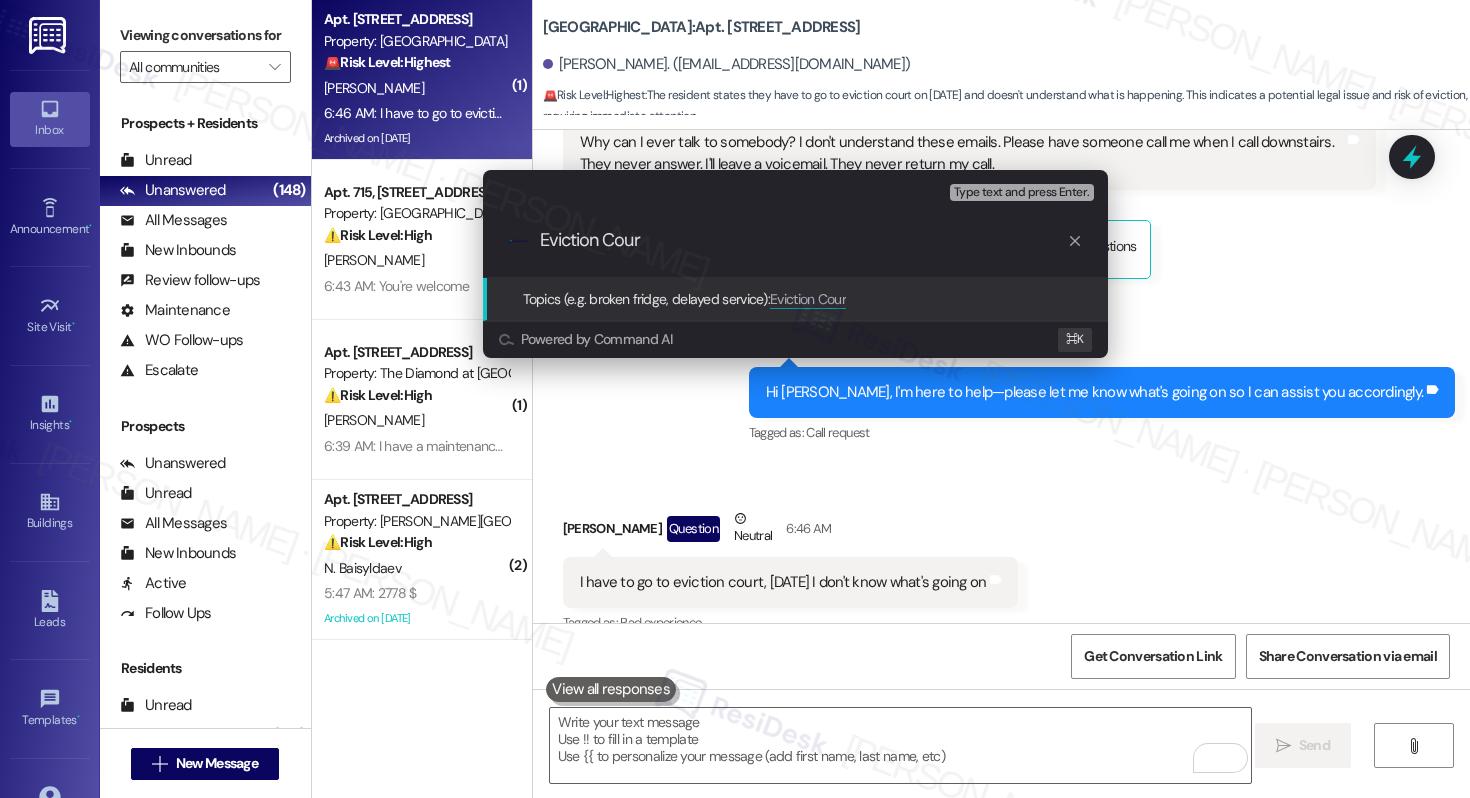 type on "Eviction Court" 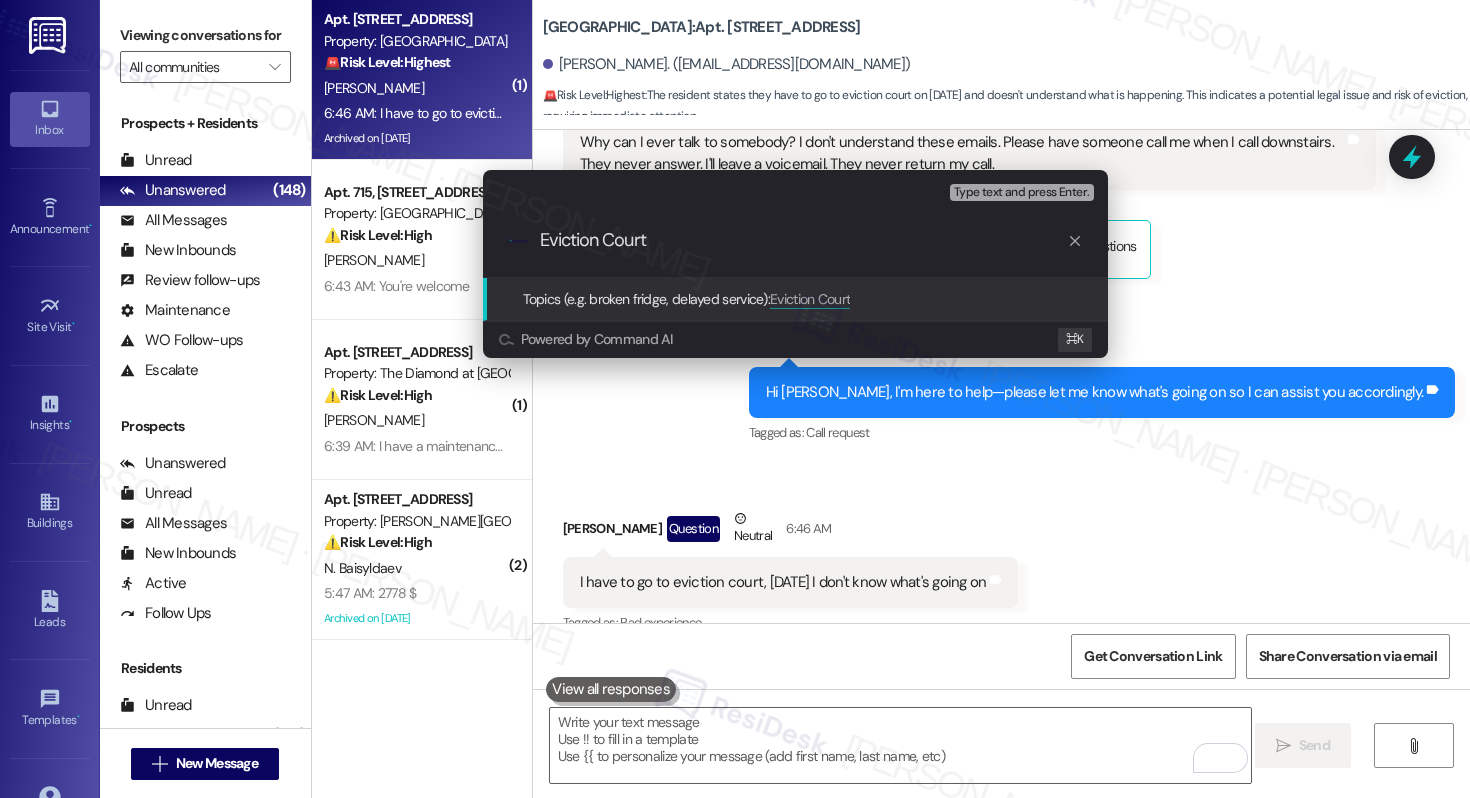 type 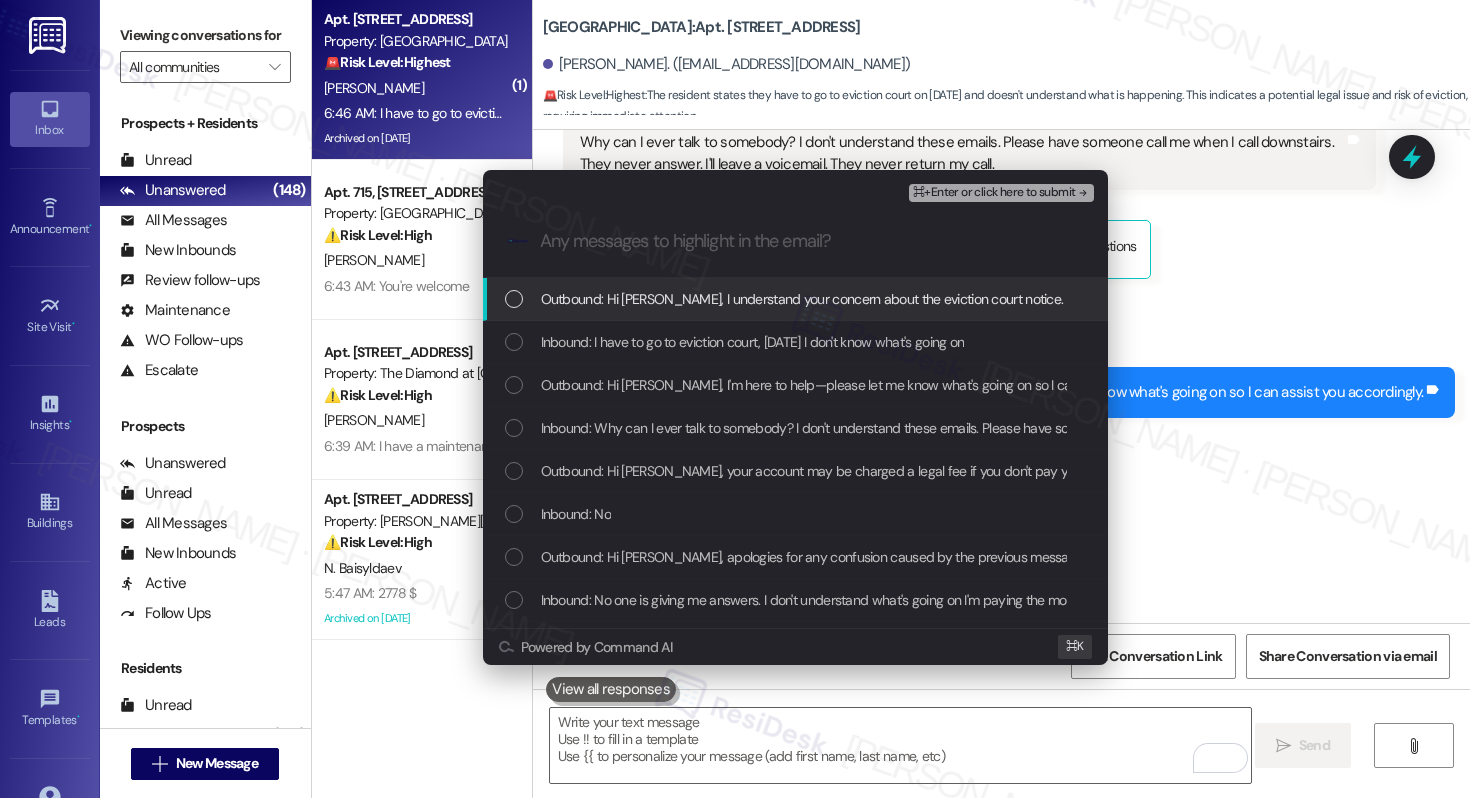 click on "Outbound: Hi Shirley, I understand your concern about the eviction court notice. Let me look into this immediately and see what information I can gather for you regarding this notice." at bounding box center [1094, 299] 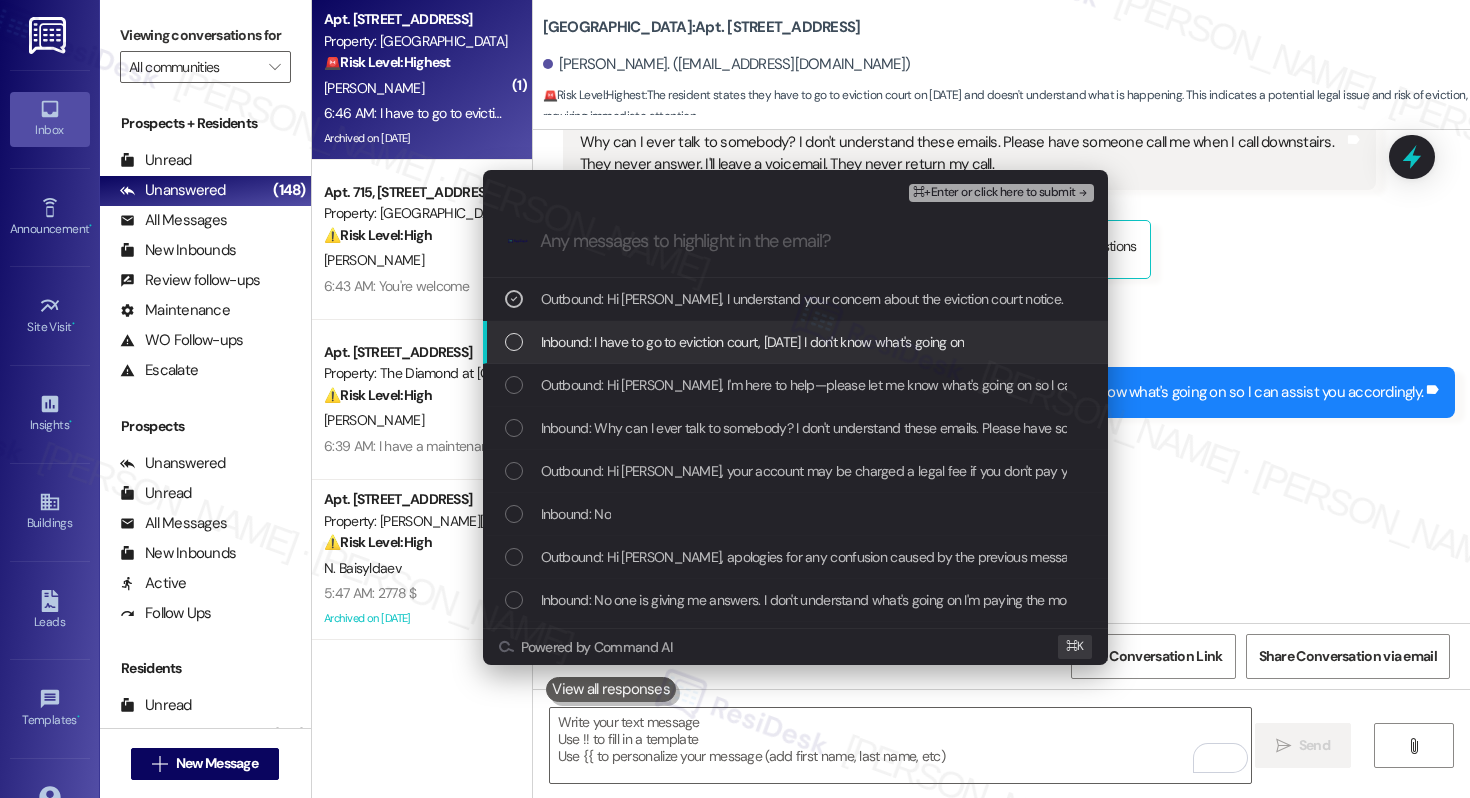 click on "Inbound: I have to go to eviction court, July 25th I don't know what's going on" at bounding box center (753, 342) 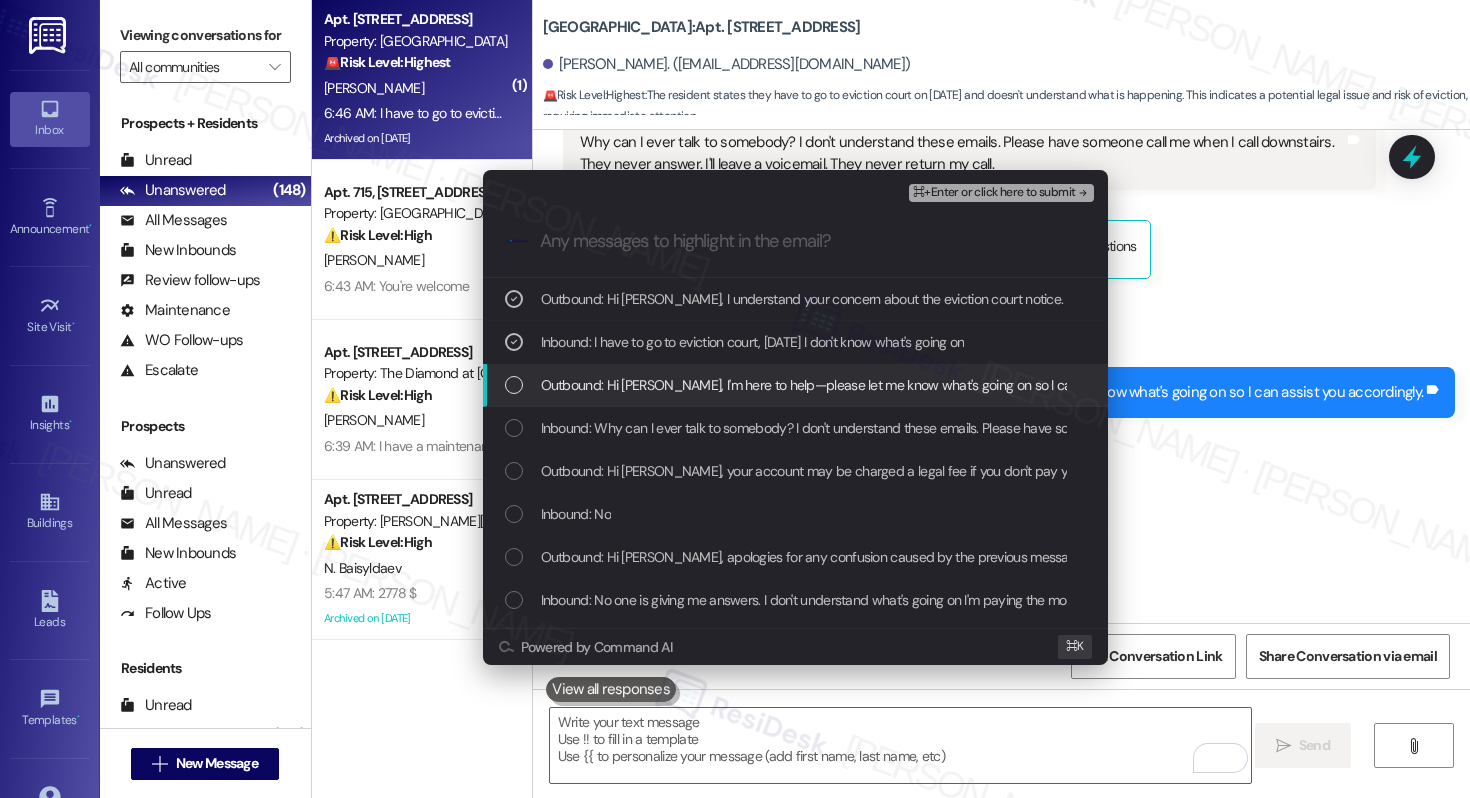 click on "Outbound: Hi Shirley, I'm here to help—please let me know what's going on so I can assist you accordingly." at bounding box center (877, 385) 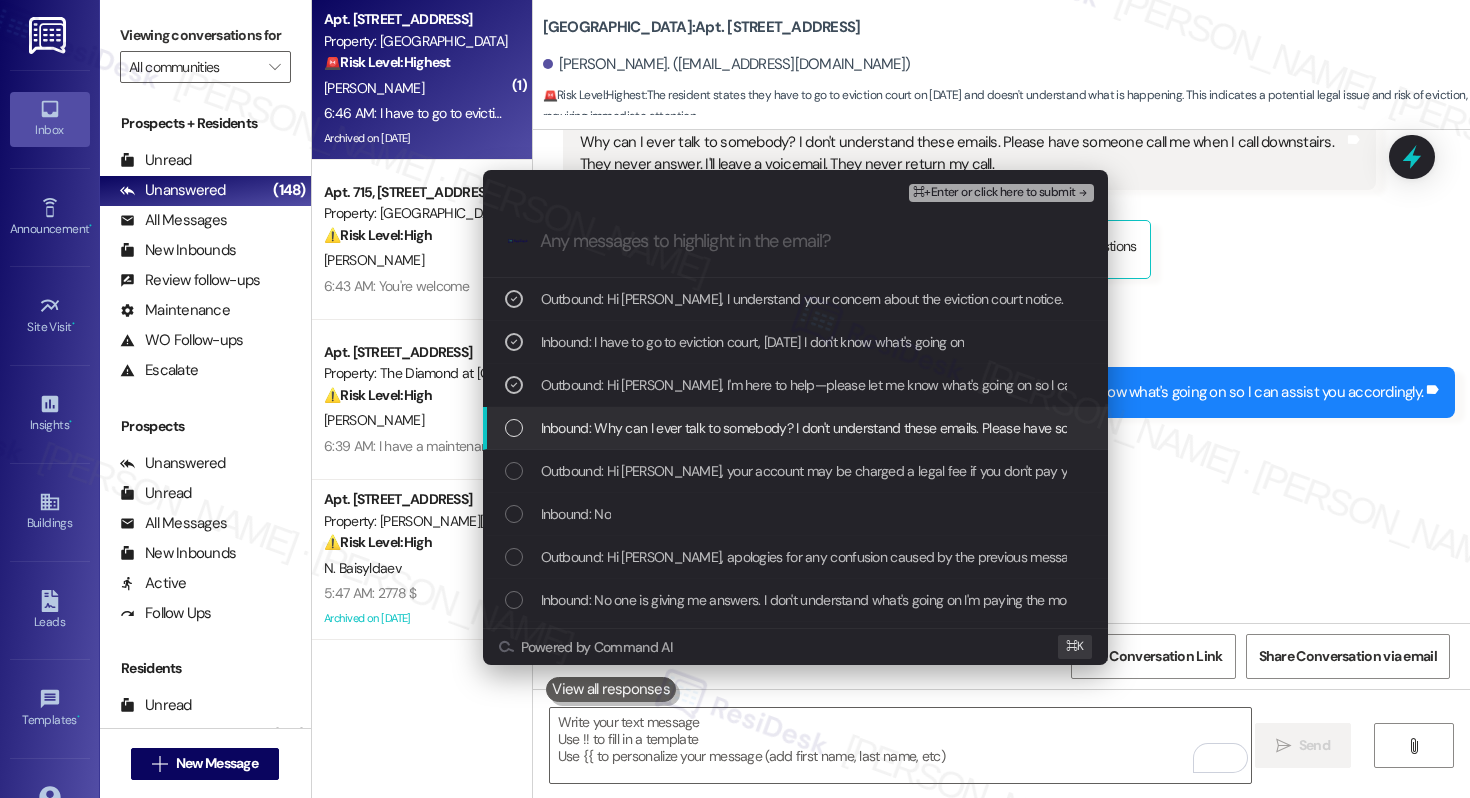 click on "Inbound: Why can I ever talk to somebody? I don't understand these emails. Please have someone call me when I call downstairs. They never answer. I'll leave a voicemail. They never return my call." at bounding box center [1106, 428] 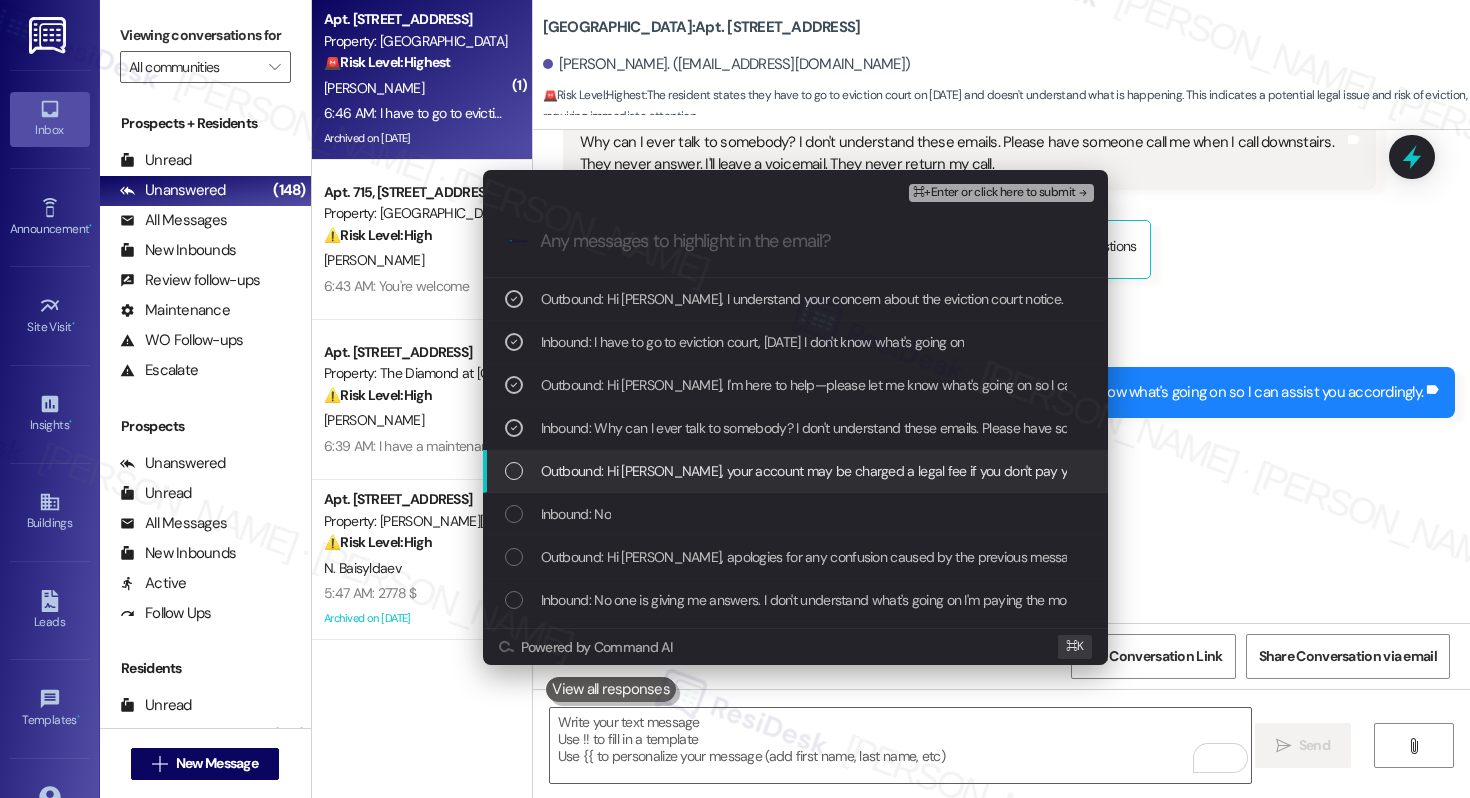 click on "Outbound: Hi Shirley, your account may be charged a legal fee if you don't pay your balance. Please pay your rent to avoid further fees. If you are struggling to pay your rent, you may be eligible for assistance at hopeanddoor.org. More information about the program is available on their website. Please let us know if you have any questions!" at bounding box center (795, 471) 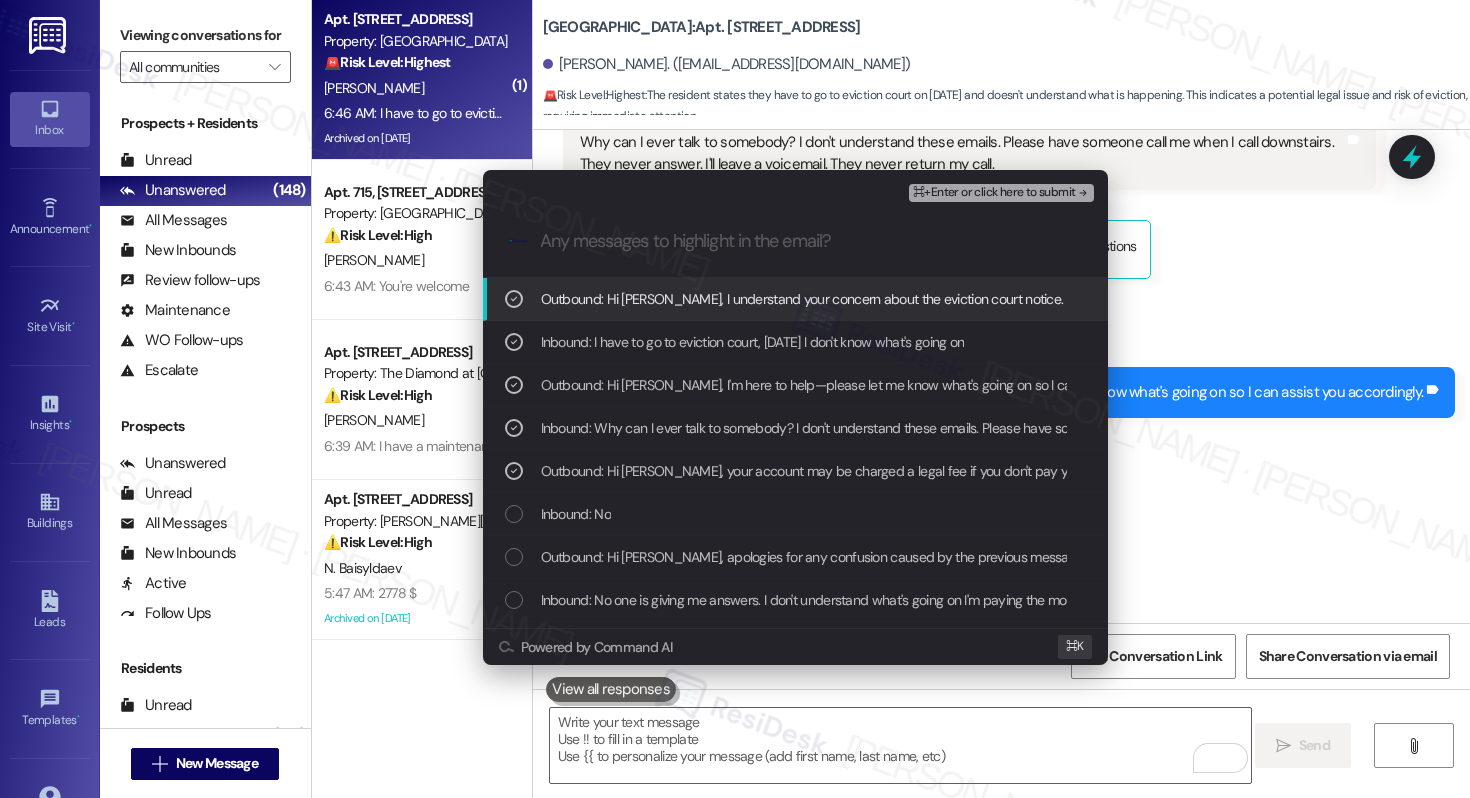 click on "⌘+Enter or click here to submit" at bounding box center [994, 193] 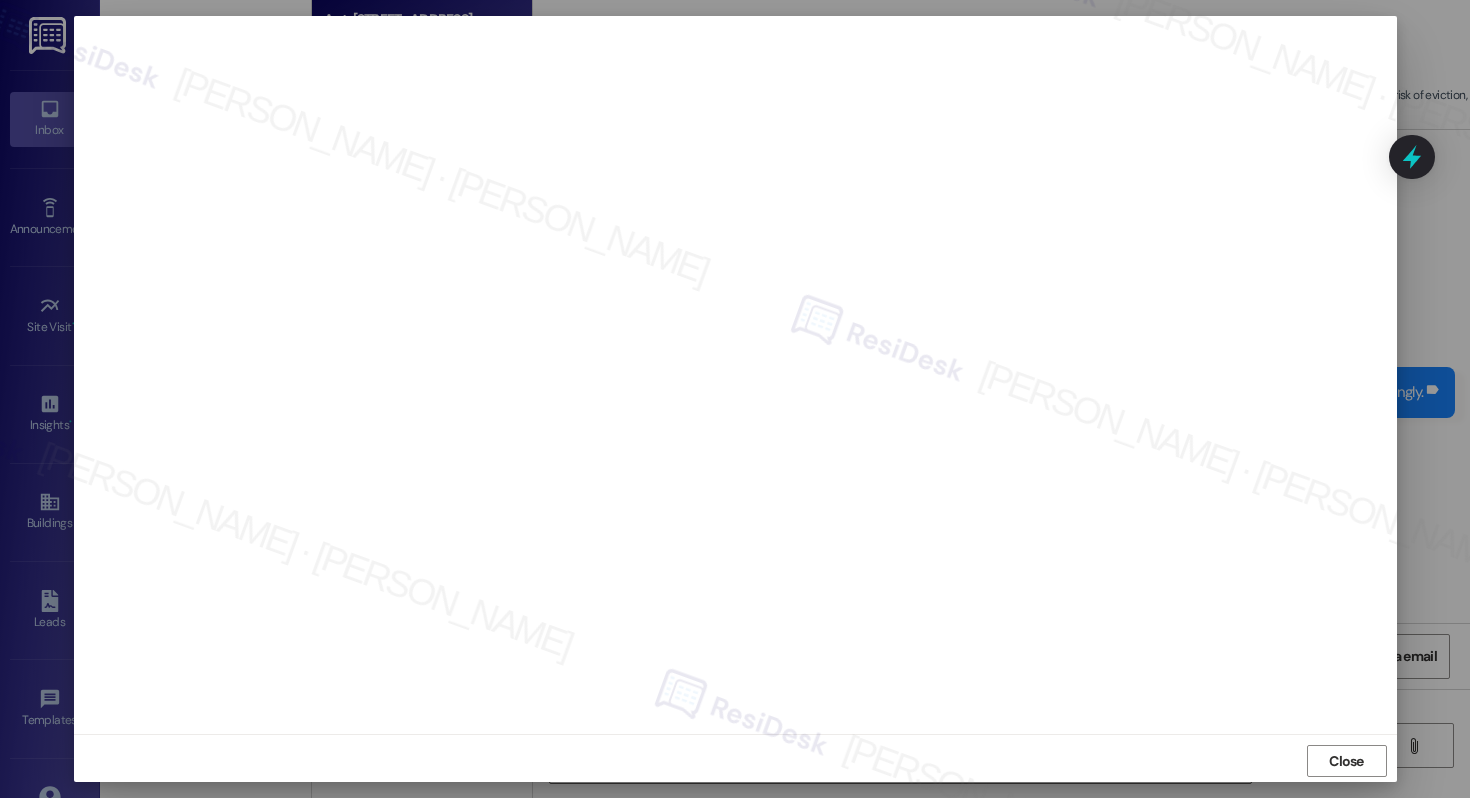 scroll, scrollTop: 5, scrollLeft: 0, axis: vertical 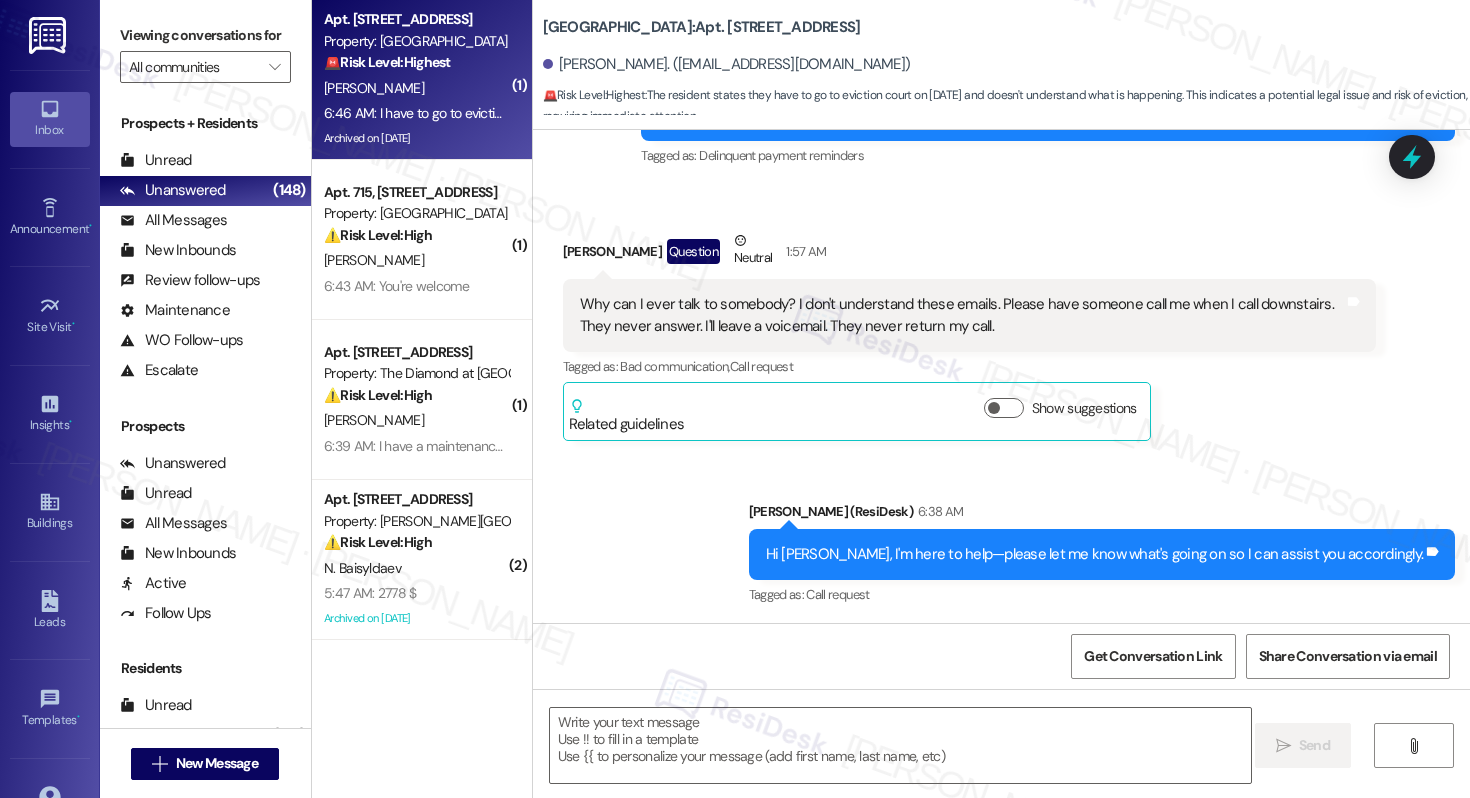 type on "Fetching suggested responses. Please feel free to read through the conversation in the meantime." 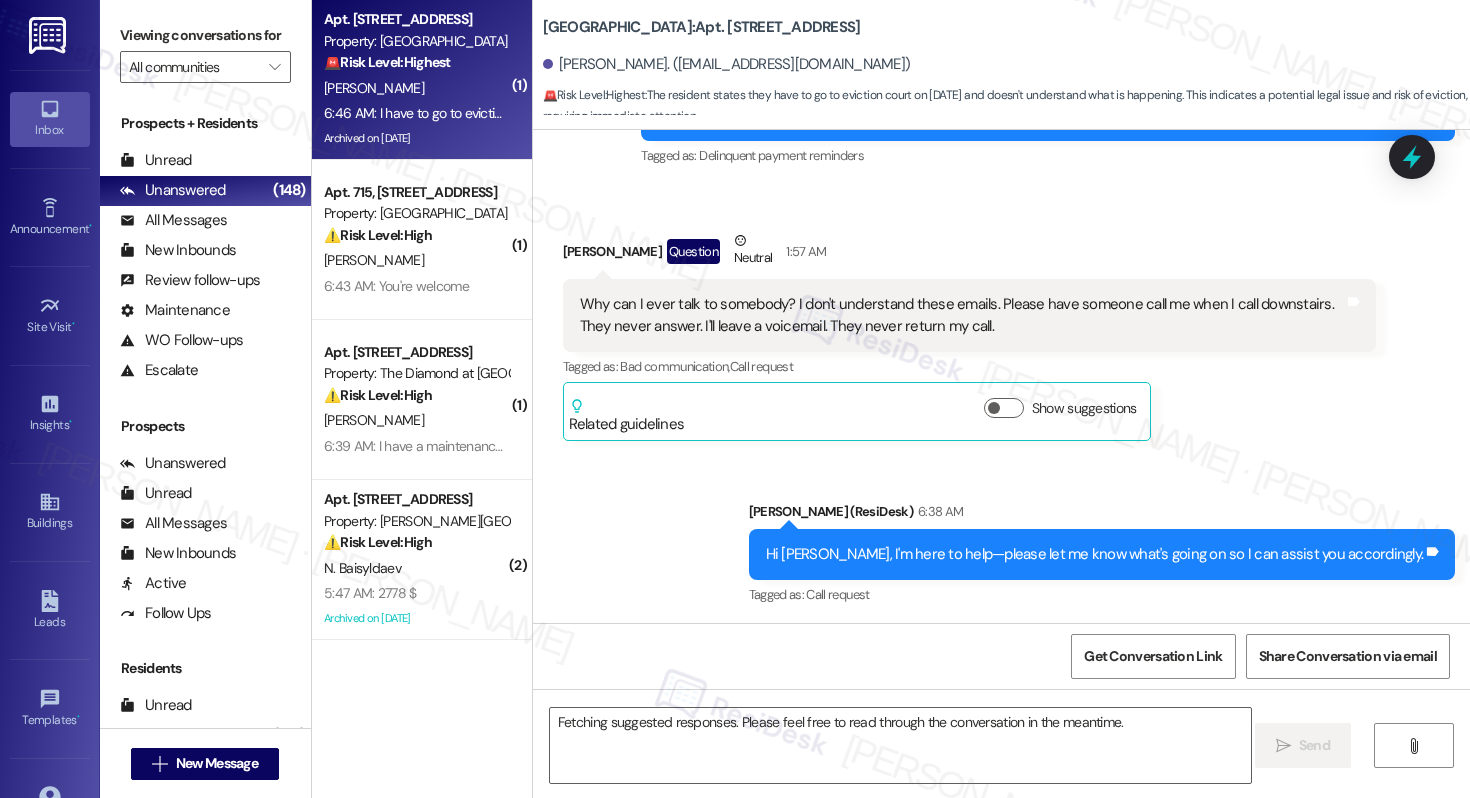 scroll, scrollTop: 17073, scrollLeft: 0, axis: vertical 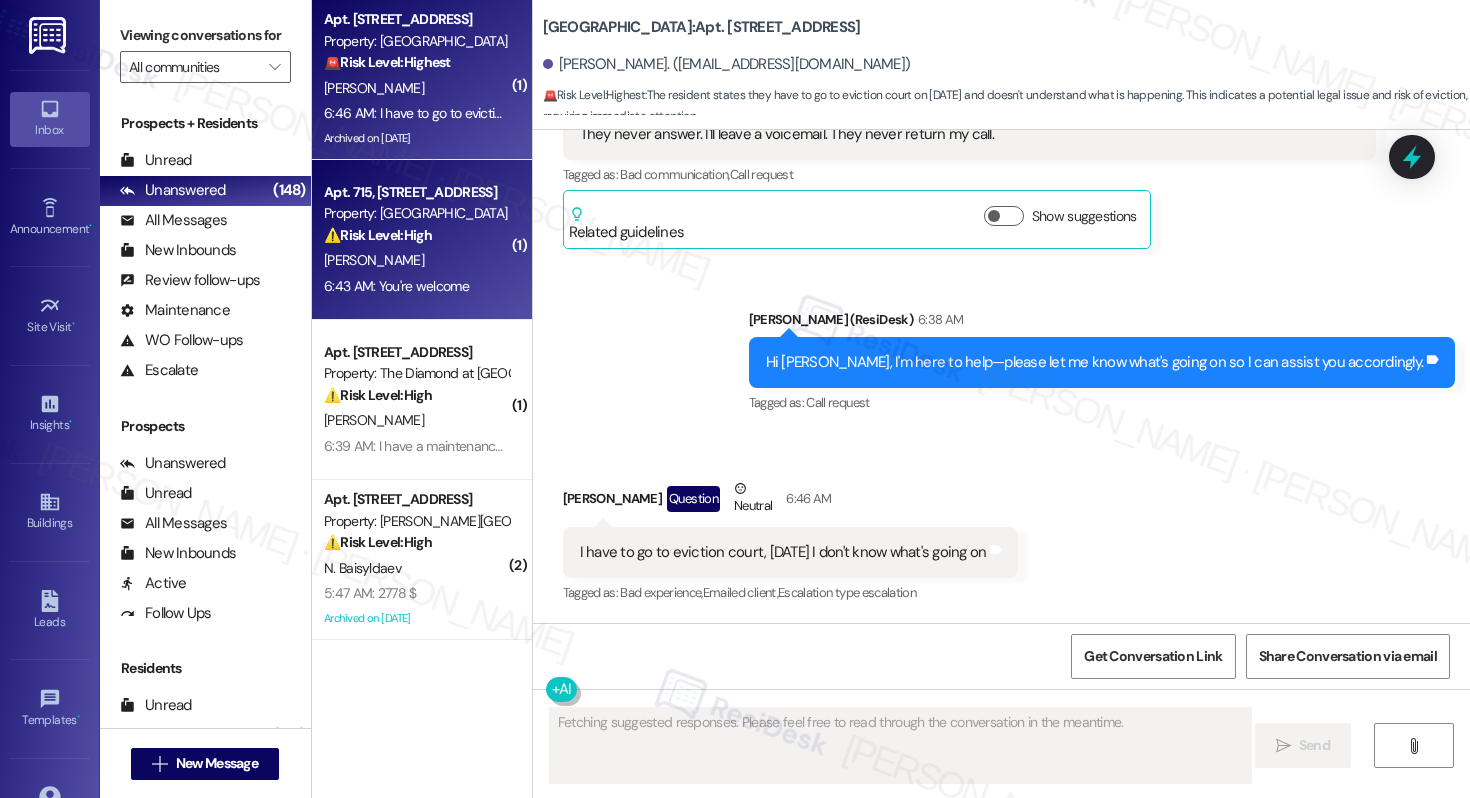 click on "[PERSON_NAME]" at bounding box center (416, 260) 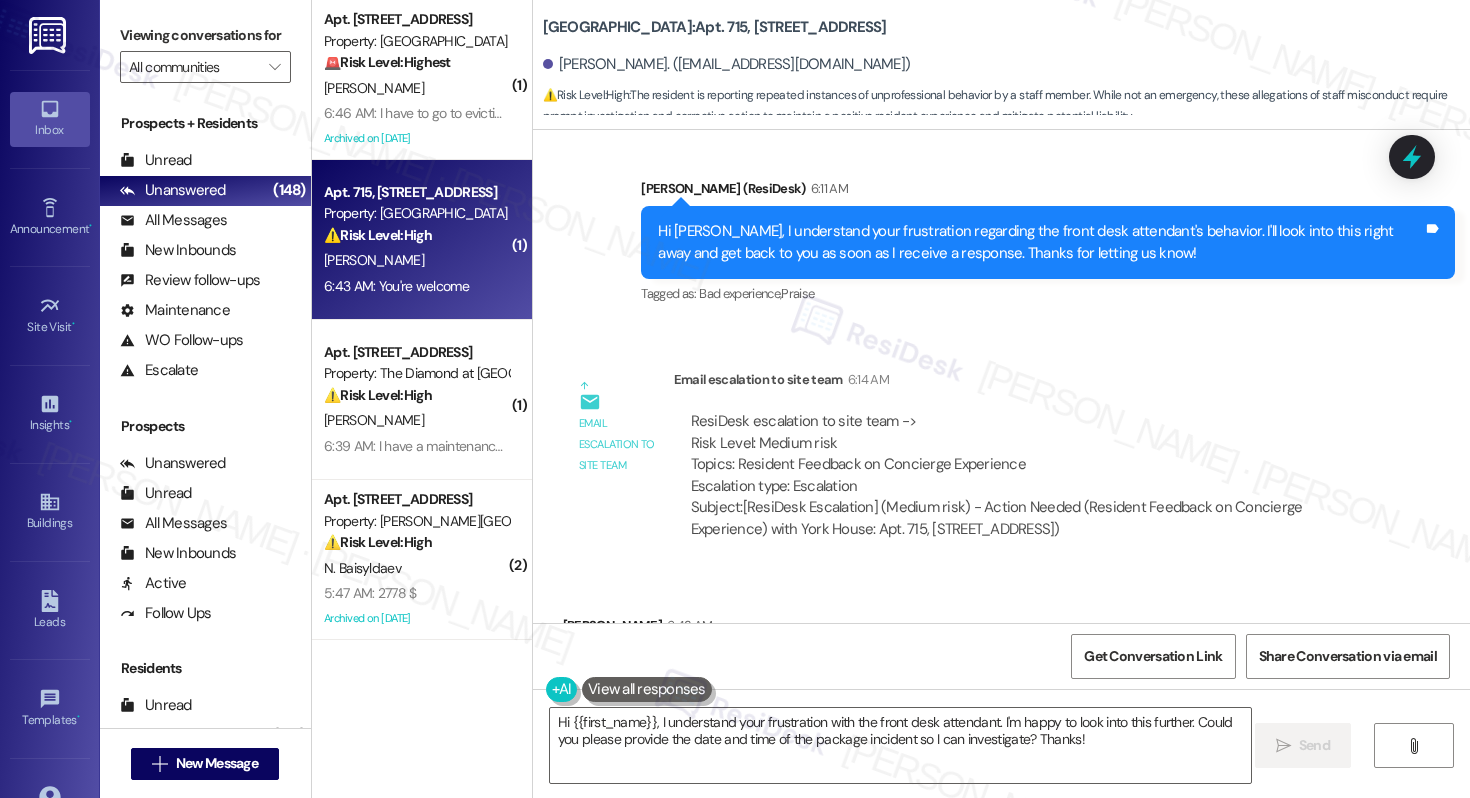 scroll, scrollTop: 3290, scrollLeft: 0, axis: vertical 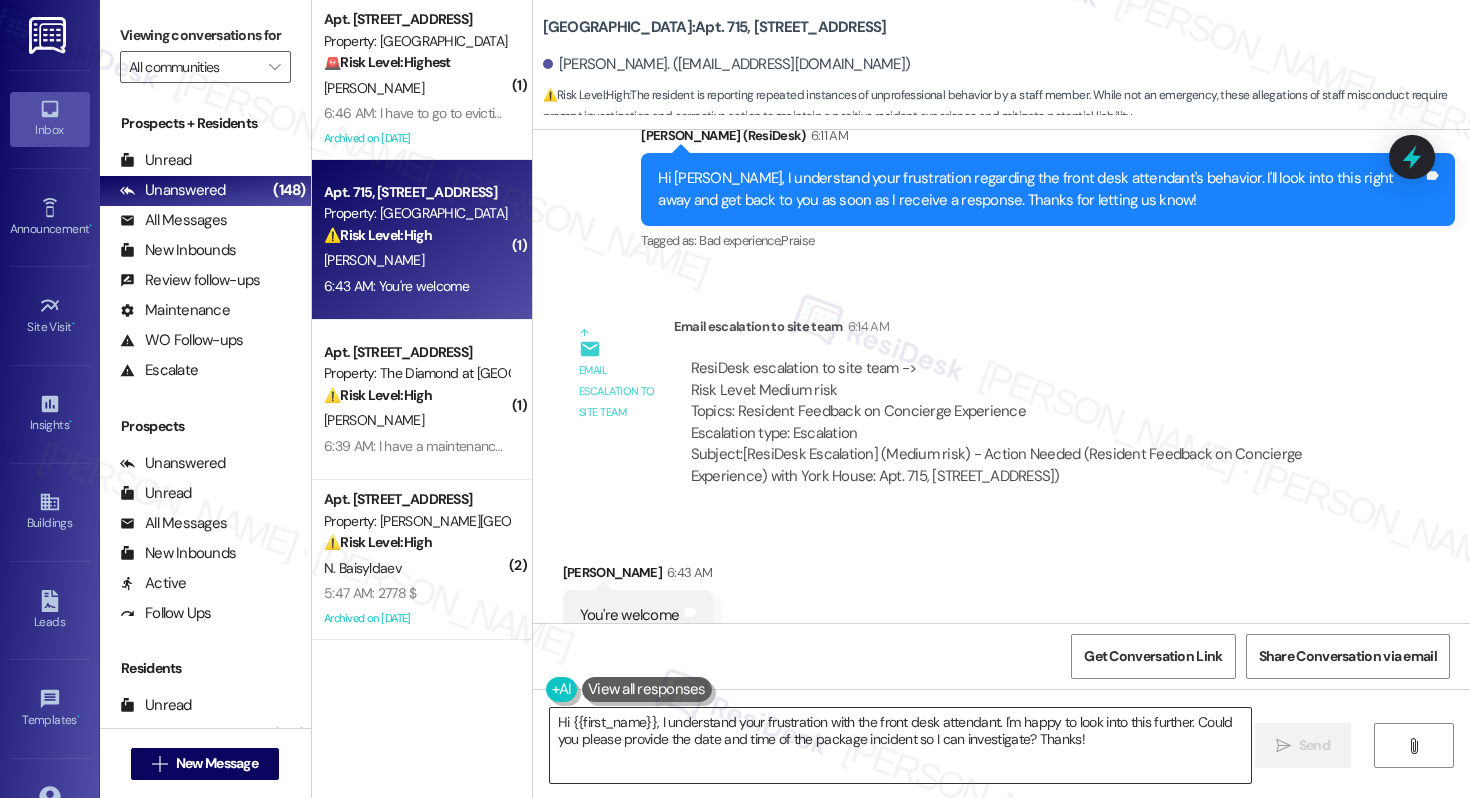 click on "Hi {{first_name}}, I understand your frustration with the front desk attendant. I'm happy to look into this further. Could you please provide the date and time of the package incident so I can investigate? Thanks!" at bounding box center (900, 745) 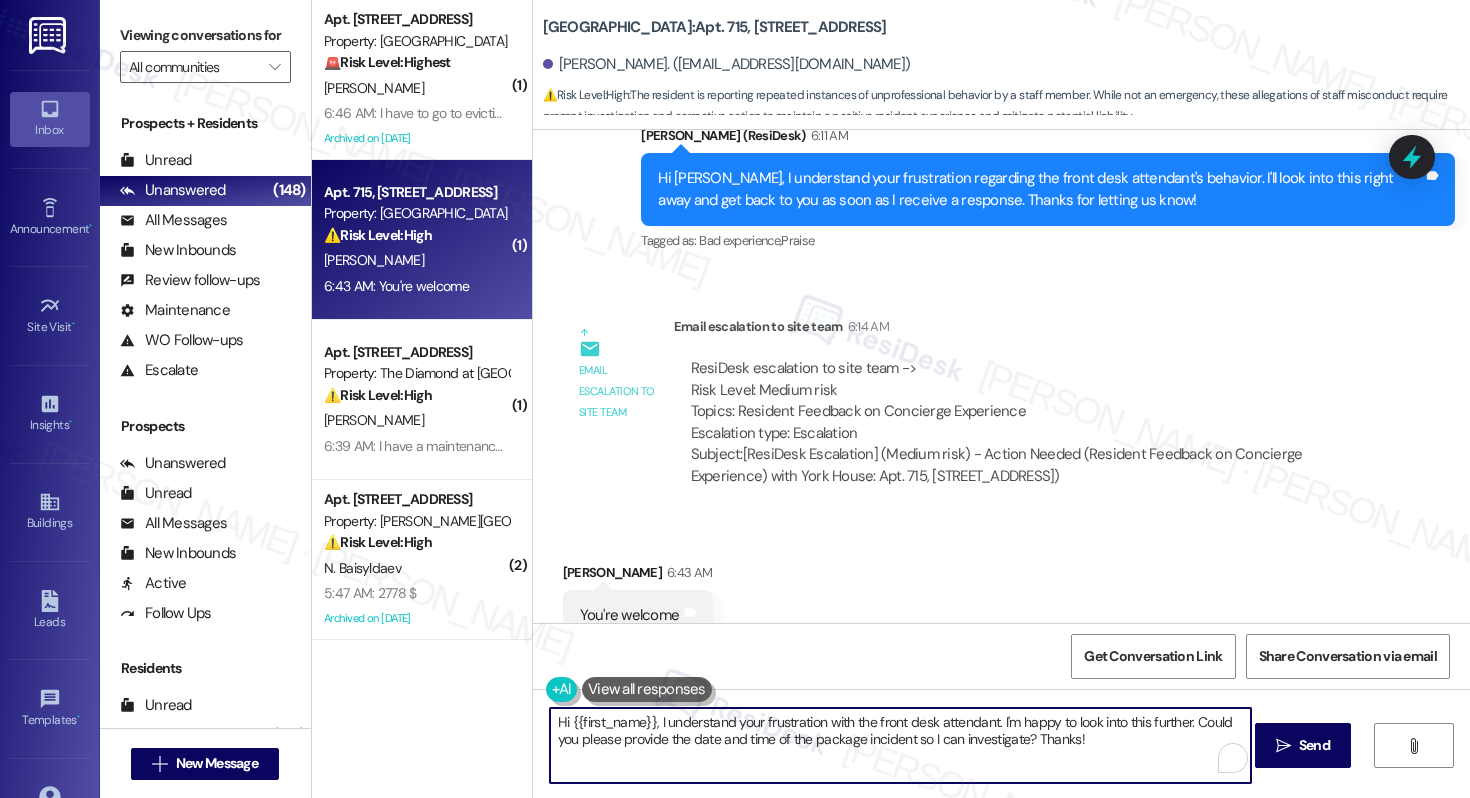 click on "Hi {{first_name}}, I understand your frustration with the front desk attendant. I'm happy to look into this further. Could you please provide the date and time of the package incident so I can investigate? Thanks!" at bounding box center (900, 745) 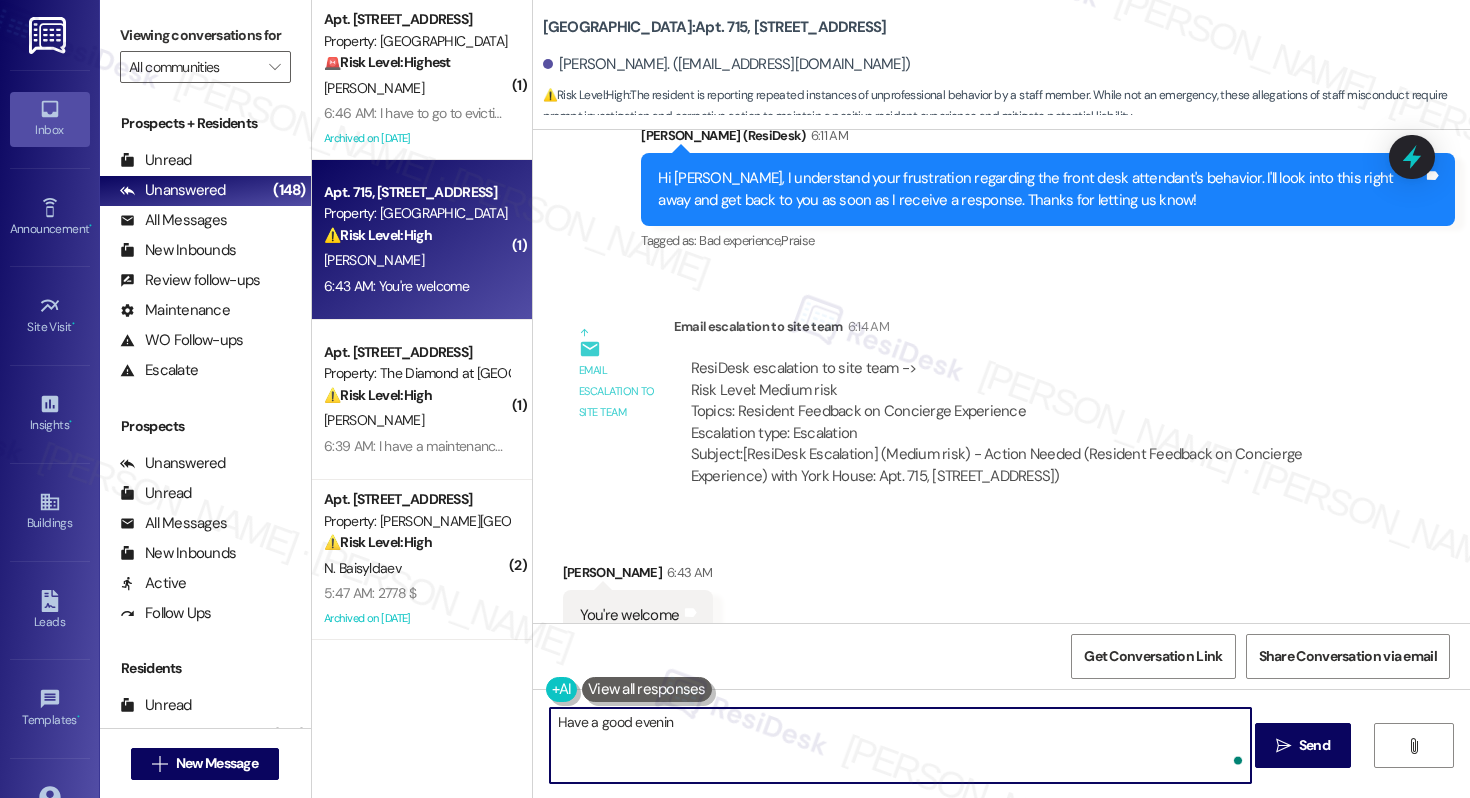 type on "Have a good evening" 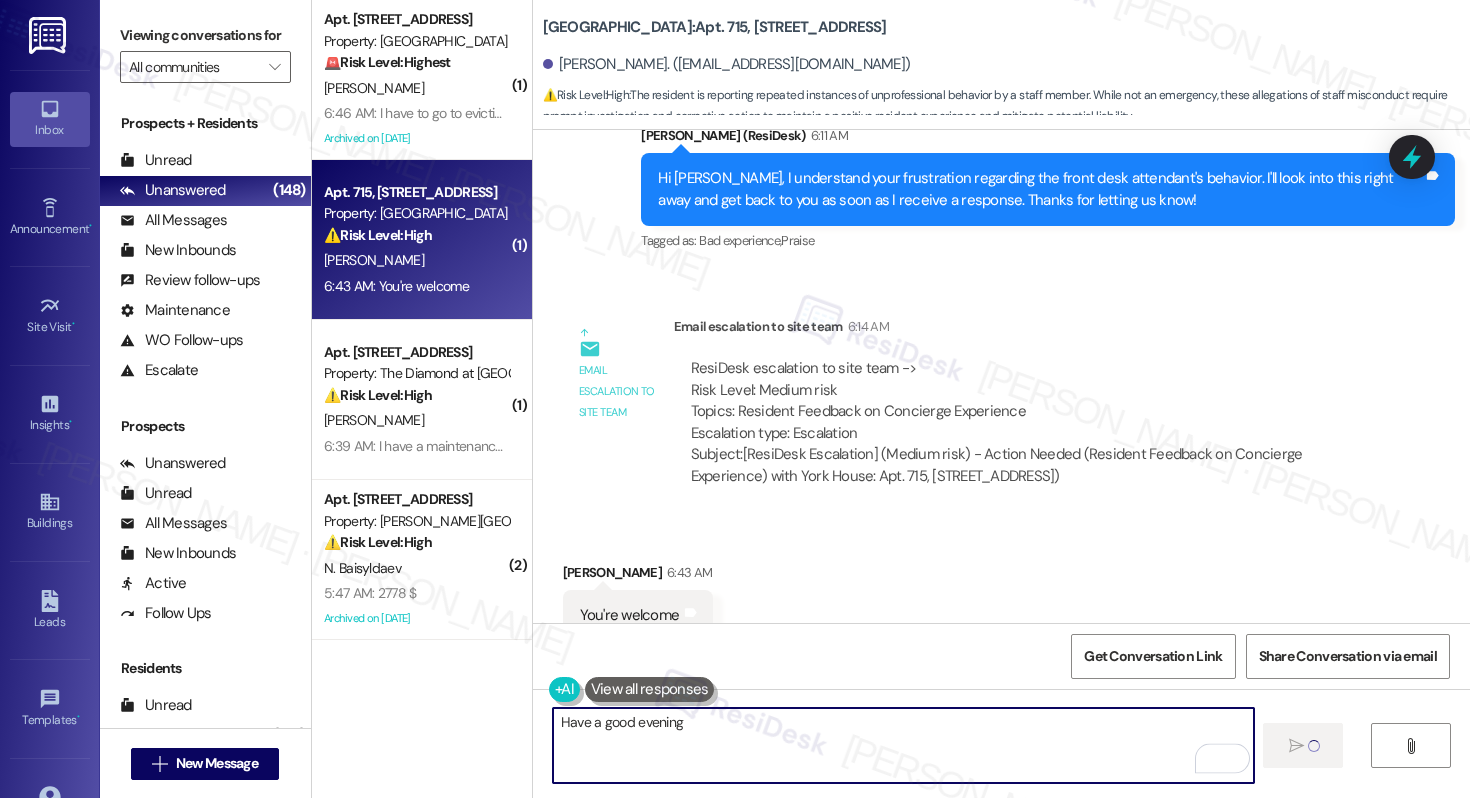type 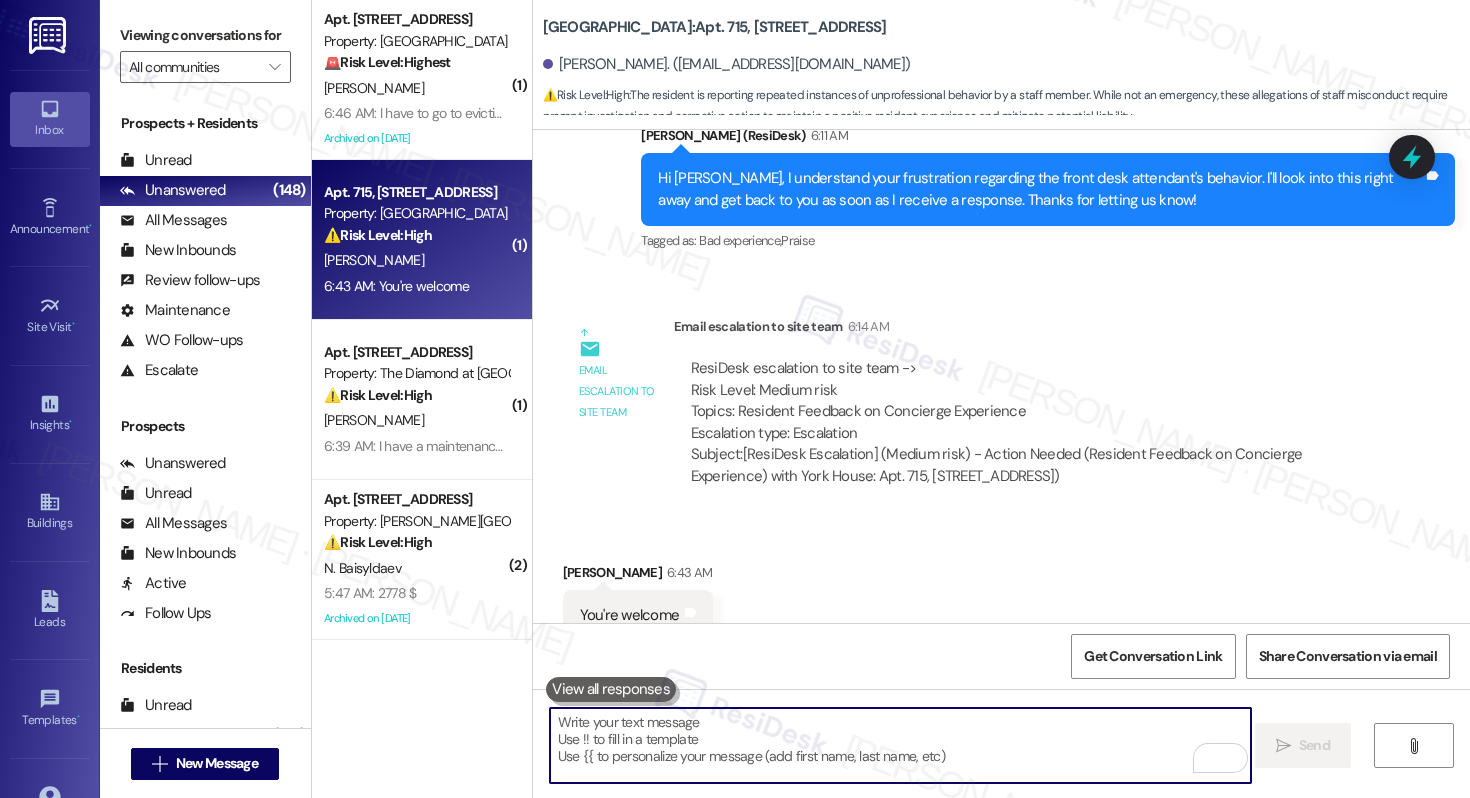 scroll, scrollTop: 3429, scrollLeft: 0, axis: vertical 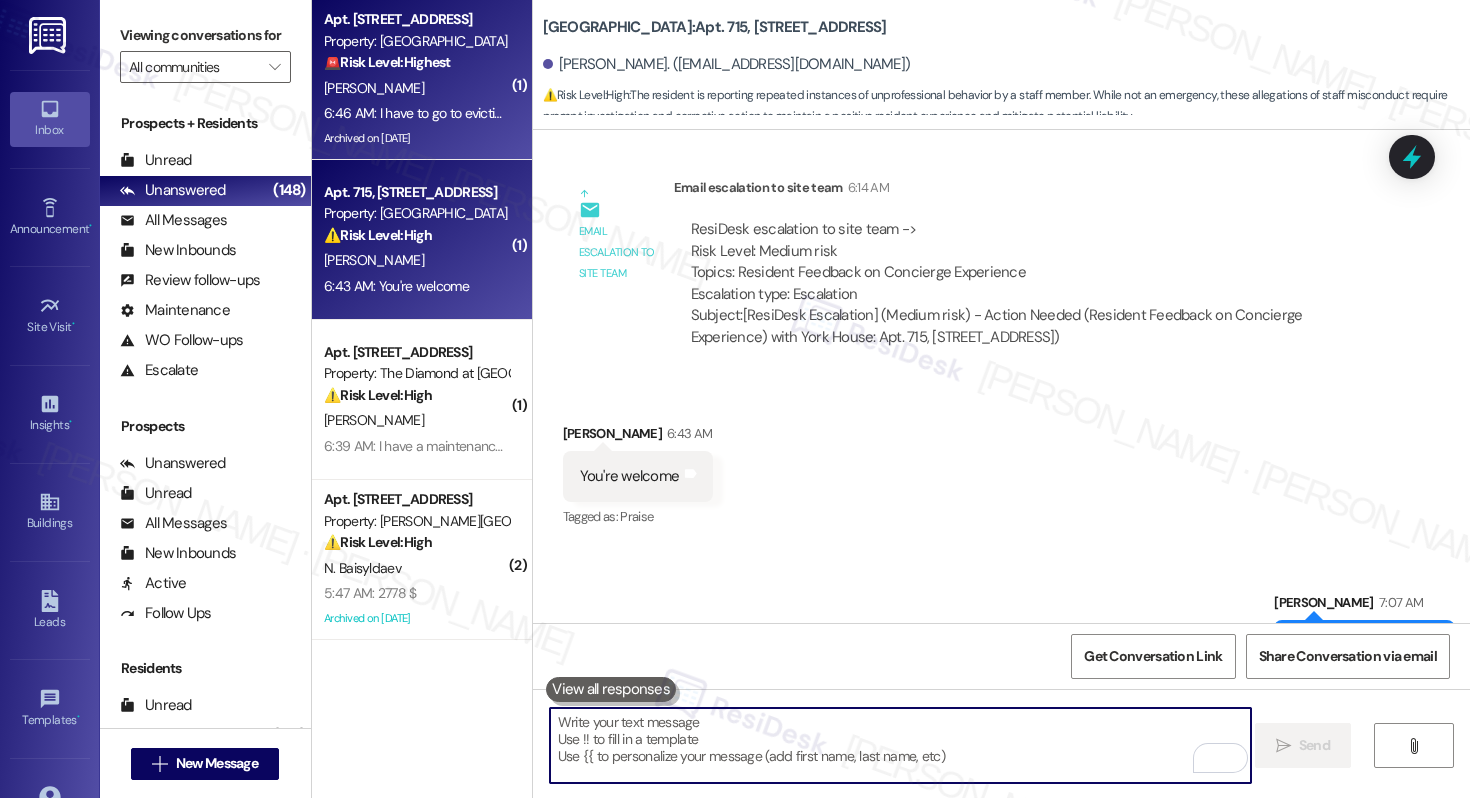click on "Archived on [DATE]" at bounding box center (416, 138) 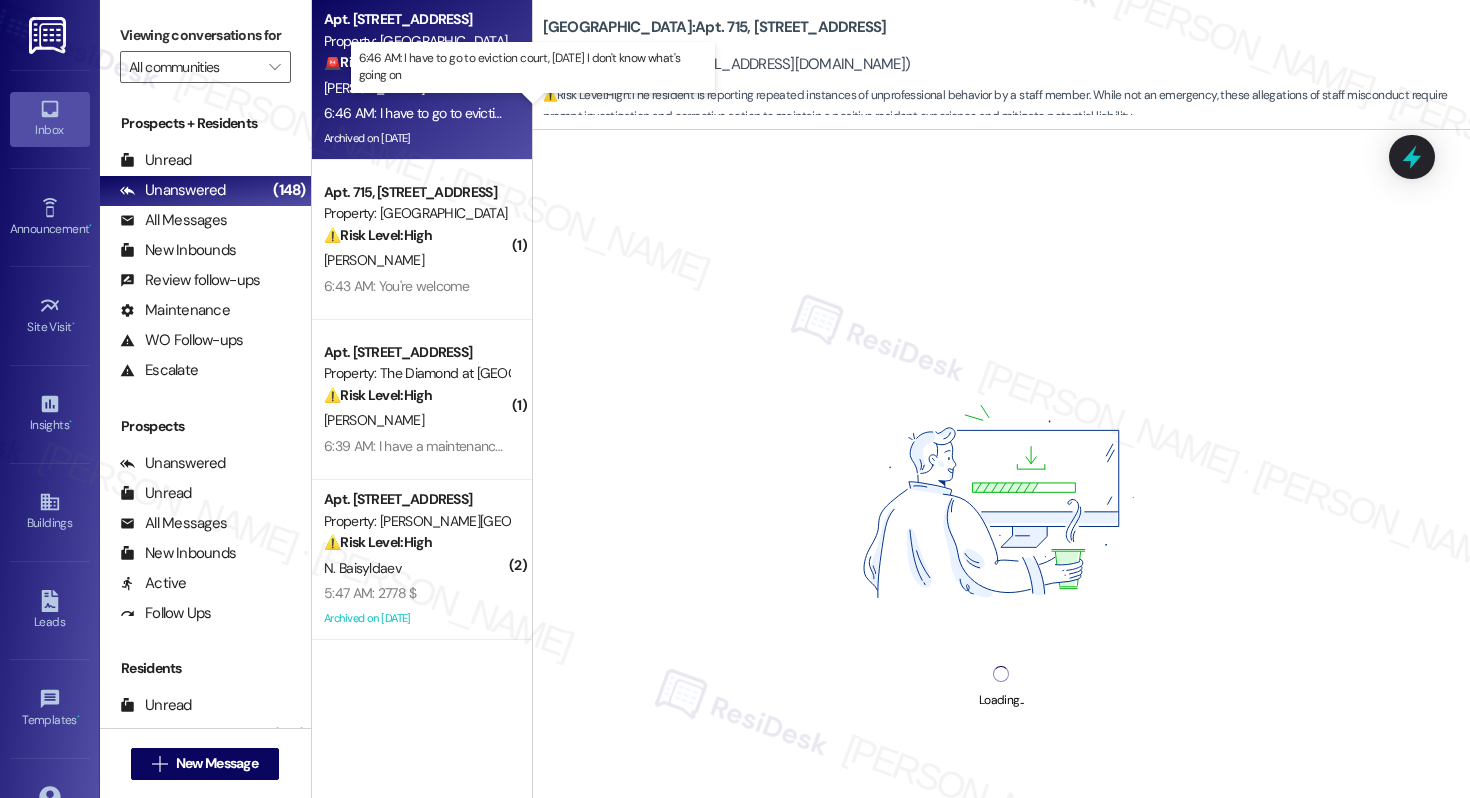 click on "6:46 AM: I have to go to eviction court, July 25th I don't know what's going on 6:46 AM: I have to go to eviction court, July 25th I don't know what's going on" at bounding box center [537, 113] 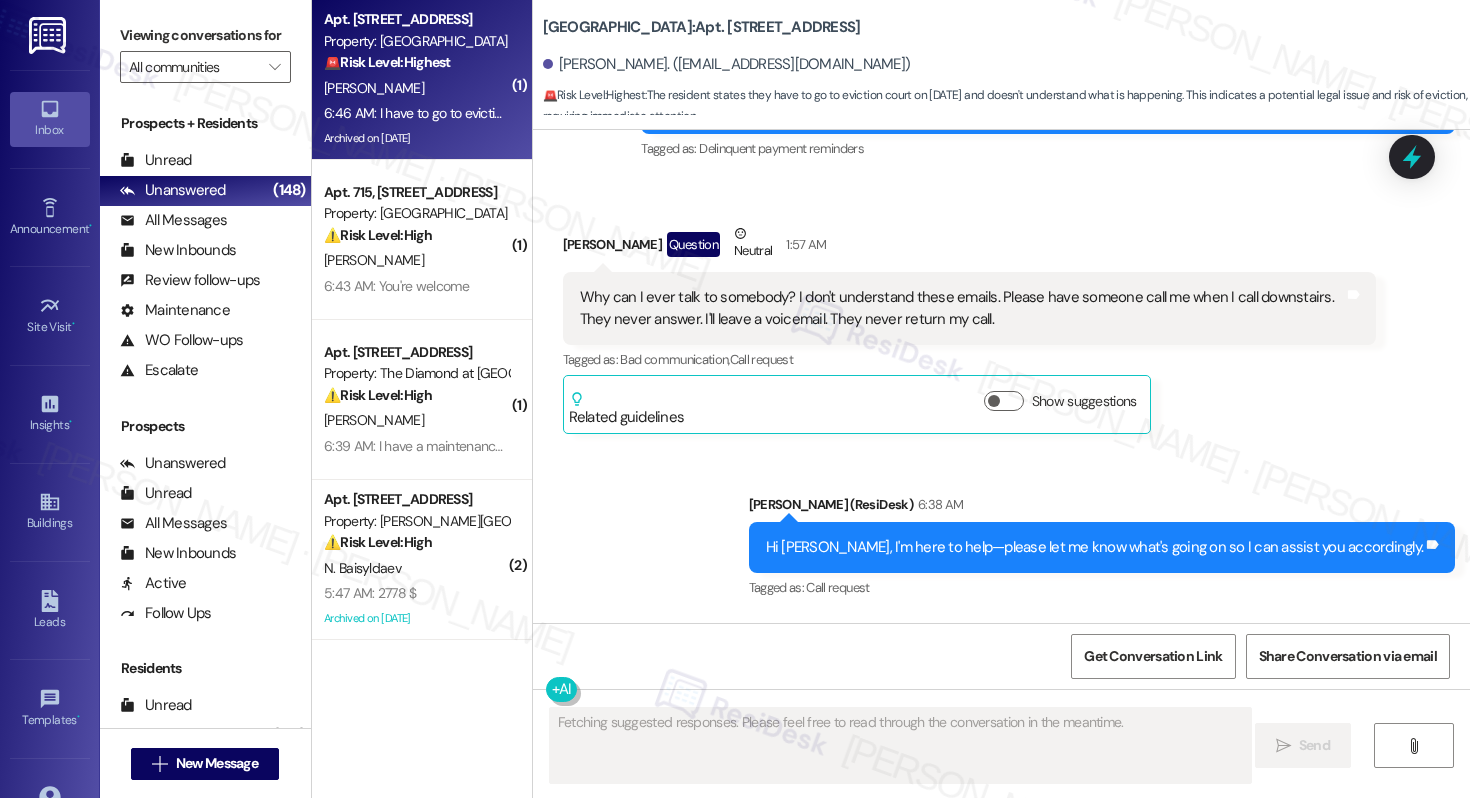 scroll, scrollTop: 16881, scrollLeft: 0, axis: vertical 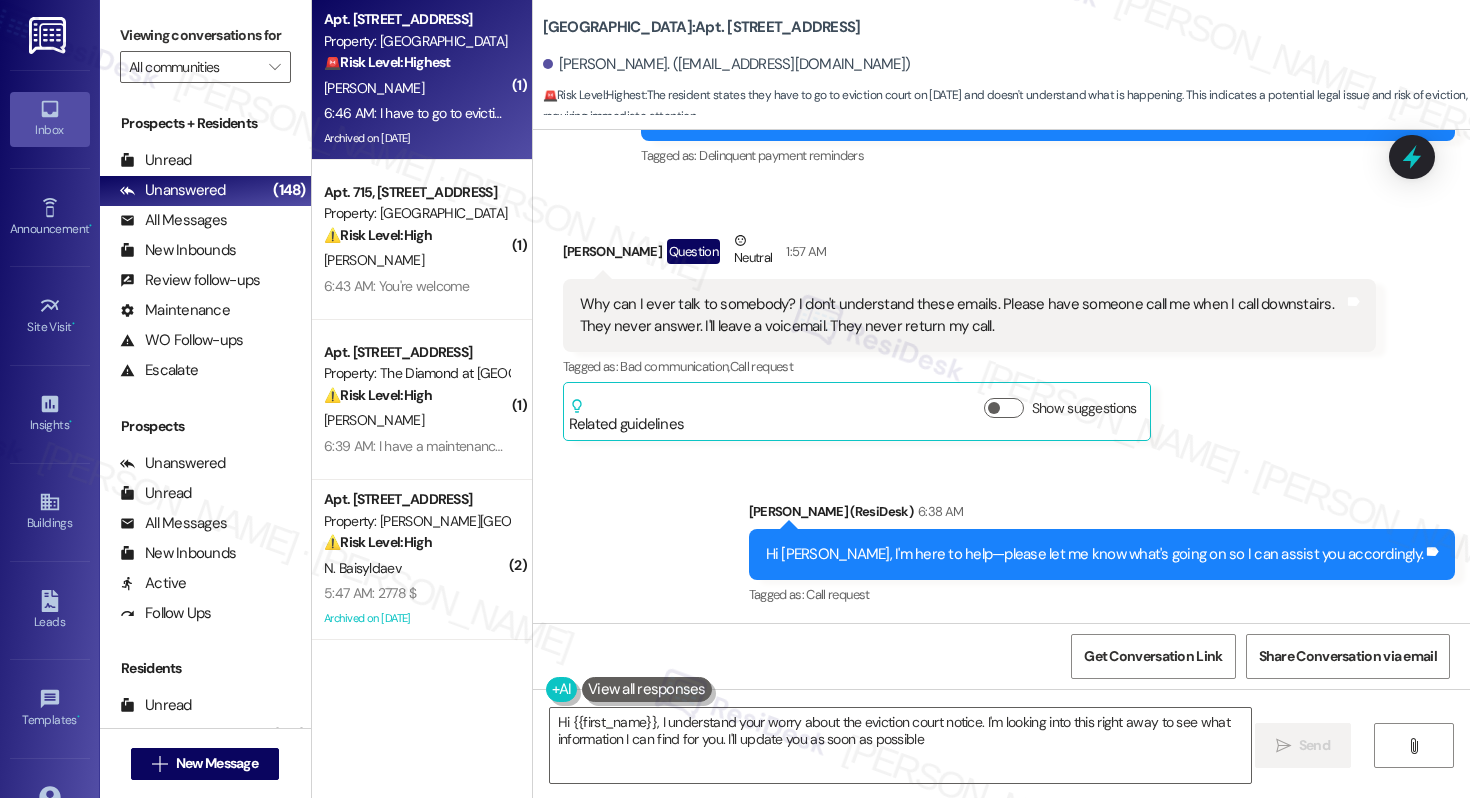 type on "Hi {{first_name}}, I understand your worry about the eviction court notice. I'm looking into this right away to see what information I can find for you. I'll update you as soon as possible." 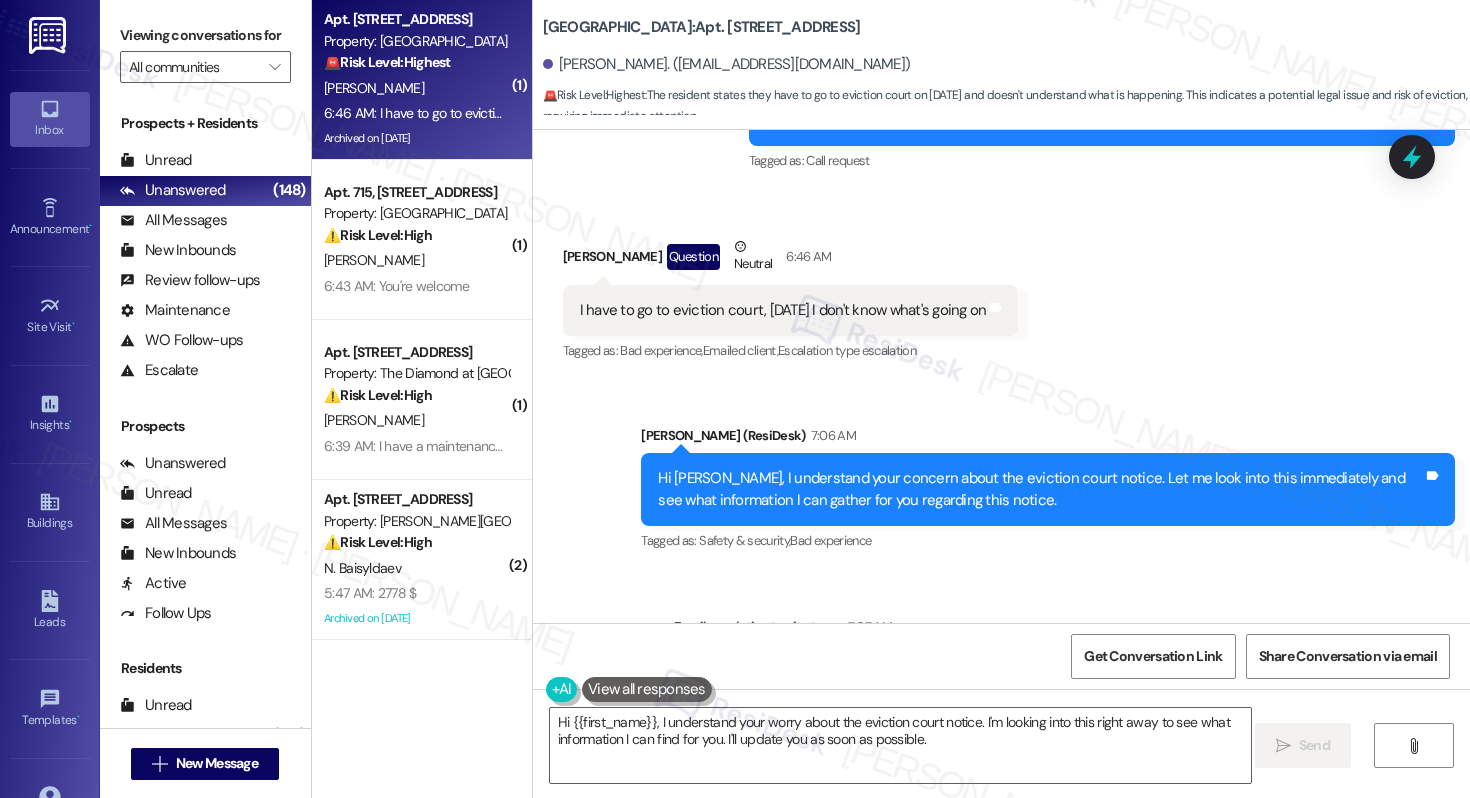 scroll, scrollTop: 17319, scrollLeft: 0, axis: vertical 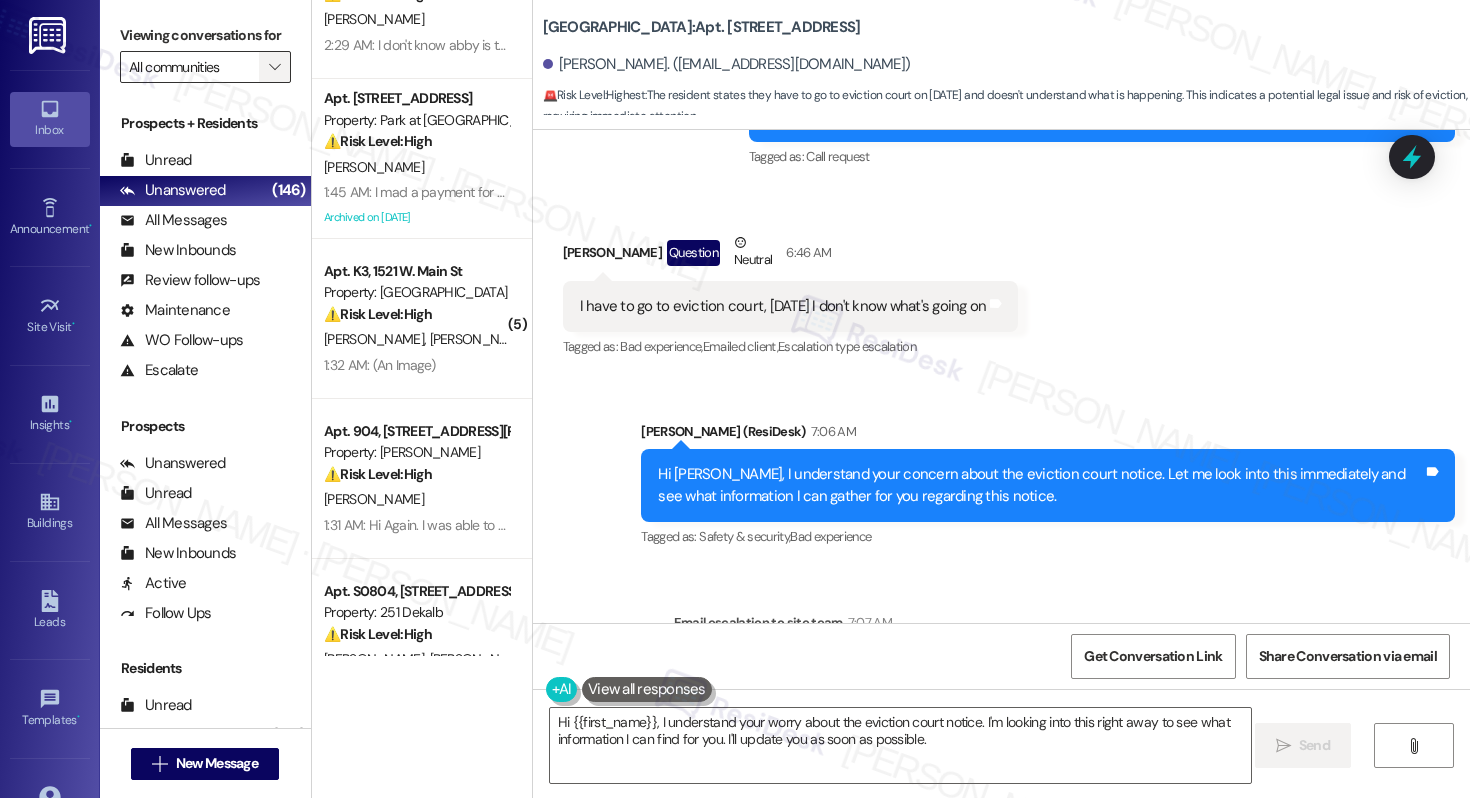 click on "" at bounding box center [275, 67] 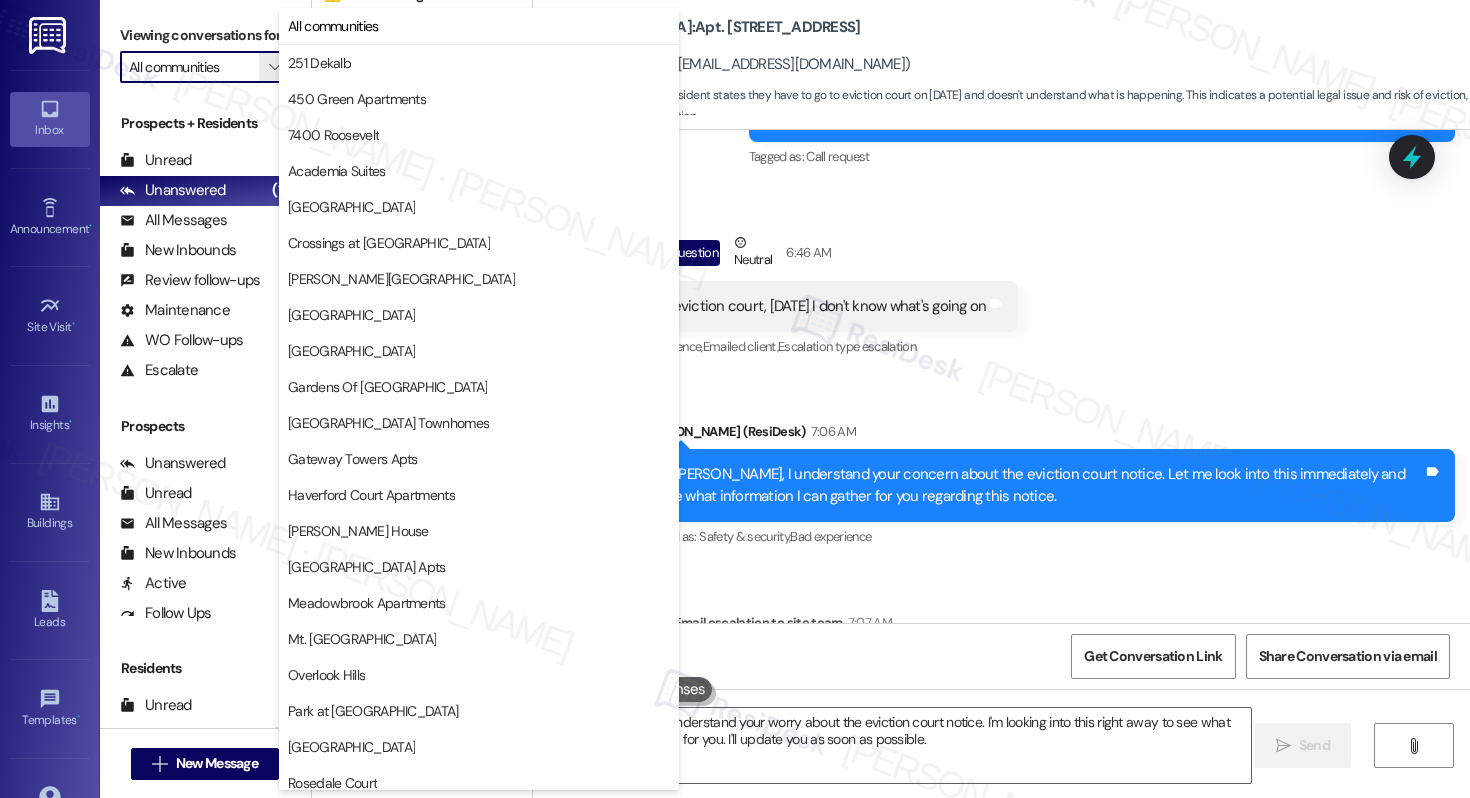 scroll, scrollTop: 371, scrollLeft: 0, axis: vertical 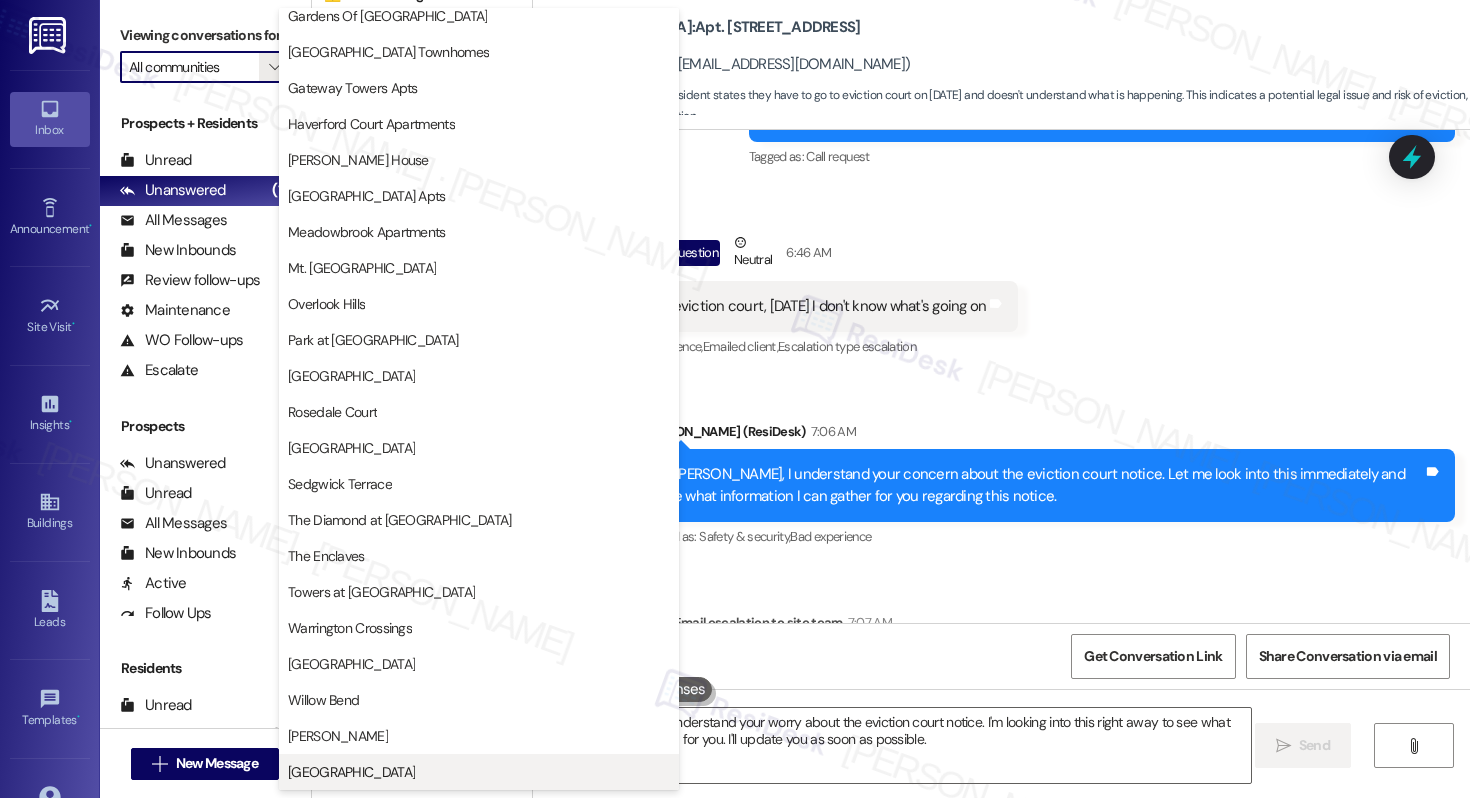click on "York House" at bounding box center [351, 772] 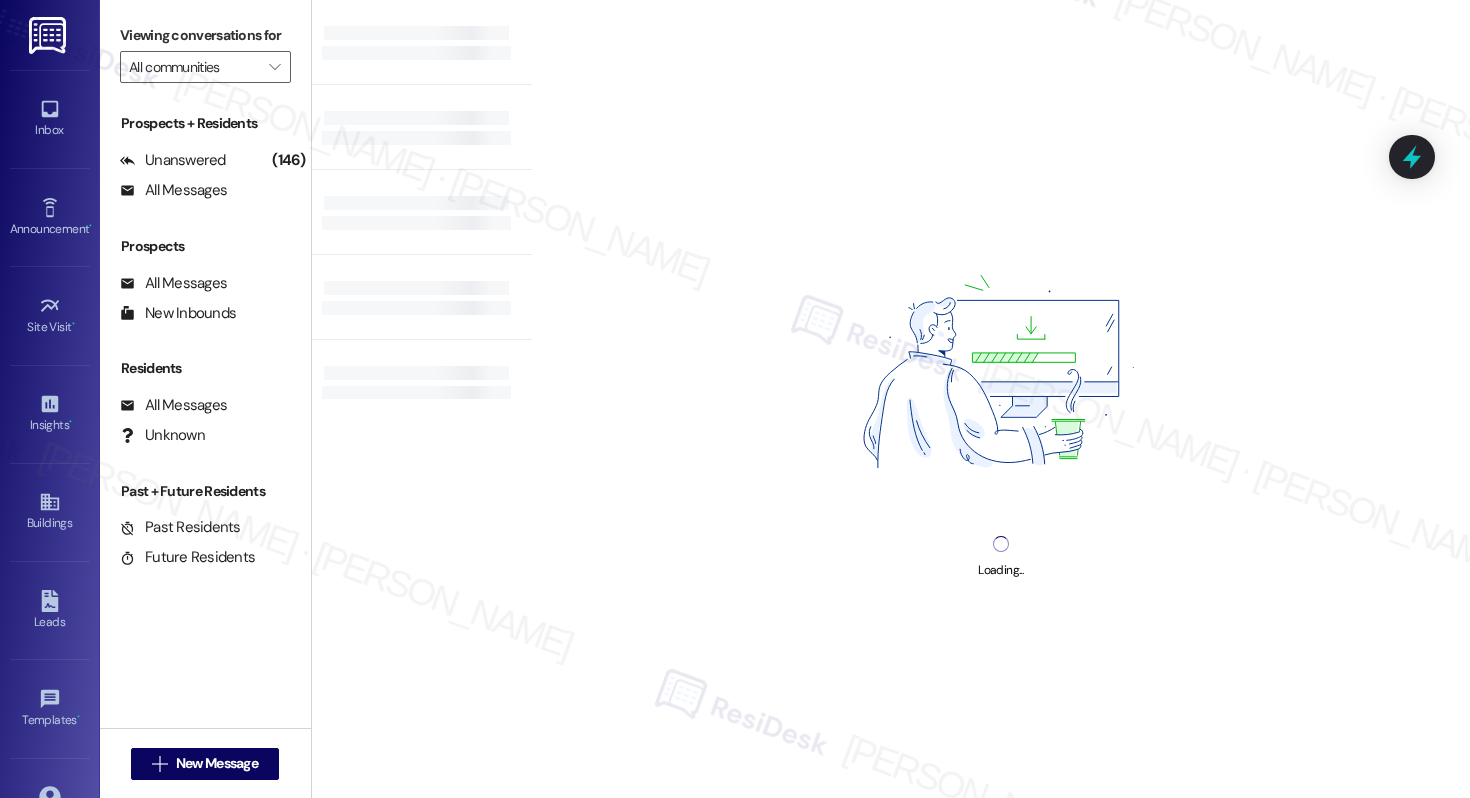 type on "York House" 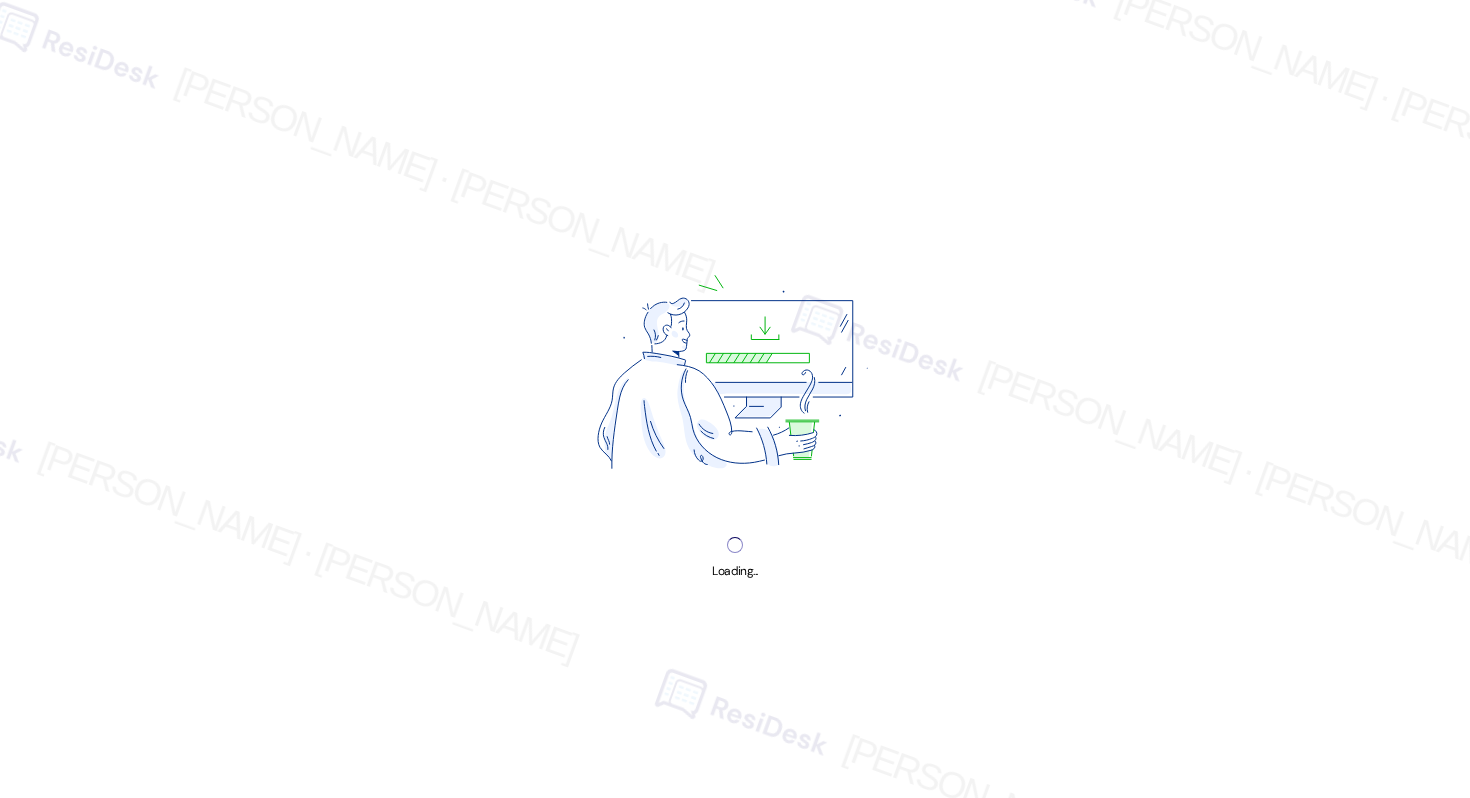 scroll, scrollTop: 0, scrollLeft: 0, axis: both 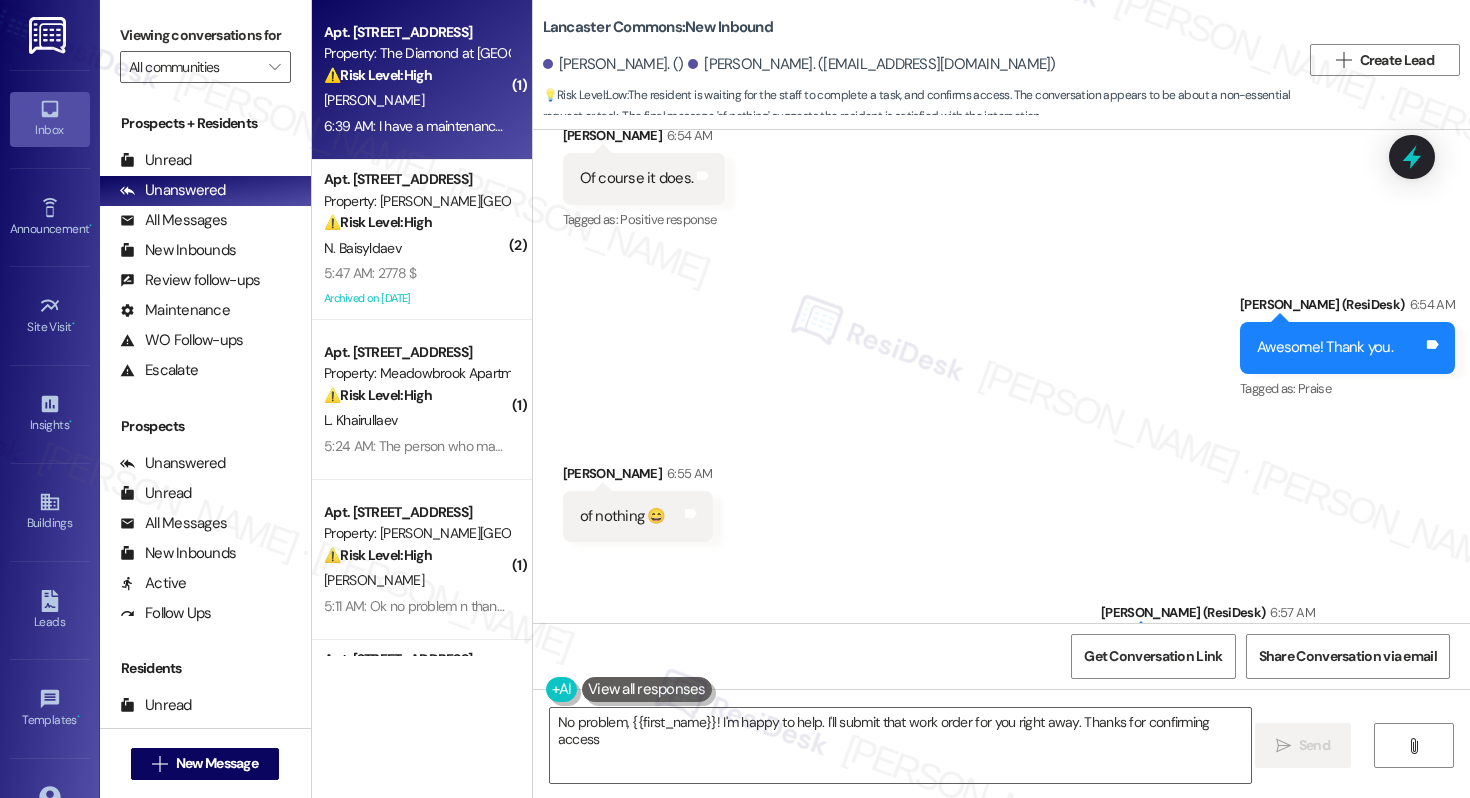 type on "No problem, {{first_name}}! I'm happy to help. I'll submit that work order for you right away. Thanks for confirming access!" 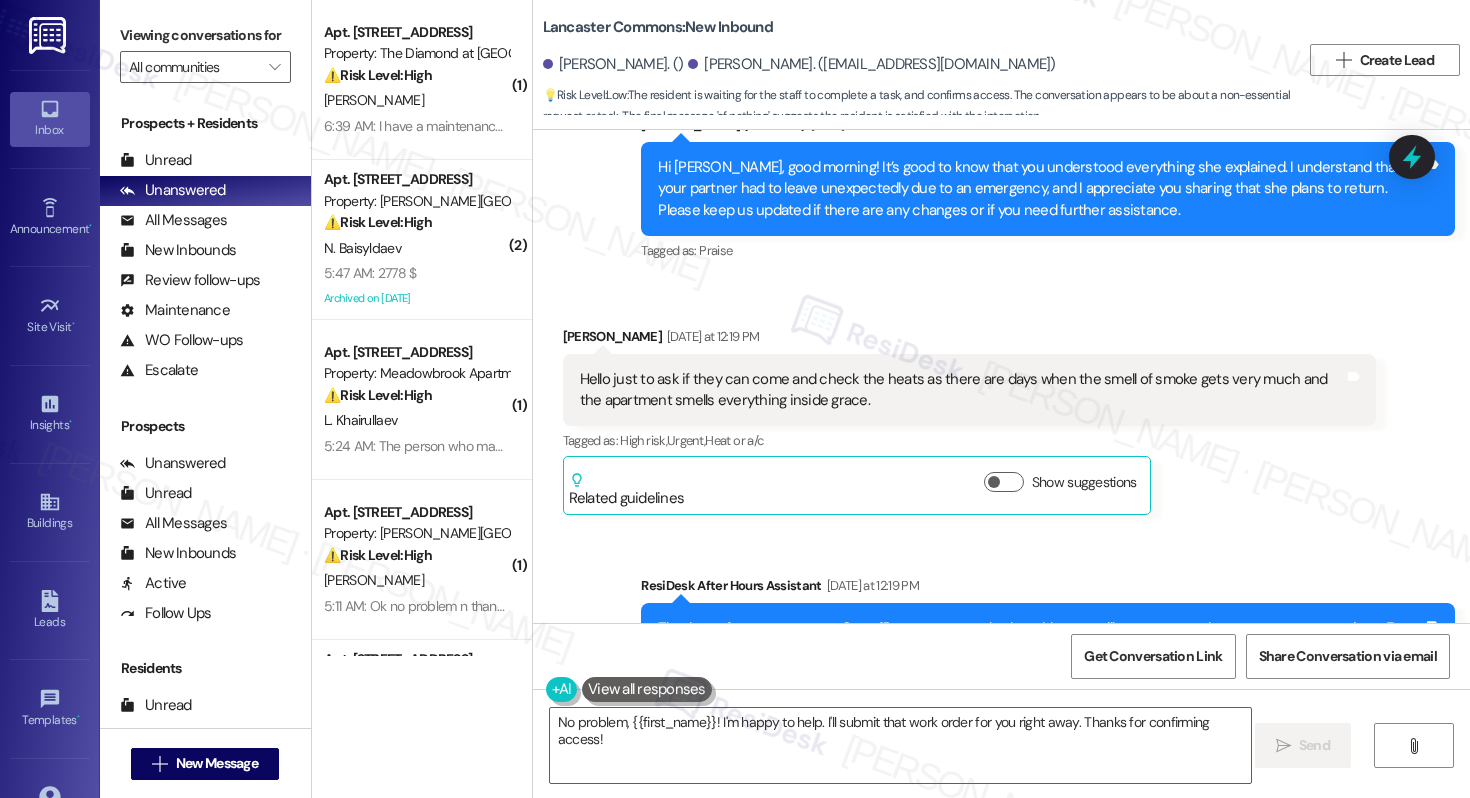 scroll, scrollTop: 29601, scrollLeft: 0, axis: vertical 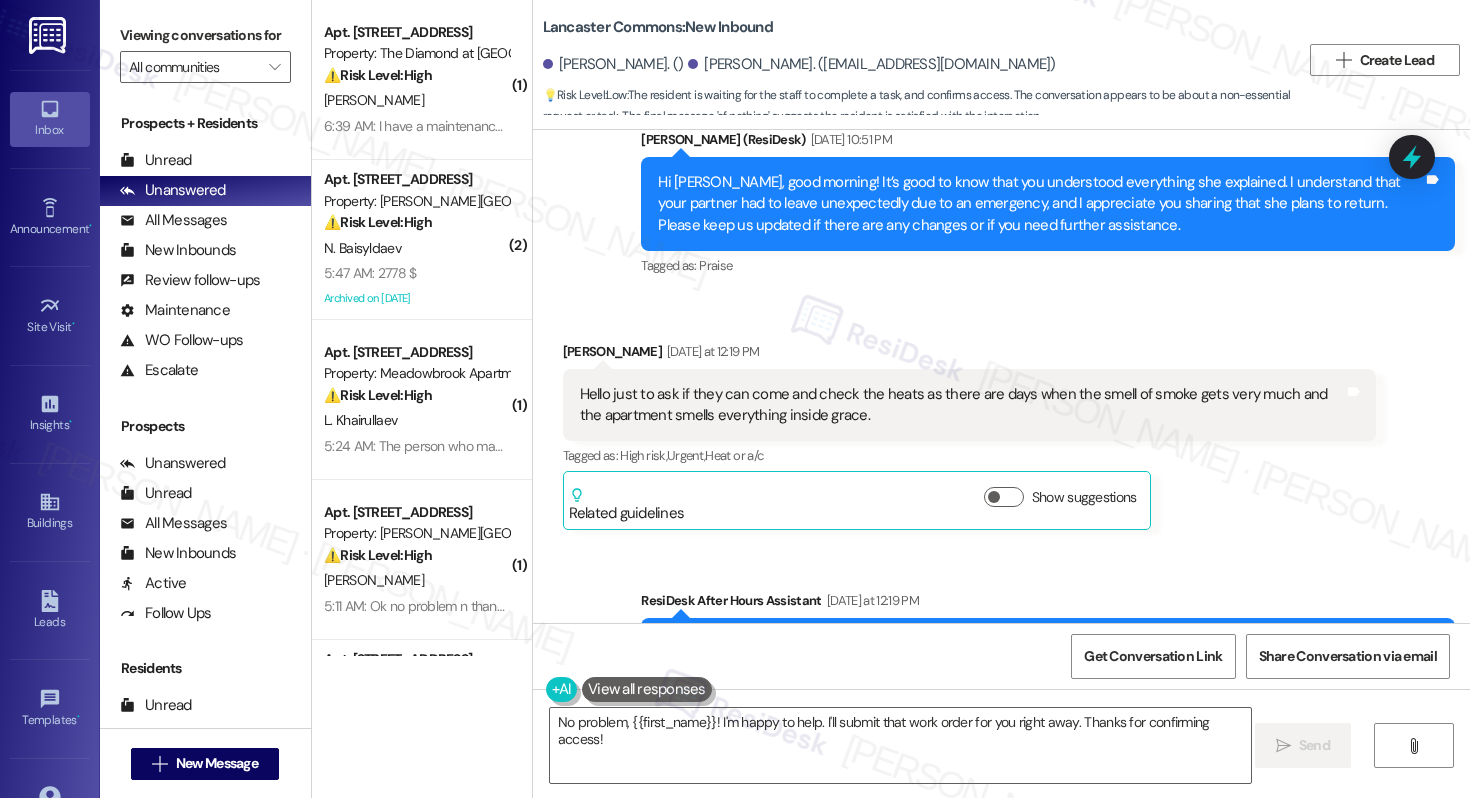 click on "Hello just to ask if they can come and check the heats as there are days when the smell of smoke gets very much and the apartment smells everything inside grace." at bounding box center (962, 405) 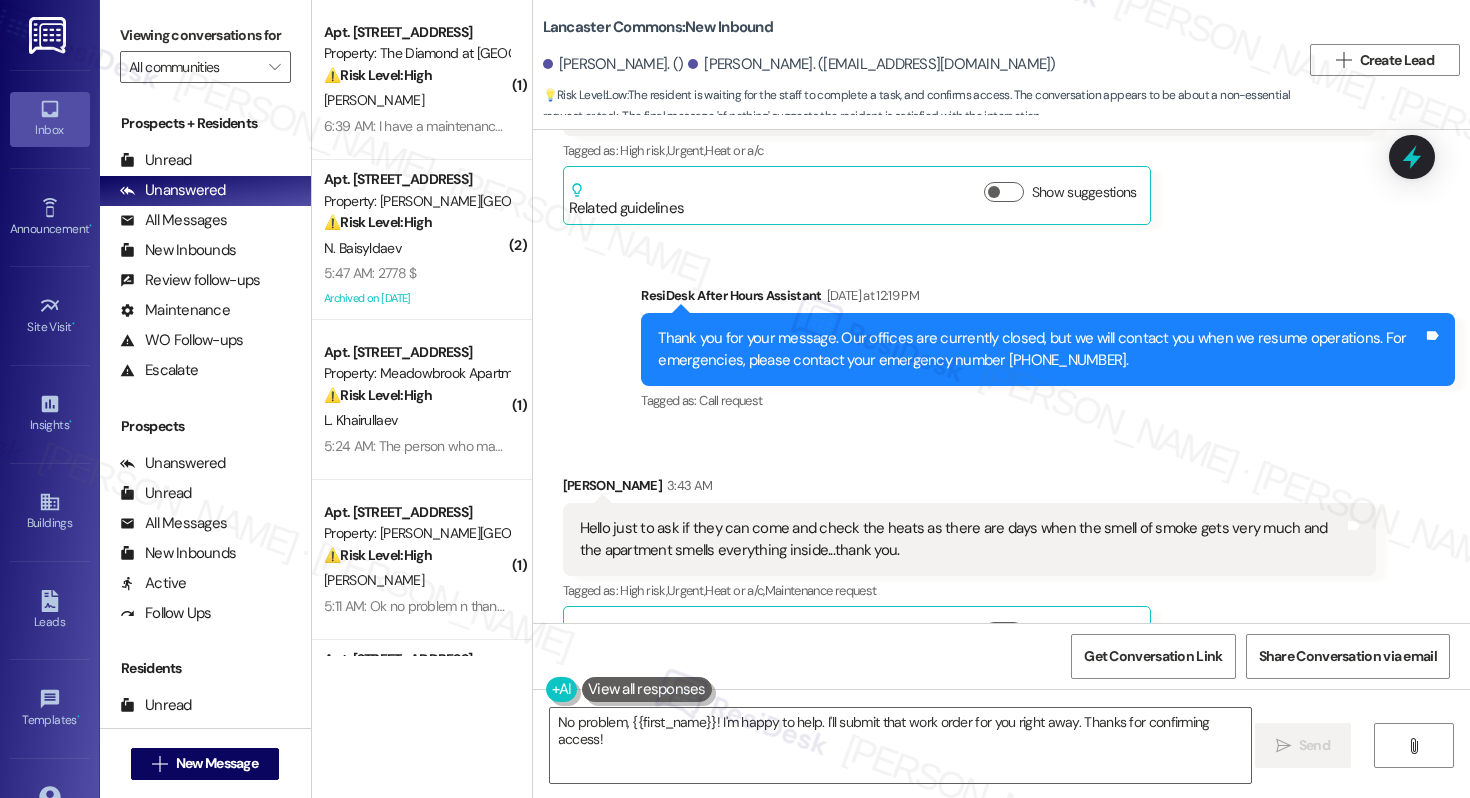 scroll, scrollTop: 29961, scrollLeft: 0, axis: vertical 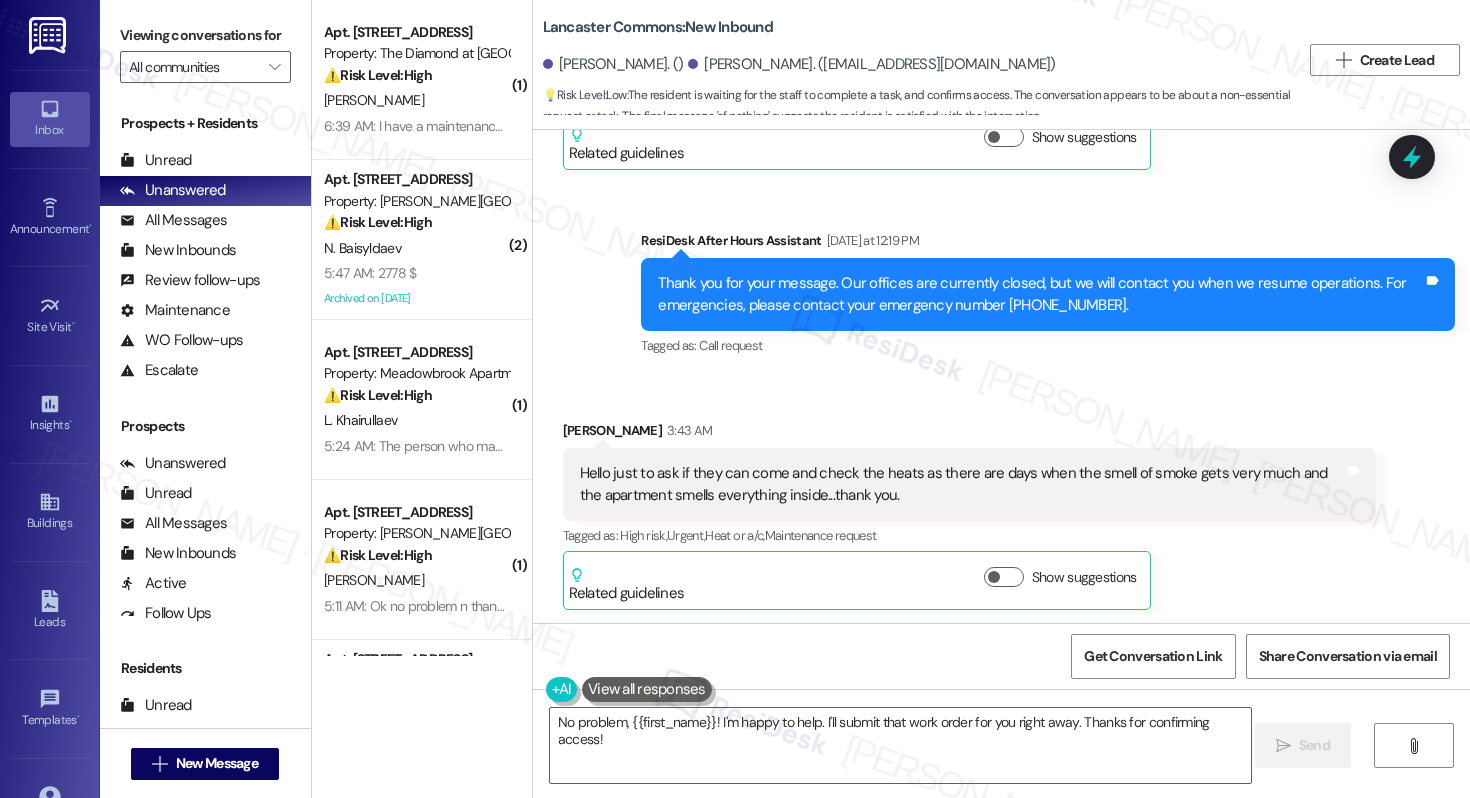 click on "Hello just to ask if they can come and check the heats as there are days when the smell of smoke gets very much and the apartment smells everything inside...thank you." at bounding box center (962, 484) 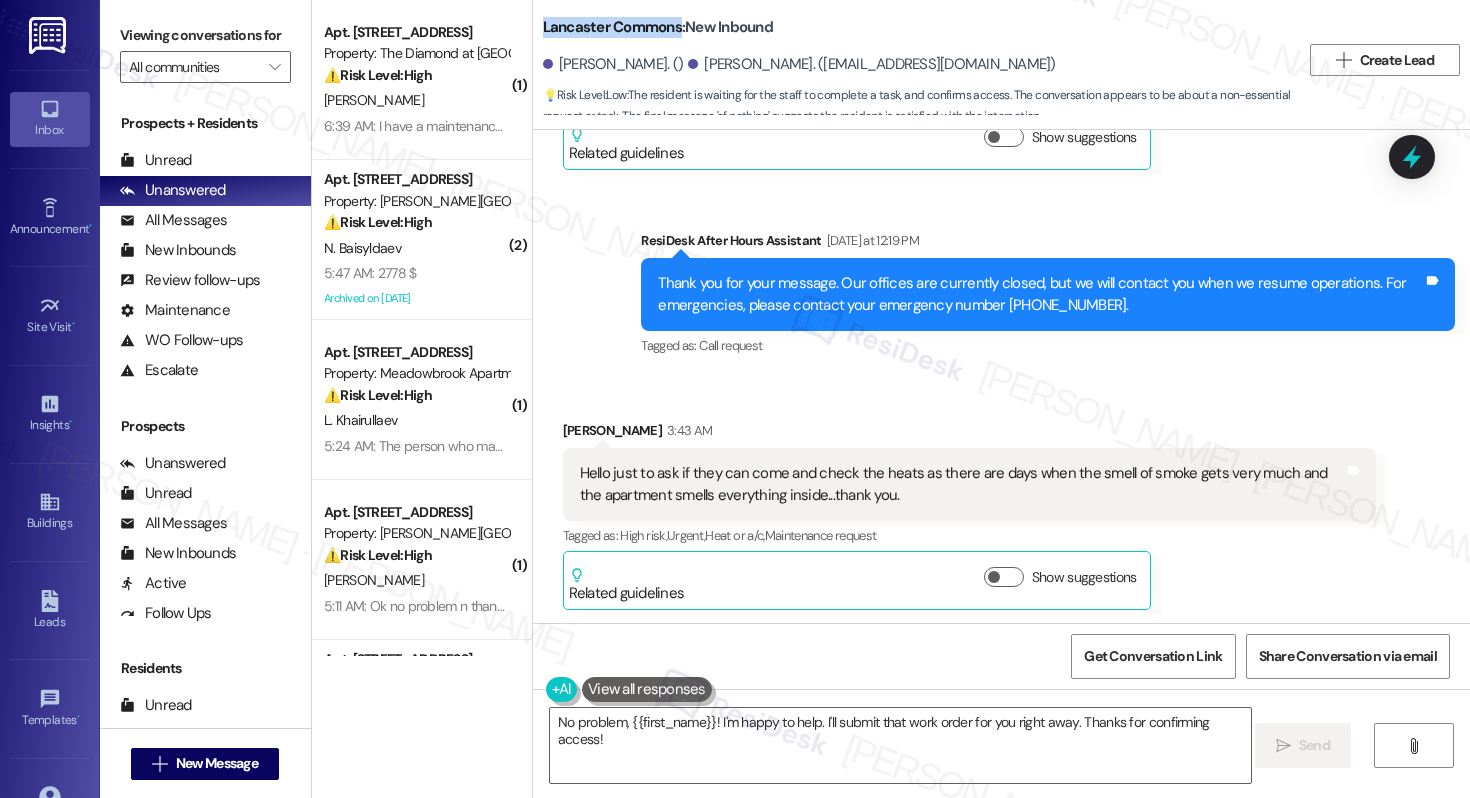 drag, startPoint x: 531, startPoint y: 27, endPoint x: 667, endPoint y: 30, distance: 136.03308 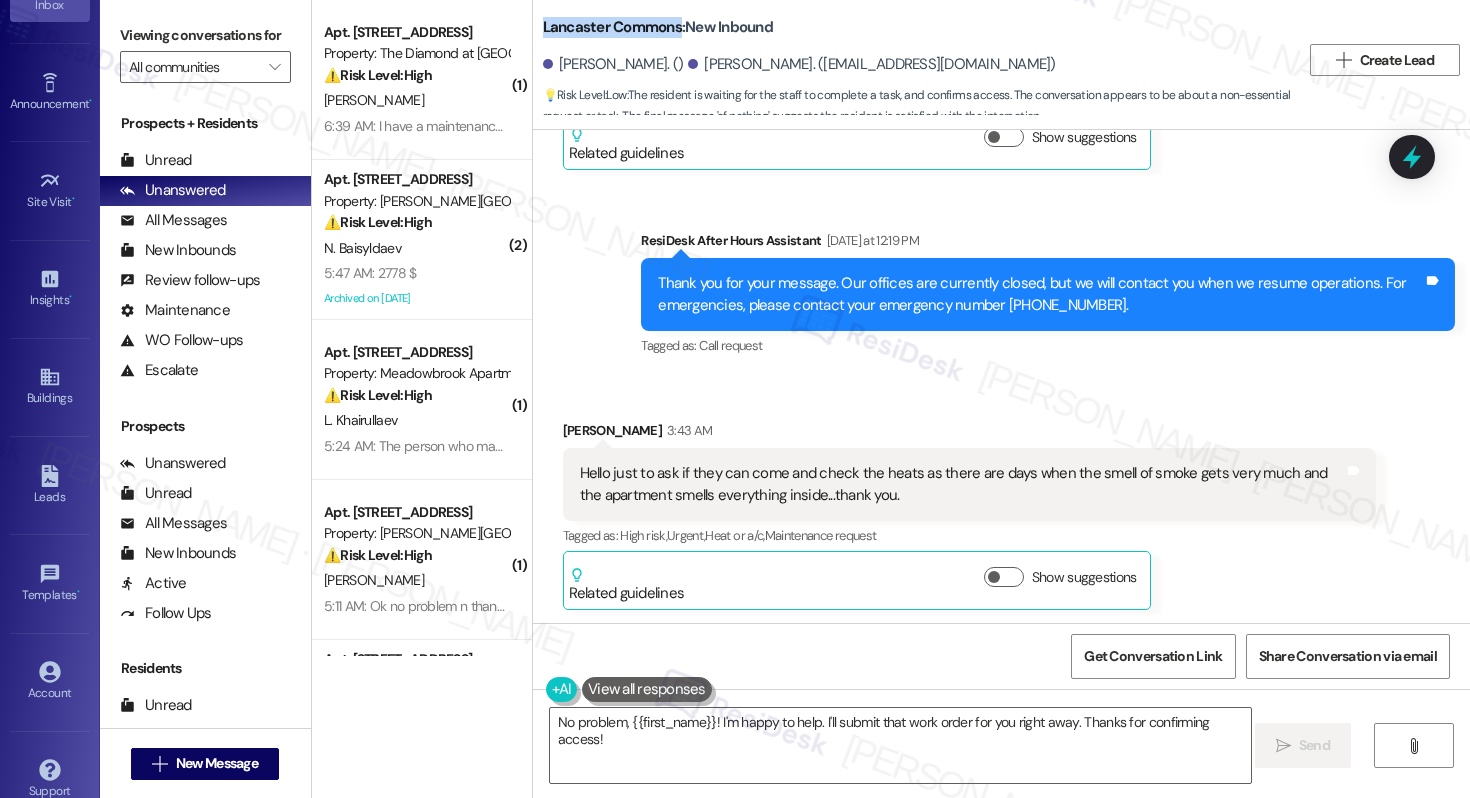scroll, scrollTop: 156, scrollLeft: 0, axis: vertical 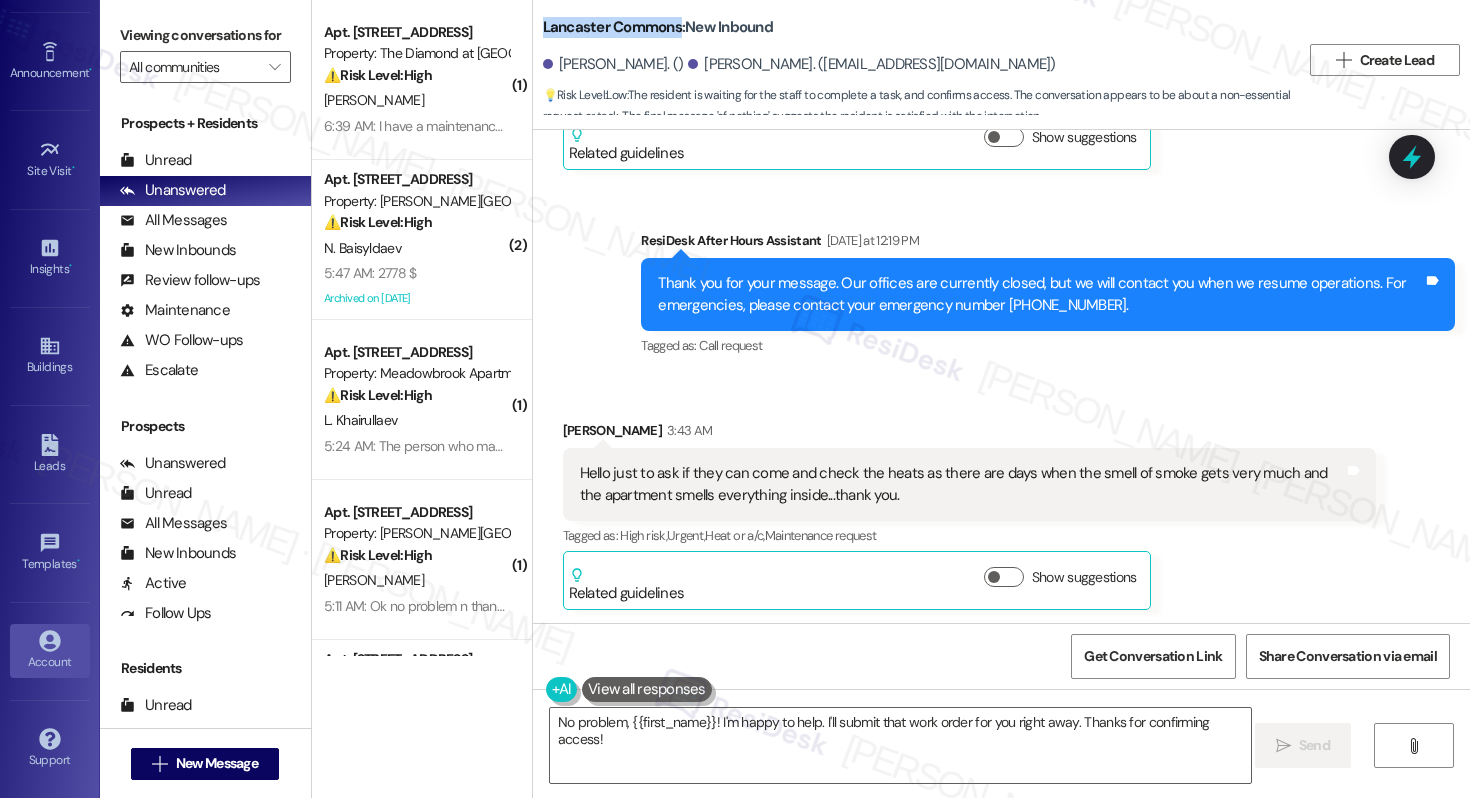 click on "Account" at bounding box center [50, 662] 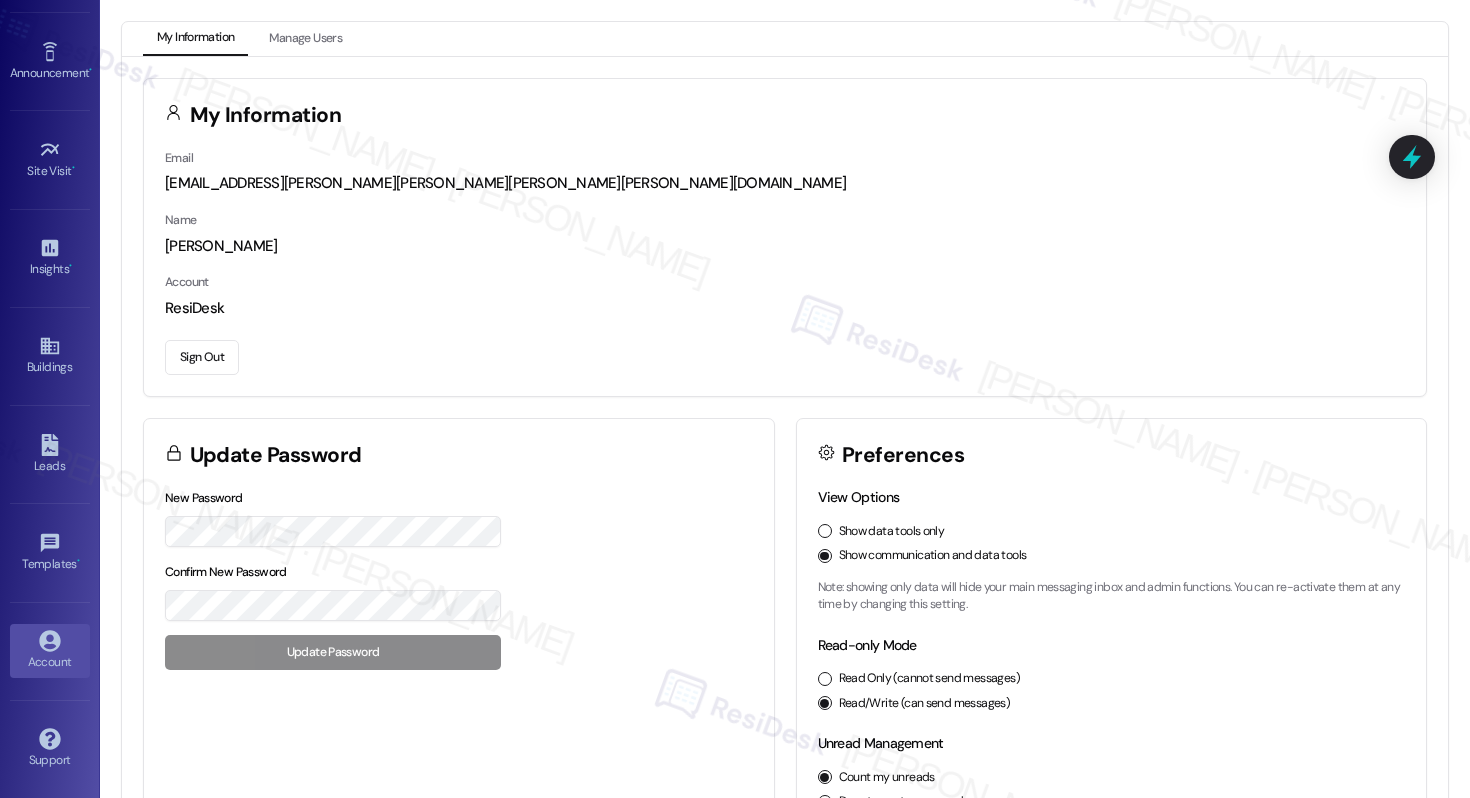 click on "Sign Out" at bounding box center (202, 357) 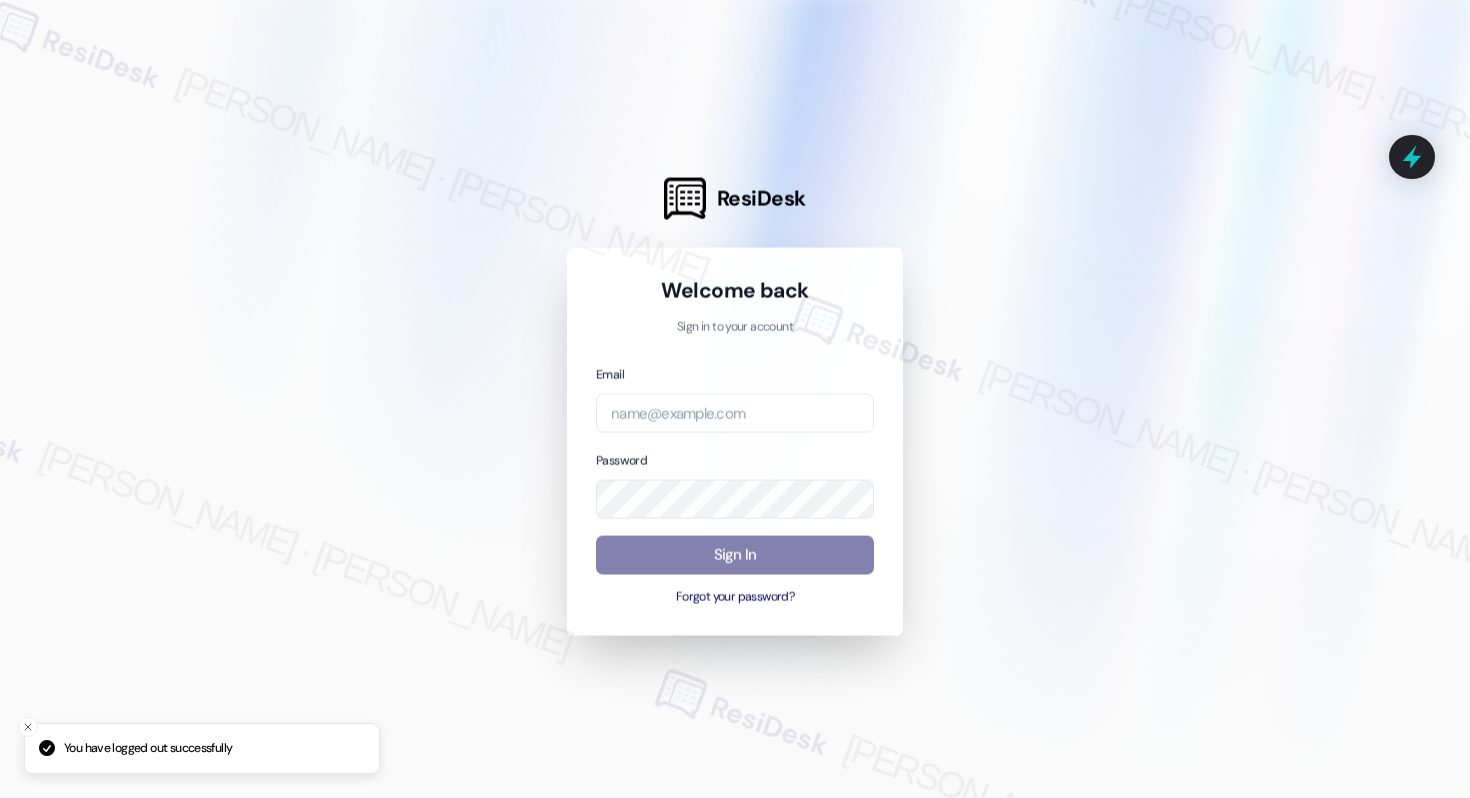click at bounding box center [735, 399] 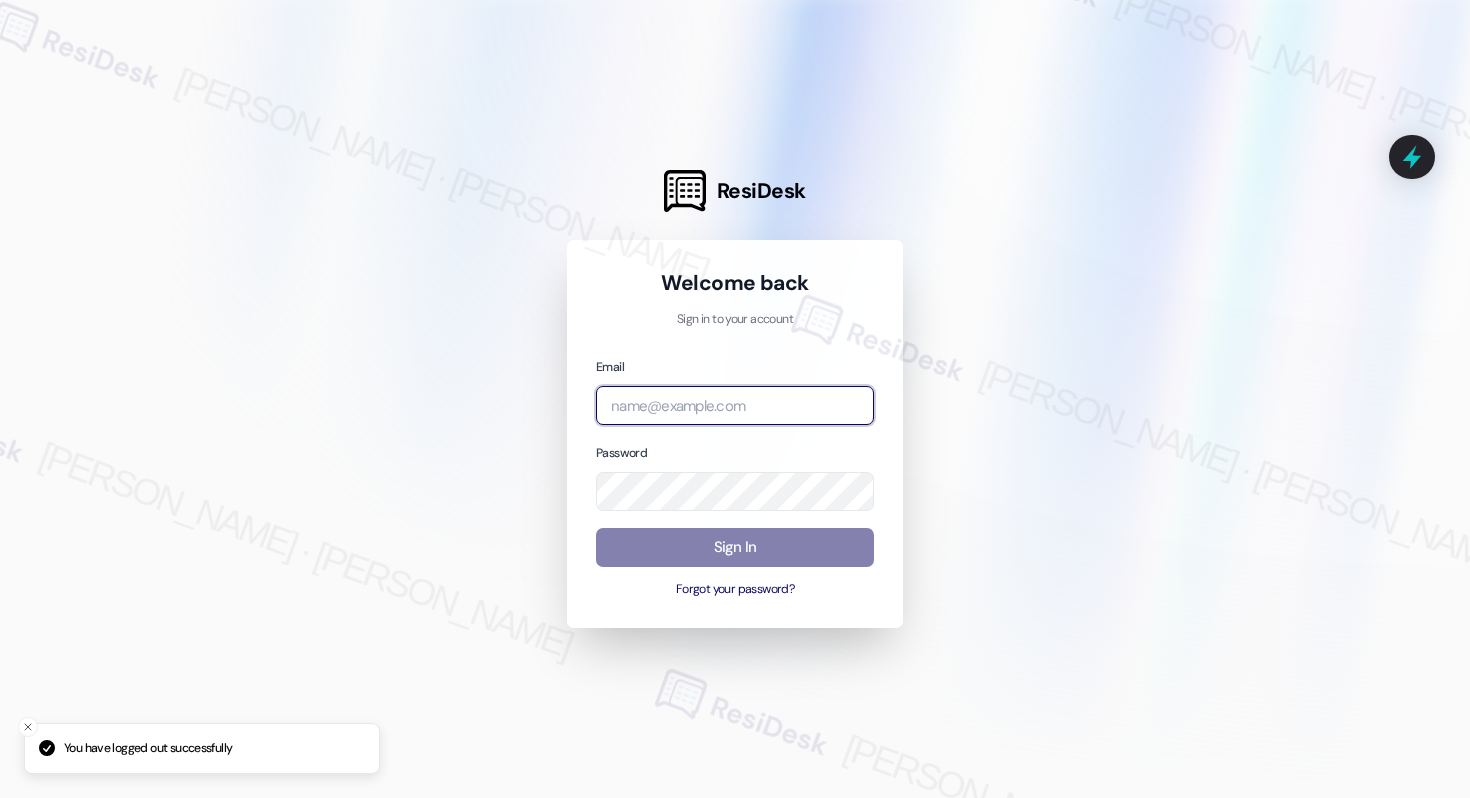 click at bounding box center (735, 405) 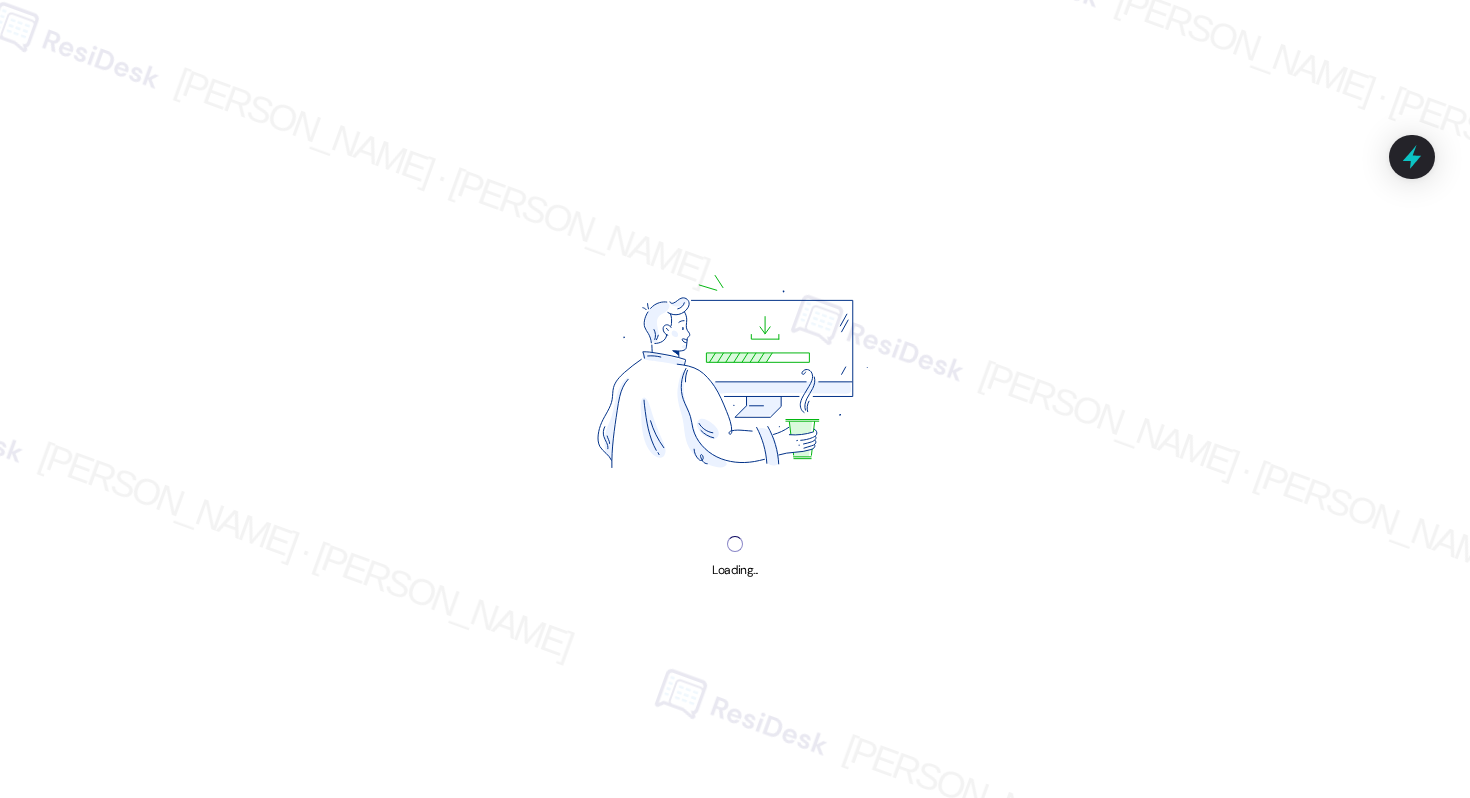 click on "Loading..." at bounding box center [735, 399] 